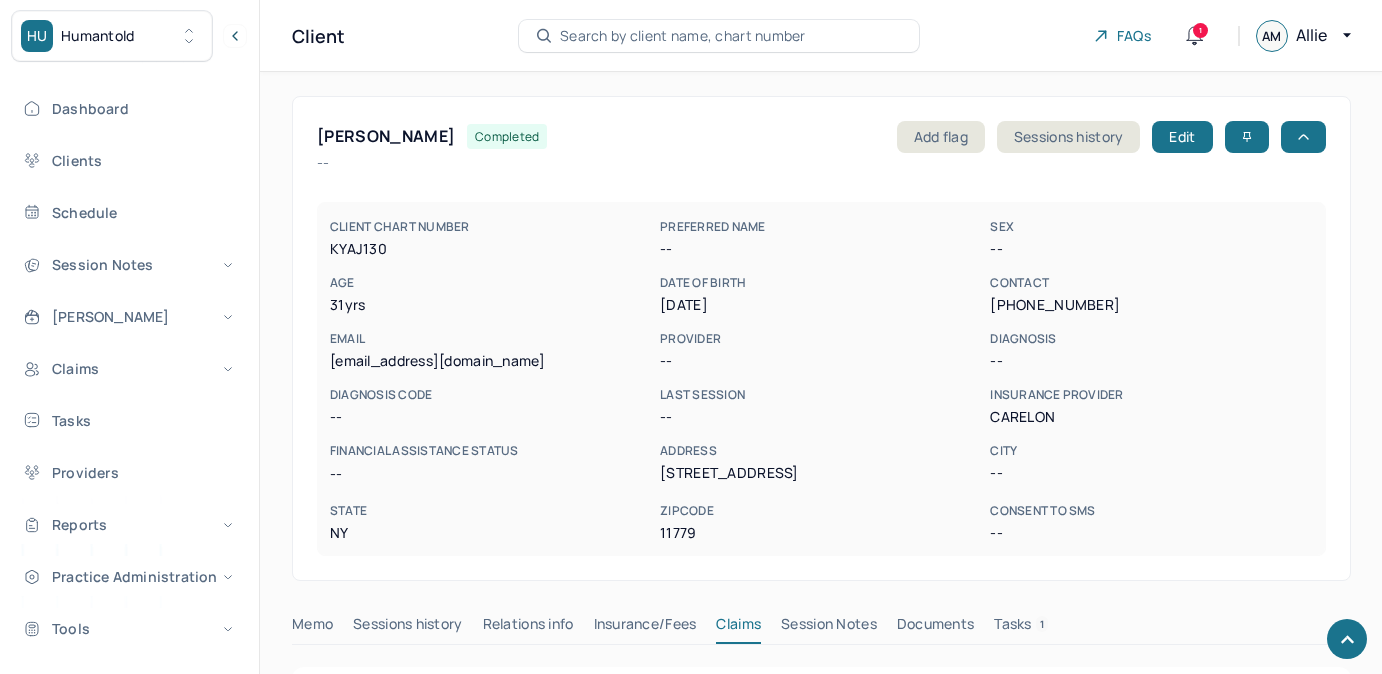 scroll, scrollTop: 1413, scrollLeft: 0, axis: vertical 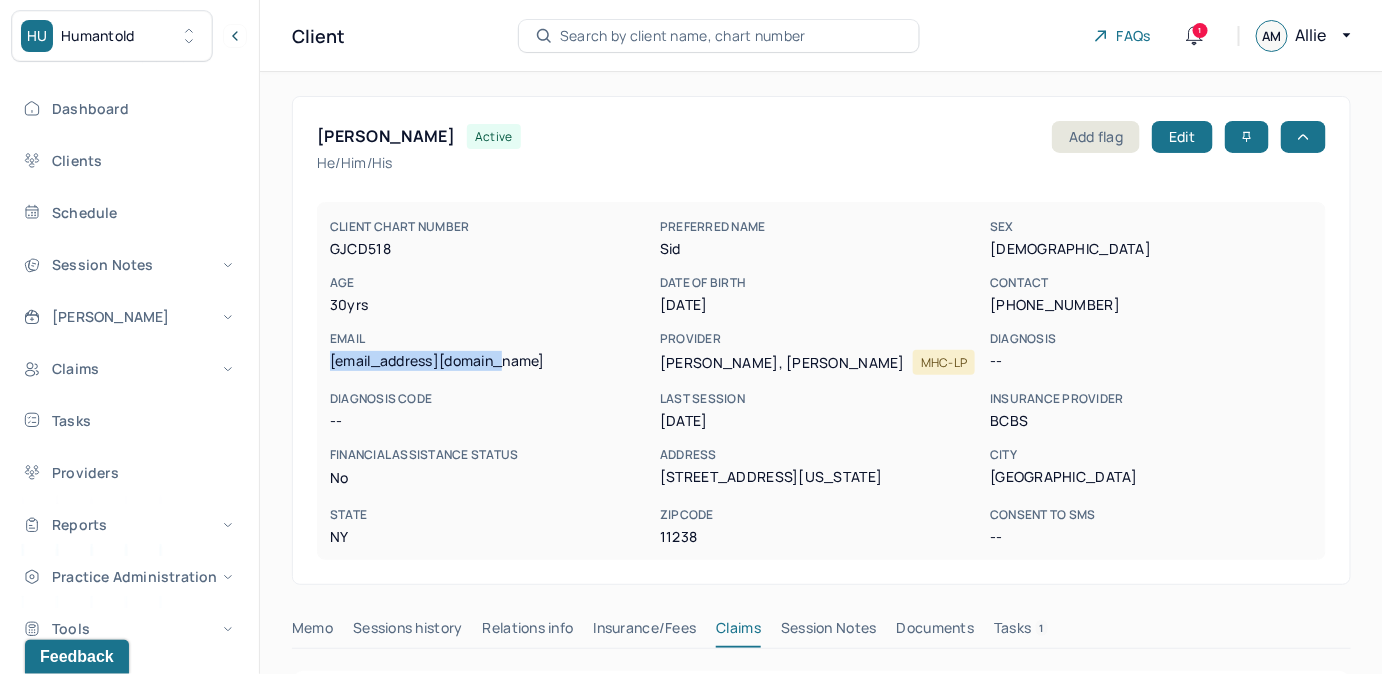 click on "Search by client name, chart number" at bounding box center (683, 36) 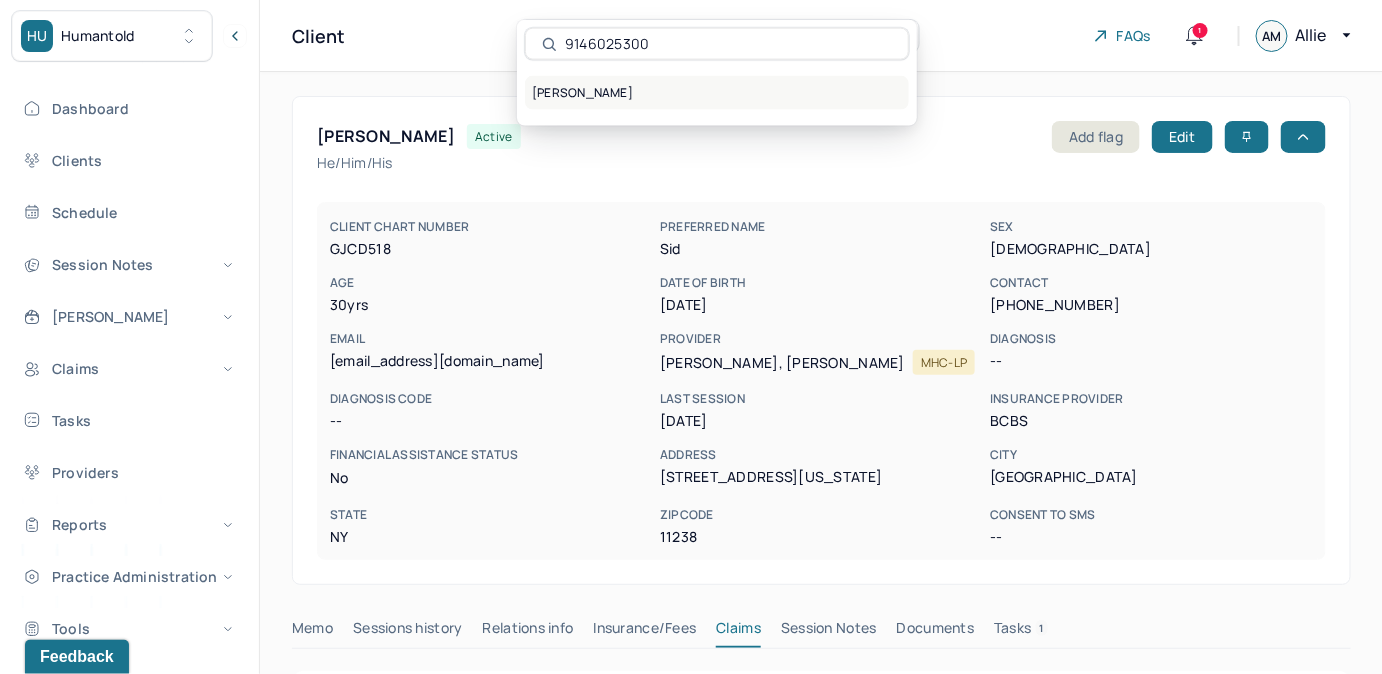 type on "9146025300" 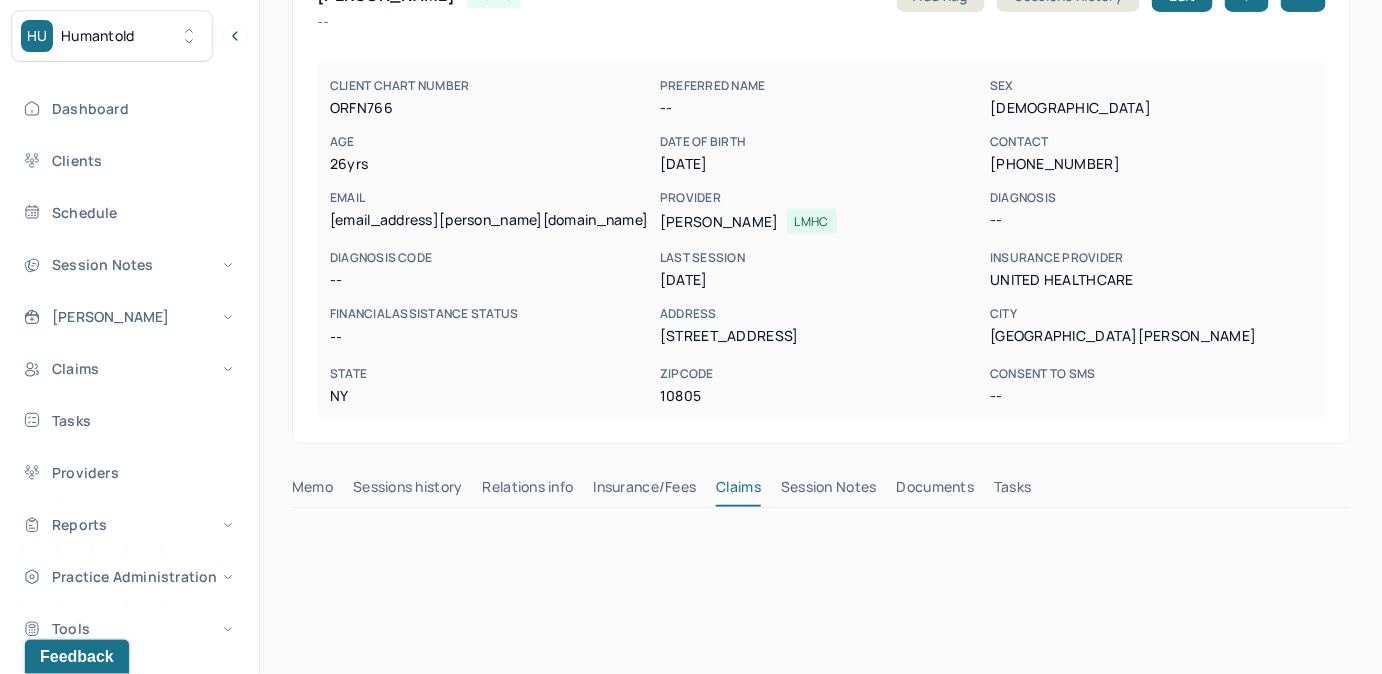 scroll, scrollTop: 0, scrollLeft: 0, axis: both 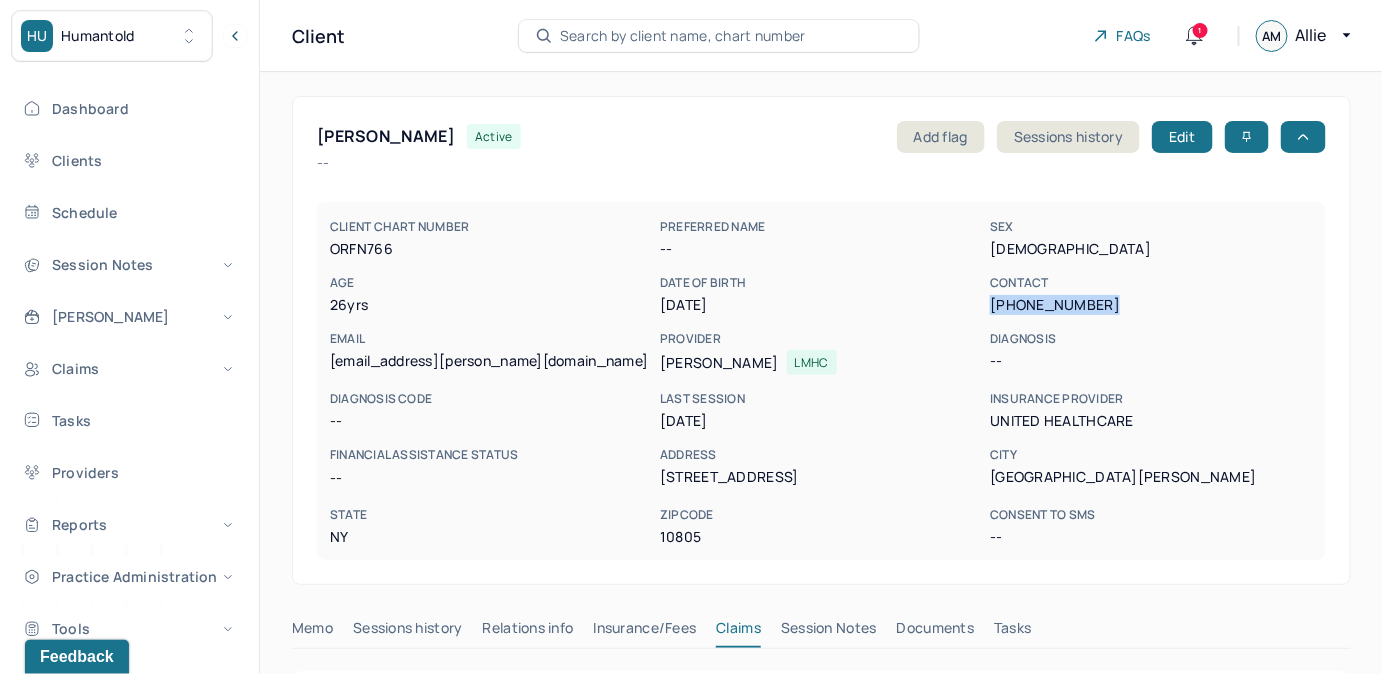 drag, startPoint x: 990, startPoint y: 304, endPoint x: 1116, endPoint y: 306, distance: 126.01587 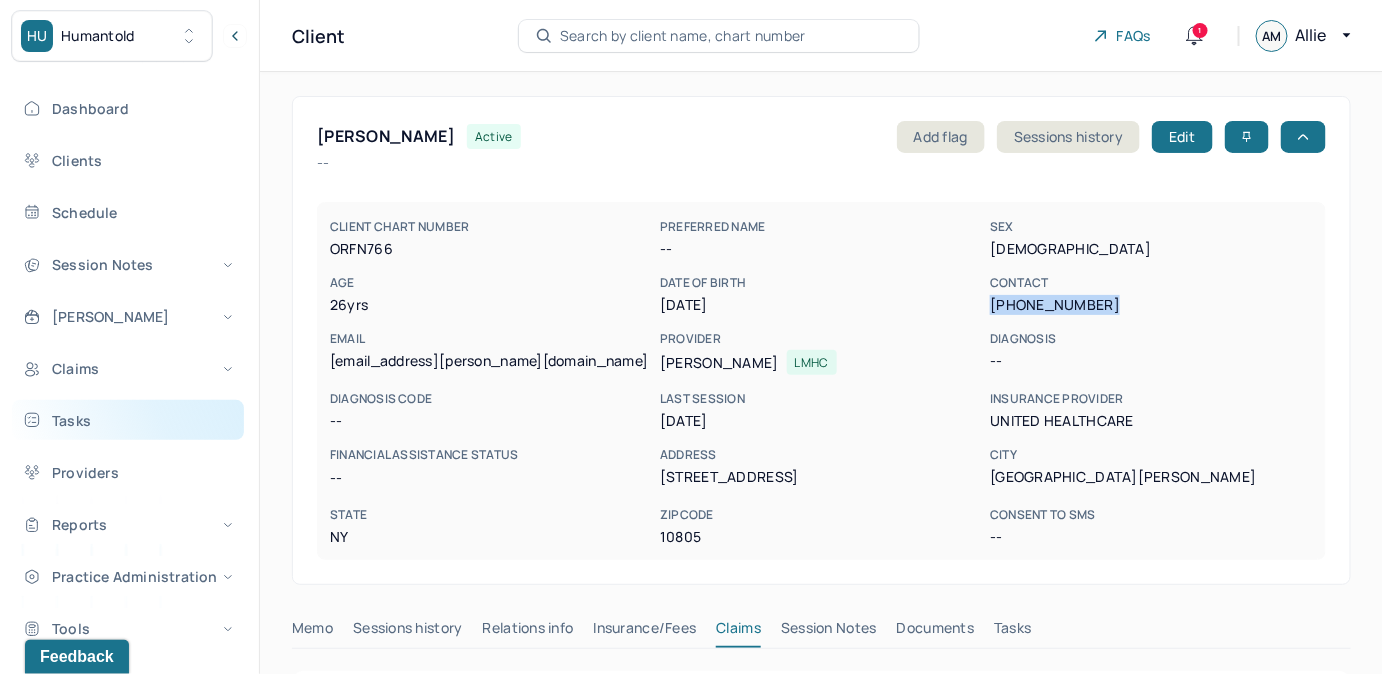click on "Tasks" at bounding box center [128, 420] 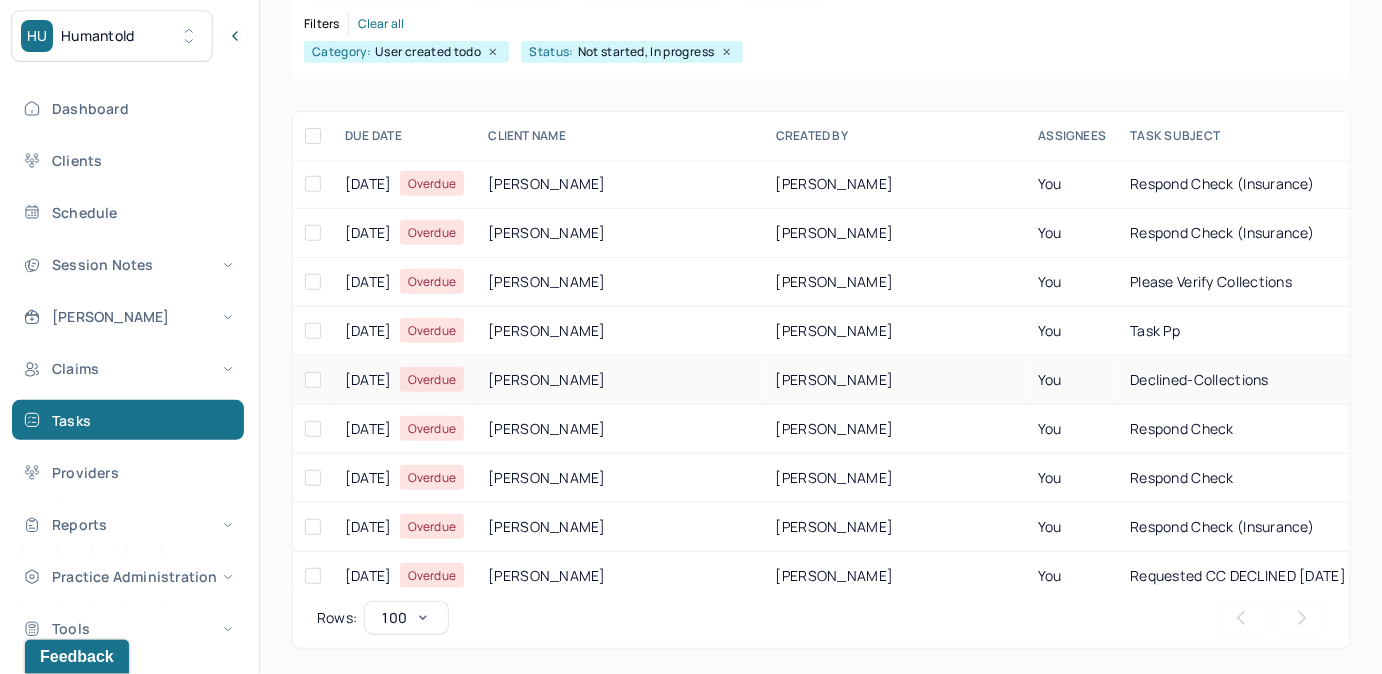scroll, scrollTop: 256, scrollLeft: 0, axis: vertical 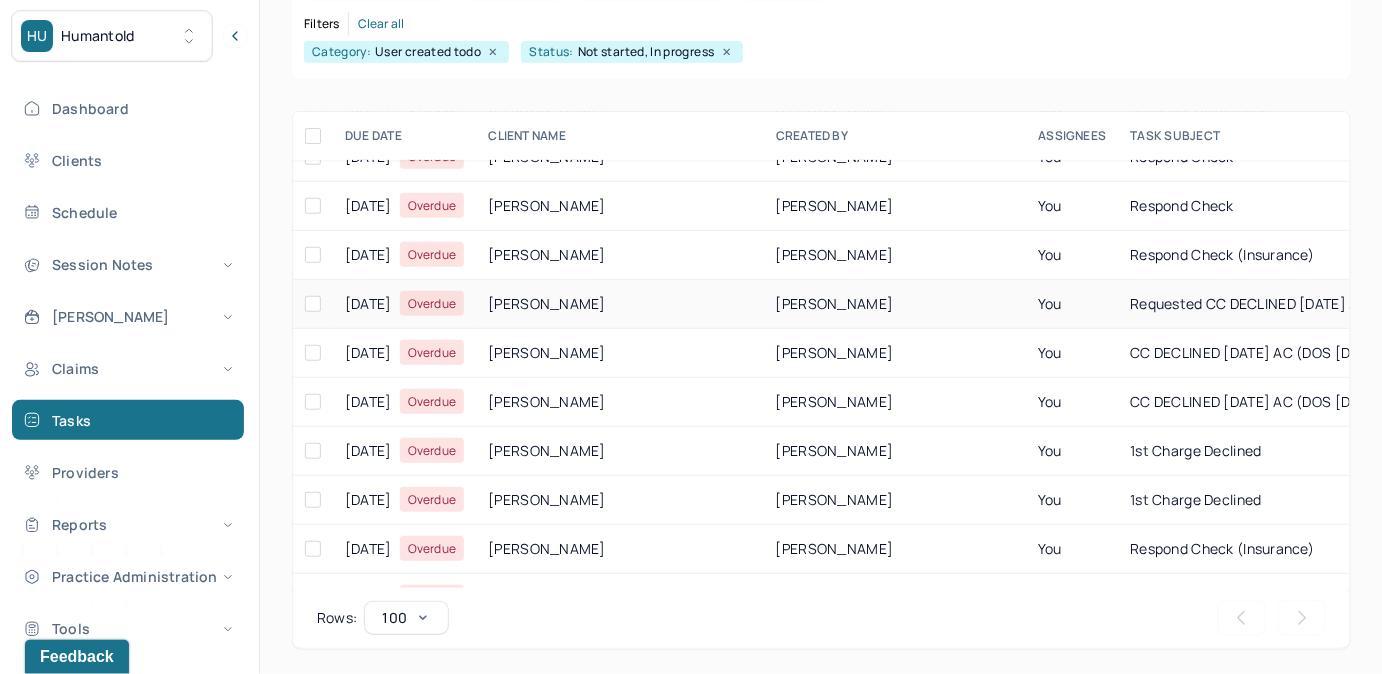 click on "You" at bounding box center (1072, 304) 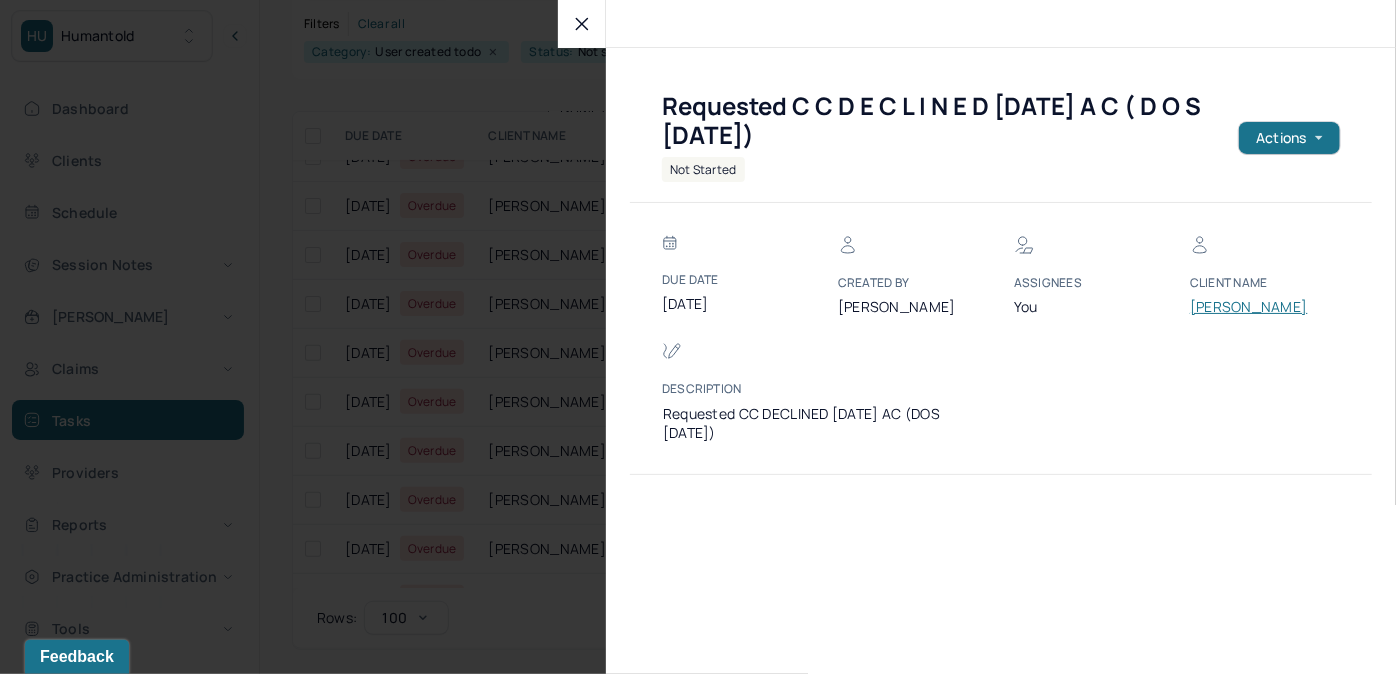 click on "[PERSON_NAME]" at bounding box center (1250, 307) 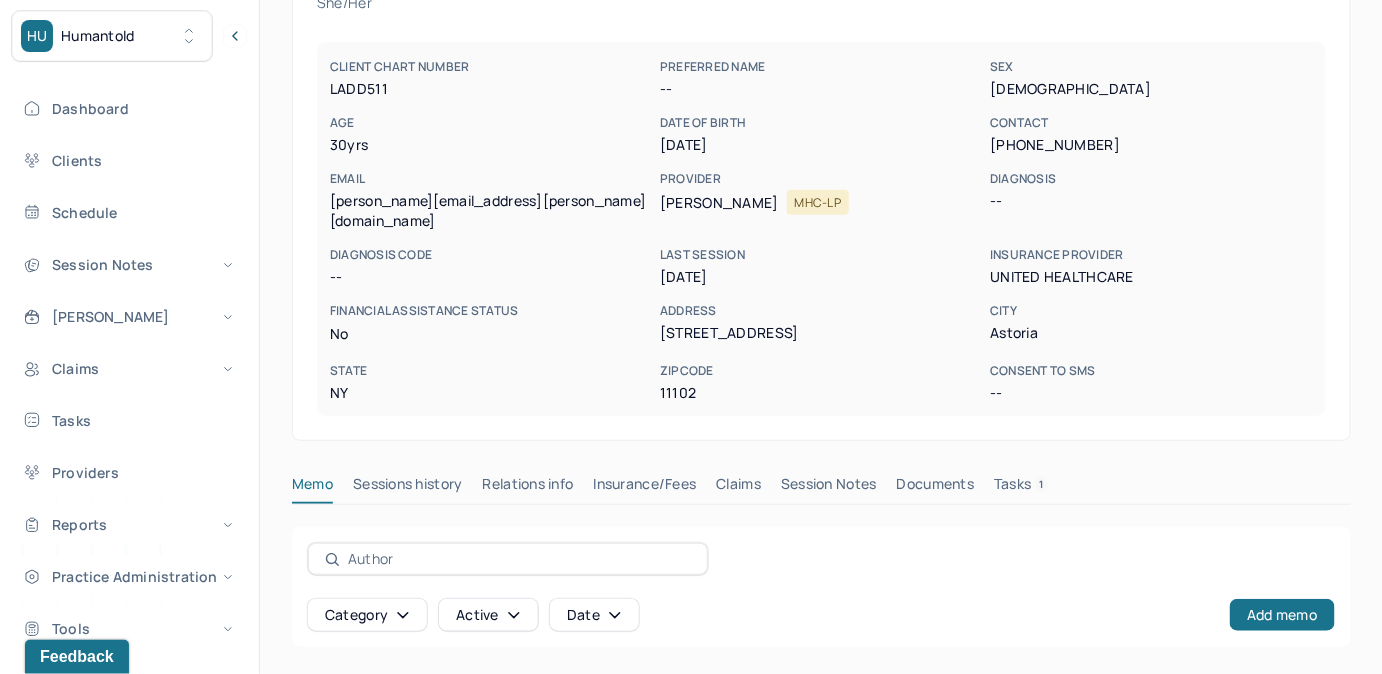 click on "Tasks 1" at bounding box center (1021, 488) 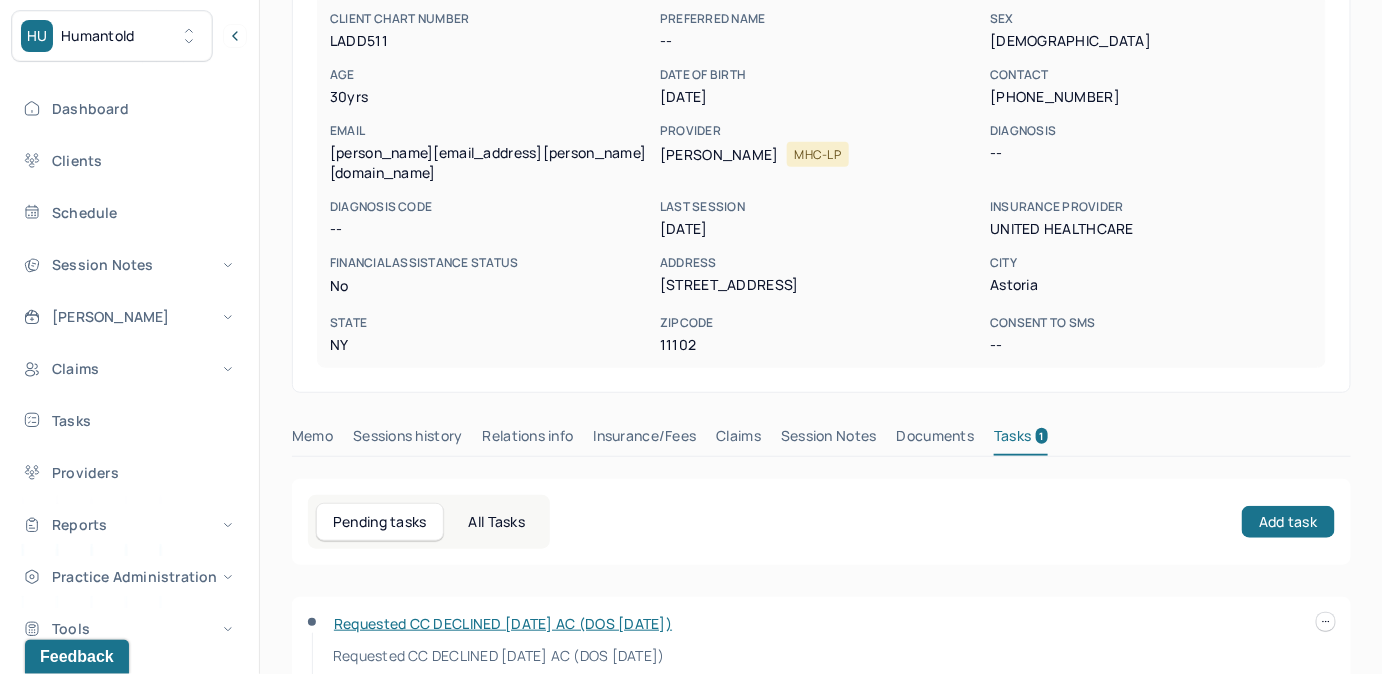 scroll, scrollTop: 292, scrollLeft: 0, axis: vertical 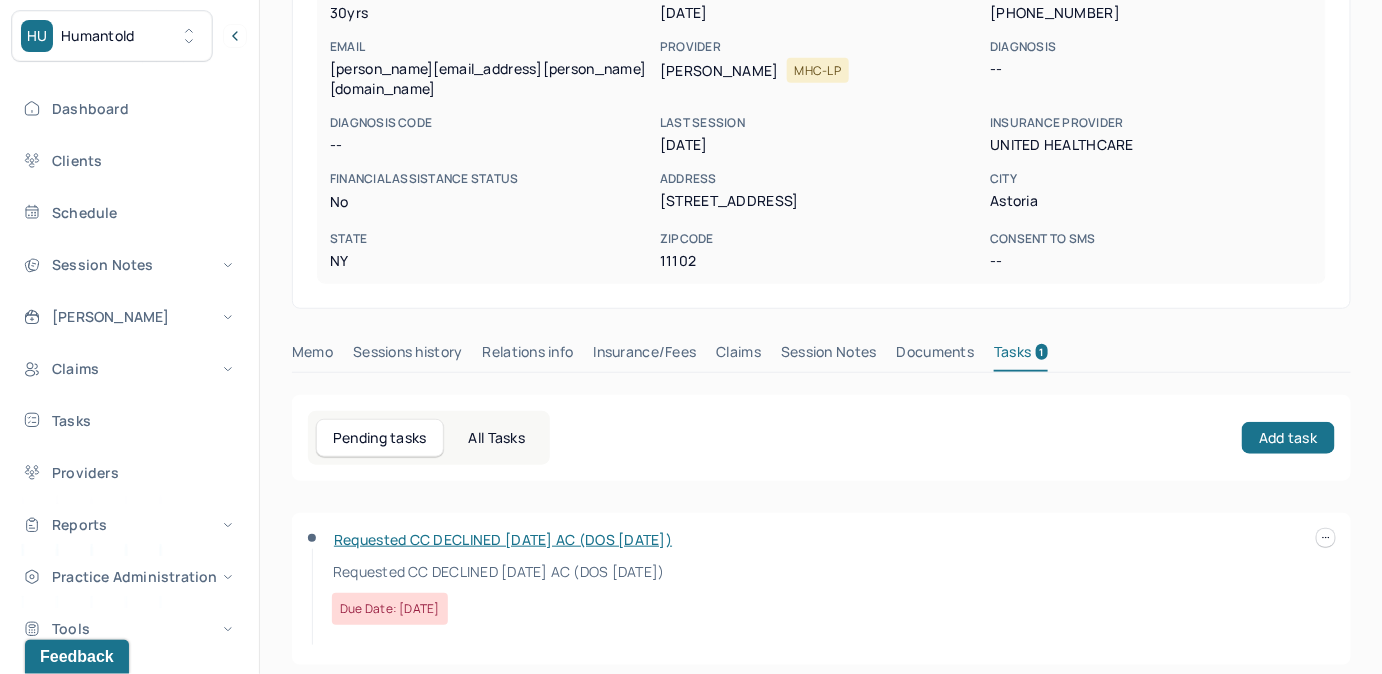 click at bounding box center [1326, 538] 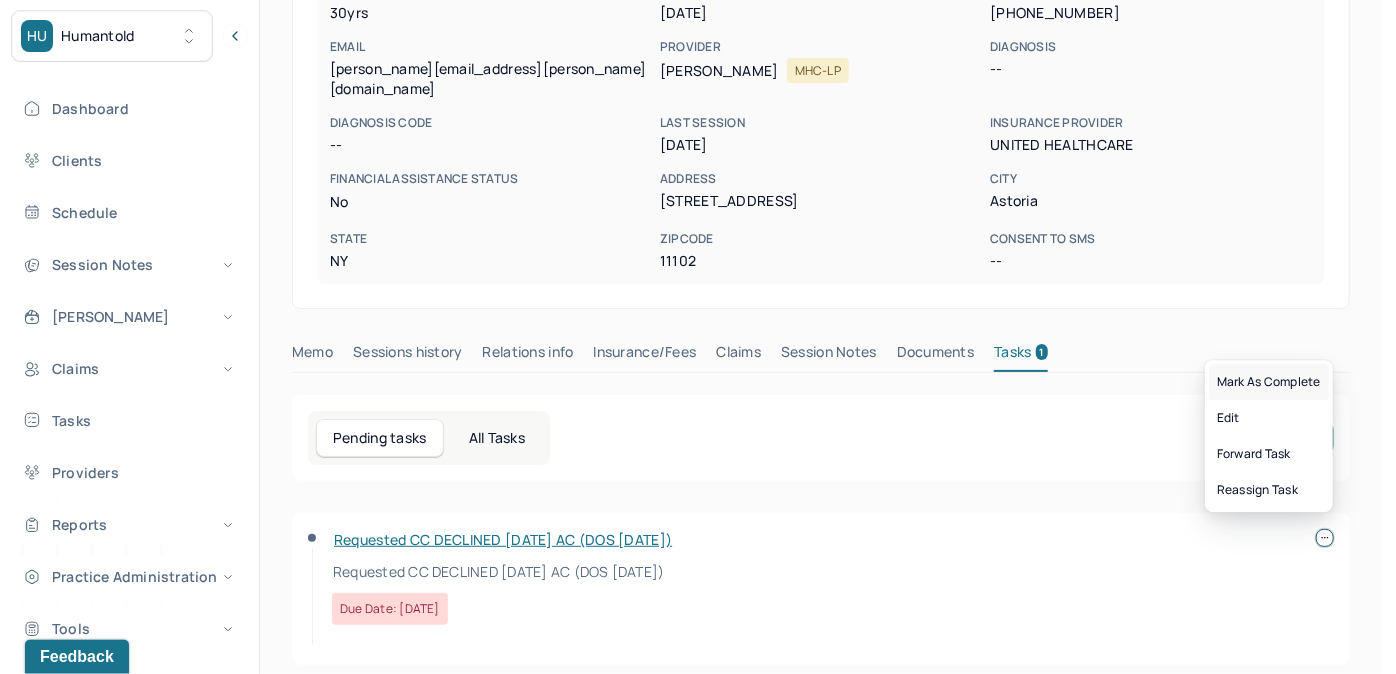 click on "Mark as complete" at bounding box center (1269, 382) 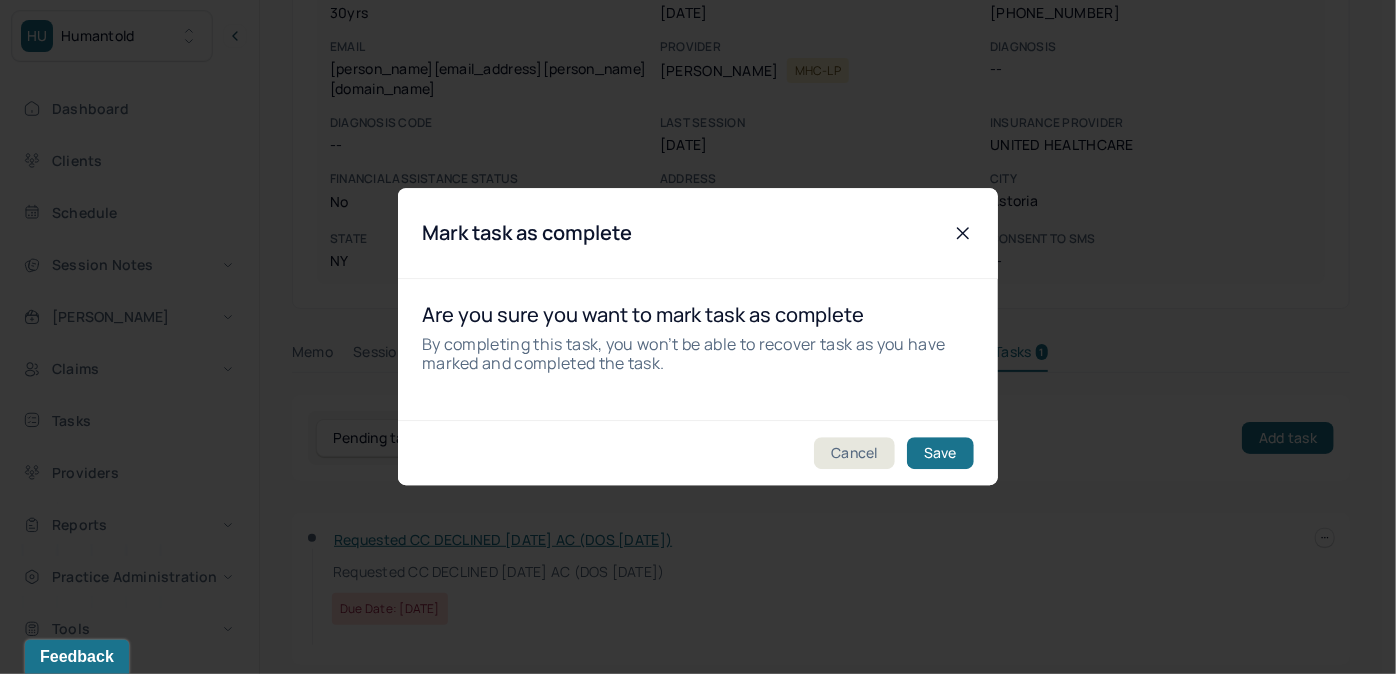 drag, startPoint x: 958, startPoint y: 446, endPoint x: 895, endPoint y: 442, distance: 63.126858 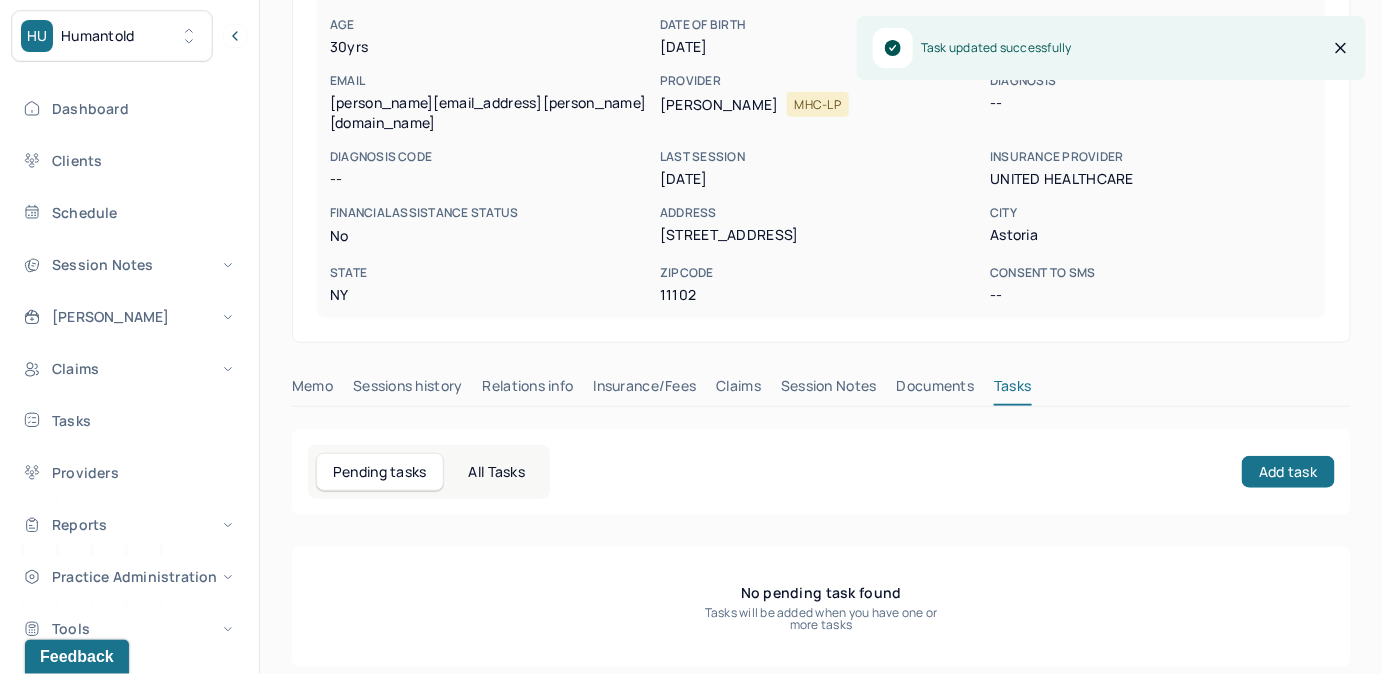 click on "Claims" at bounding box center [738, 390] 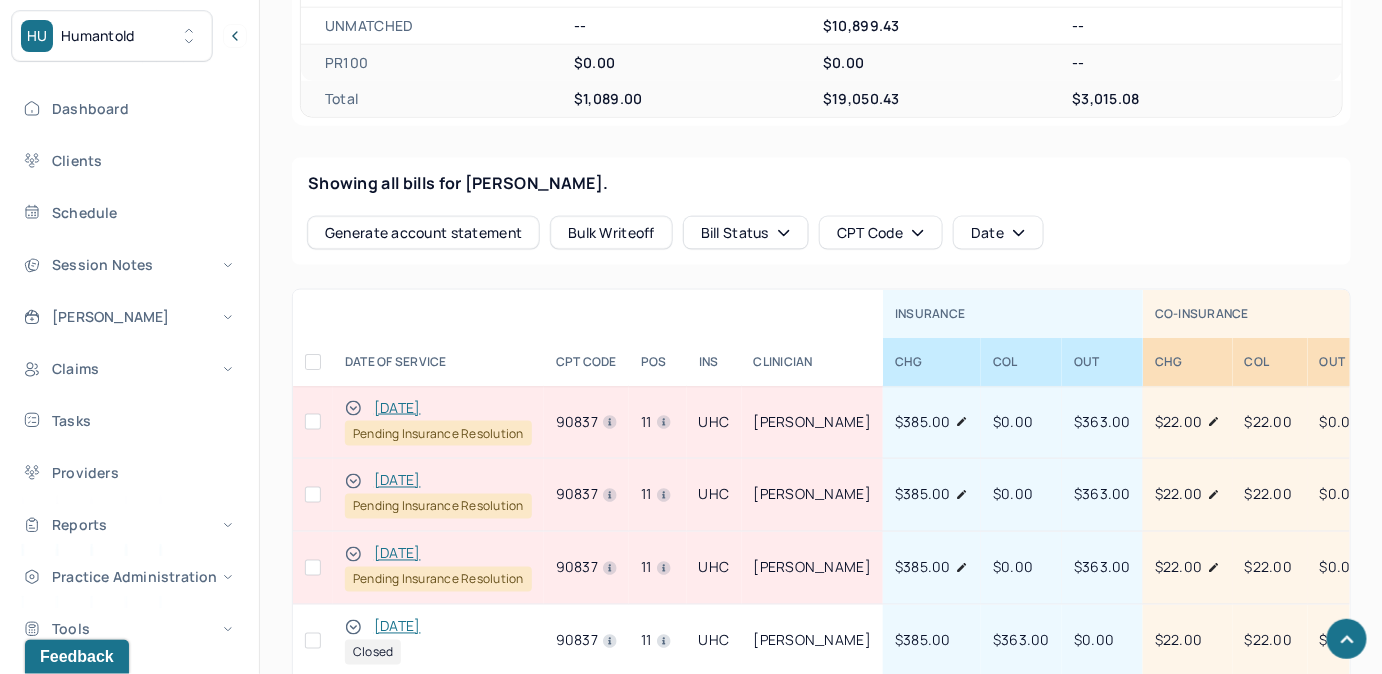 scroll, scrollTop: 844, scrollLeft: 0, axis: vertical 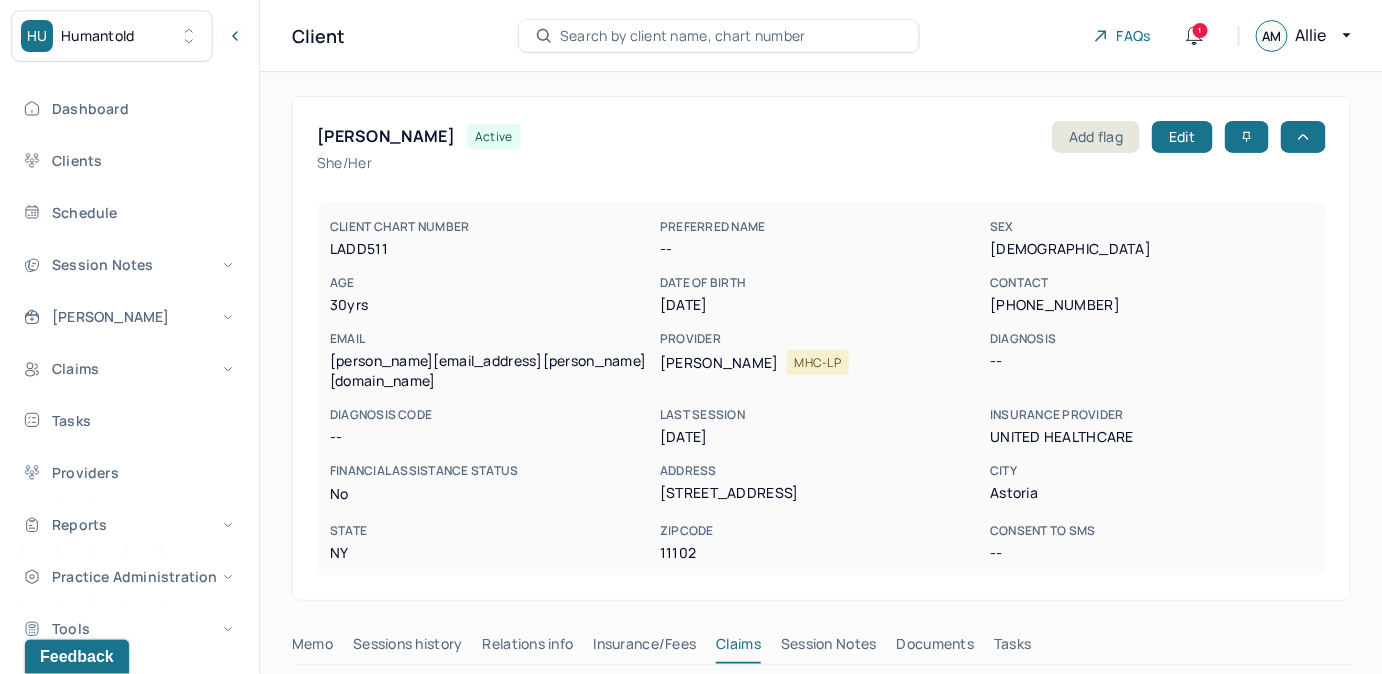click on "Search by client name, chart number" at bounding box center [683, 36] 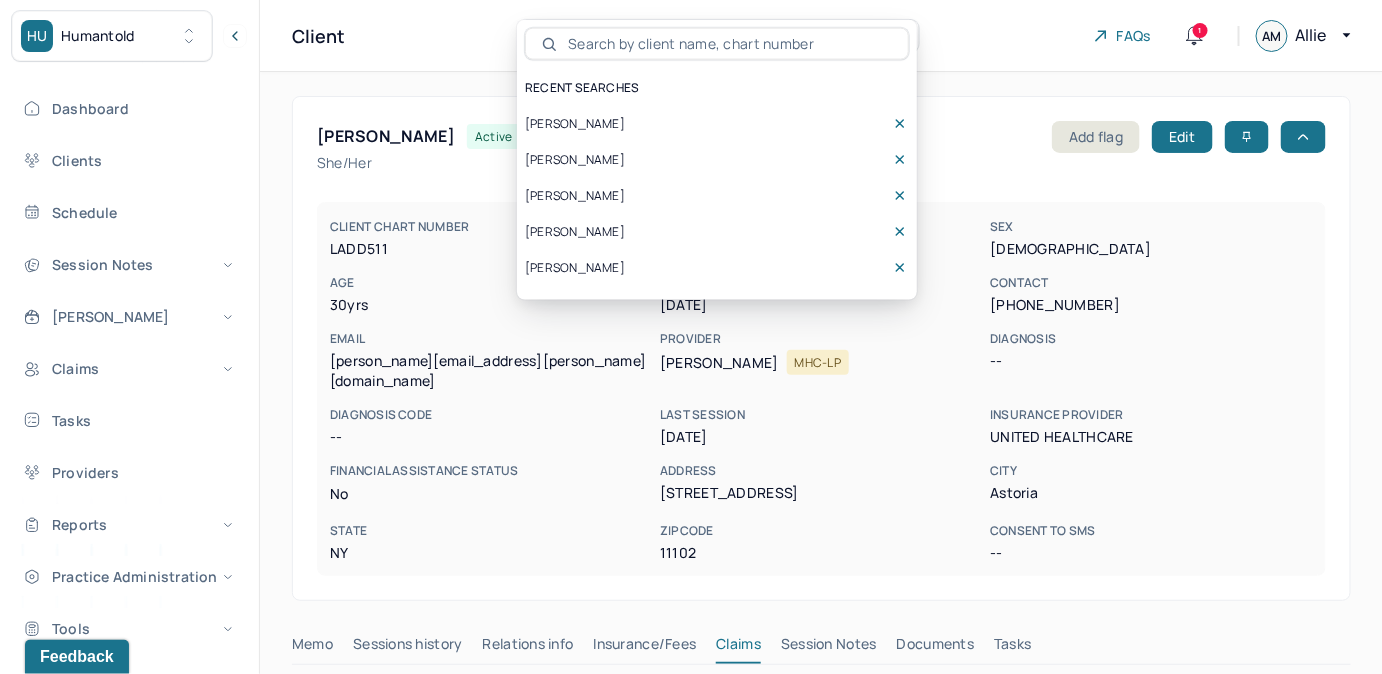 click on "[PERSON_NAME] active   Add flag     Edit               She/Her CLIENT CHART NUMBER LADD511 PREFERRED NAME -- SEX [DEMOGRAPHIC_DATA] AGE [DEMOGRAPHIC_DATA]  yrs DATE OF BIRTH [DEMOGRAPHIC_DATA]  CONTACT [PHONE_NUMBER] EMAIL [PERSON_NAME][EMAIL_ADDRESS][PERSON_NAME][DOMAIN_NAME] PROVIDER [PERSON_NAME] MHC-LP DIAGNOSIS -- DIAGNOSIS CODE -- LAST SESSION [DATE] insurance provider United Healthcare FINANCIAL ASSISTANCE STATUS no Address [STREET_ADDRESS][US_STATE] Consent to Sms --   Memo     Sessions history     Relations info     Insurance/Fees     Claims     Session Notes     Documents     Tasks    OUTSTANDING COLLECTED WRITE-OFF INSURANCE $1,089.00 $7,081.00 $3,015.08 CO-INSURANCE $0.00 $1,070.00 $0.00 UNMATCHED -- $10,899.43 -- PR100 $0.00 $0.00 -- Total $1,089.00 $19,050.43 $3,015.08 Showing all bills for [PERSON_NAME].    Generate account statement     Bulk Writeoff     Bill Status     CPT Code     Date   INSURANCE CO-INSURANCE PR100 DATE OF SERVICE CPT CODE pos Ins CLINICIAN CHG COL OUT CHG COL OUT CHg COL OUT AA     [DATE] 90837 11 UHC" at bounding box center [821, 1257] 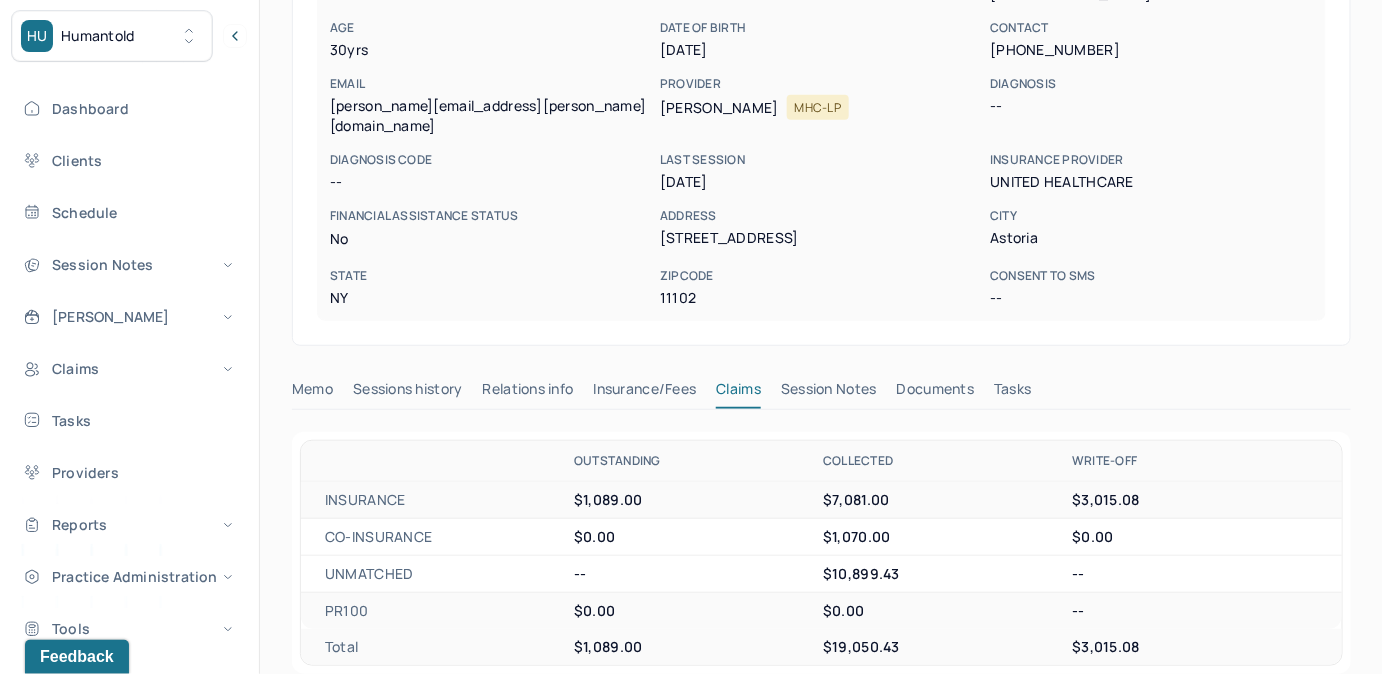scroll, scrollTop: 181, scrollLeft: 0, axis: vertical 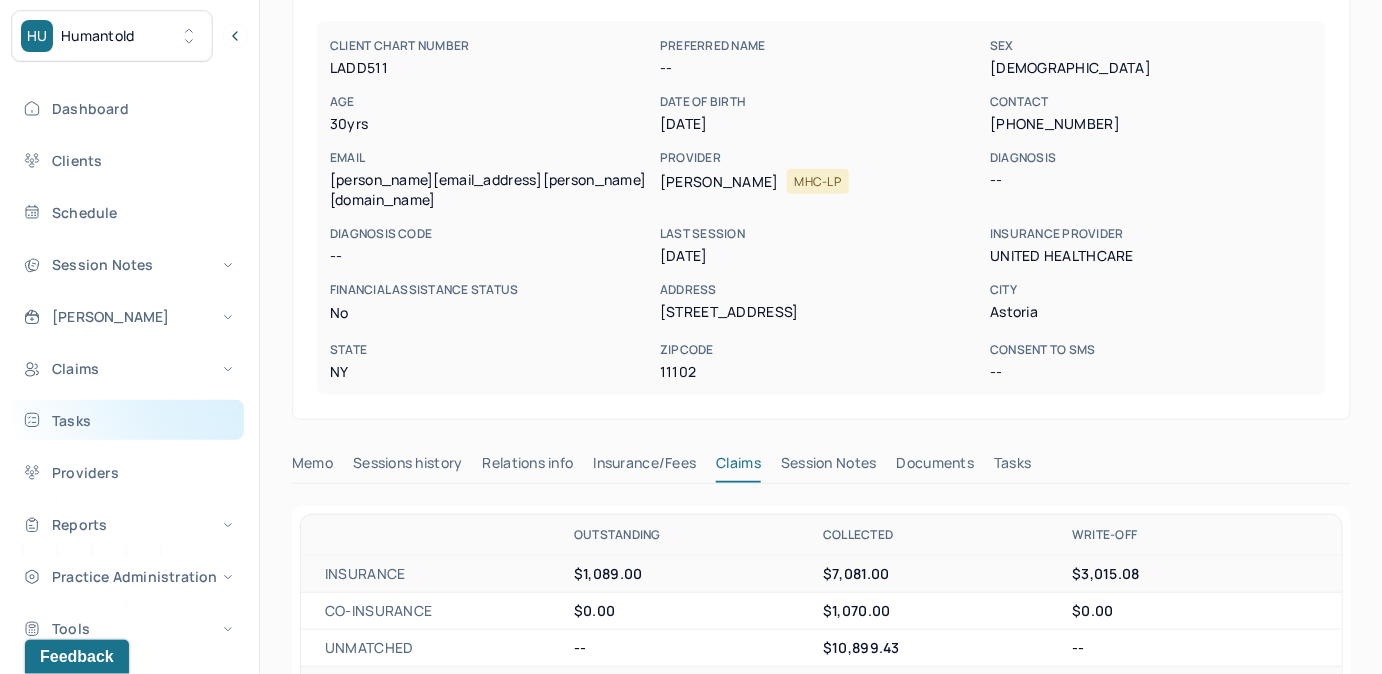 click on "Tasks" at bounding box center (128, 420) 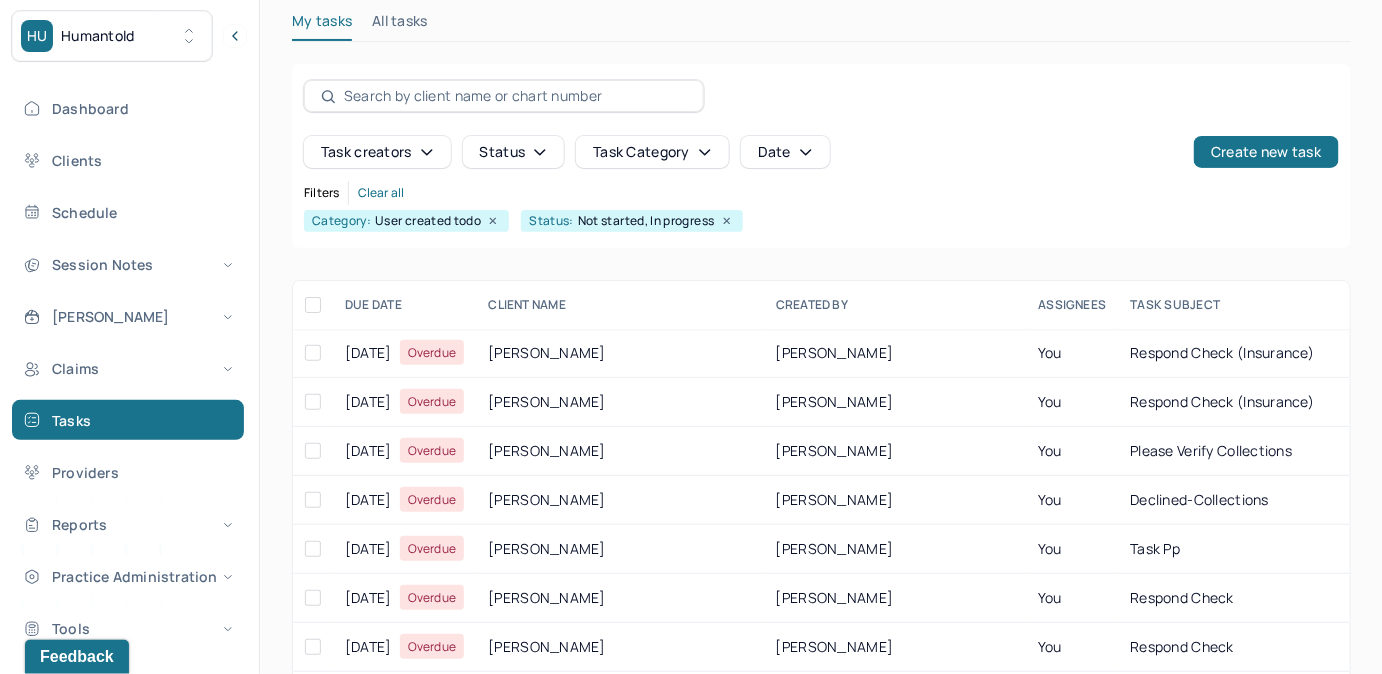 scroll, scrollTop: 181, scrollLeft: 0, axis: vertical 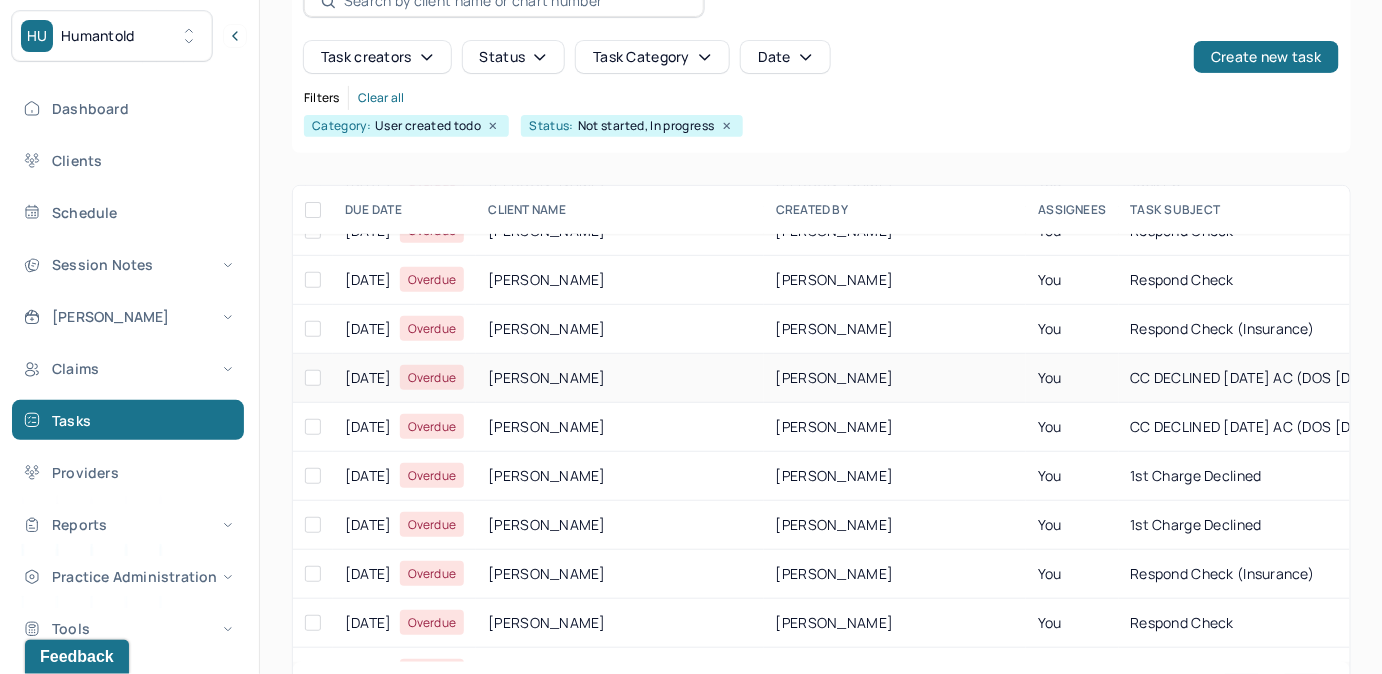 click on "CC DECLINED [DATE] AC (DOS [DATE])" at bounding box center (1260, 377) 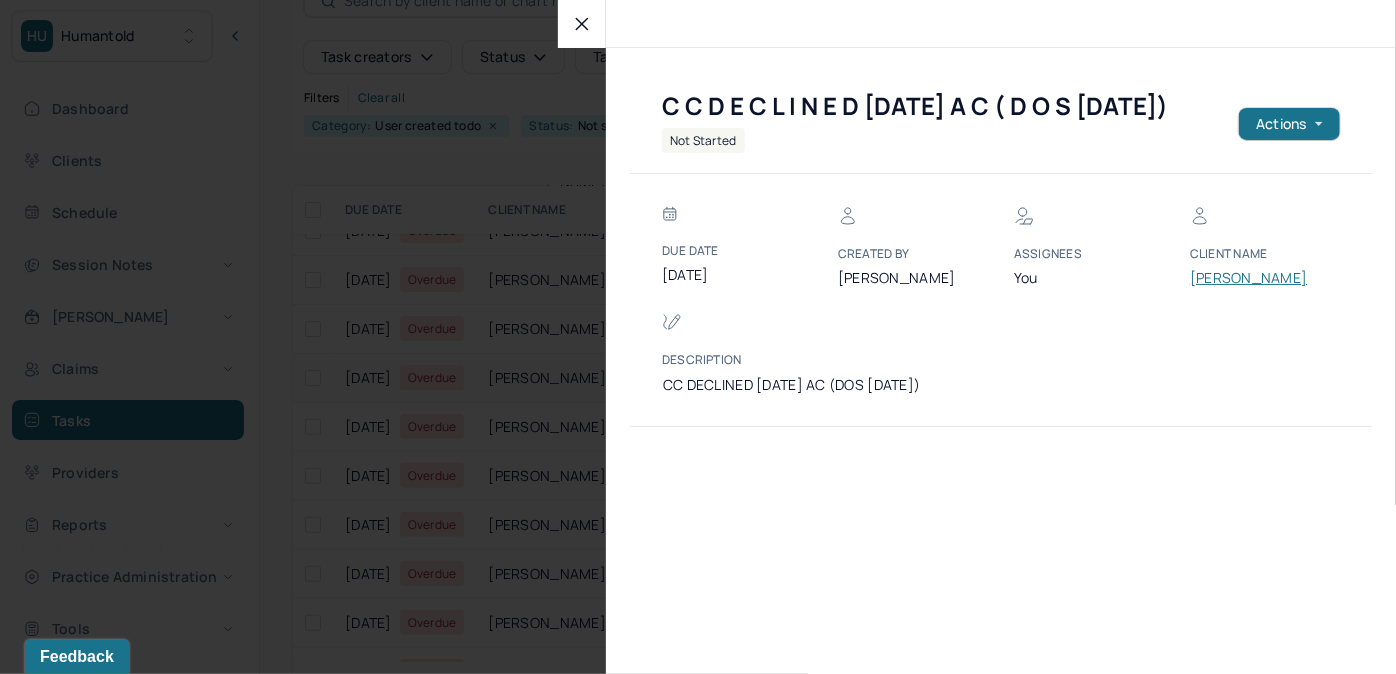 click on "[PERSON_NAME]" at bounding box center [1250, 278] 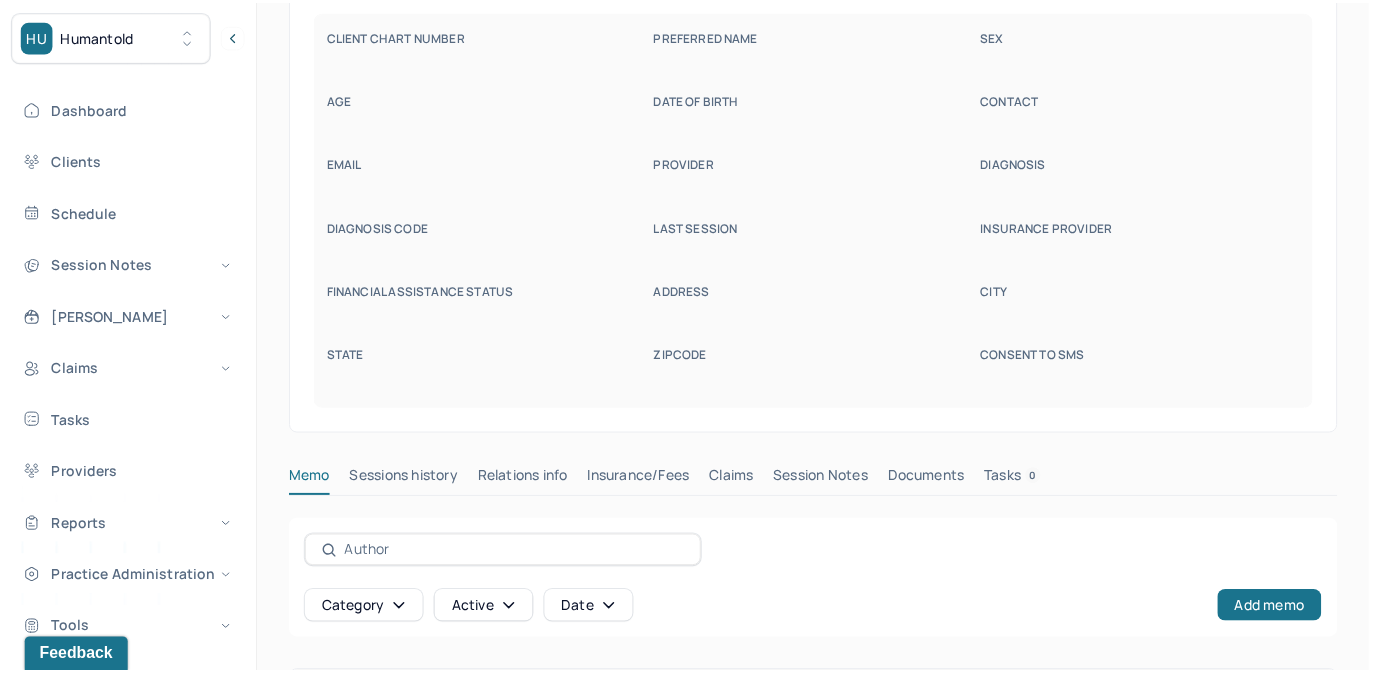 scroll, scrollTop: 109, scrollLeft: 0, axis: vertical 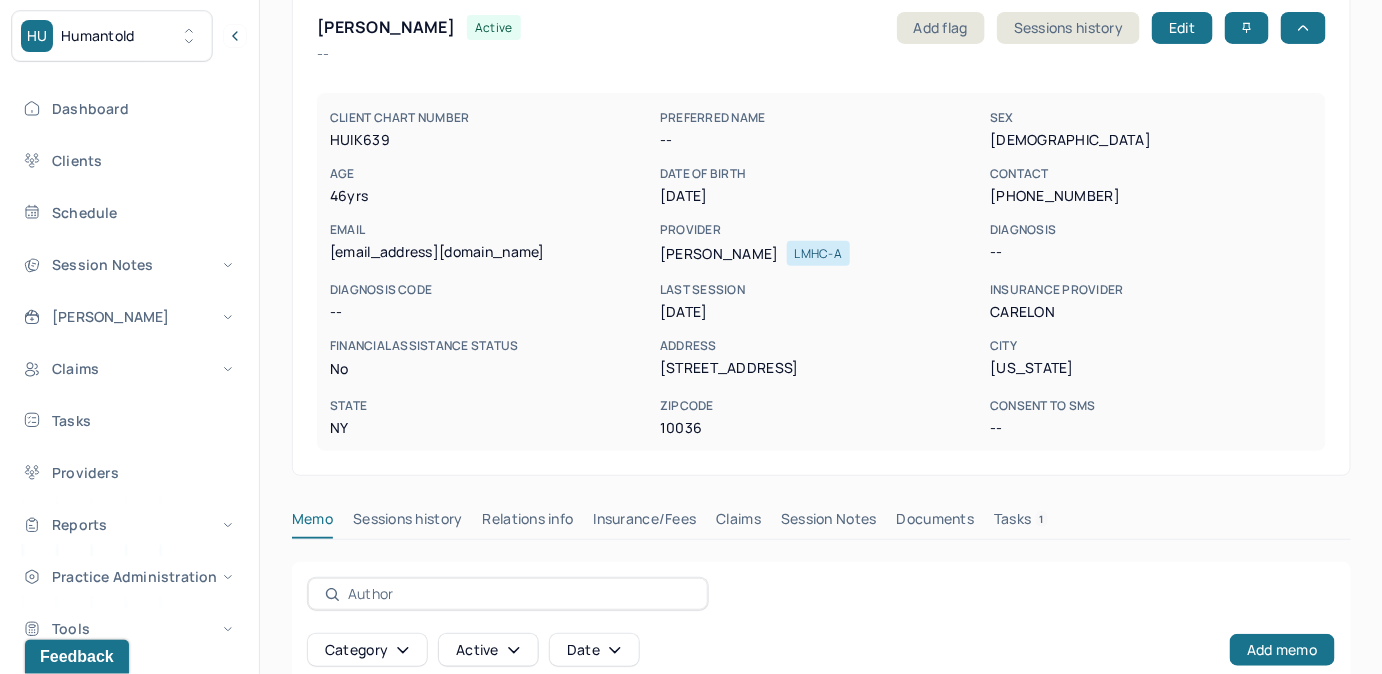 drag, startPoint x: 1027, startPoint y: 517, endPoint x: 1072, endPoint y: 459, distance: 73.409805 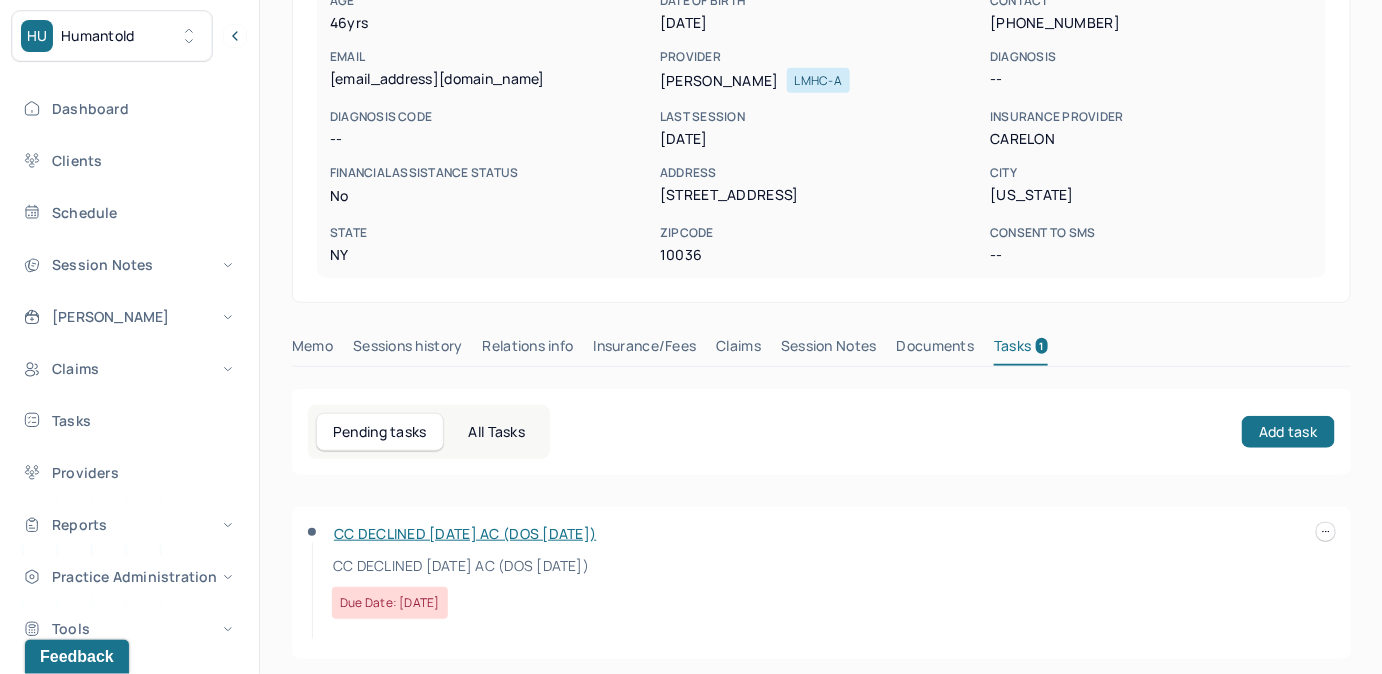 scroll, scrollTop: 292, scrollLeft: 0, axis: vertical 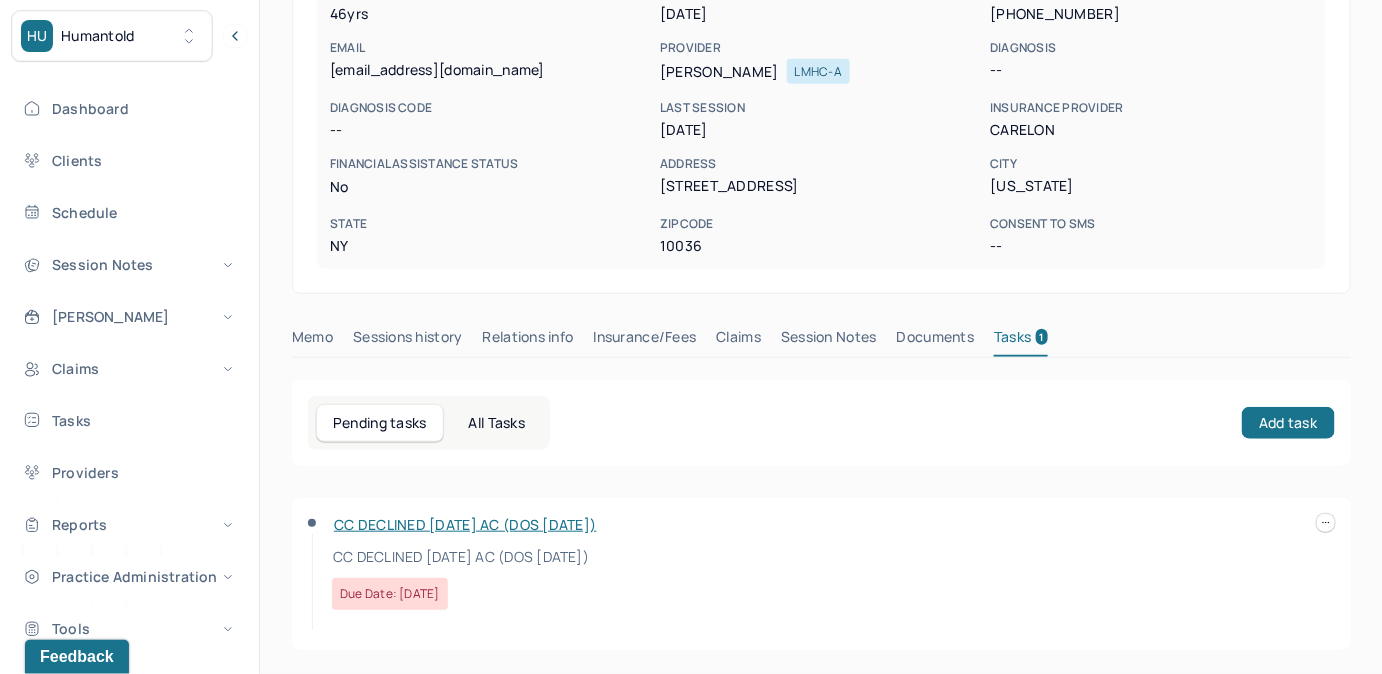 click at bounding box center [1326, 523] 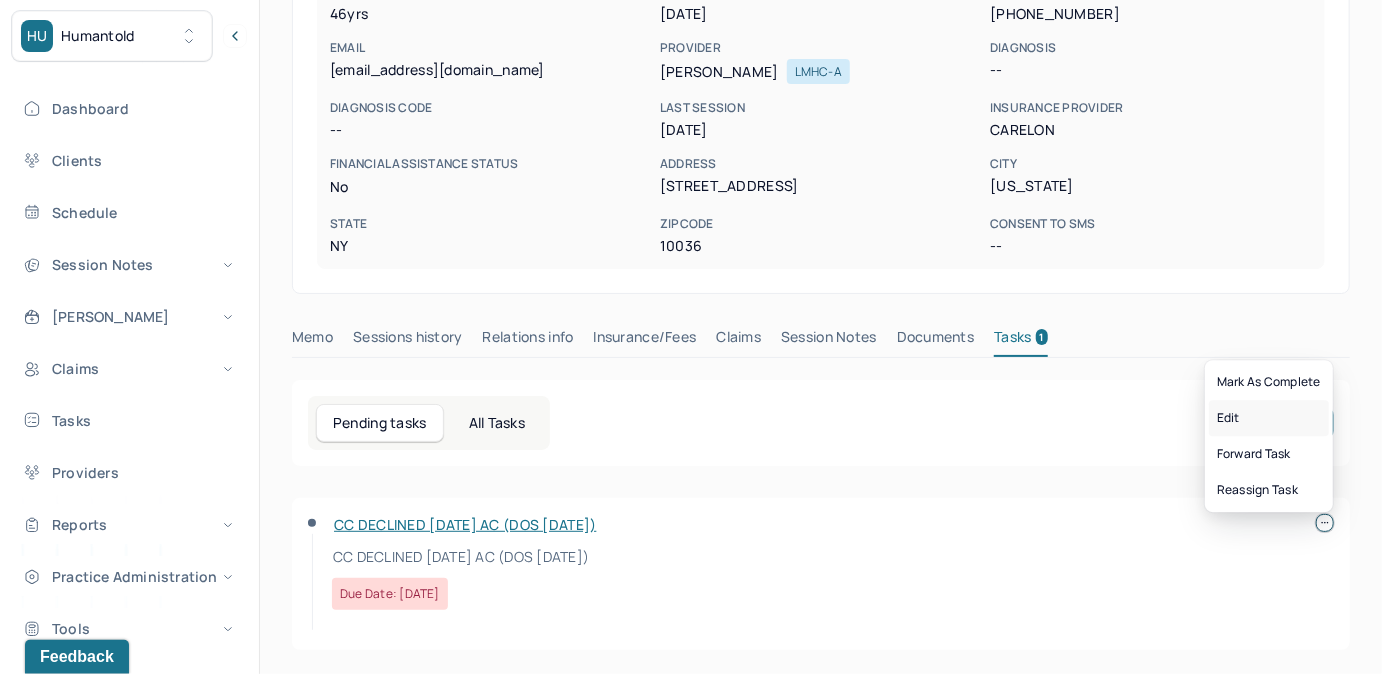 click on "Edit" at bounding box center [1269, 418] 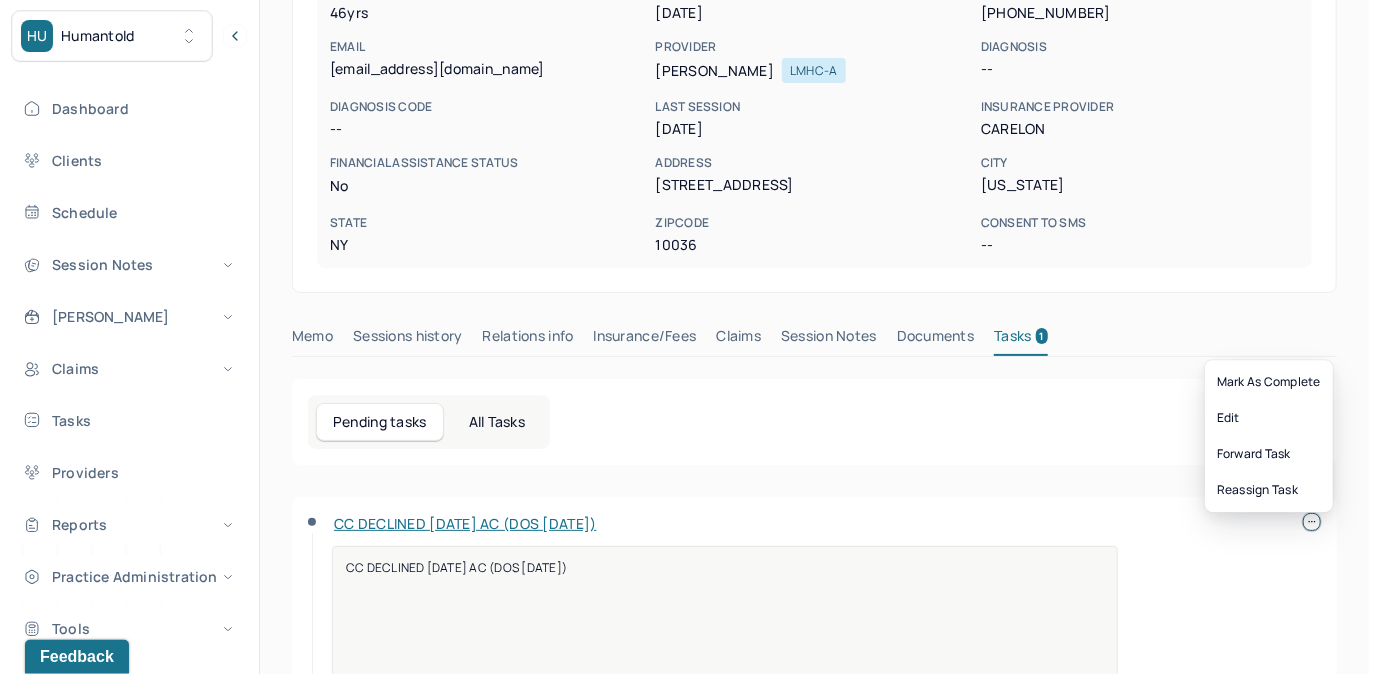 click at bounding box center (1312, 522) 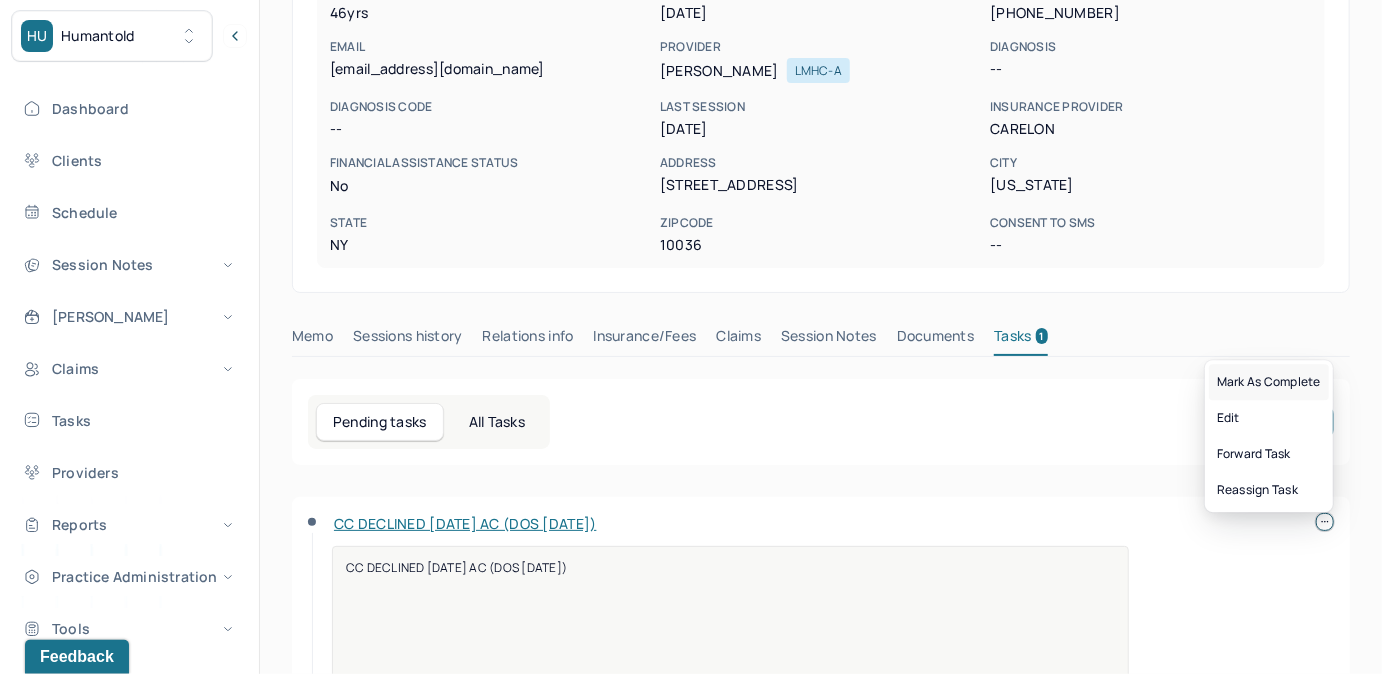 click on "Mark as complete" at bounding box center [1269, 382] 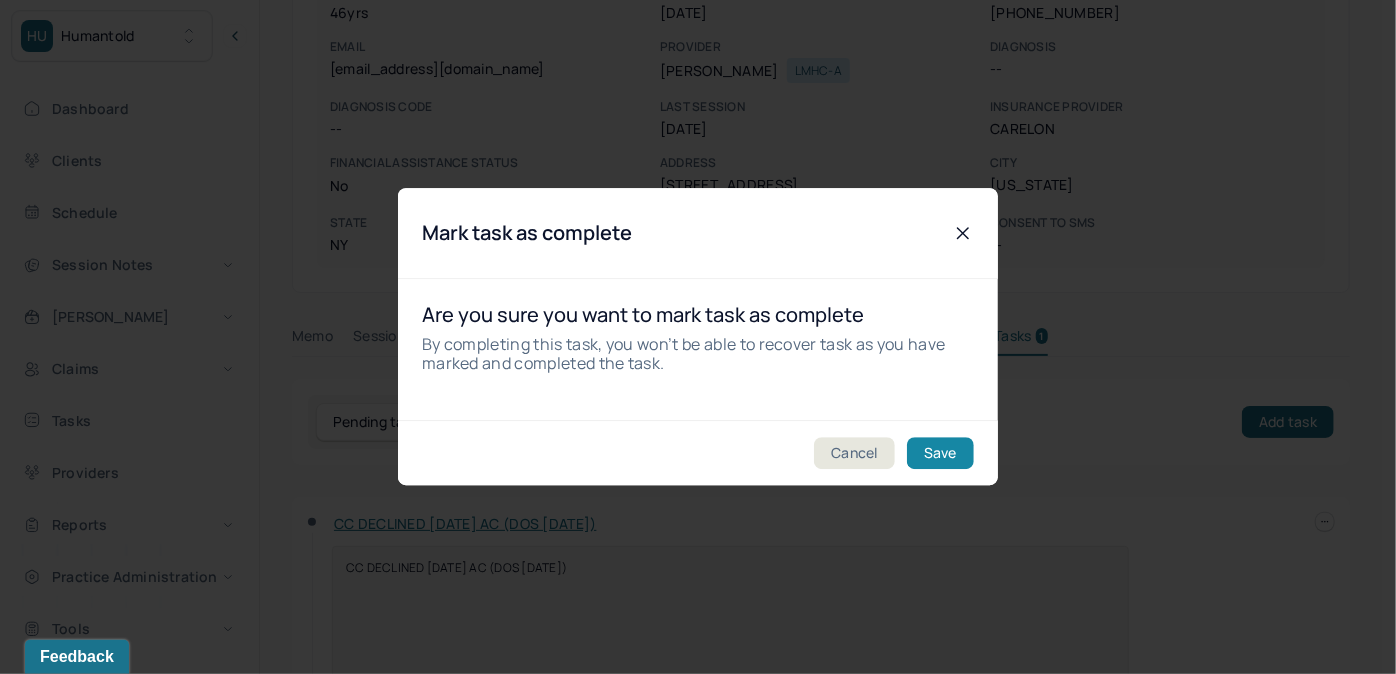 click on "Save" at bounding box center (940, 454) 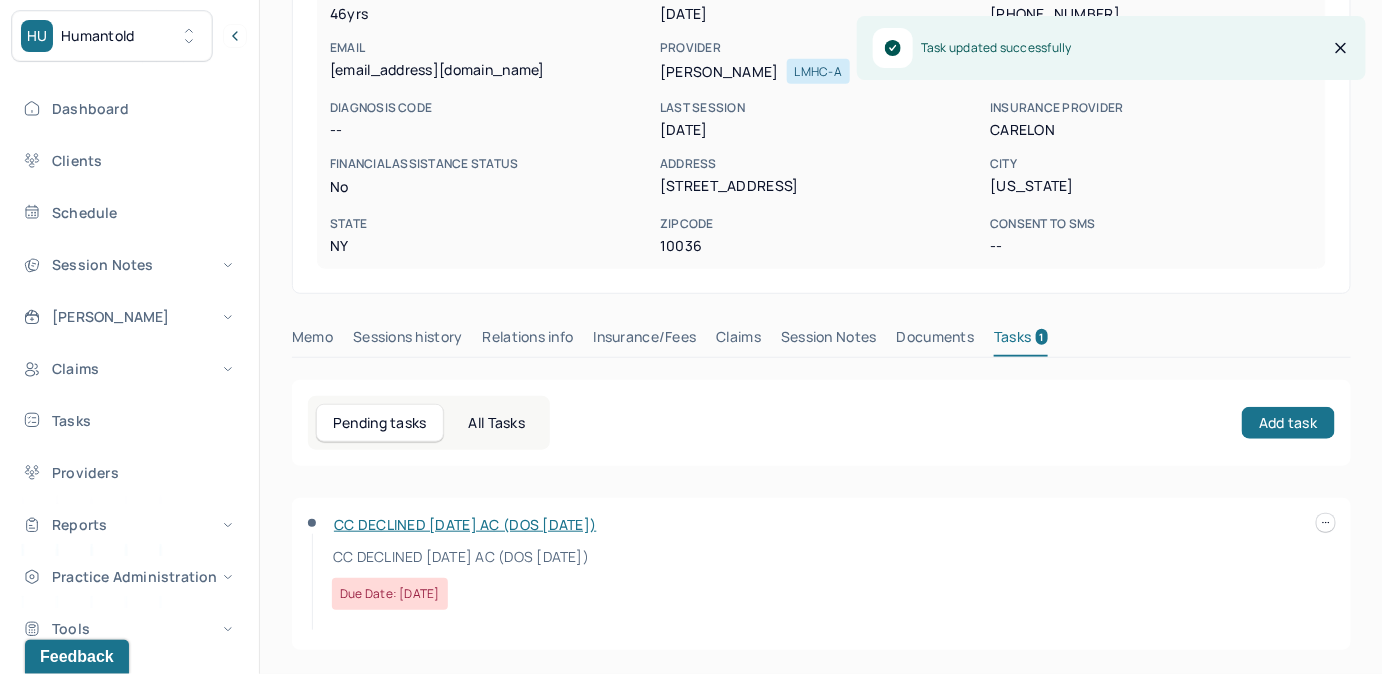 scroll, scrollTop: 258, scrollLeft: 0, axis: vertical 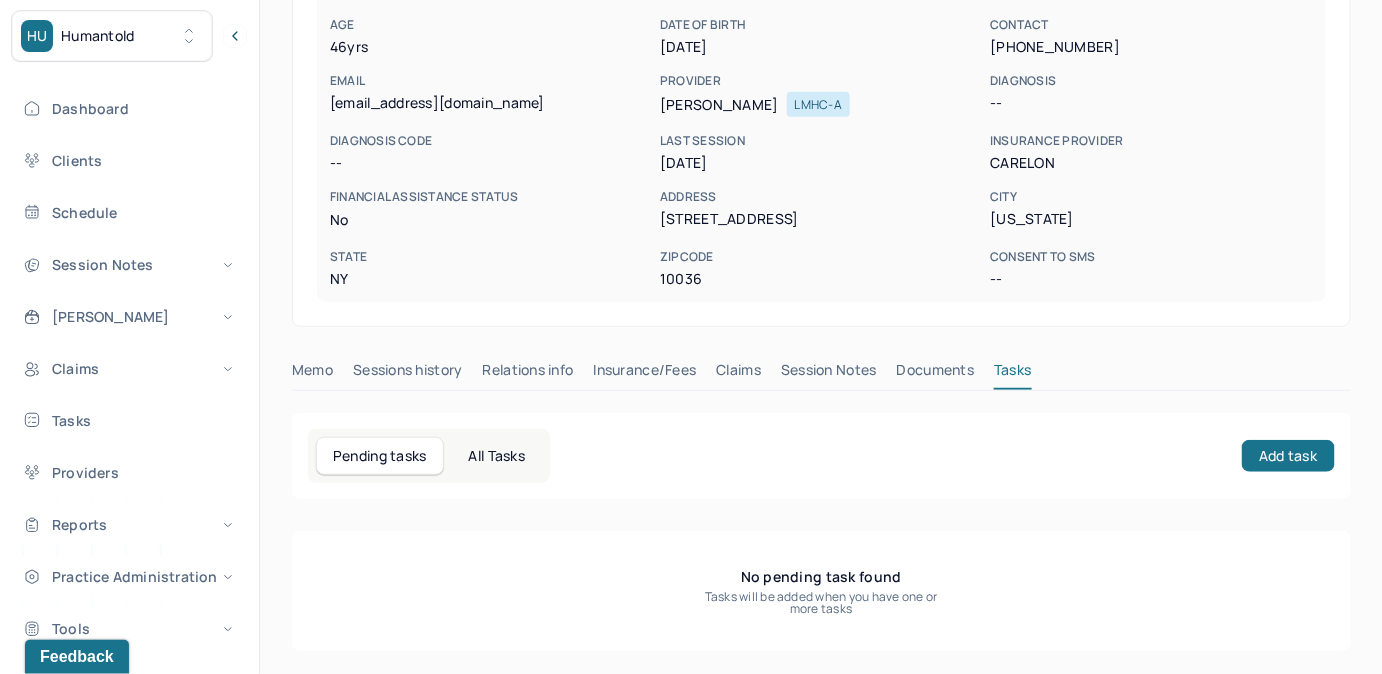 click on "Claims" at bounding box center (738, 374) 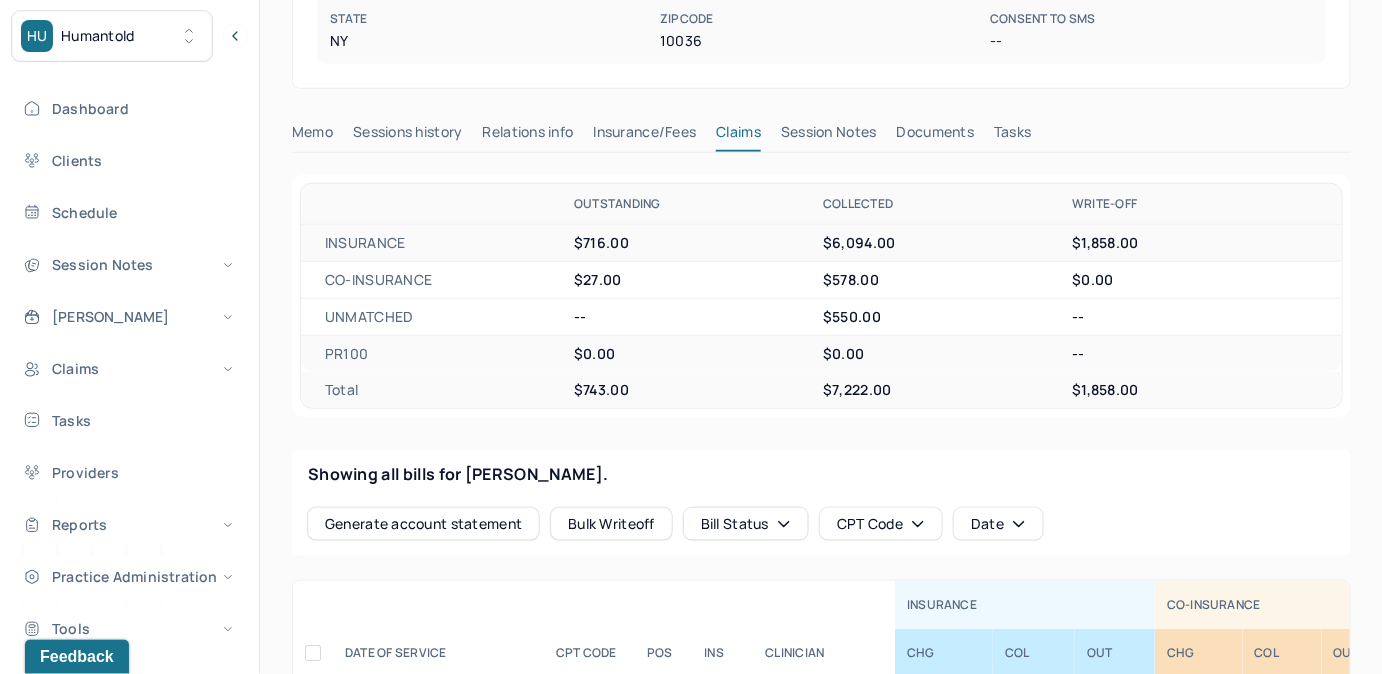 scroll, scrollTop: 530, scrollLeft: 0, axis: vertical 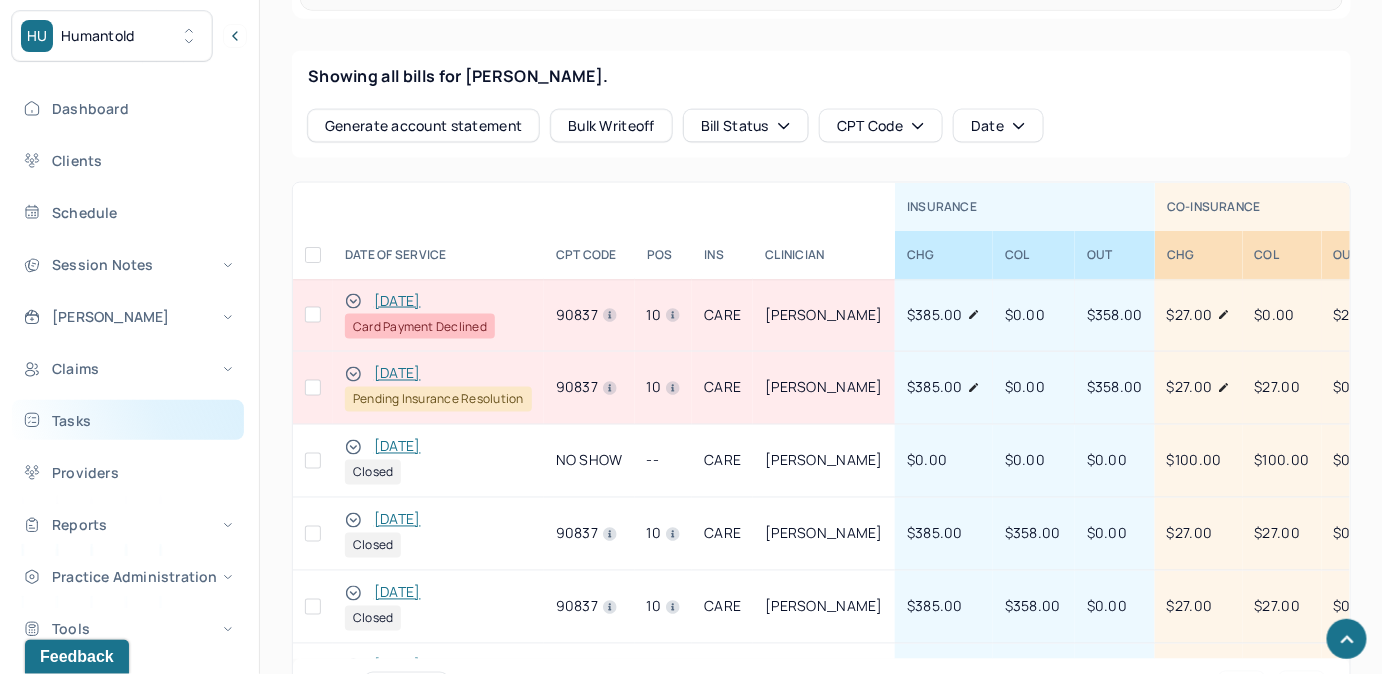 click on "Tasks" at bounding box center [128, 420] 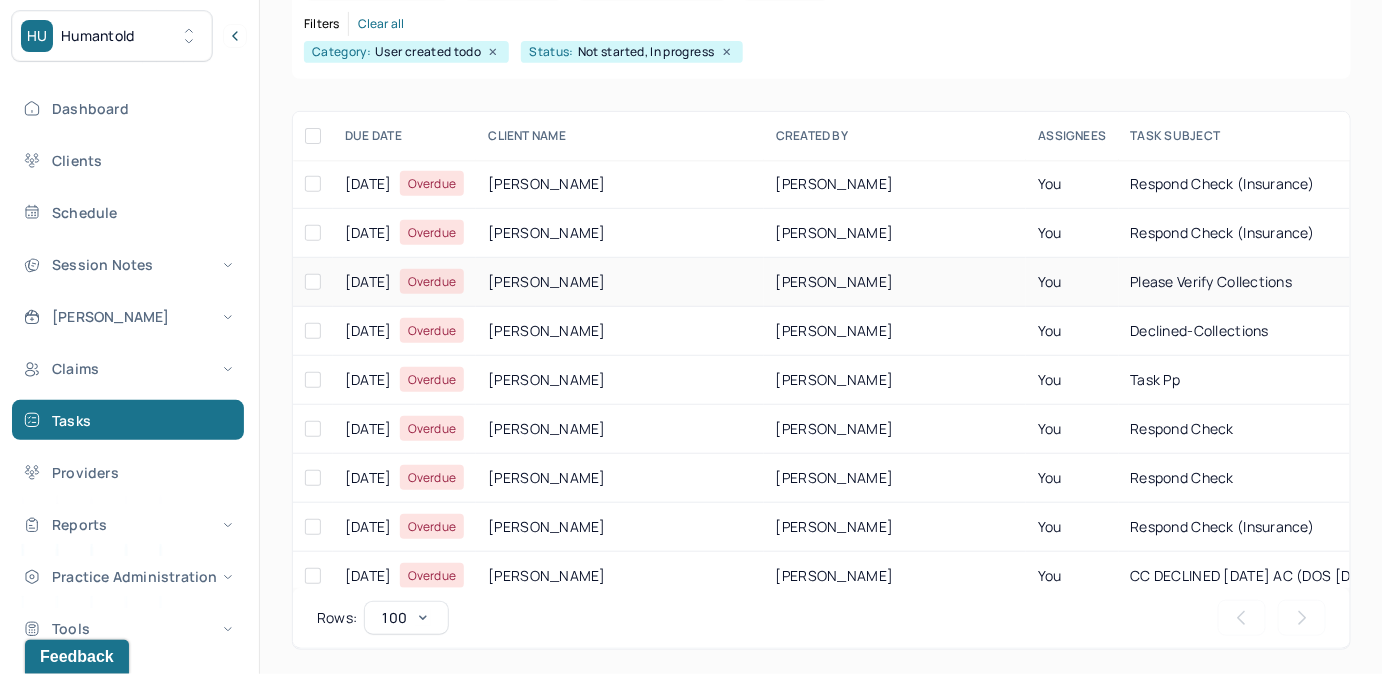 scroll, scrollTop: 256, scrollLeft: 0, axis: vertical 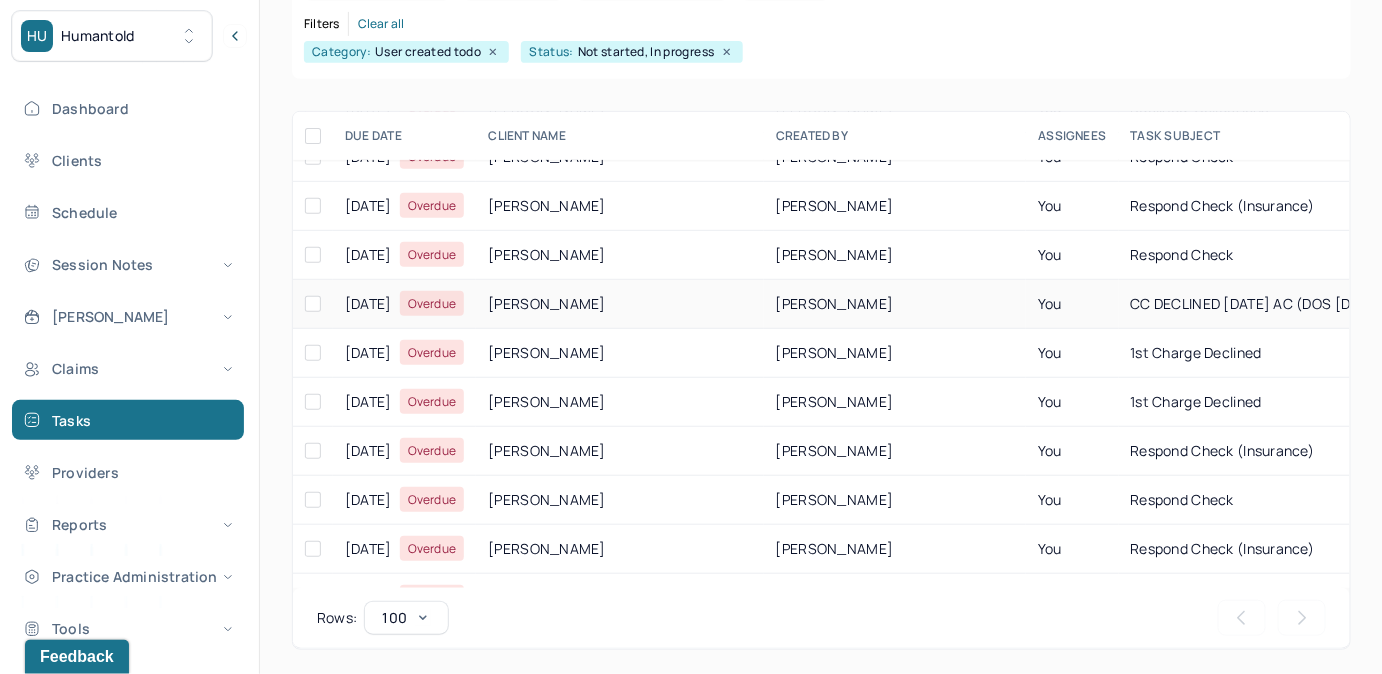 click on "CC DECLINED [DATE] AC (DOS [DATE])" at bounding box center (1353, 304) 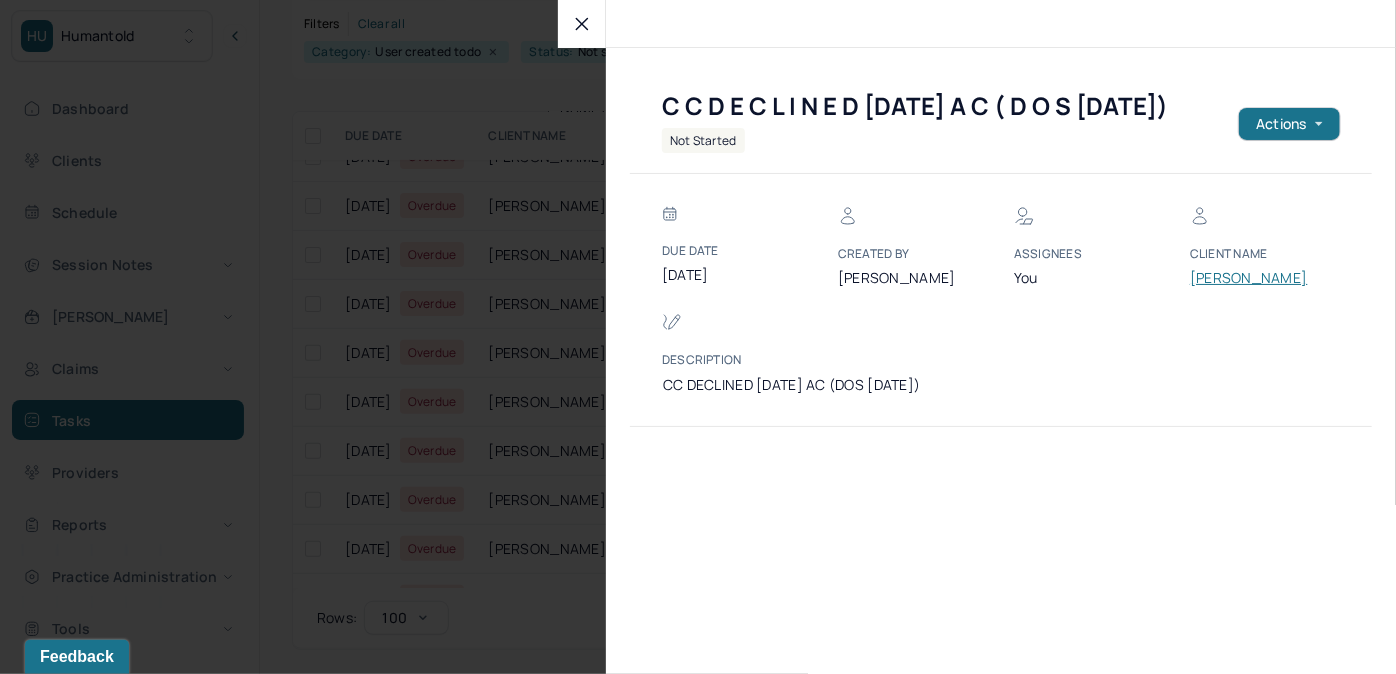 click on "[PERSON_NAME]" at bounding box center (1250, 278) 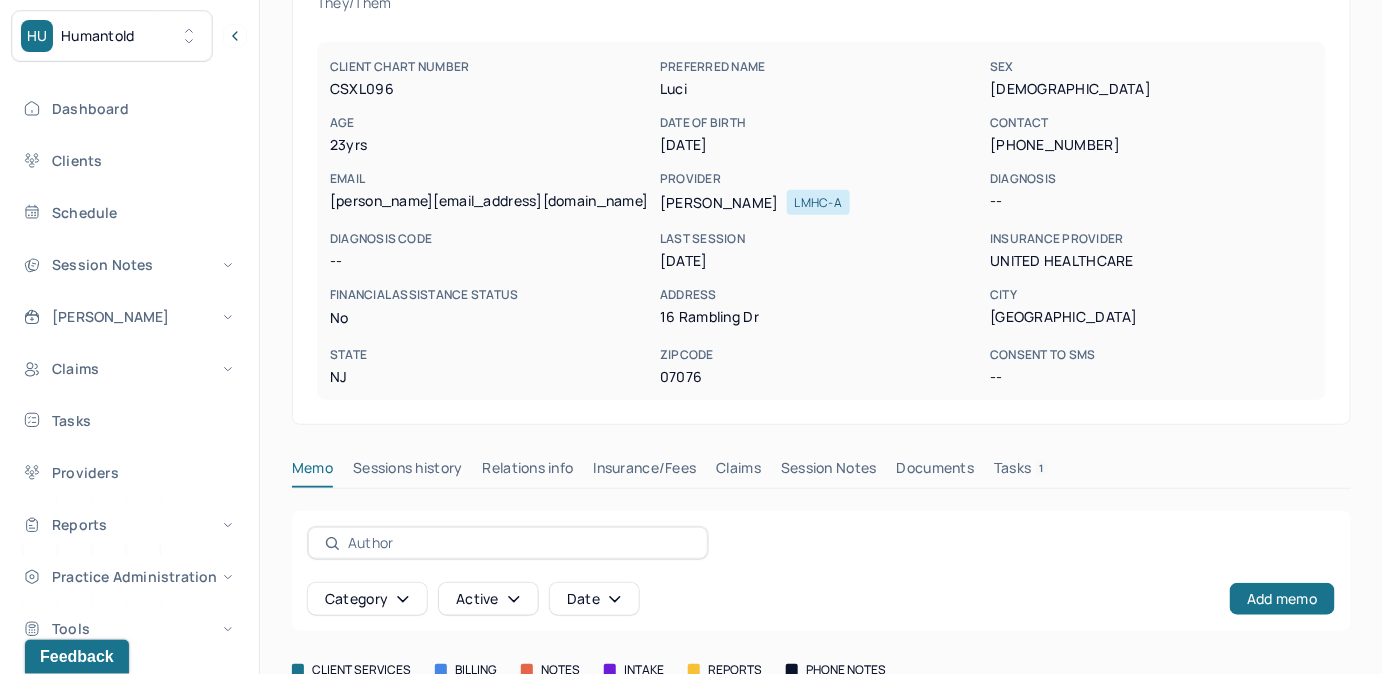 click on "Tasks 1" at bounding box center (1021, 472) 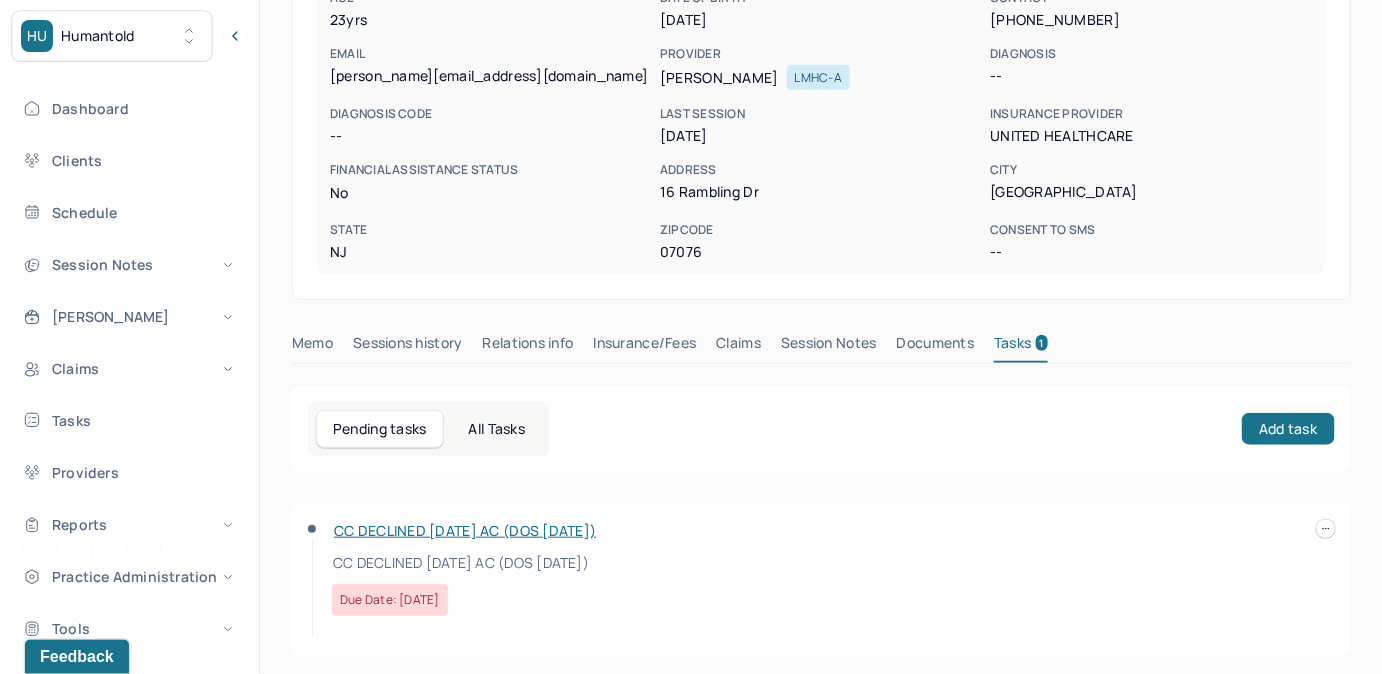 scroll, scrollTop: 292, scrollLeft: 0, axis: vertical 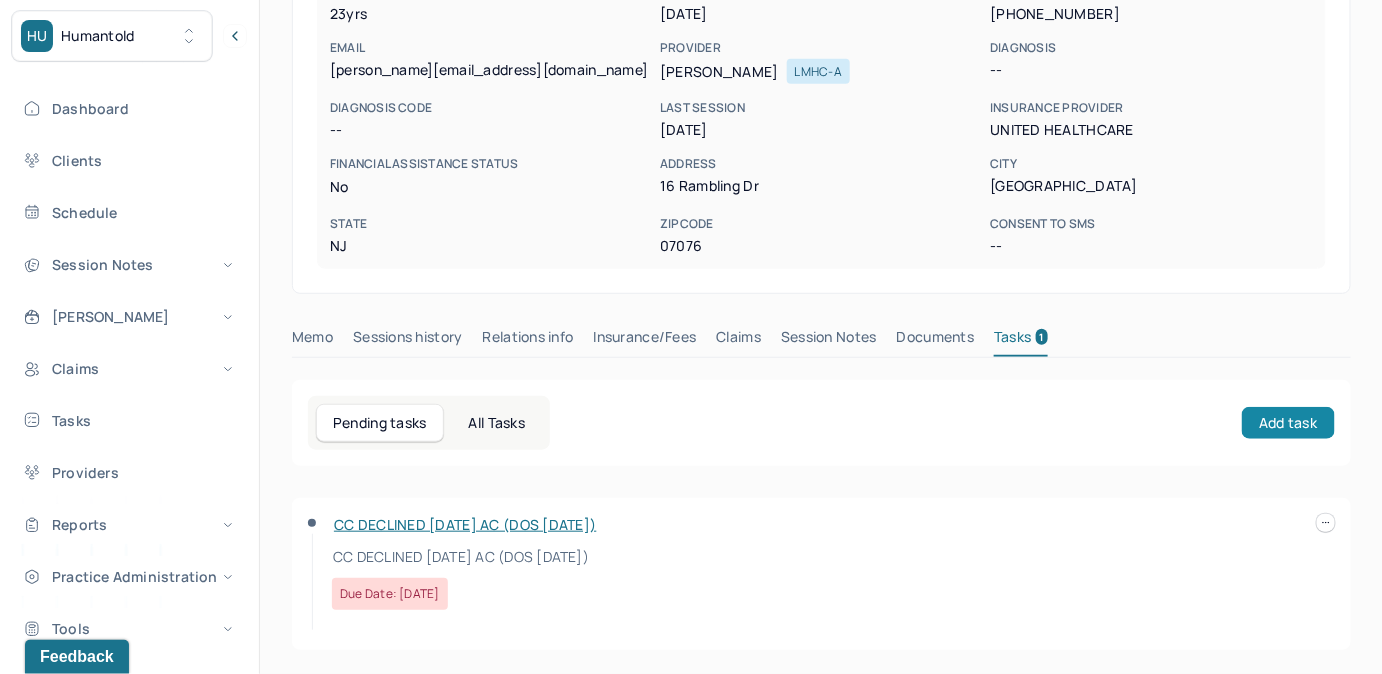 click on "Add task" at bounding box center (1288, 423) 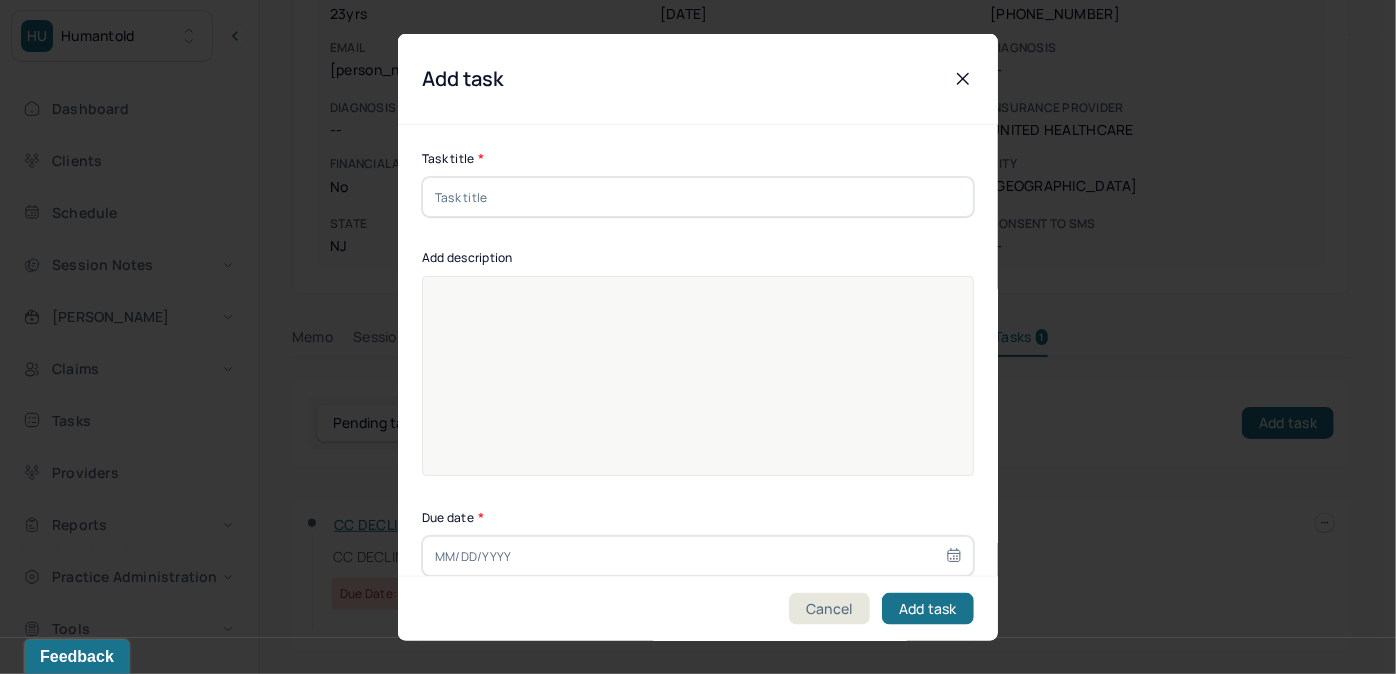 click 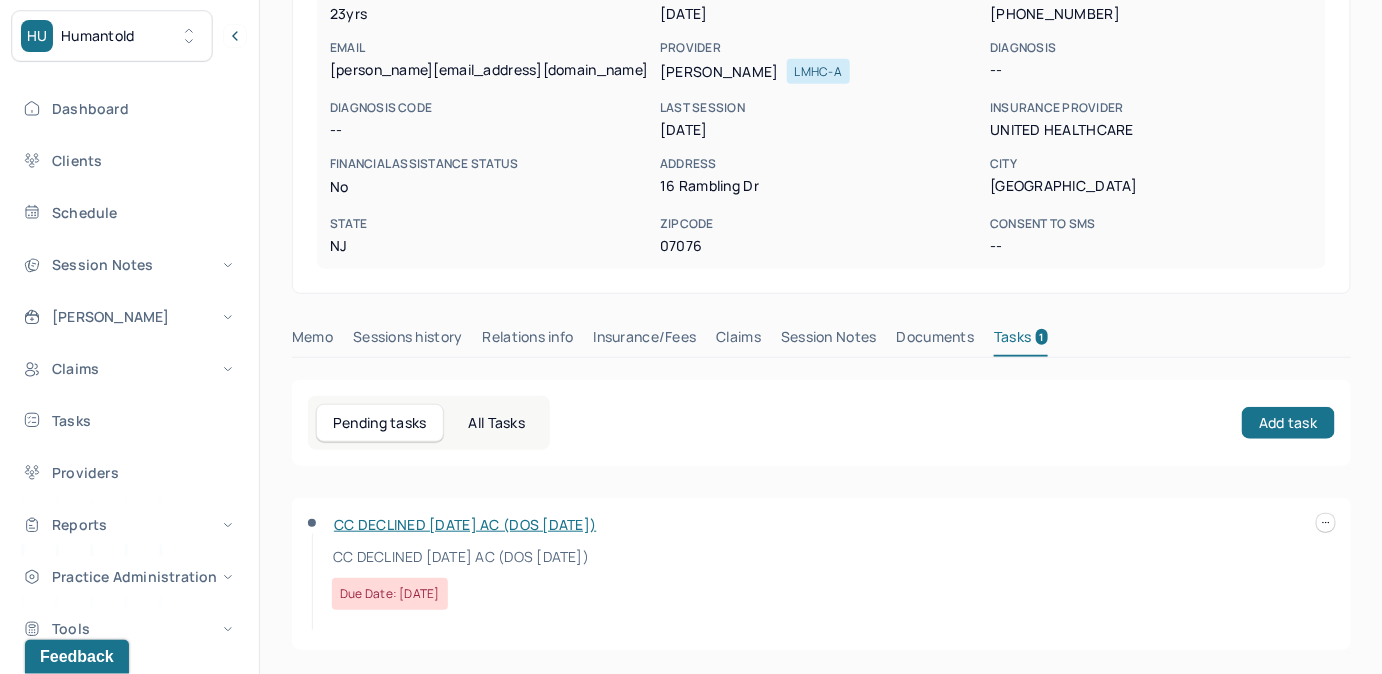 click at bounding box center [1326, 523] 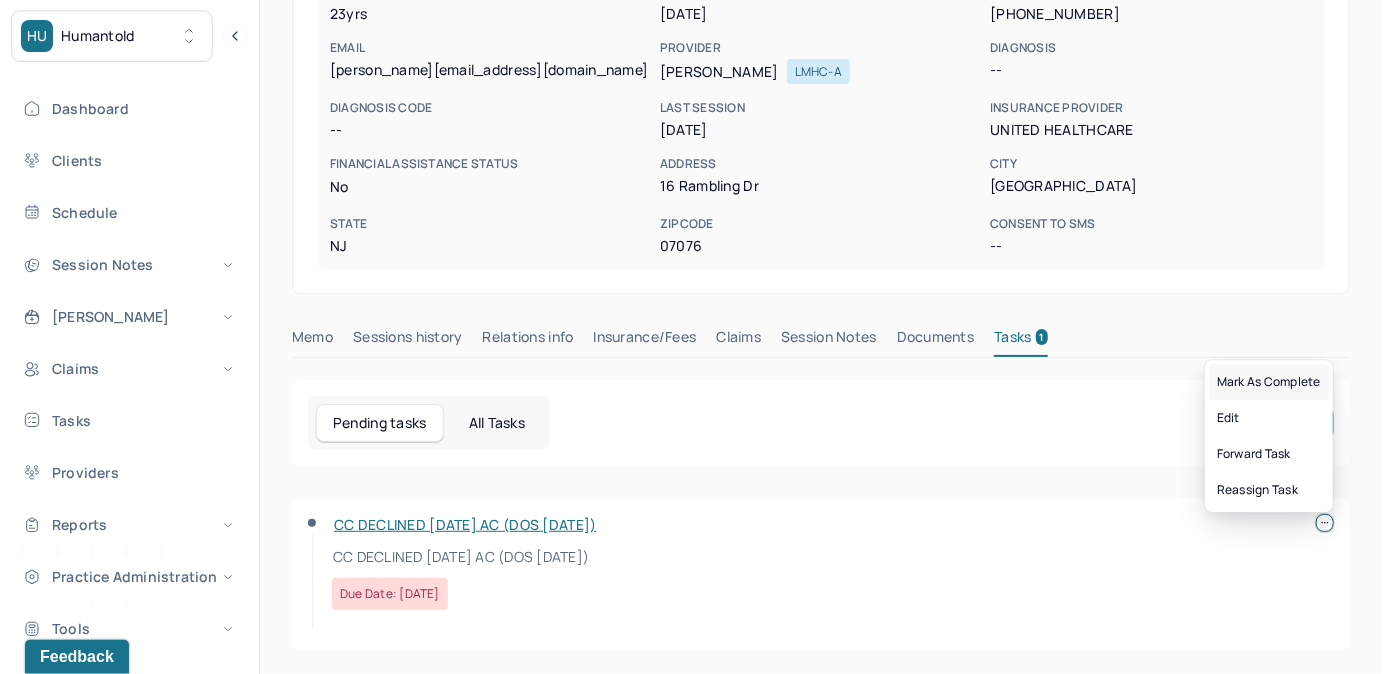 click on "Mark as complete" at bounding box center [1269, 382] 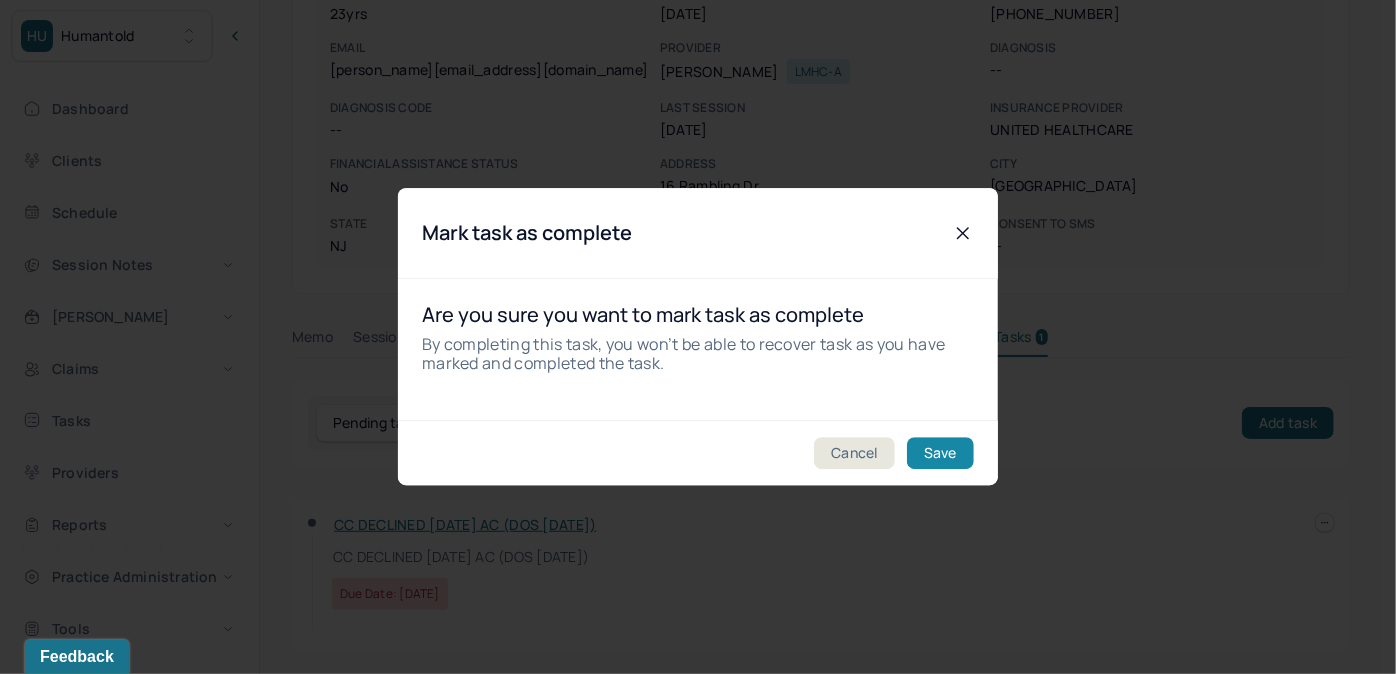 click on "Cancel     Save" at bounding box center (698, 453) 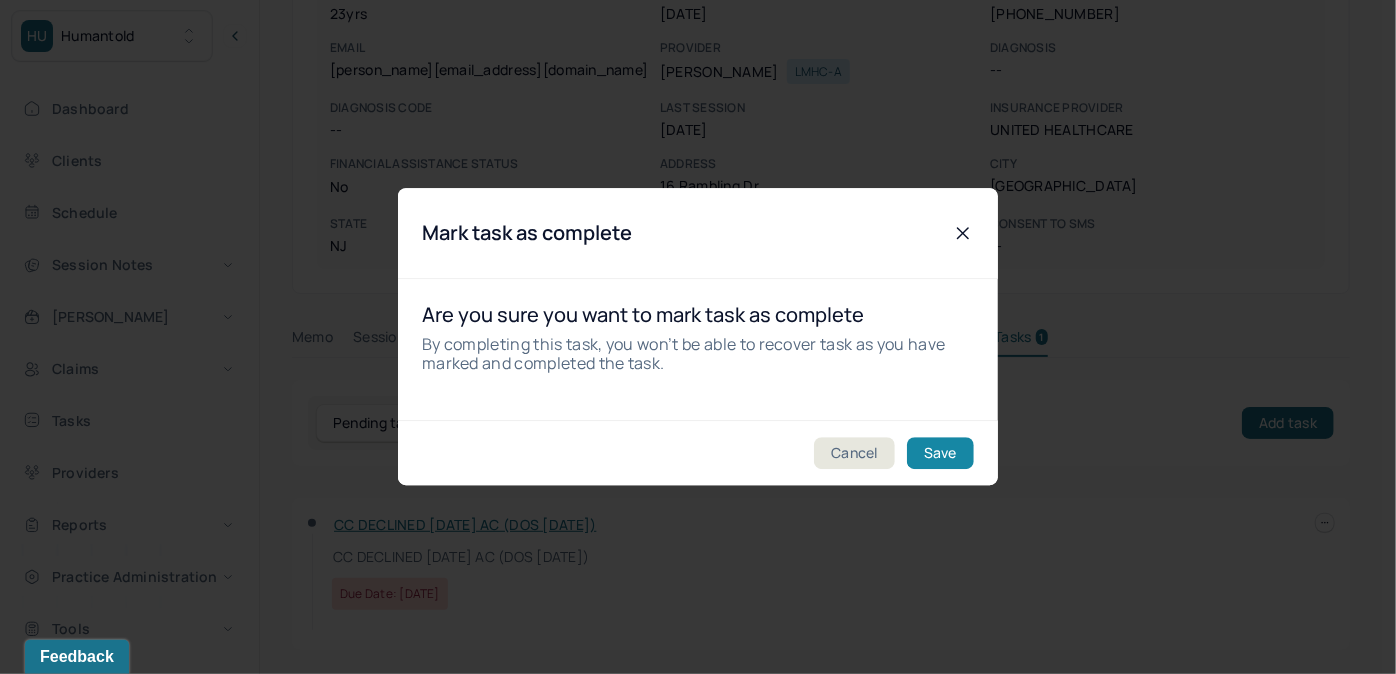 click on "Save" at bounding box center (940, 454) 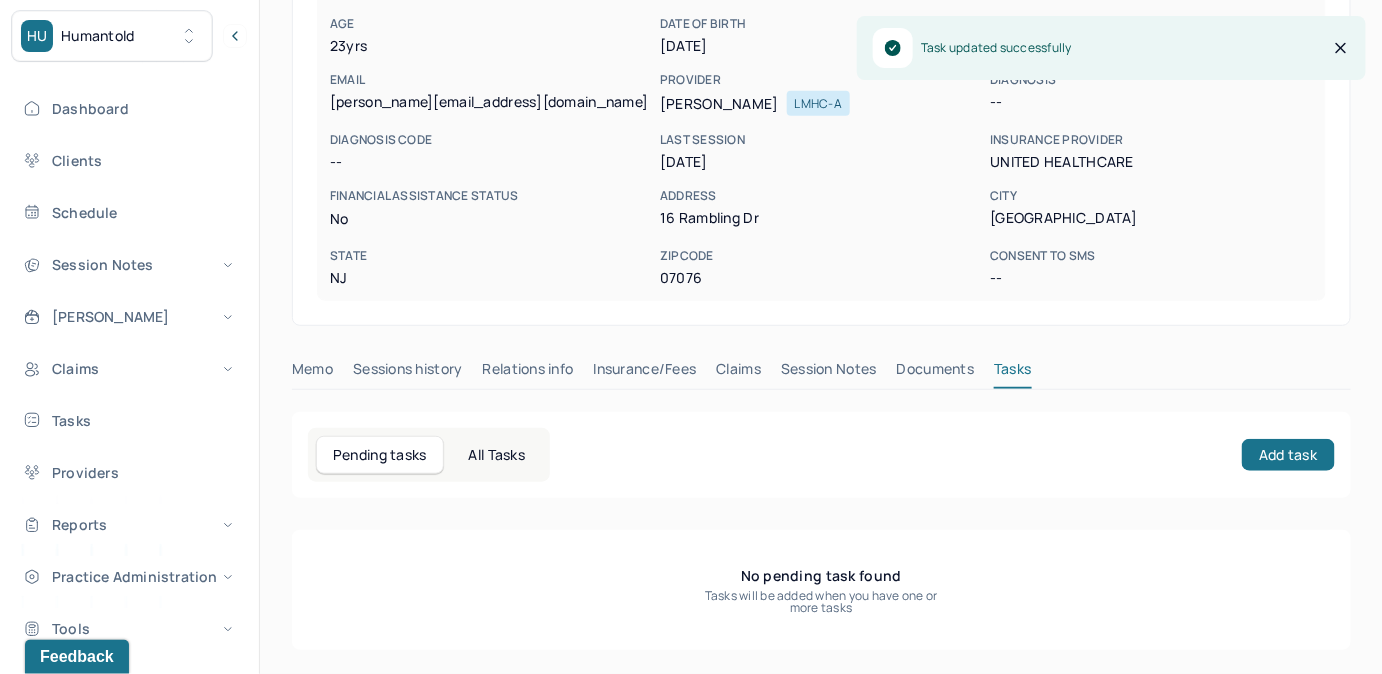 scroll, scrollTop: 258, scrollLeft: 0, axis: vertical 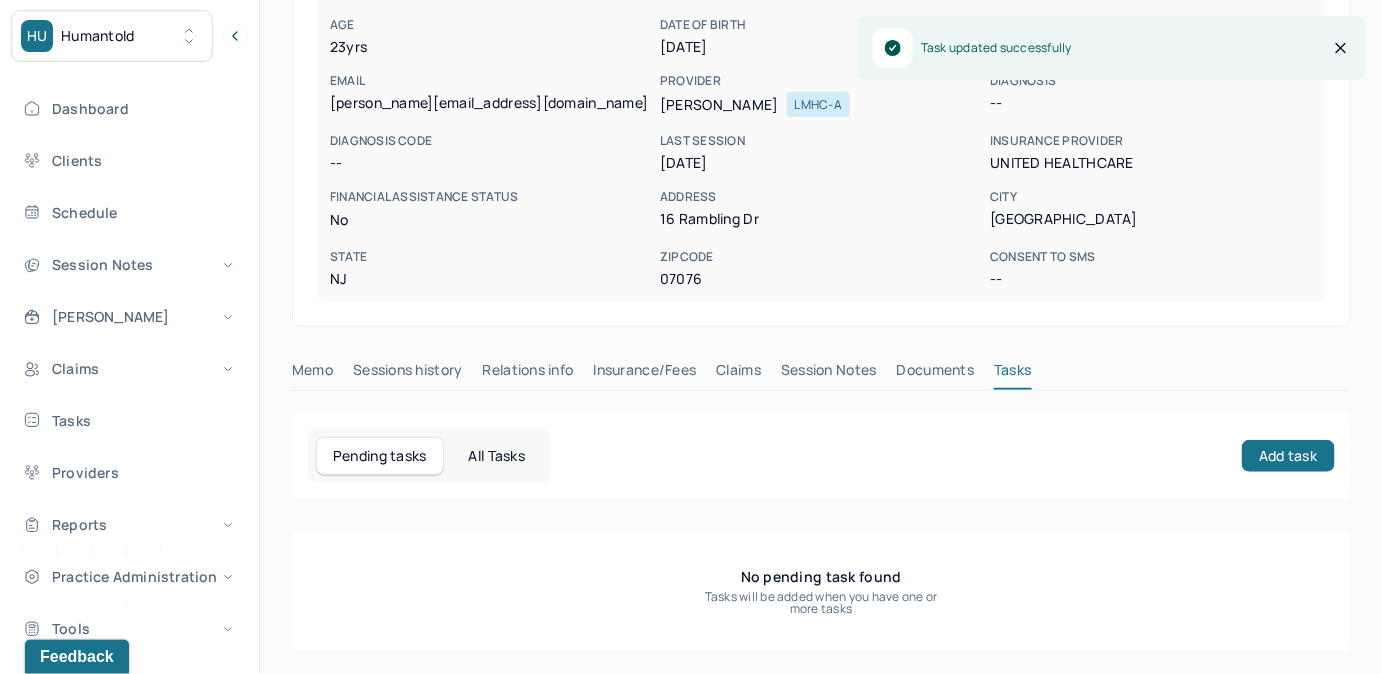 click on "Claims" at bounding box center (738, 374) 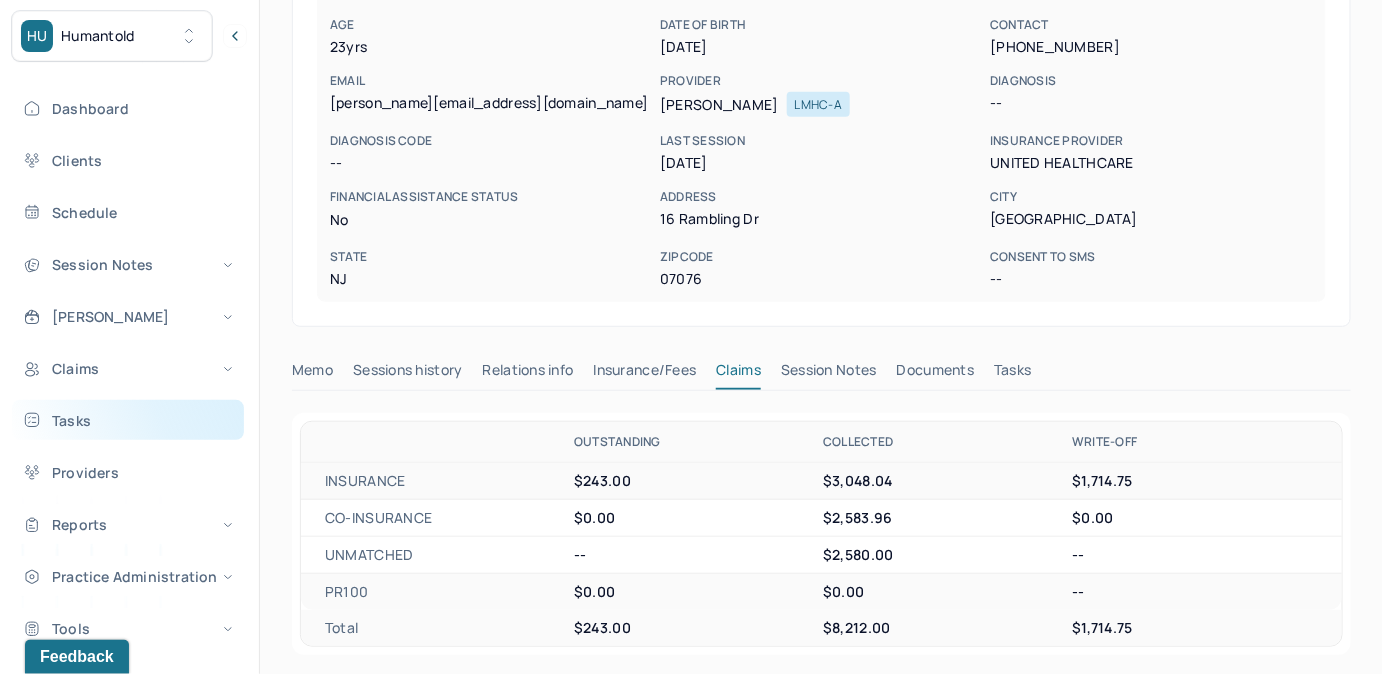 click on "Tasks" at bounding box center [128, 420] 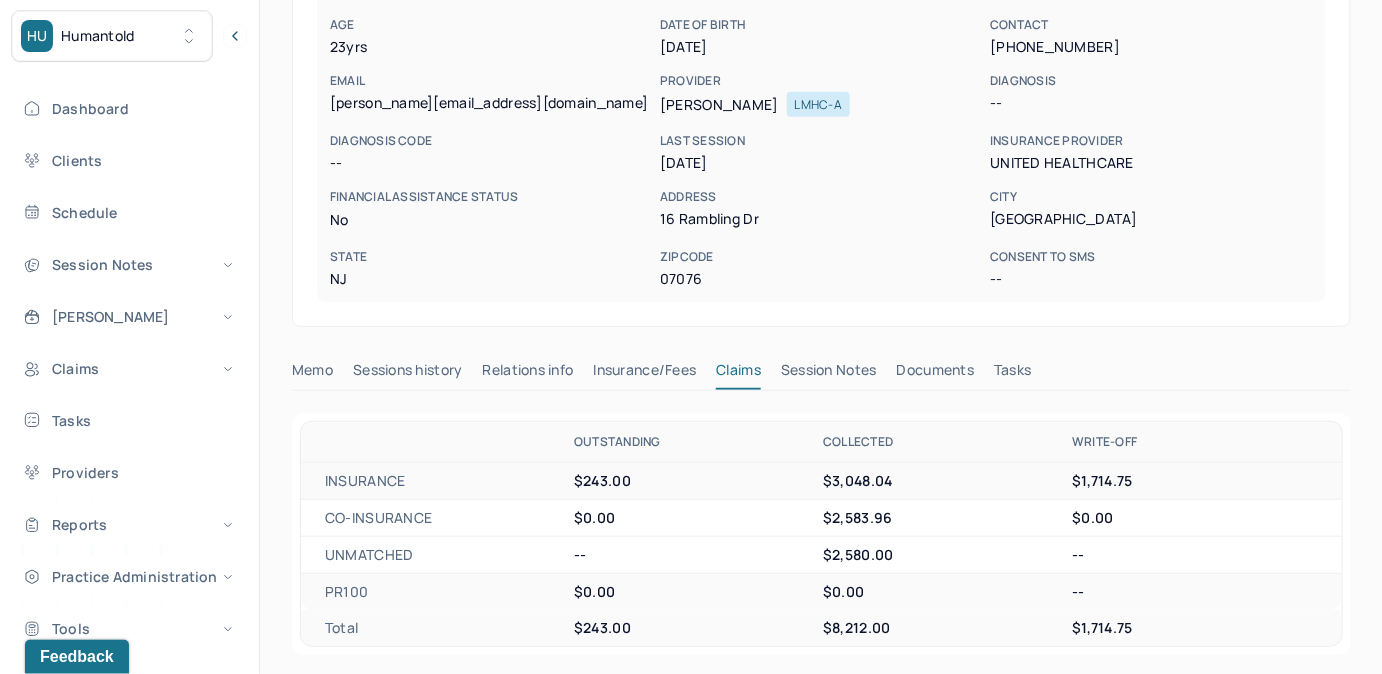scroll, scrollTop: 256, scrollLeft: 0, axis: vertical 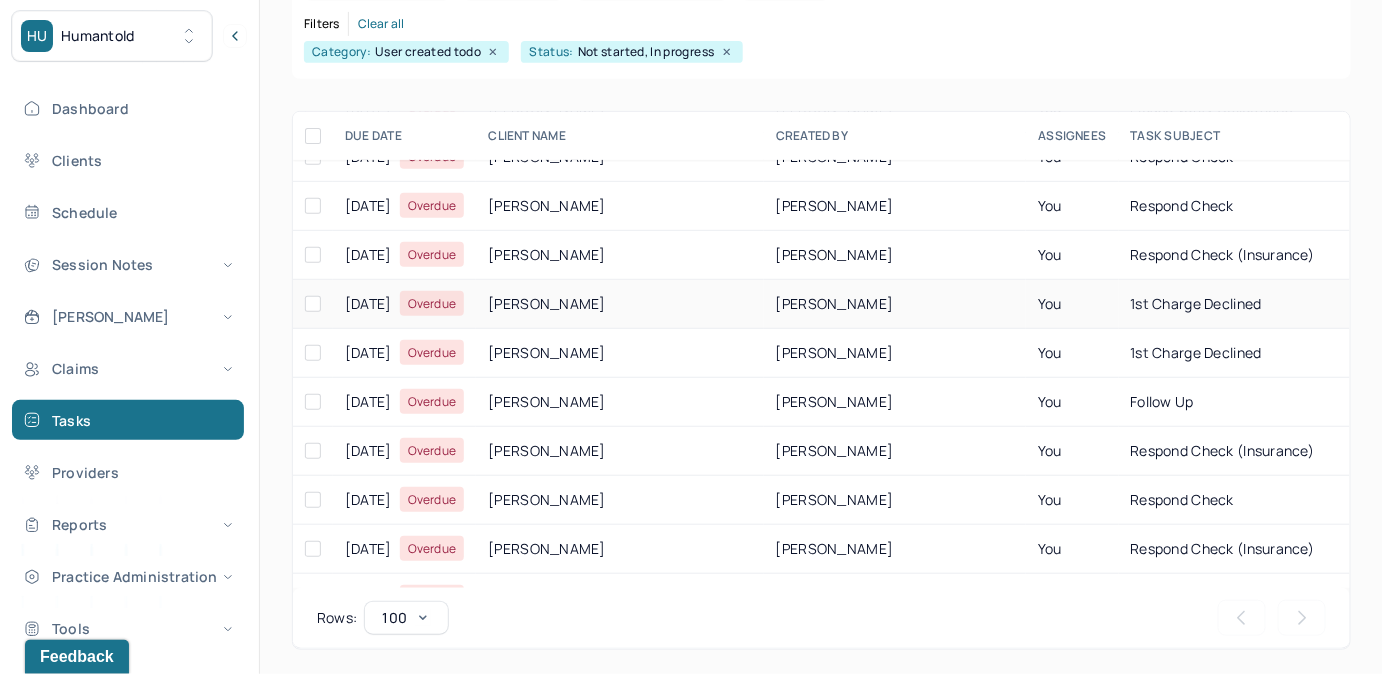 click on "1st Charge Declined" at bounding box center [1196, 303] 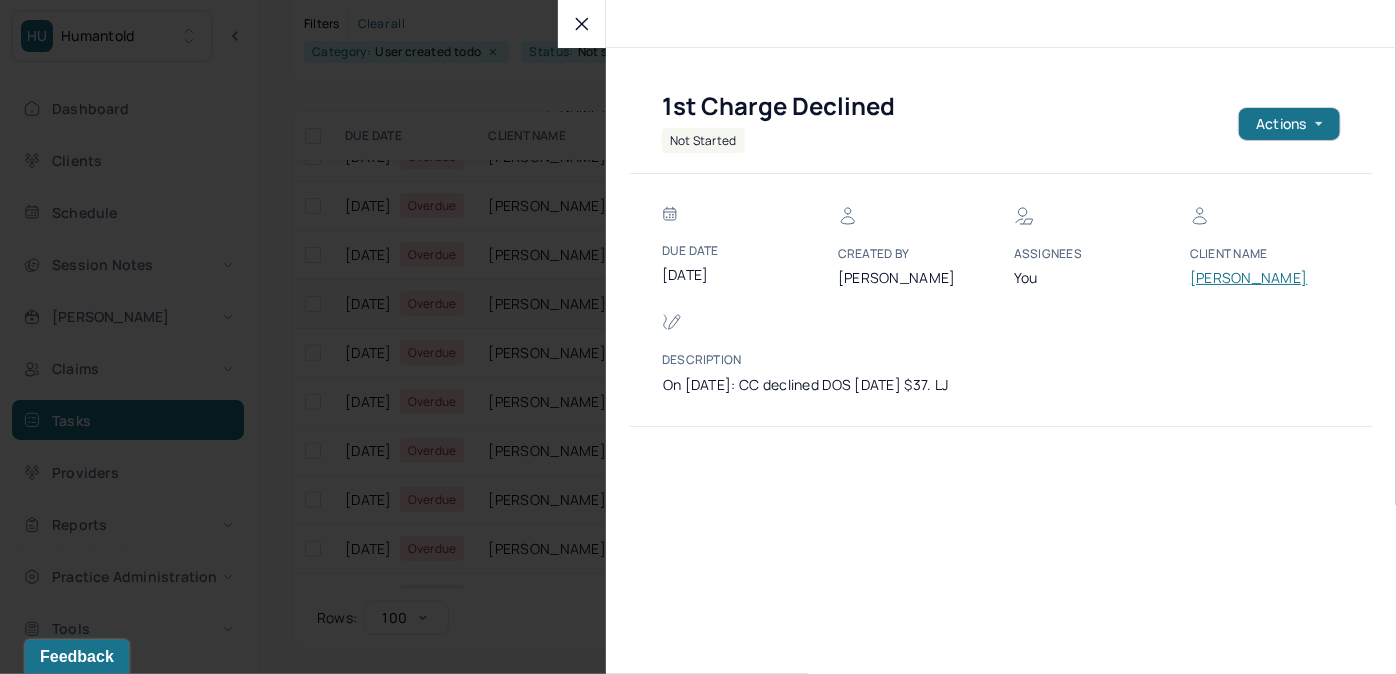 click on "[PERSON_NAME]" at bounding box center (1250, 278) 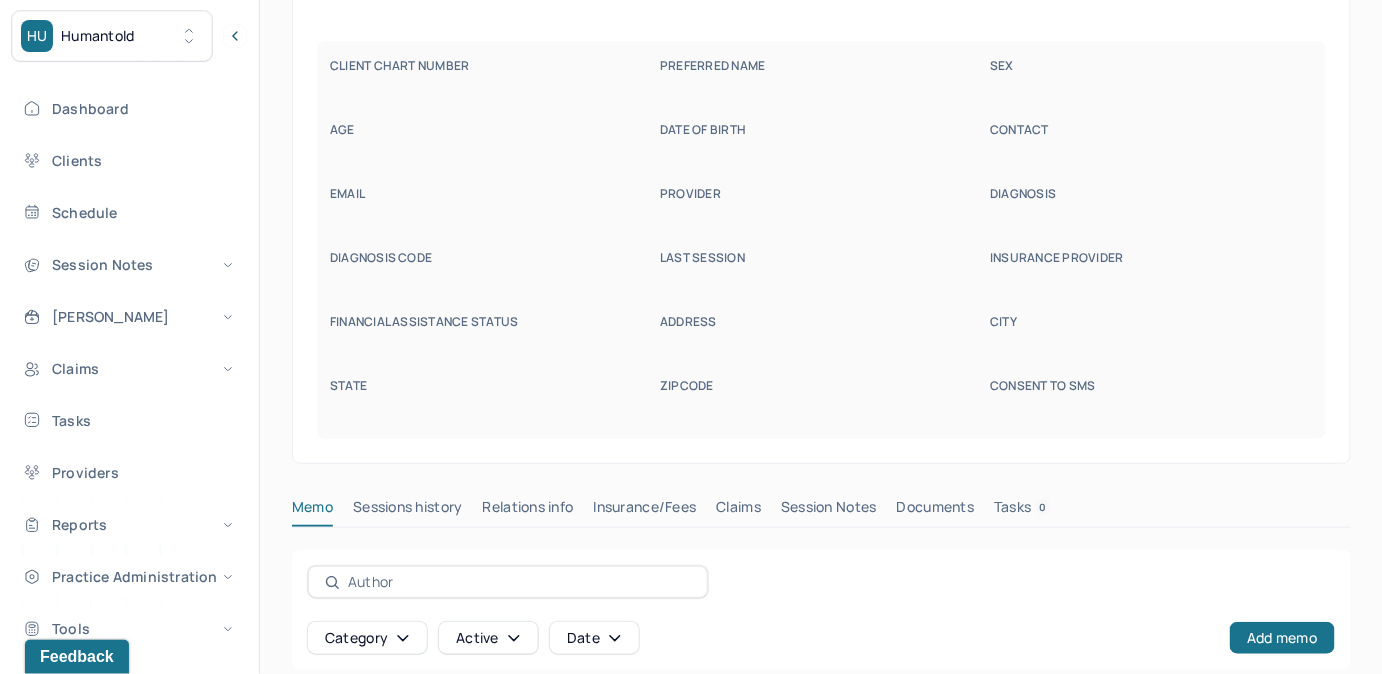 scroll, scrollTop: 160, scrollLeft: 0, axis: vertical 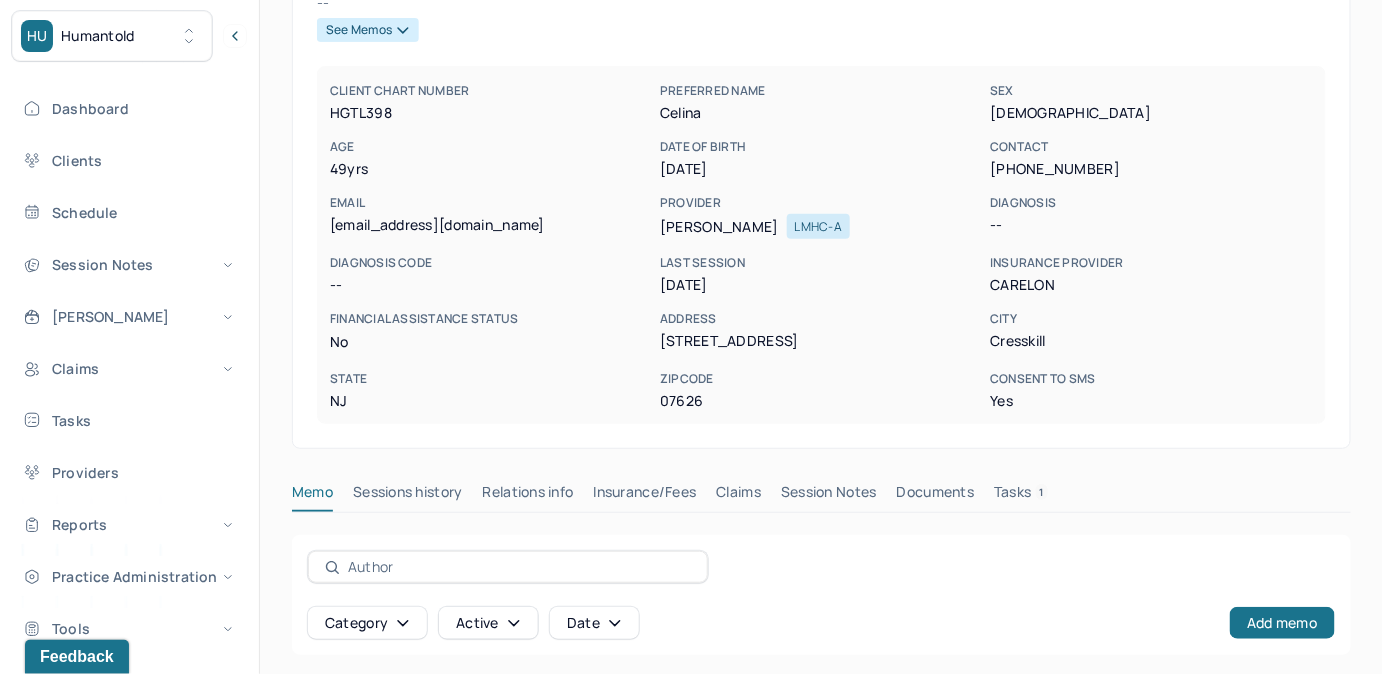 click on "Tasks 1" at bounding box center [1021, 496] 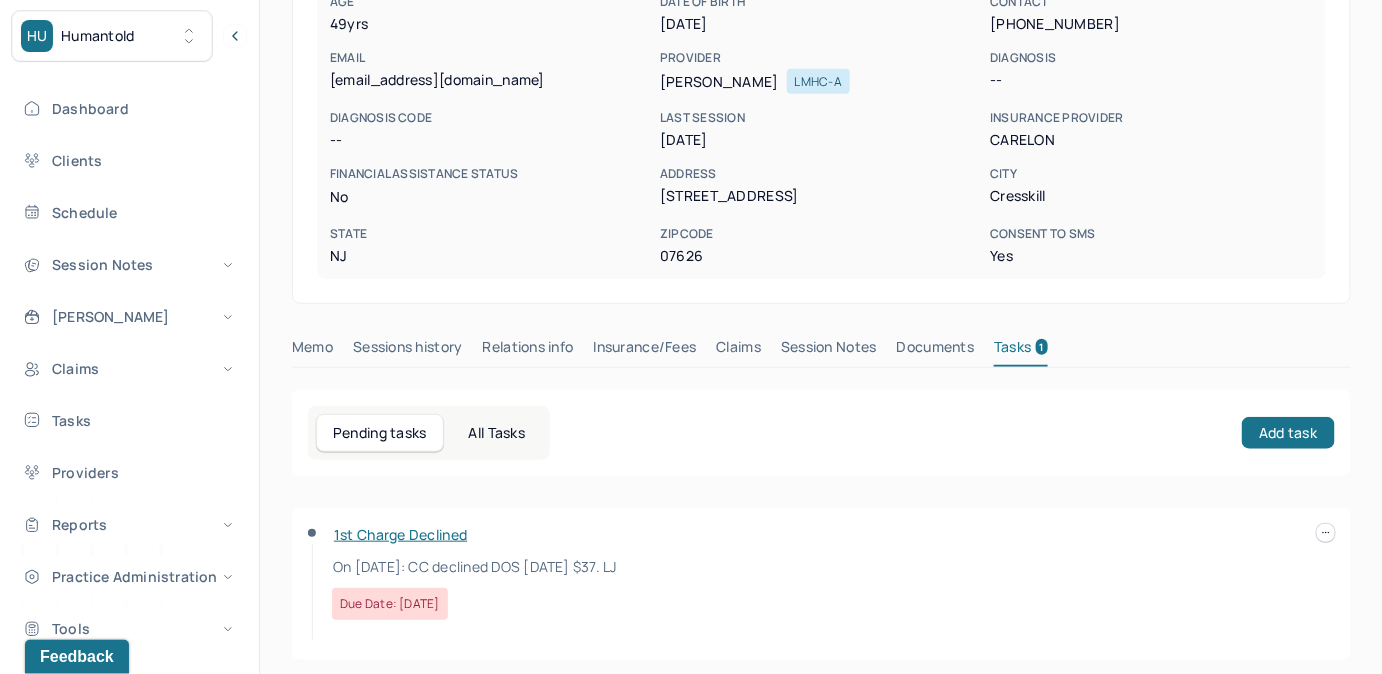 scroll, scrollTop: 316, scrollLeft: 0, axis: vertical 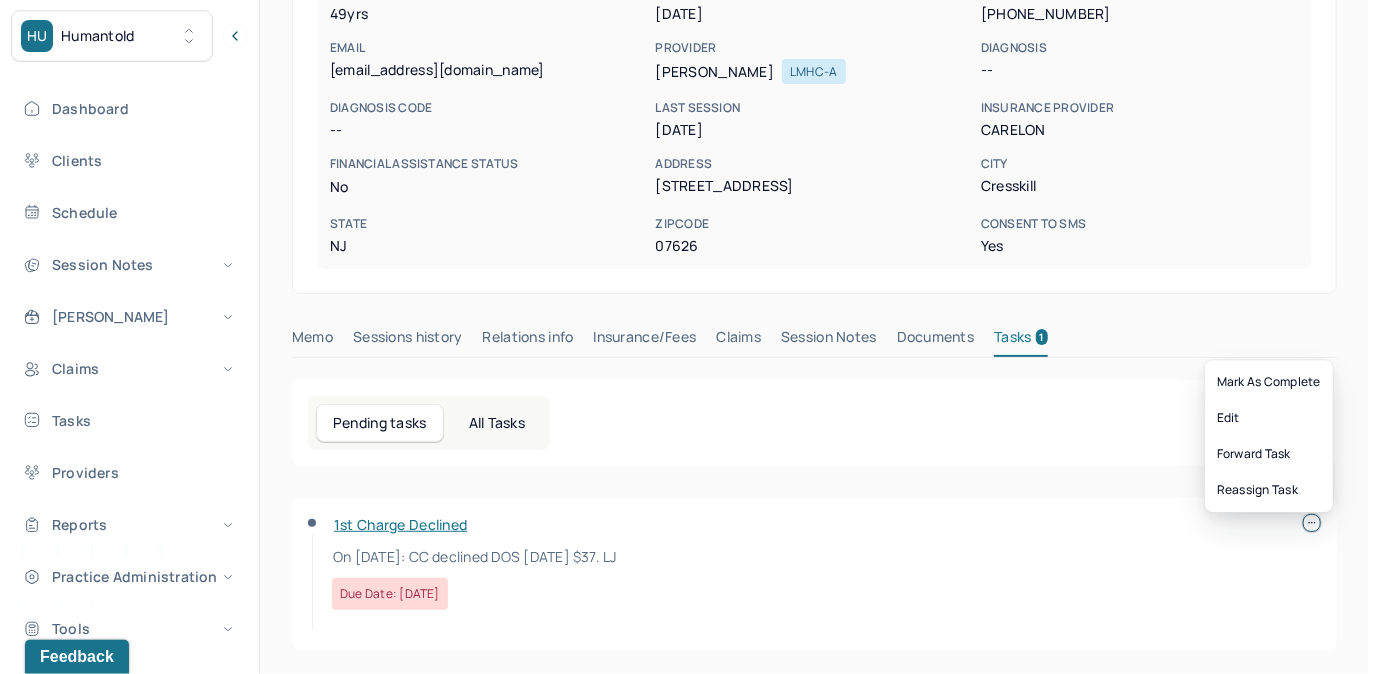 click at bounding box center (1312, 523) 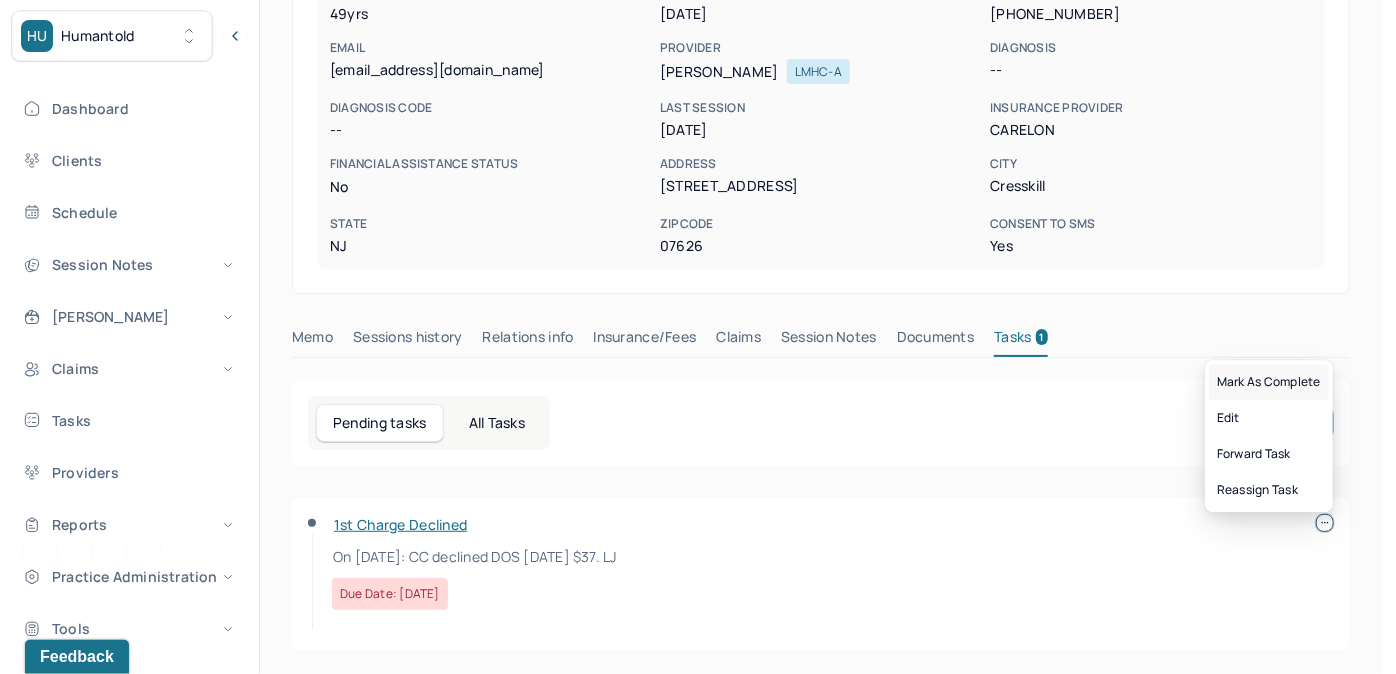 click on "Mark as complete" at bounding box center (1269, 382) 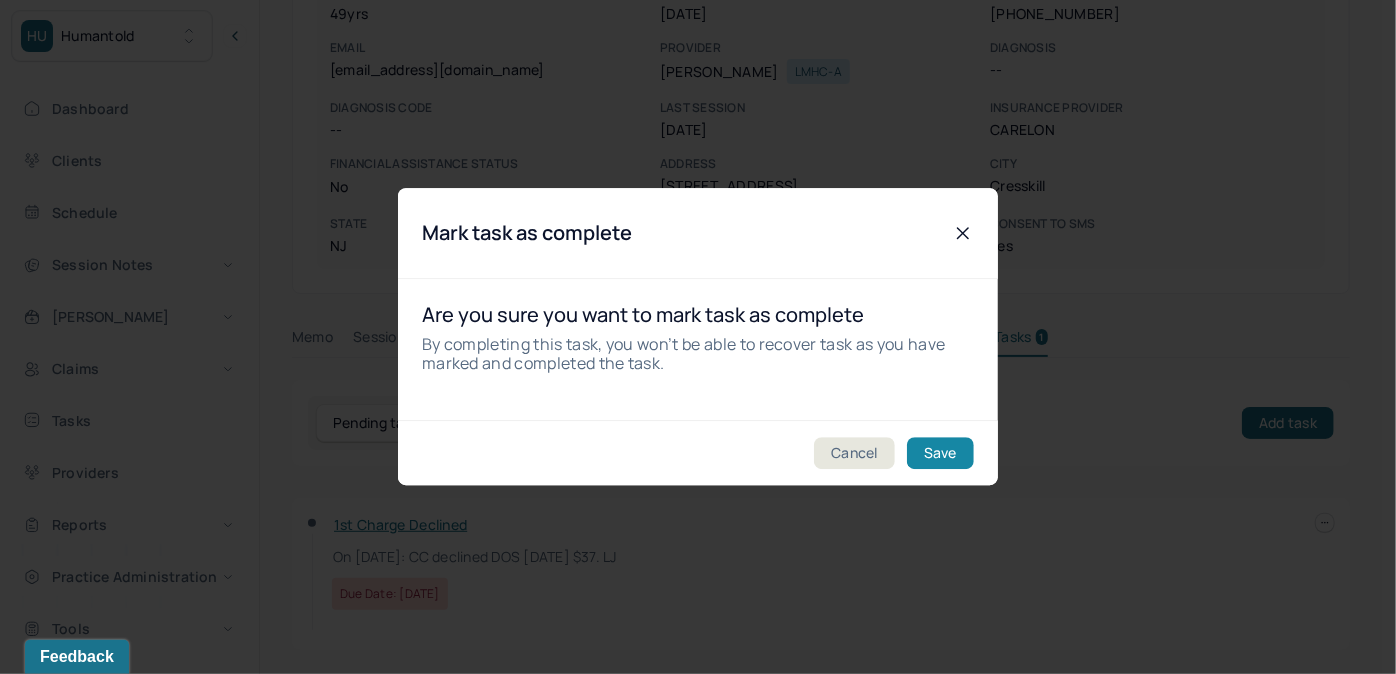 click on "Save" at bounding box center [940, 454] 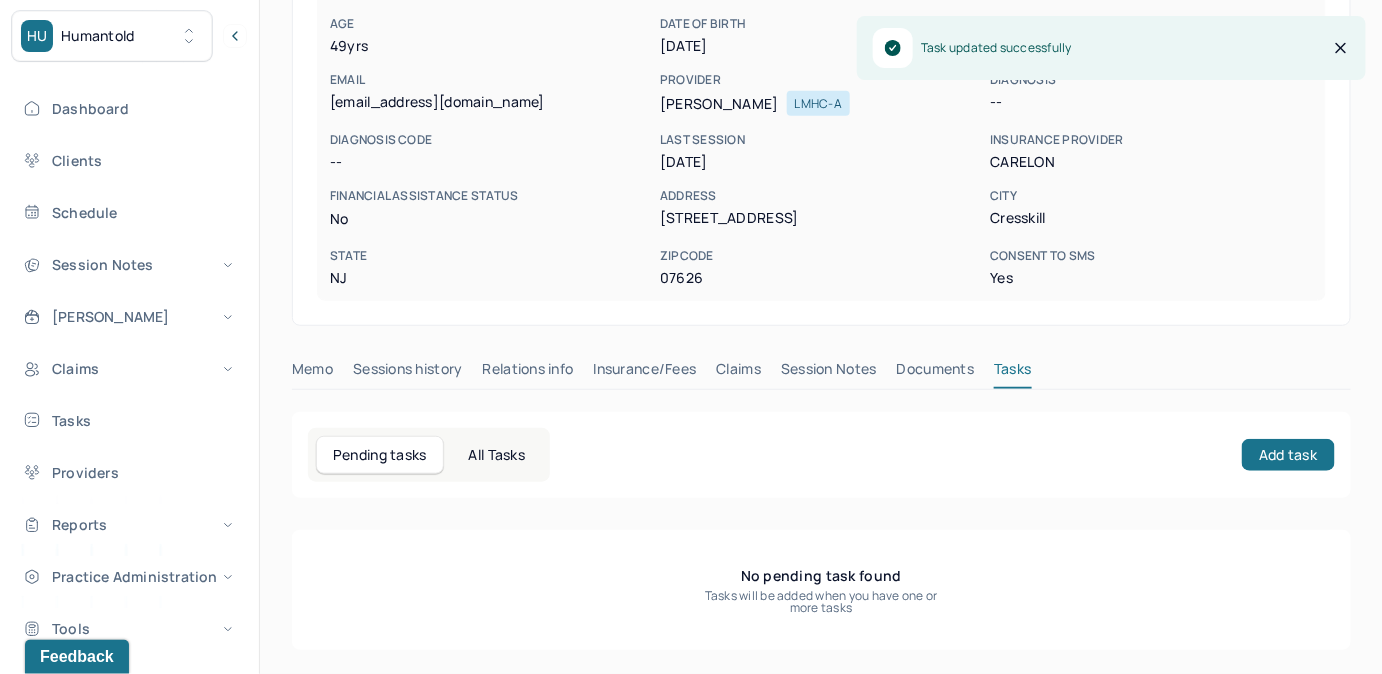 scroll, scrollTop: 282, scrollLeft: 0, axis: vertical 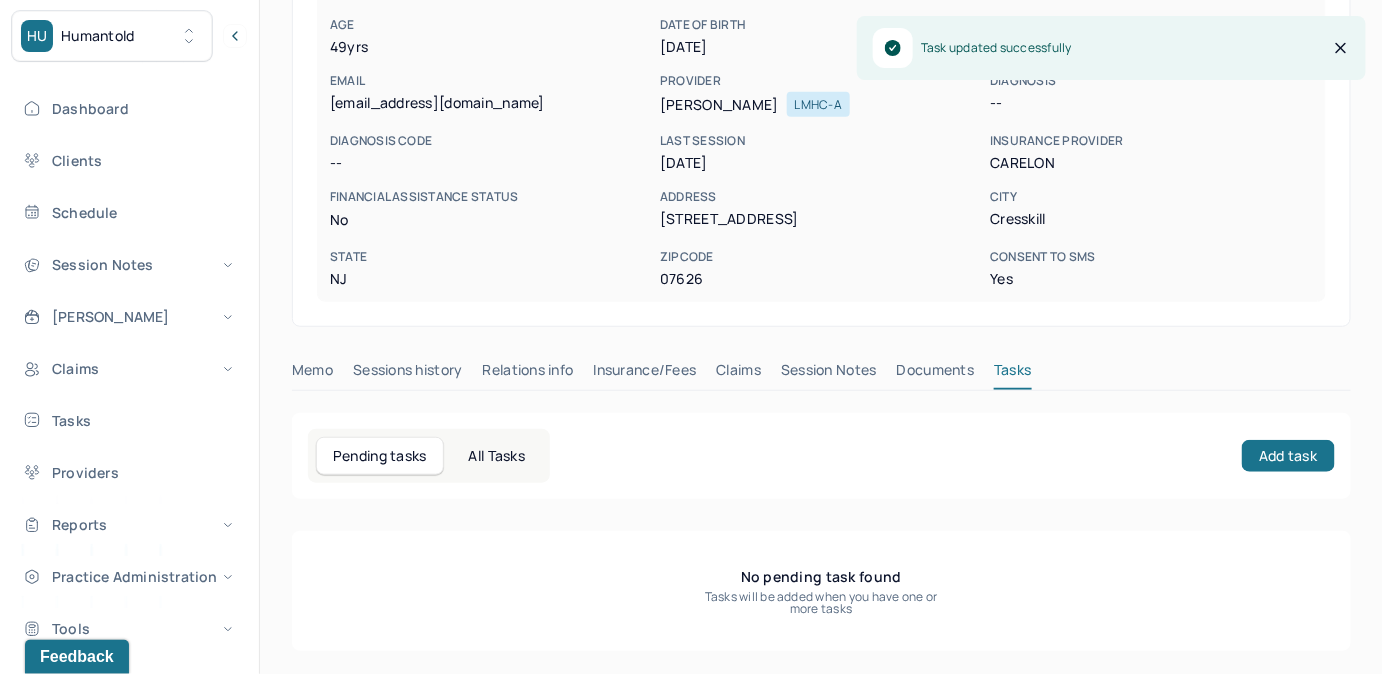 click on "Claims" at bounding box center [738, 374] 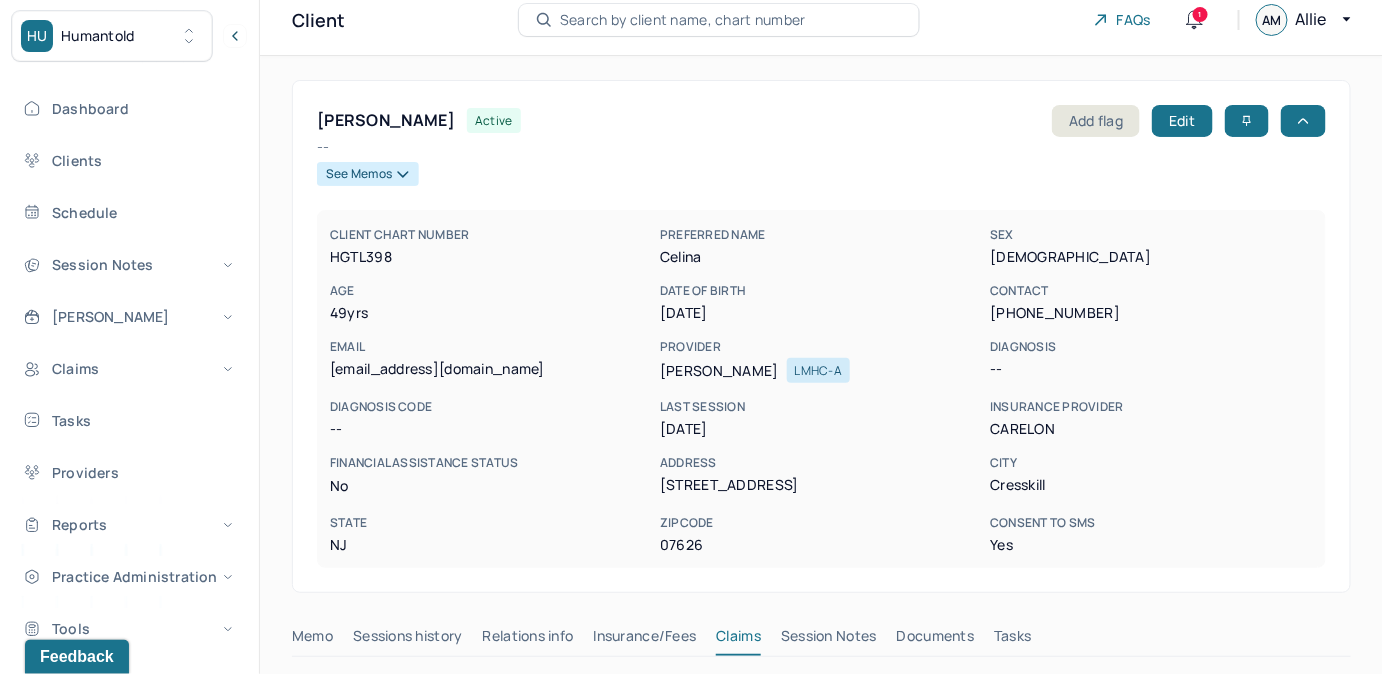 scroll, scrollTop: 9, scrollLeft: 0, axis: vertical 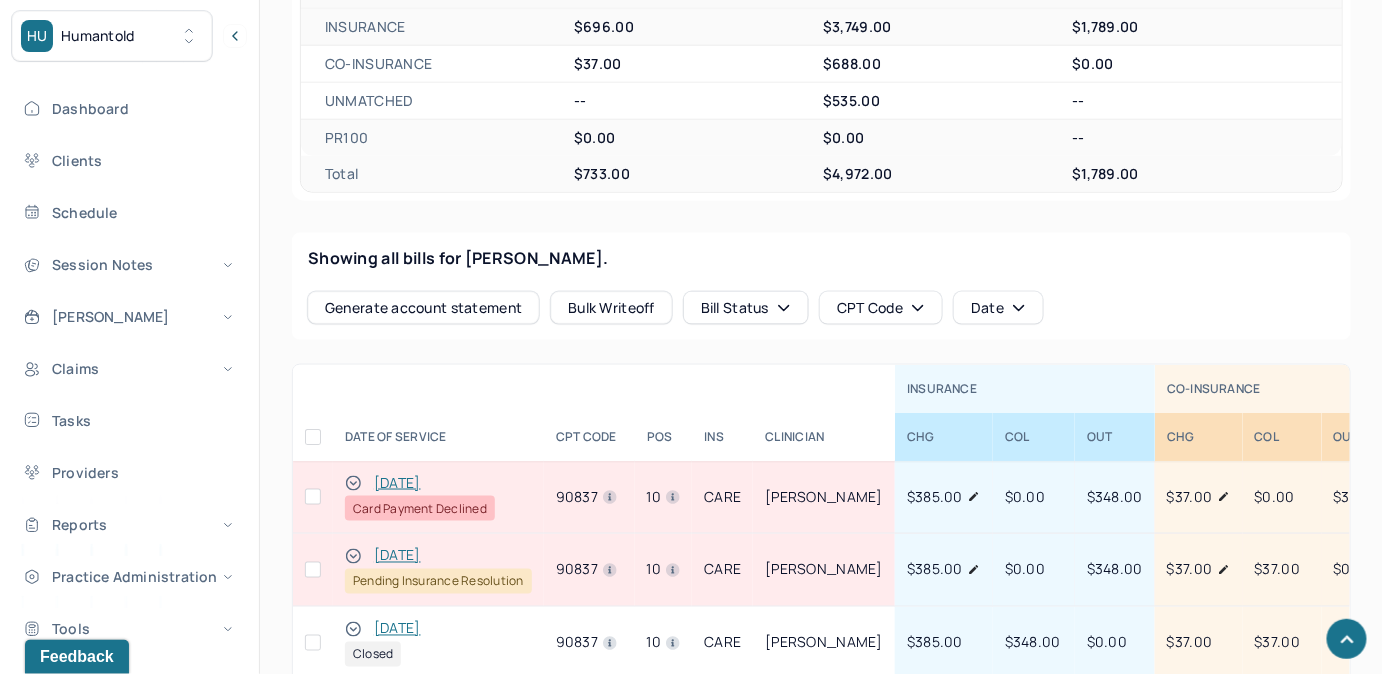 drag, startPoint x: 160, startPoint y: 423, endPoint x: 232, endPoint y: 390, distance: 79.20227 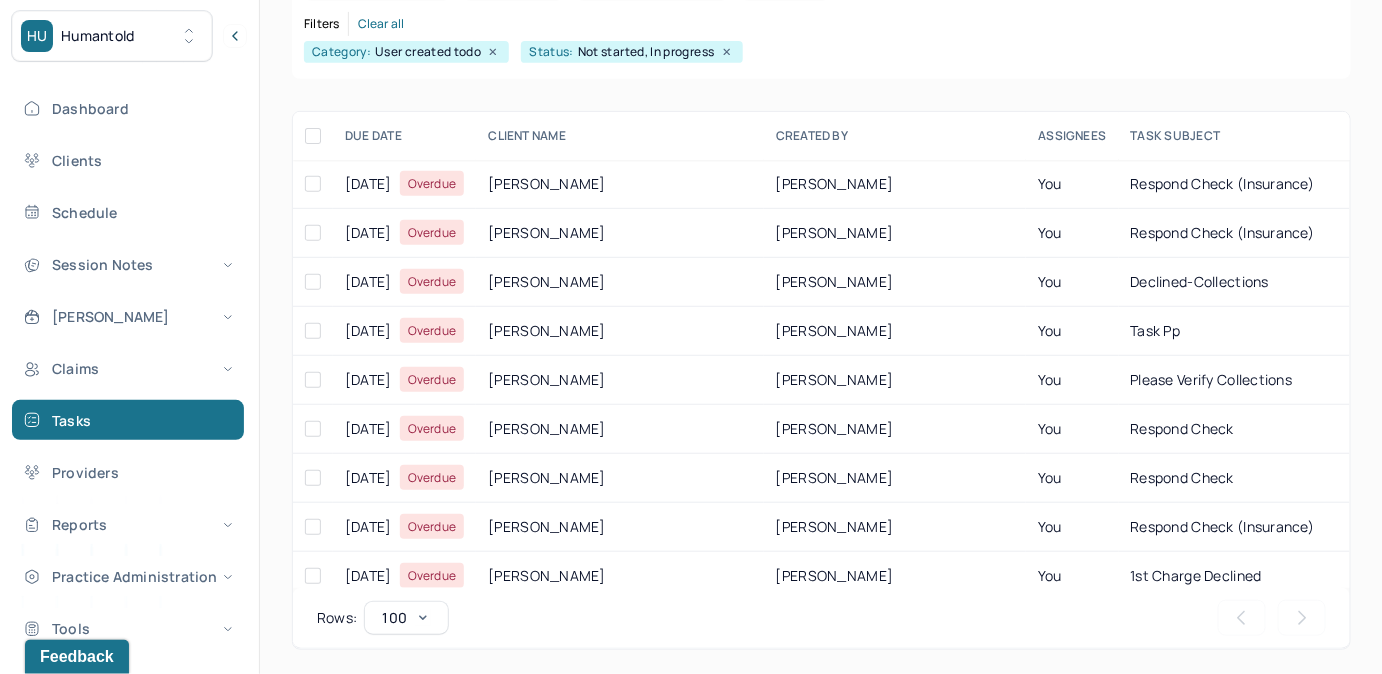 scroll, scrollTop: 256, scrollLeft: 0, axis: vertical 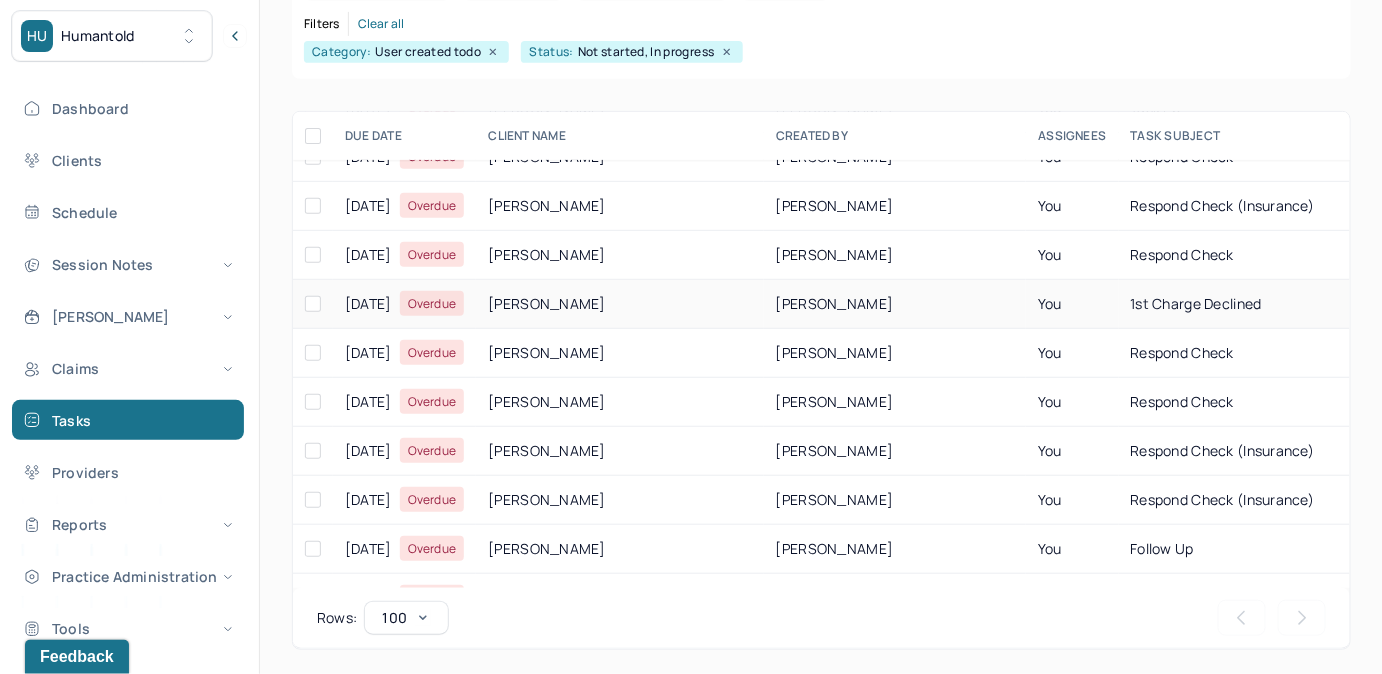 click on "1st Charge Declined" at bounding box center (1196, 303) 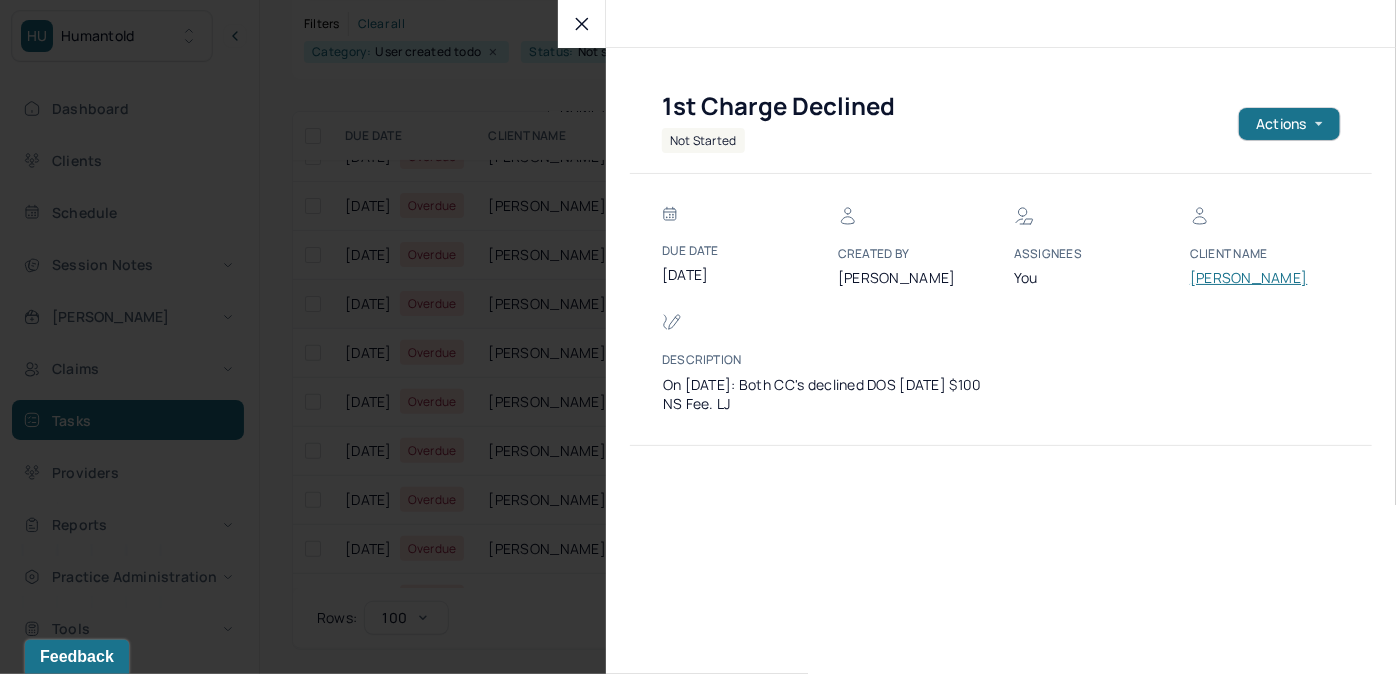 click on "[PERSON_NAME]" at bounding box center [1250, 278] 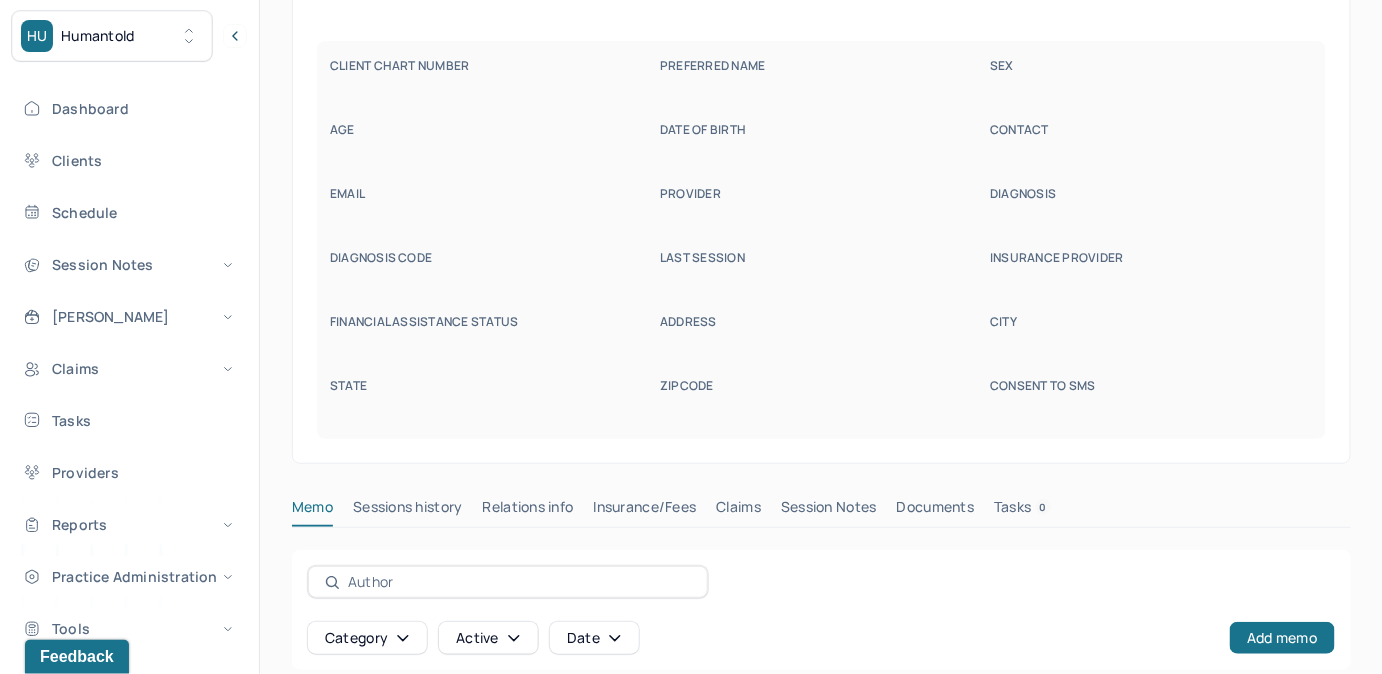 scroll, scrollTop: 160, scrollLeft: 0, axis: vertical 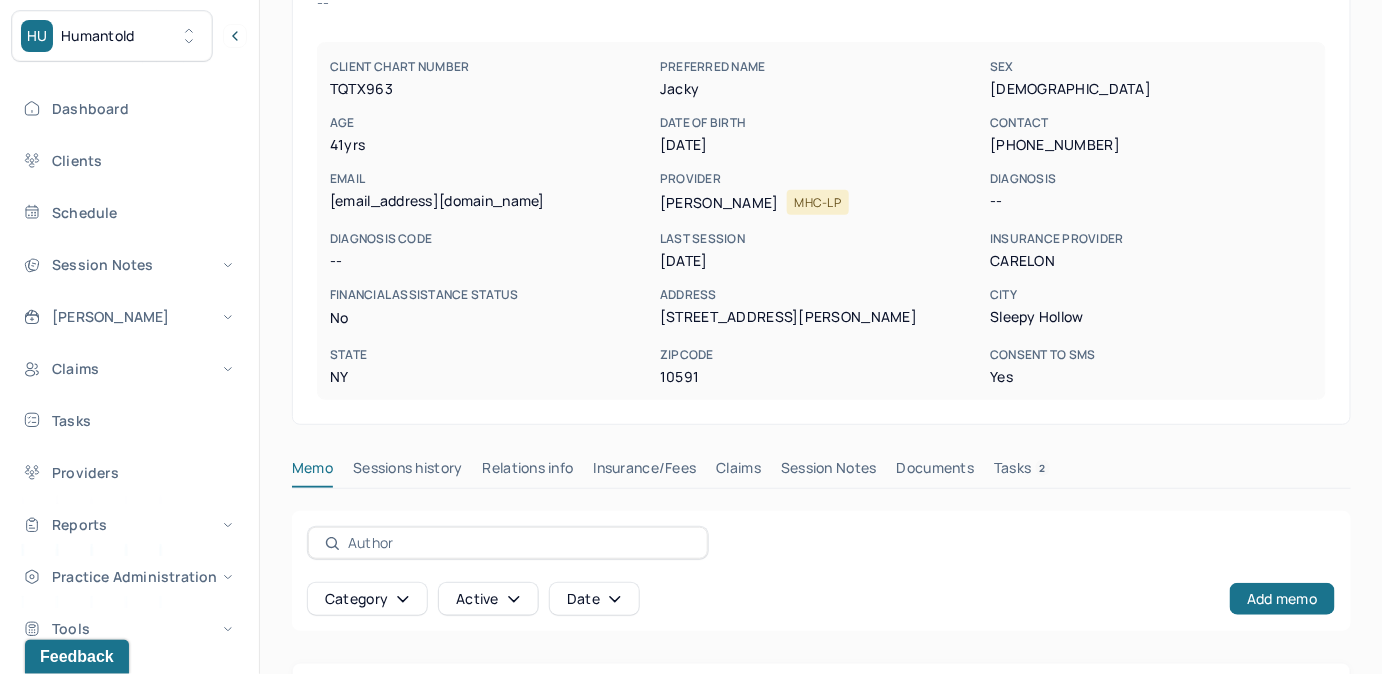 drag, startPoint x: 1031, startPoint y: 467, endPoint x: 1061, endPoint y: 424, distance: 52.43091 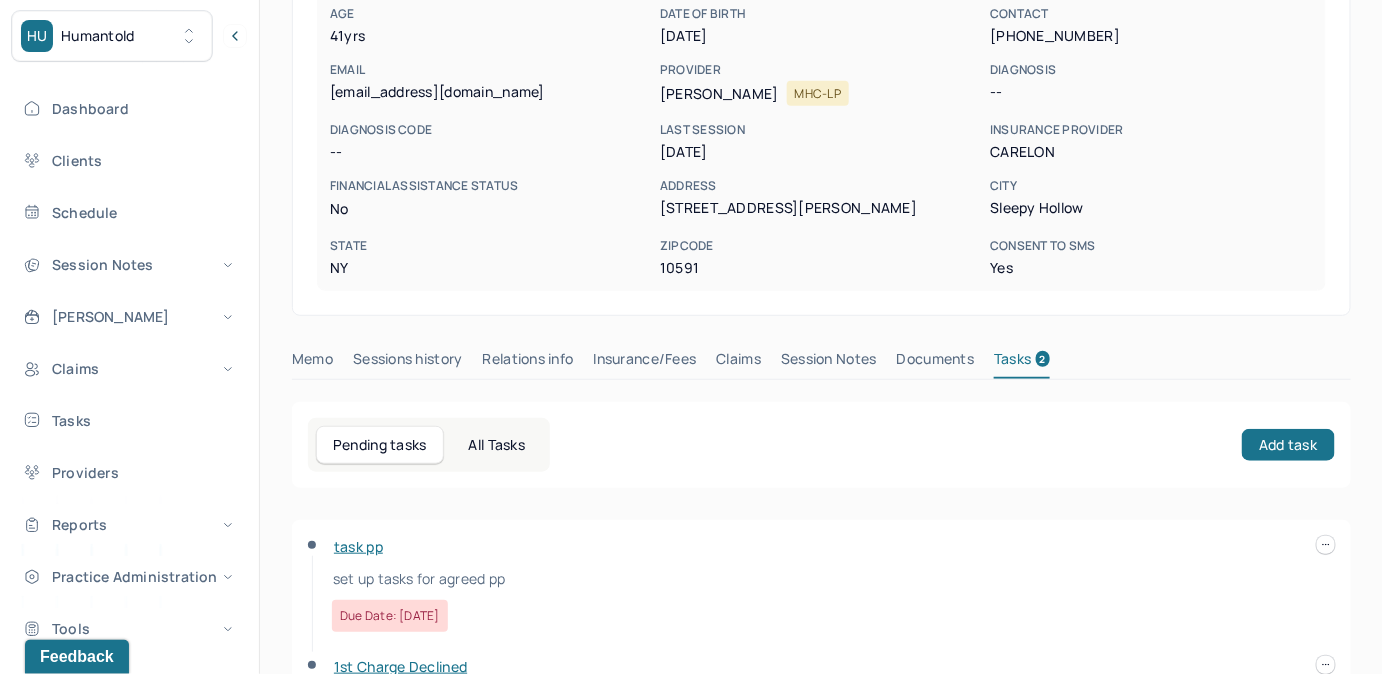 scroll, scrollTop: 414, scrollLeft: 0, axis: vertical 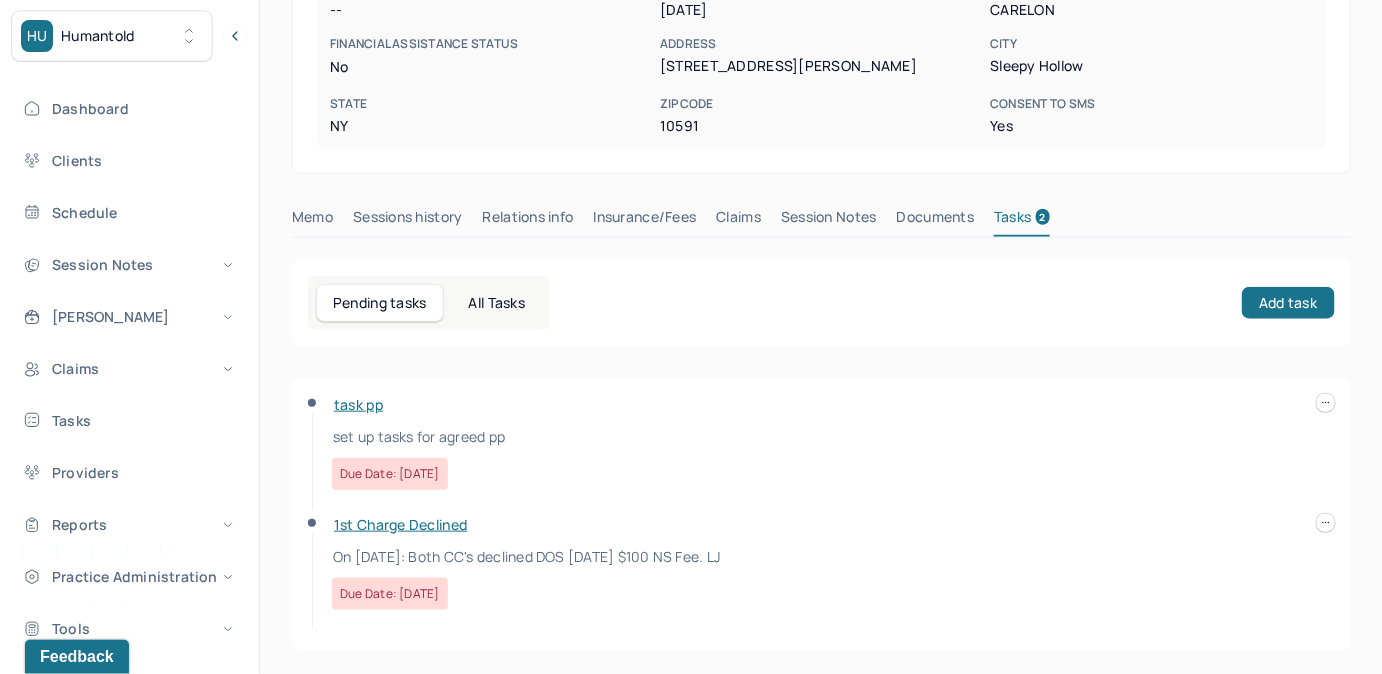 click at bounding box center (1326, 403) 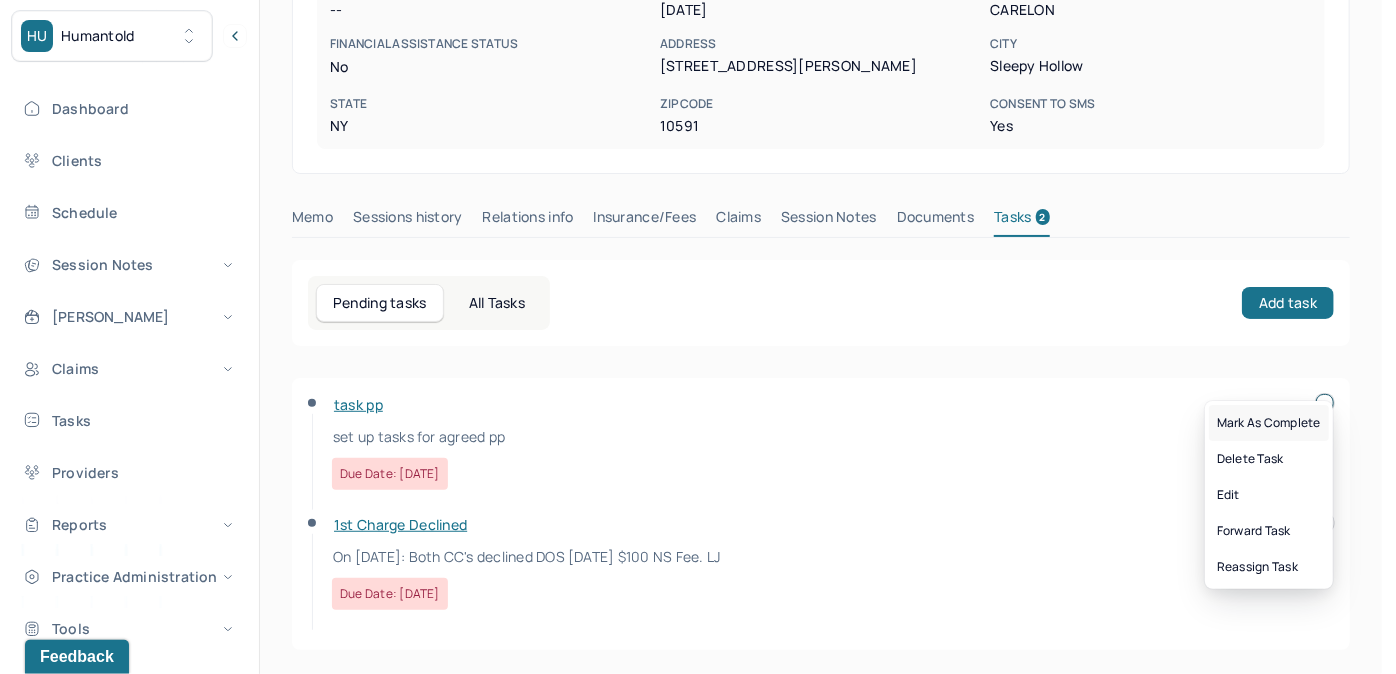 click on "Mark as complete" at bounding box center (1269, 423) 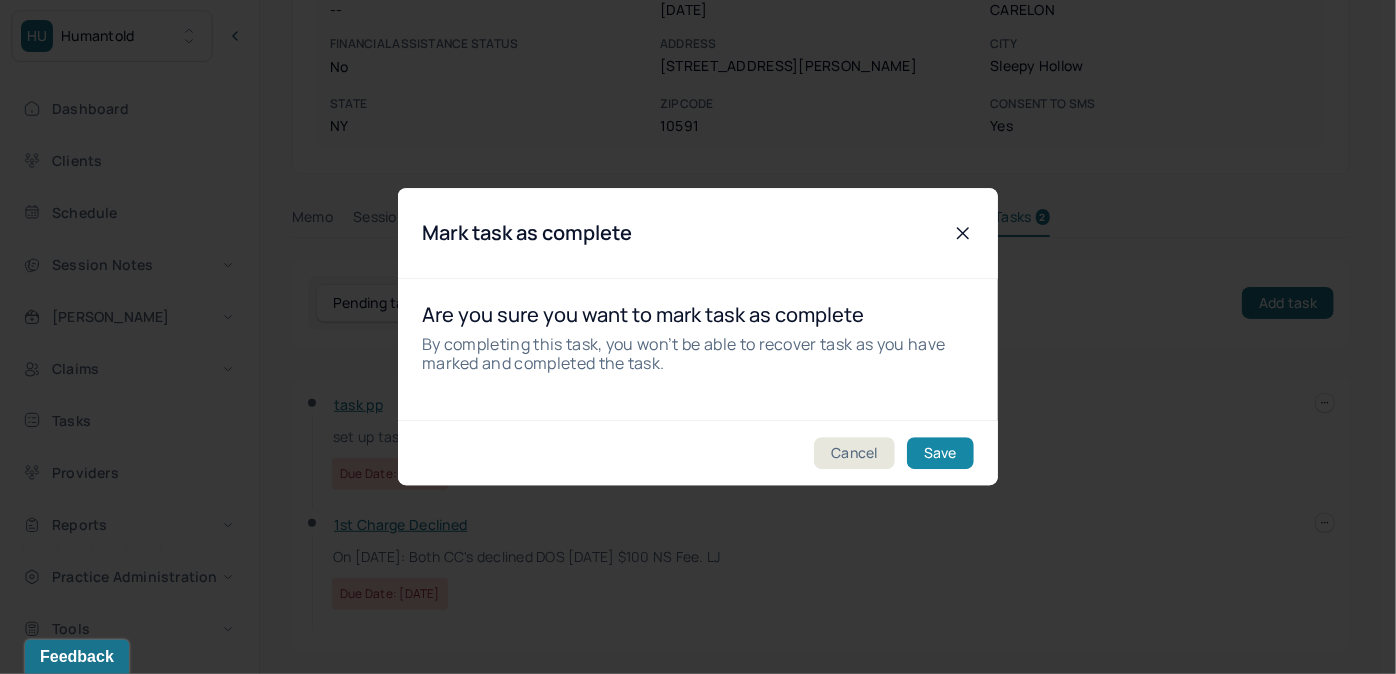 click on "Save" at bounding box center [940, 454] 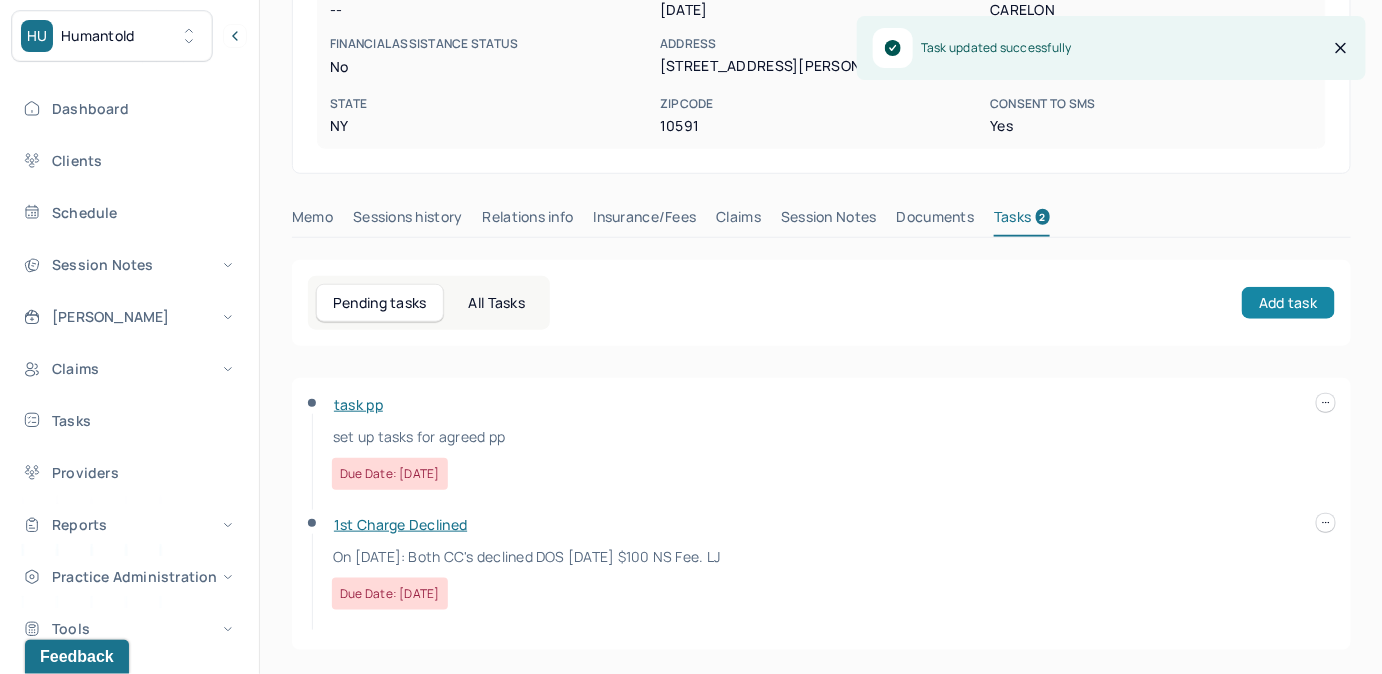 scroll, scrollTop: 292, scrollLeft: 0, axis: vertical 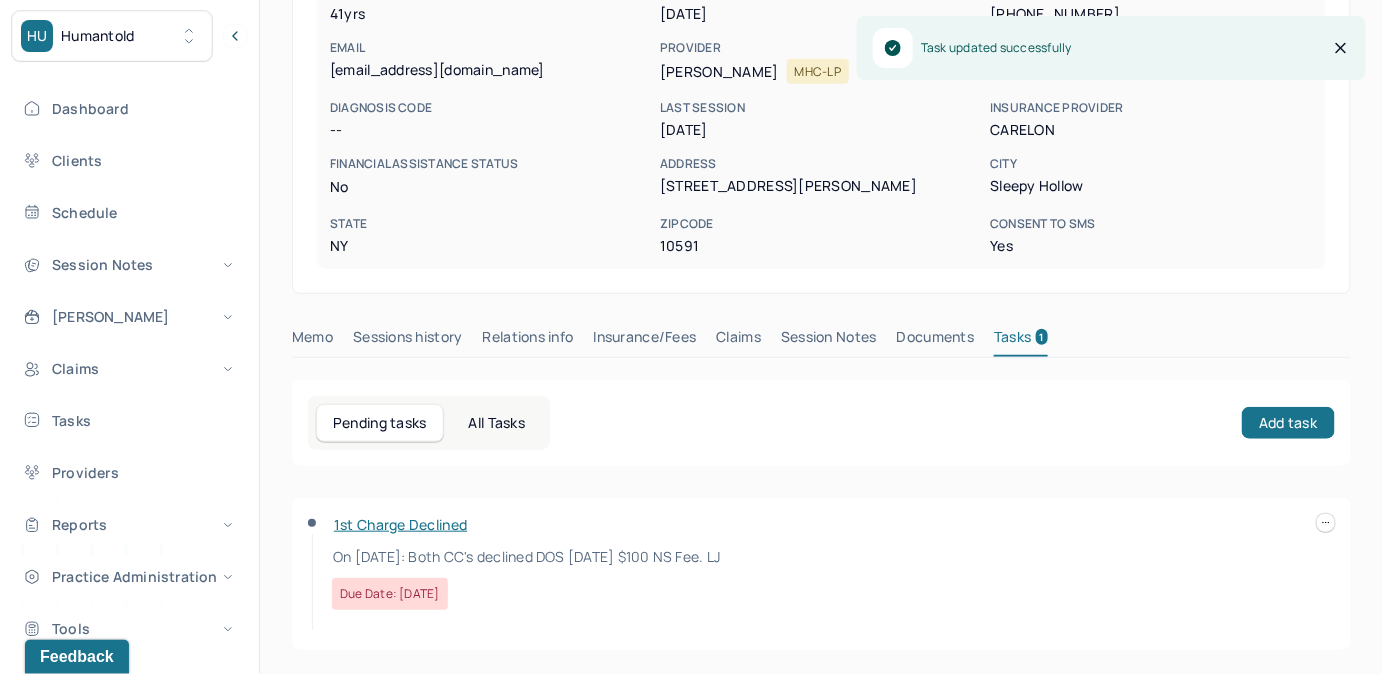 click at bounding box center (1326, 523) 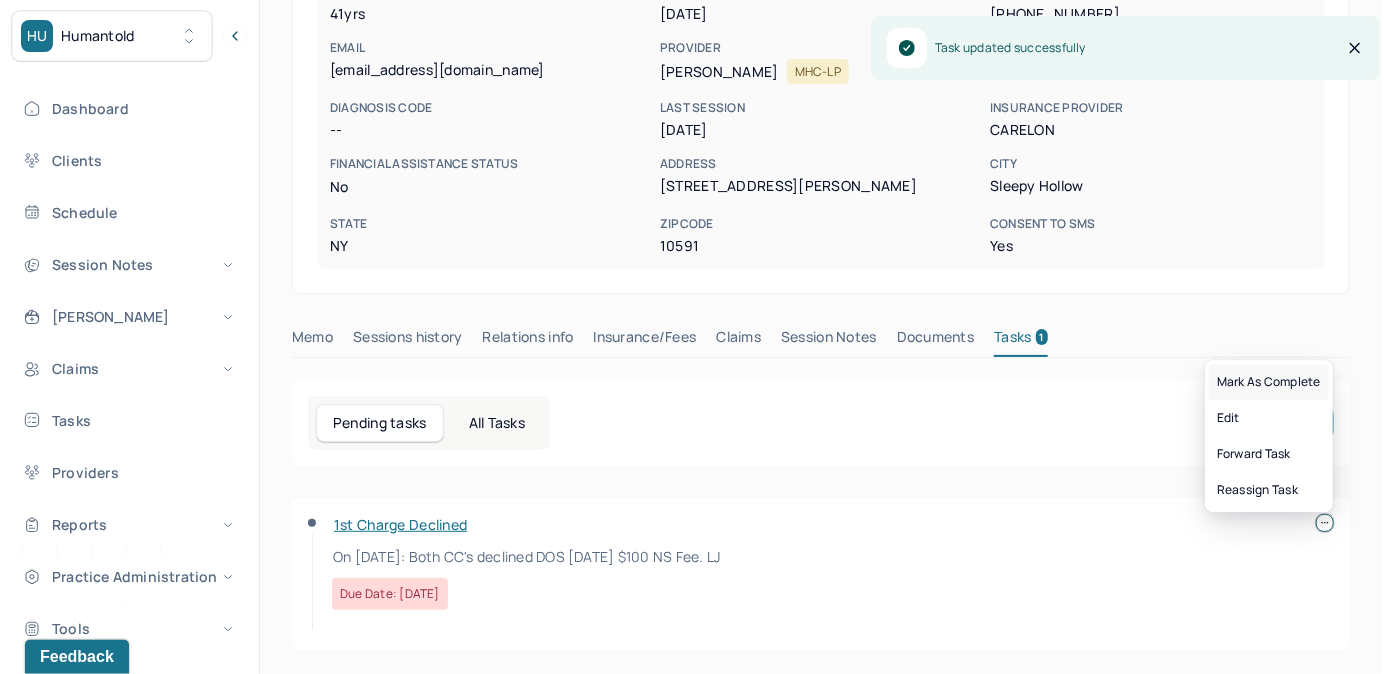 click on "Mark as complete" at bounding box center (1269, 382) 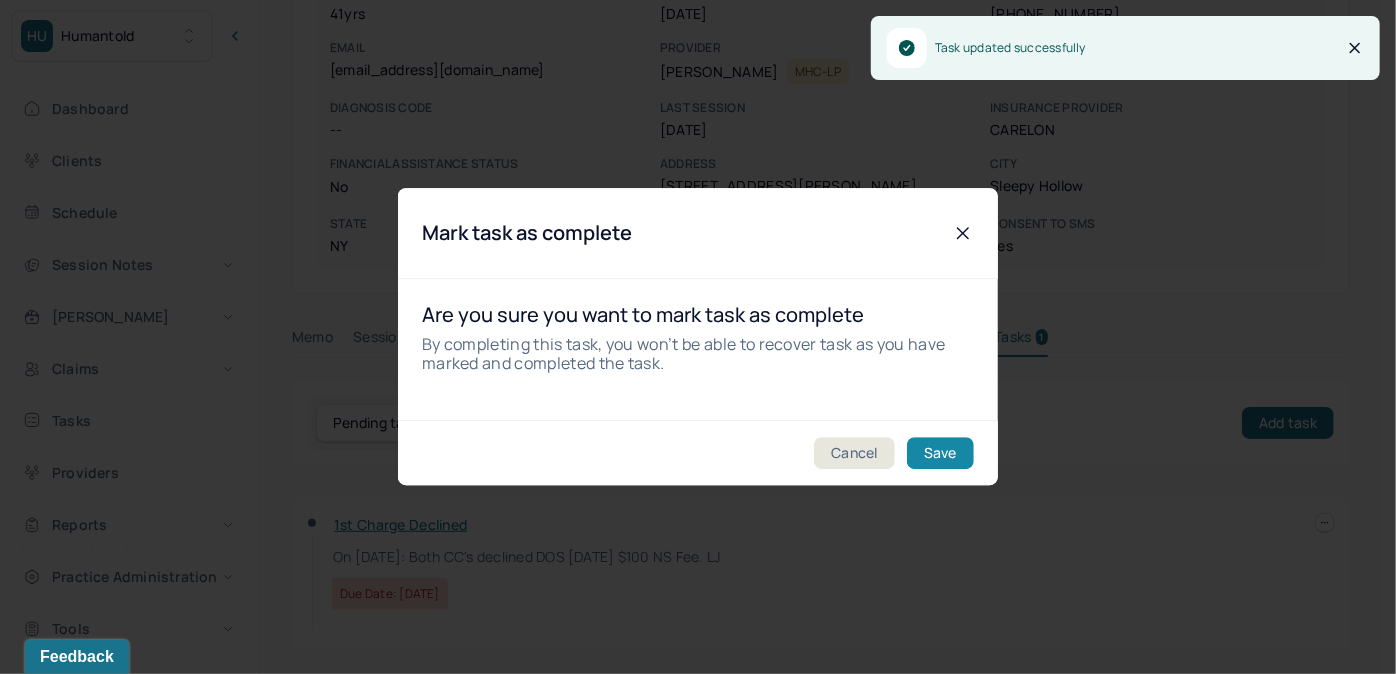 click on "Save" at bounding box center [940, 454] 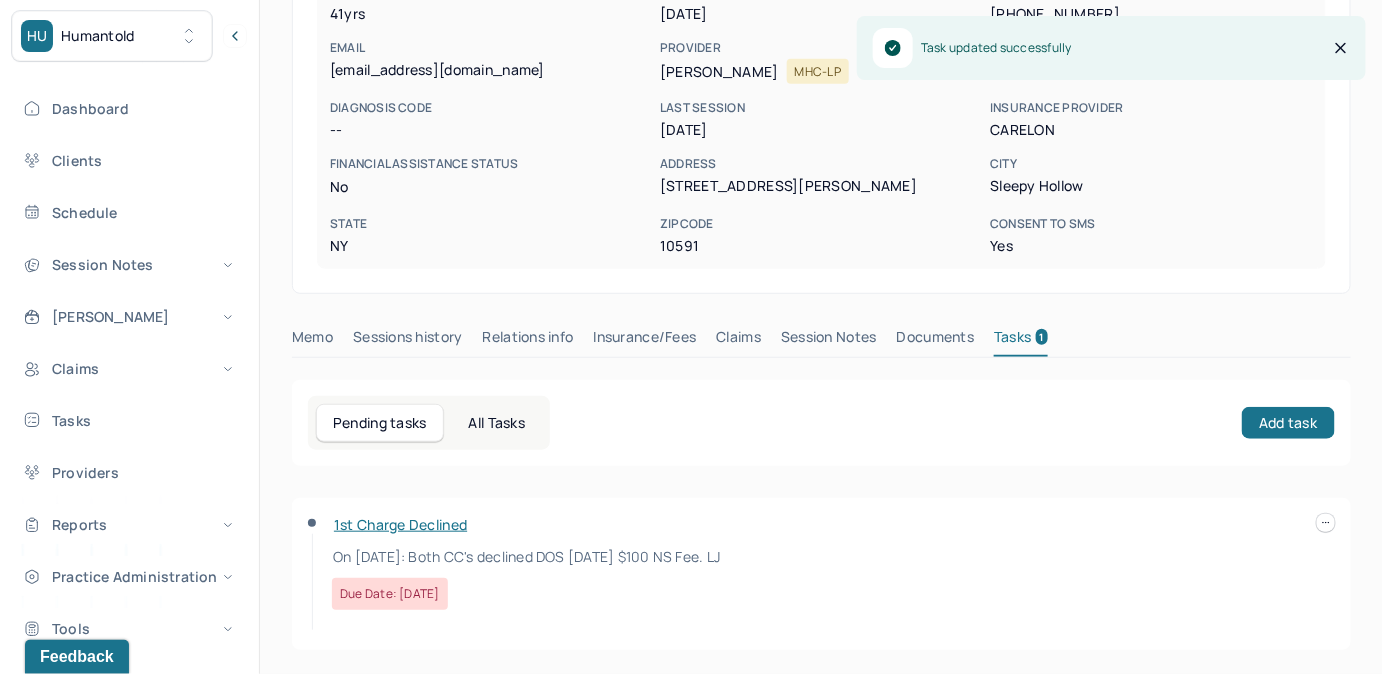scroll, scrollTop: 258, scrollLeft: 0, axis: vertical 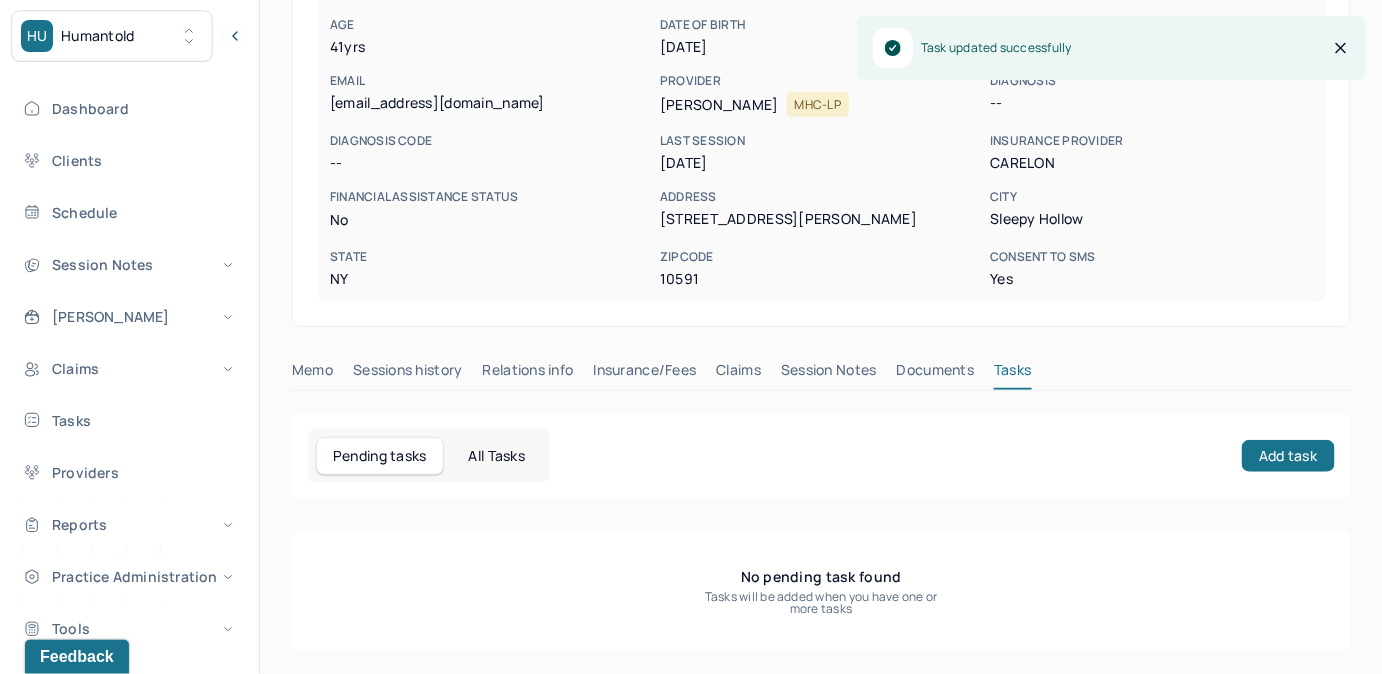 click on "Claims" at bounding box center (738, 374) 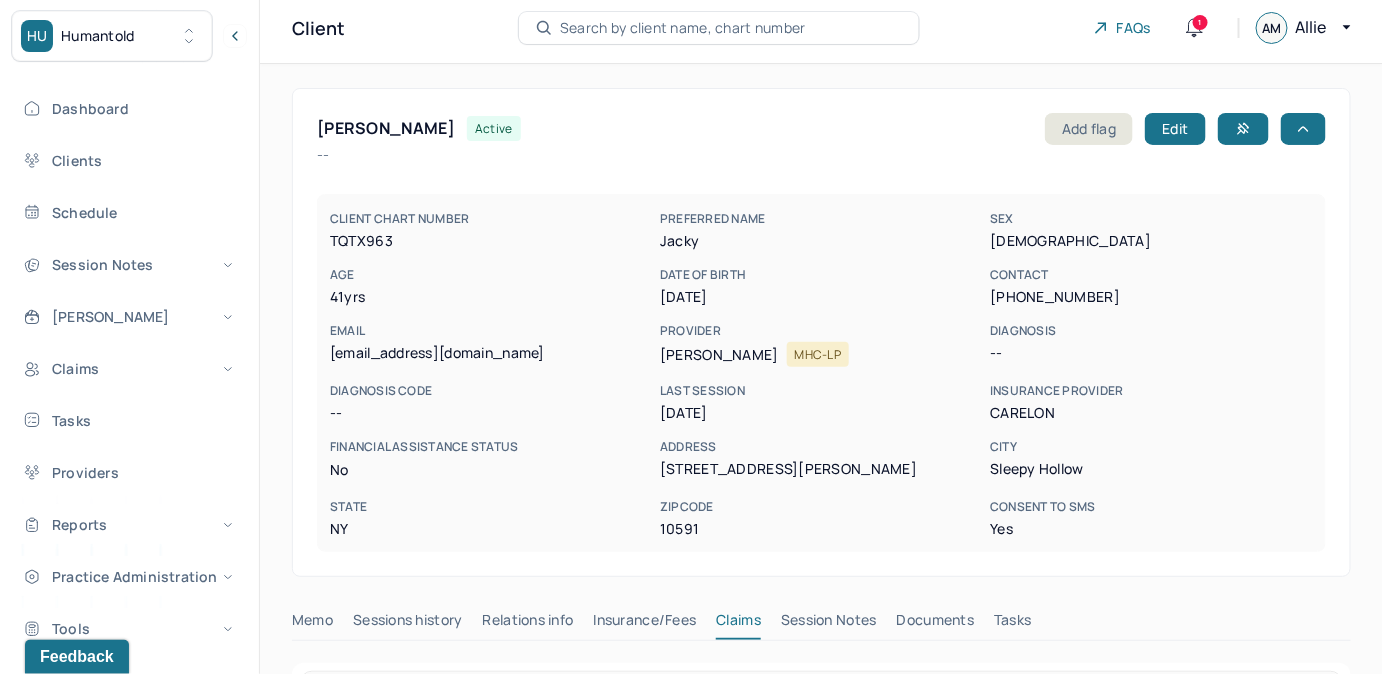 scroll, scrollTop: 0, scrollLeft: 0, axis: both 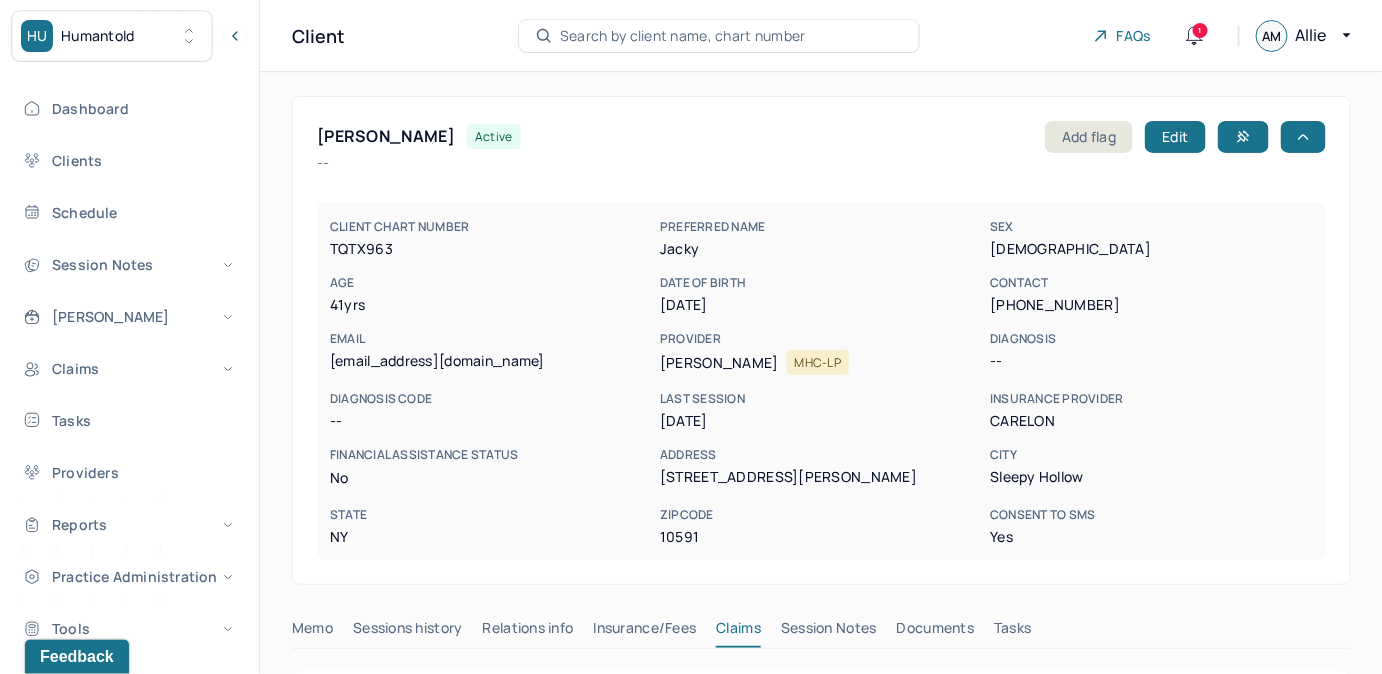 click on "1" at bounding box center [1200, 30] 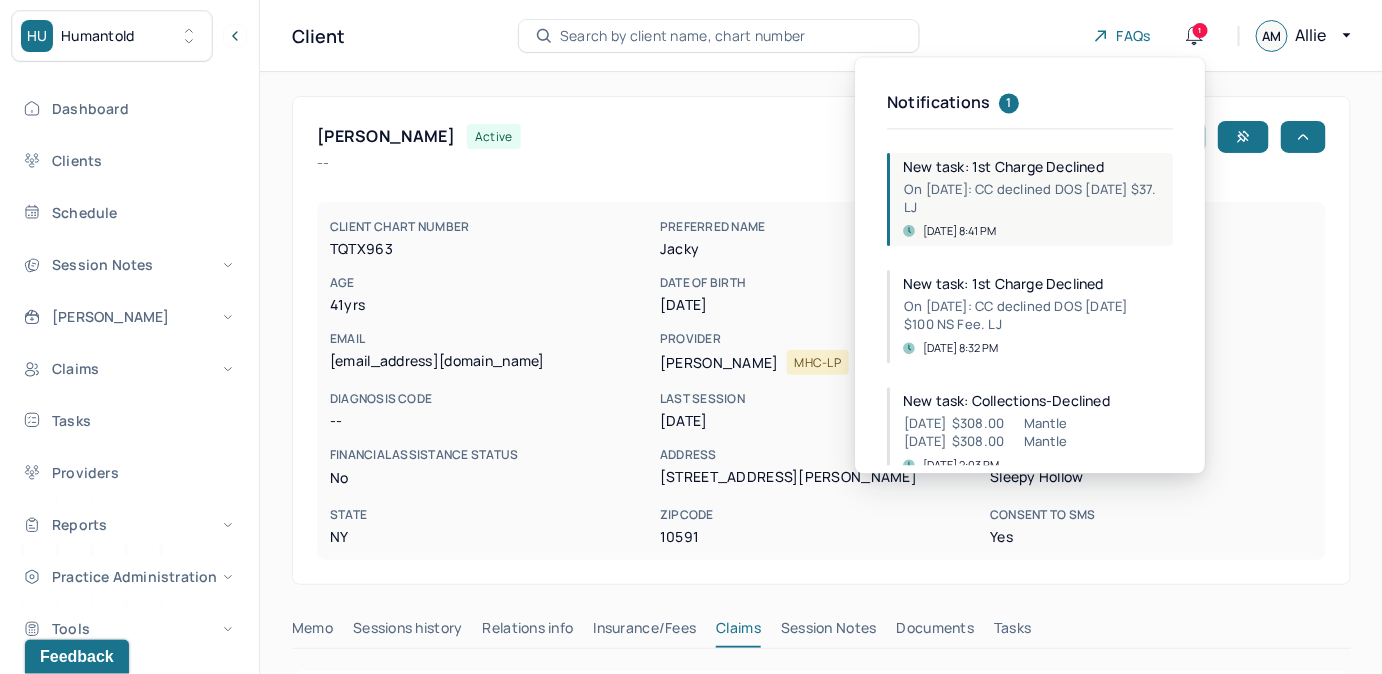 click on "On [DATE]: CC declined DOS [DATE] $37. LJ" at bounding box center (1032, 198) 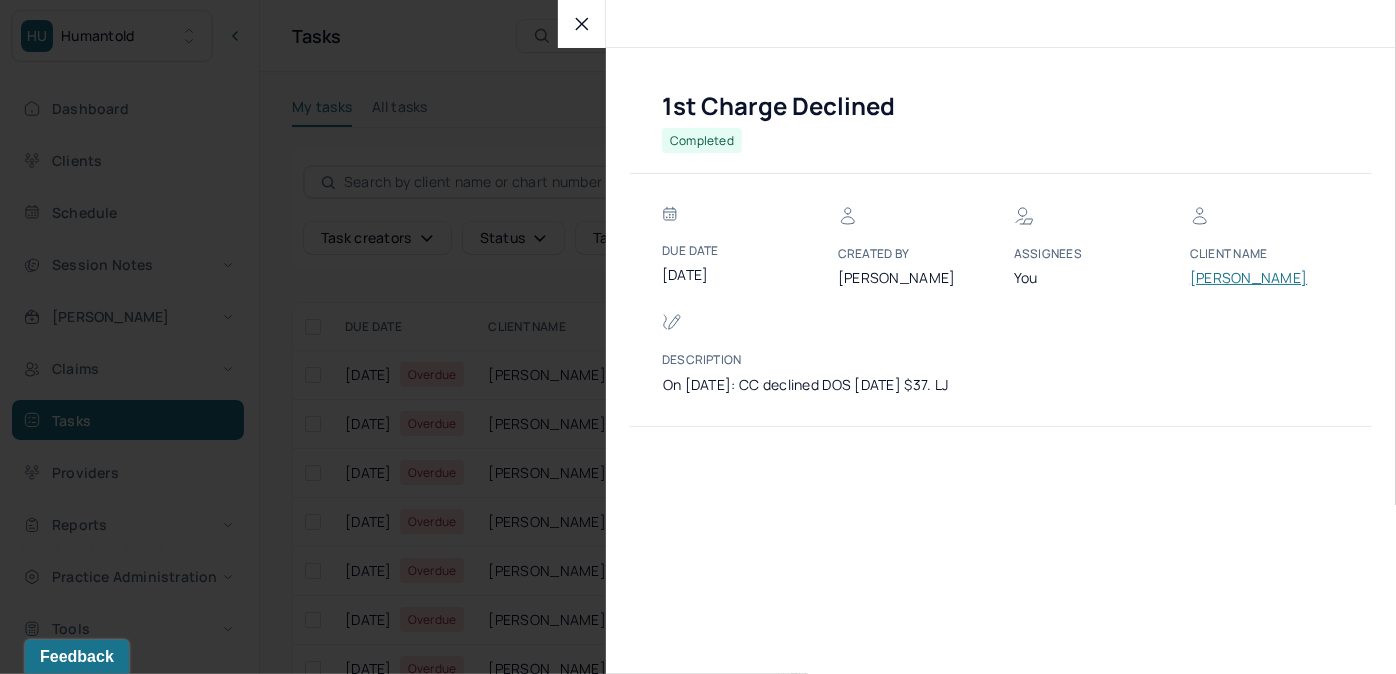 click on "[PERSON_NAME]" at bounding box center [1250, 278] 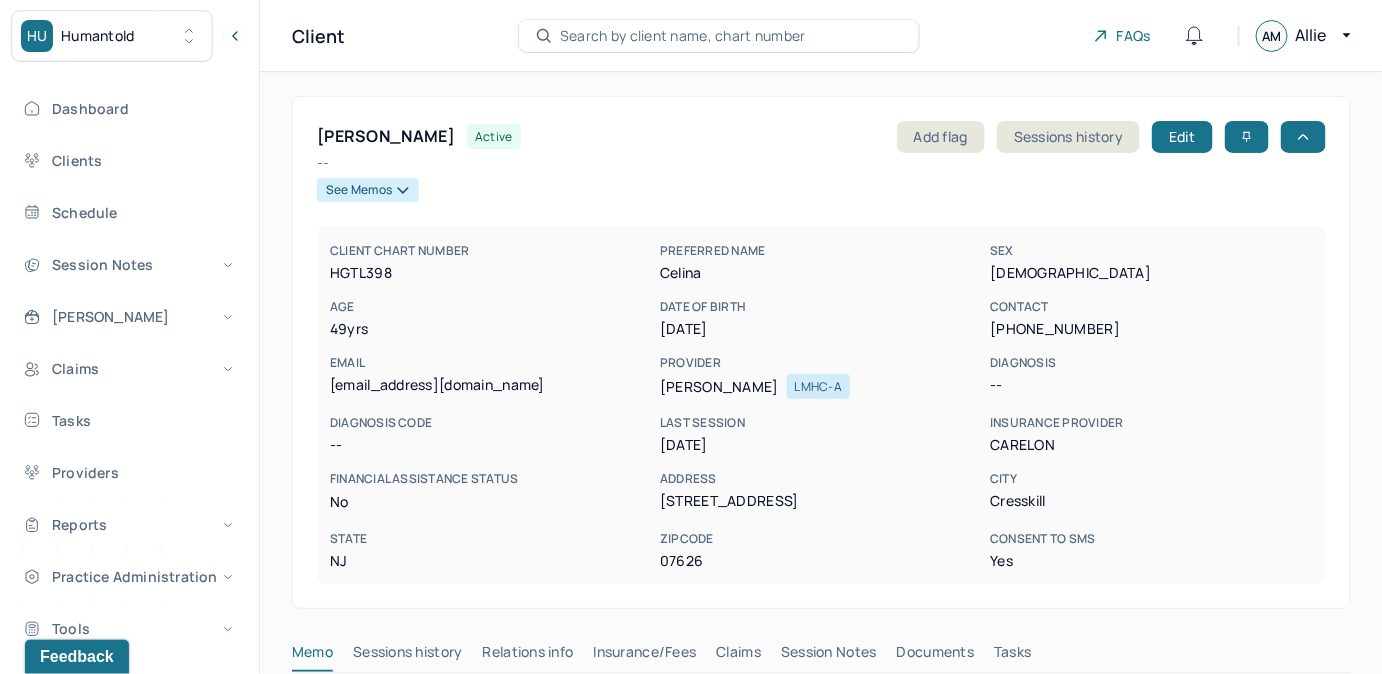 scroll, scrollTop: 411, scrollLeft: 0, axis: vertical 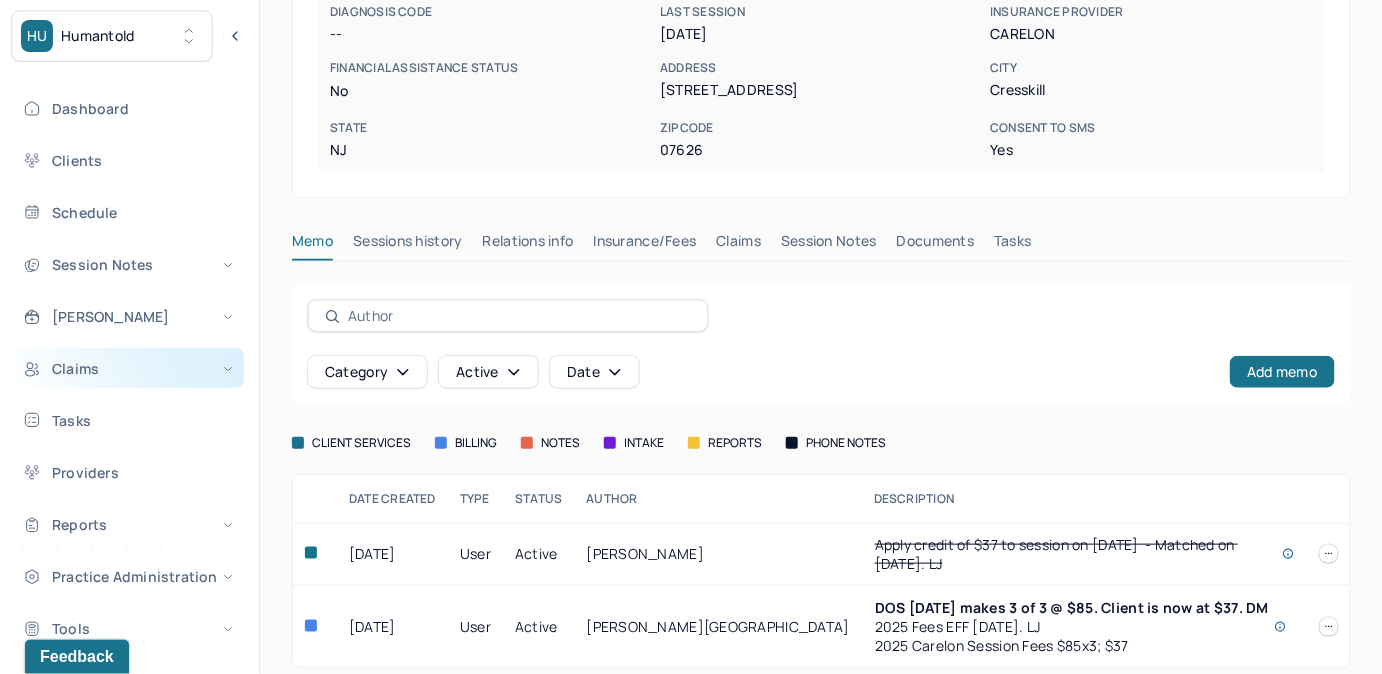 drag, startPoint x: 120, startPoint y: 419, endPoint x: 144, endPoint y: 382, distance: 44.102154 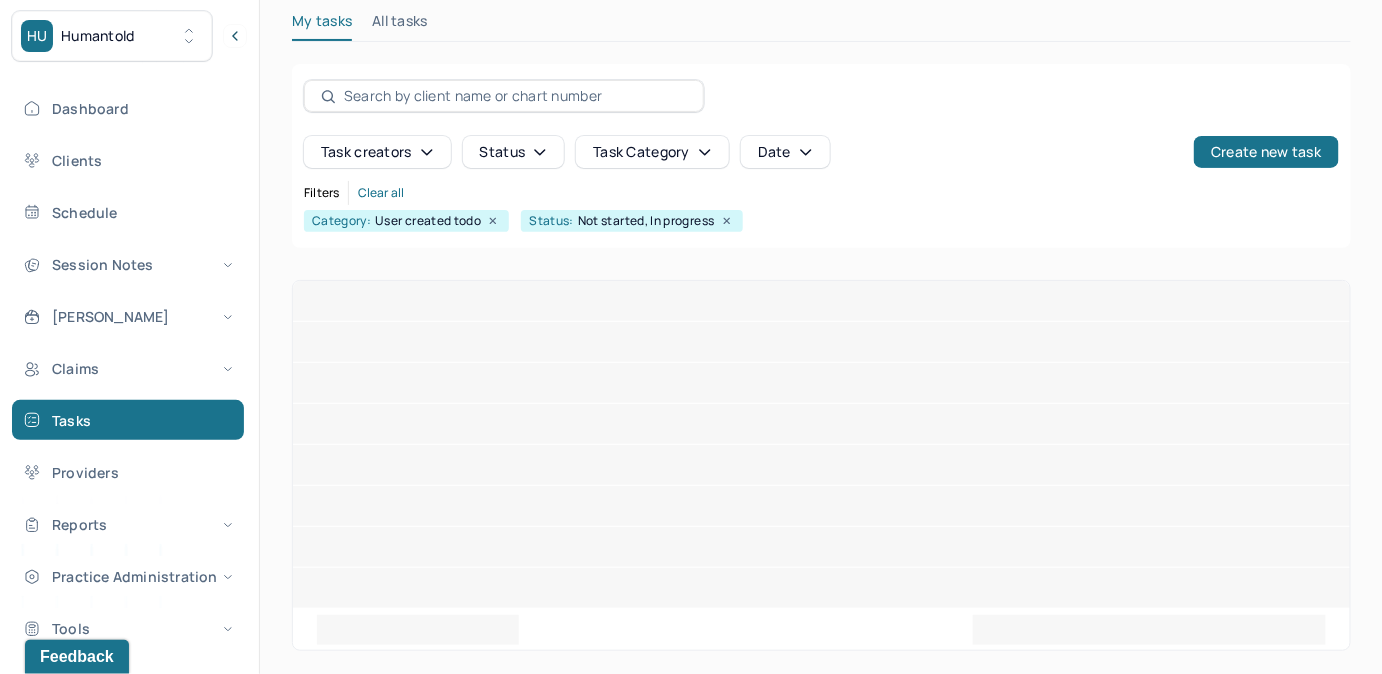 scroll, scrollTop: 256, scrollLeft: 0, axis: vertical 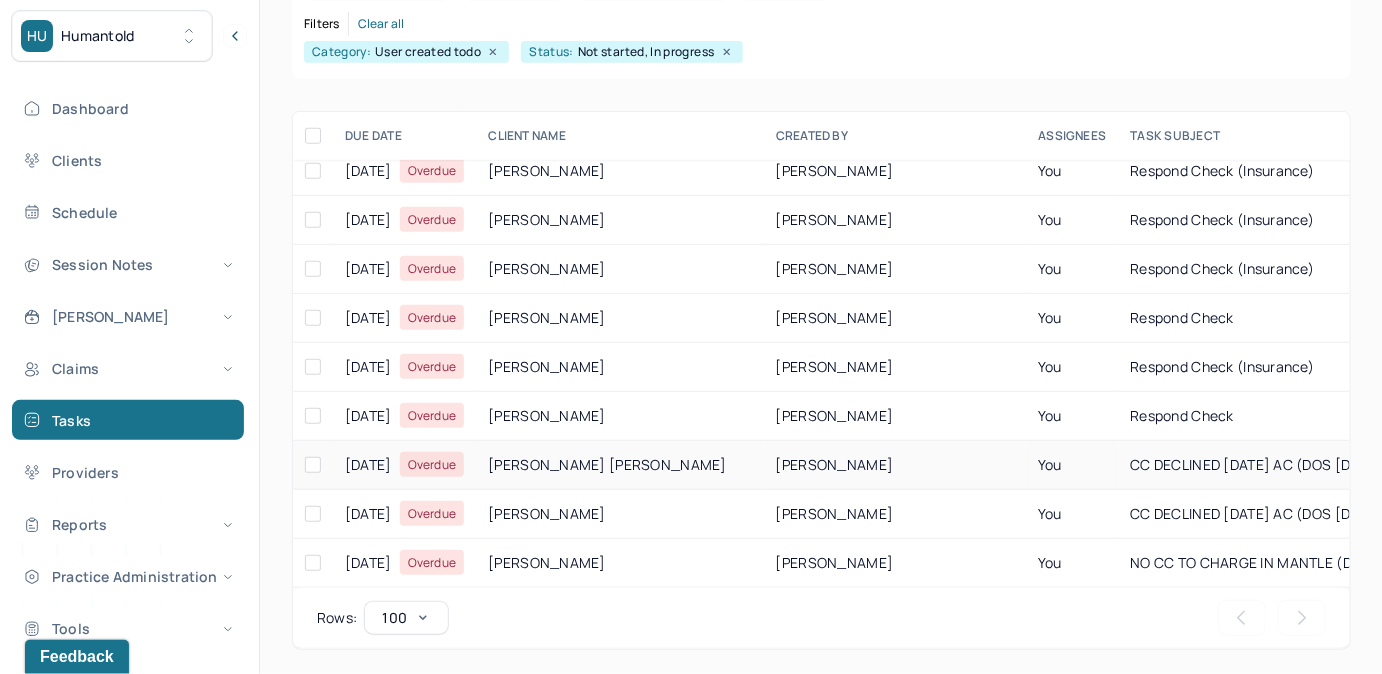 click on "CC DECLINED [DATE] AC (DOS [DATE]) SECOND DECLINE IN A ROW" at bounding box center [1353, 465] 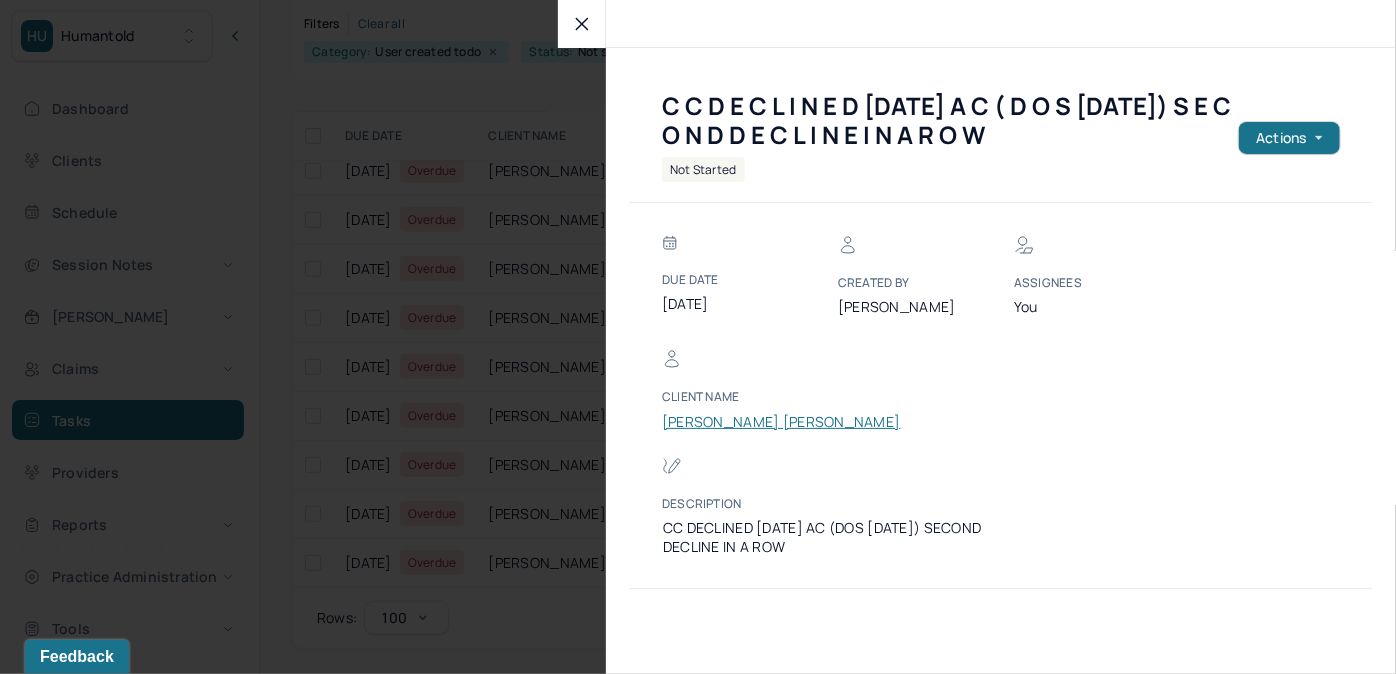 click on "[PERSON_NAME] [PERSON_NAME]" at bounding box center (781, 422) 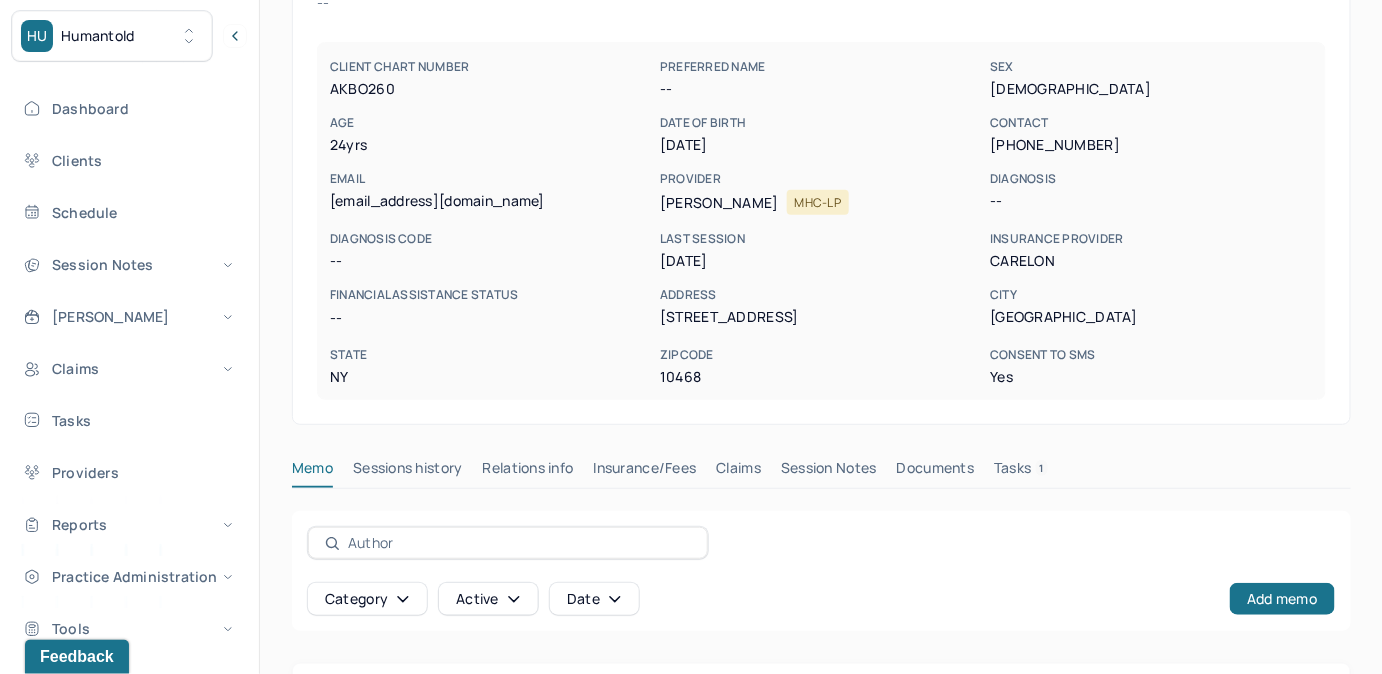 click on "Tasks 1" at bounding box center [1021, 472] 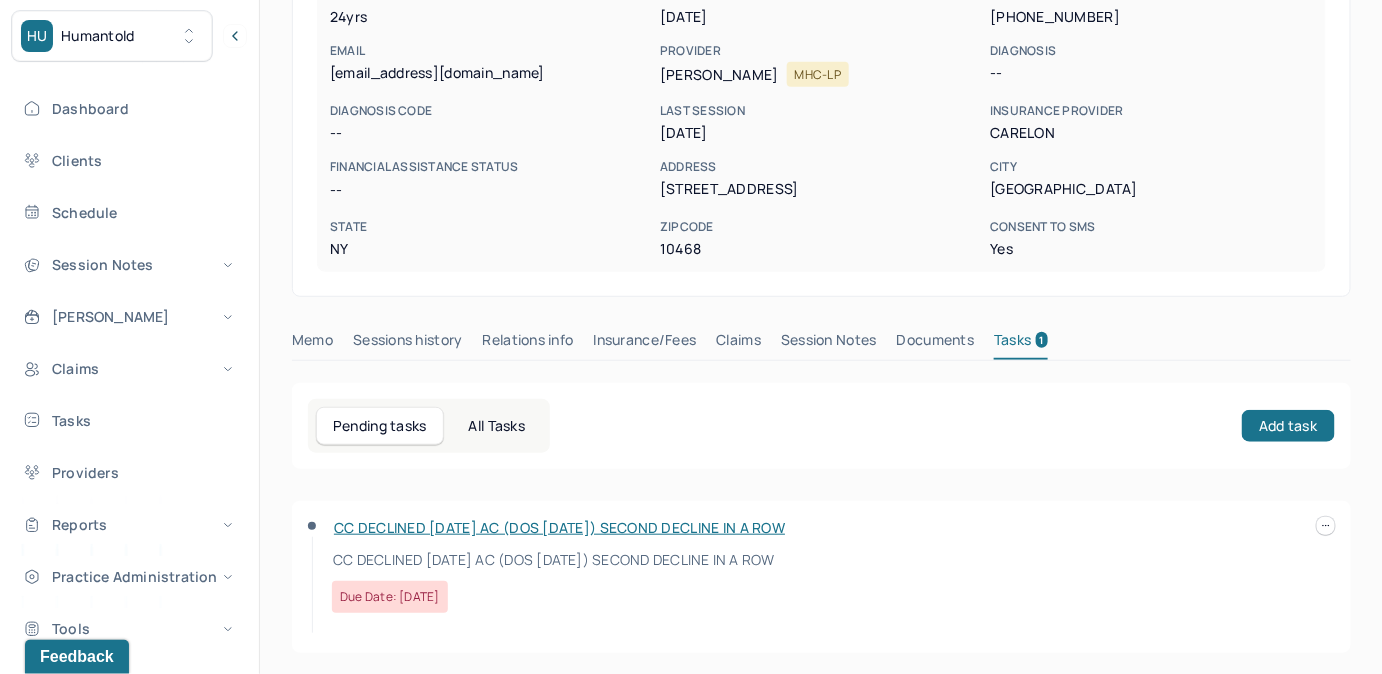 scroll, scrollTop: 292, scrollLeft: 0, axis: vertical 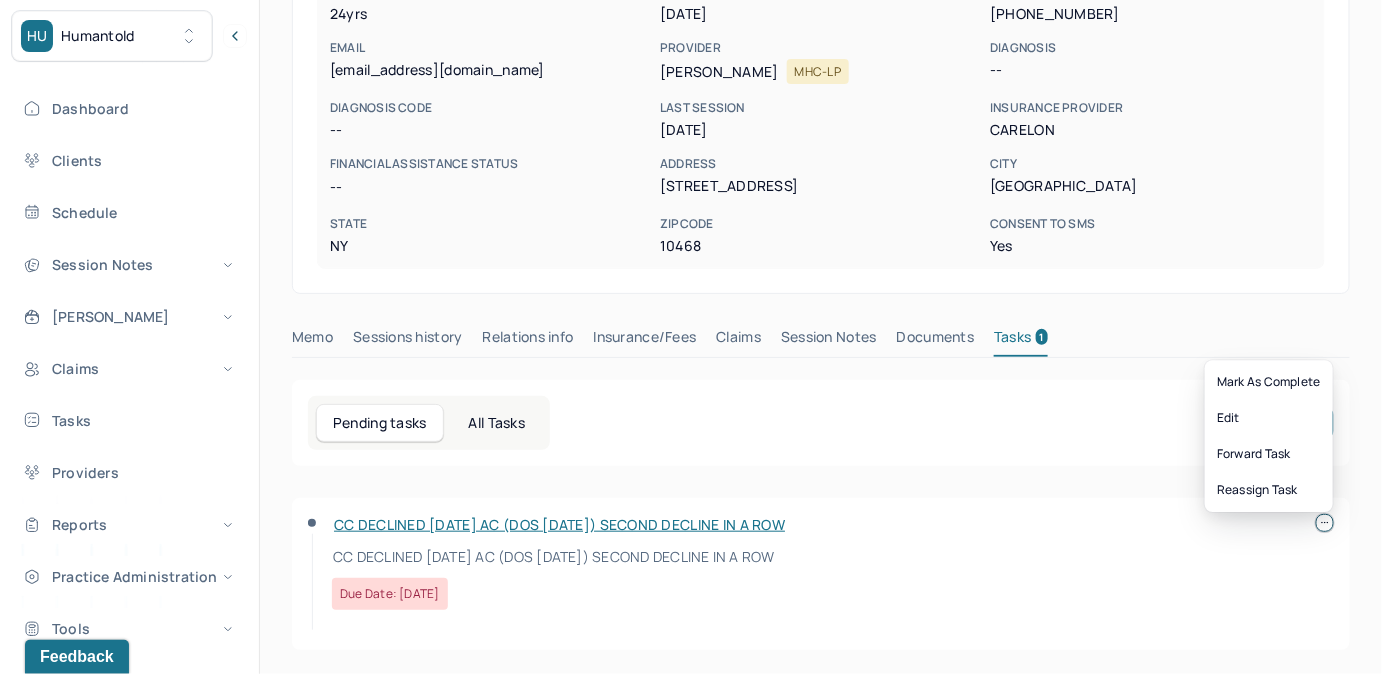click at bounding box center (1325, 523) 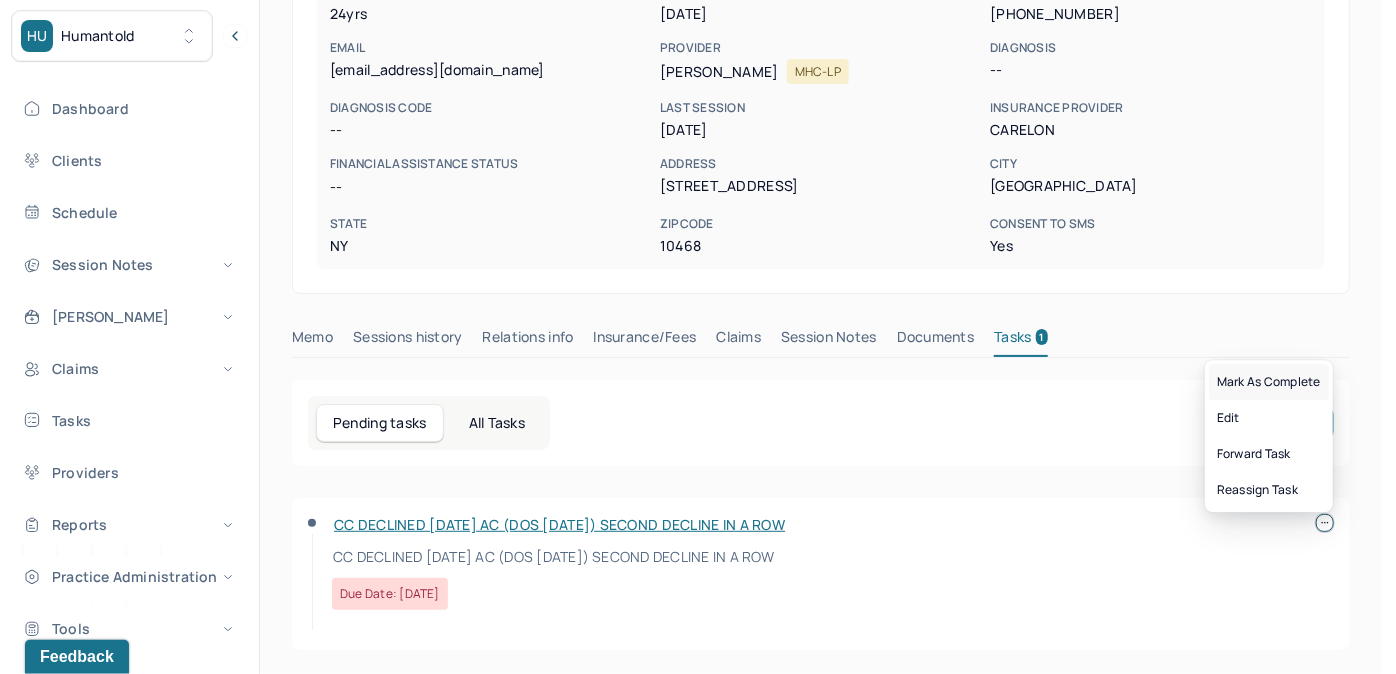 click on "Mark as complete" at bounding box center (1269, 382) 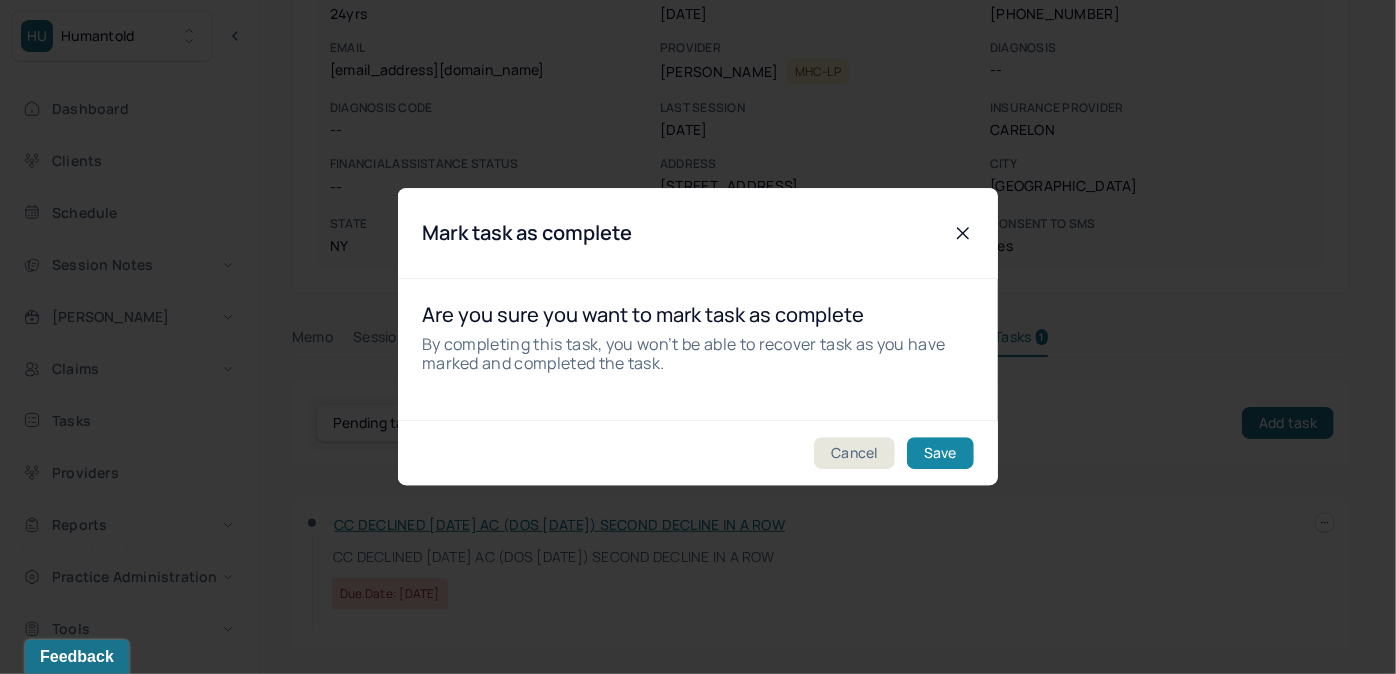 click on "Save" at bounding box center (940, 454) 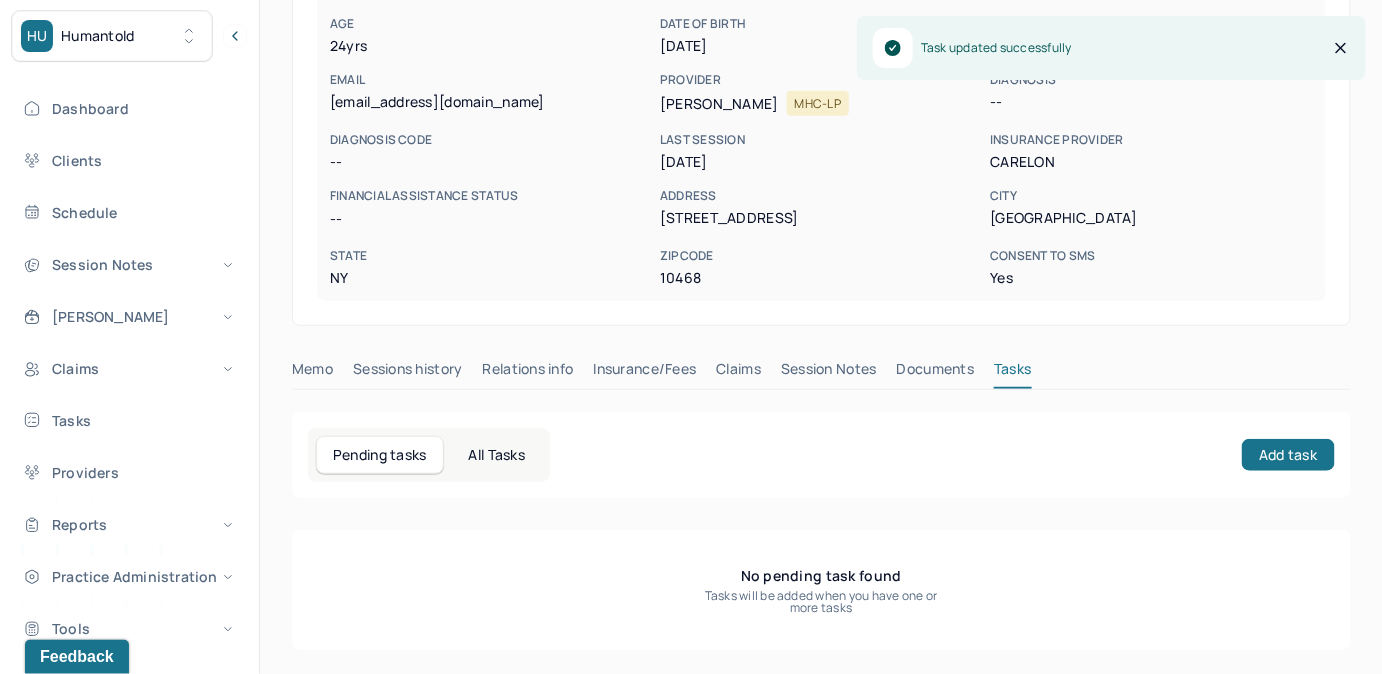 scroll, scrollTop: 258, scrollLeft: 0, axis: vertical 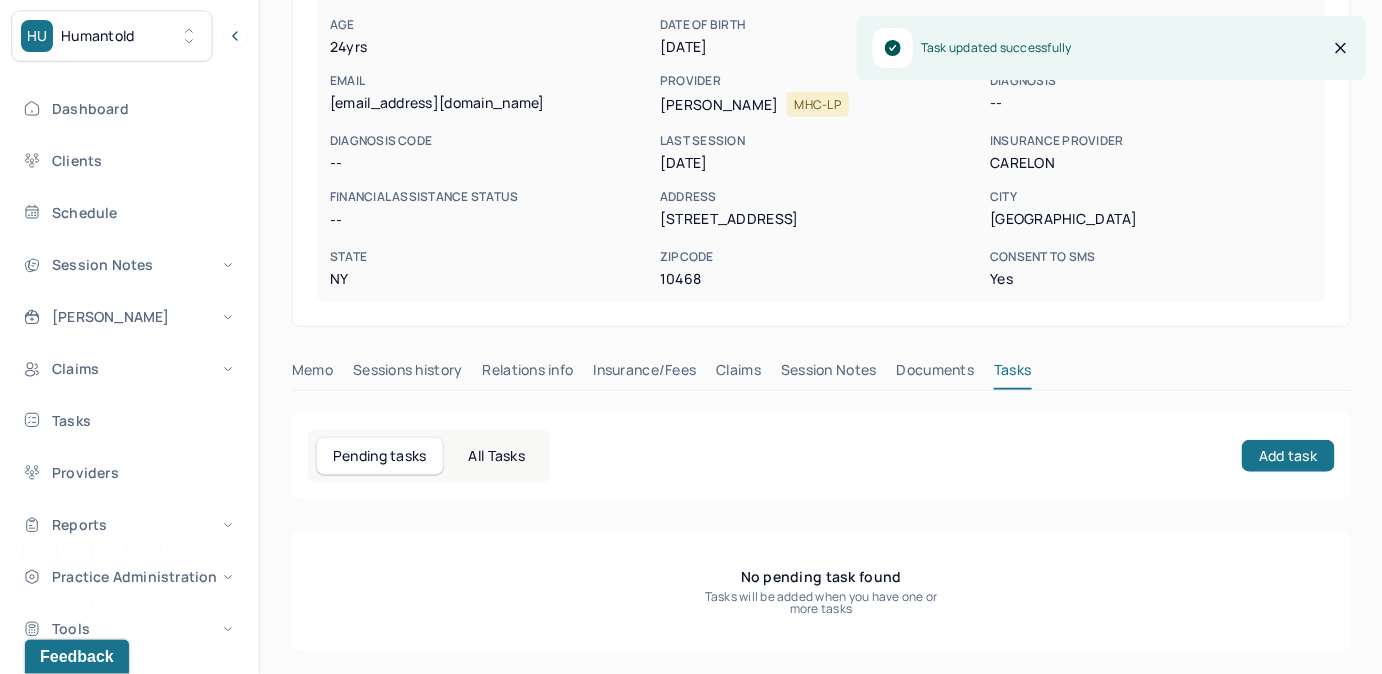 click on "Claims" at bounding box center (738, 374) 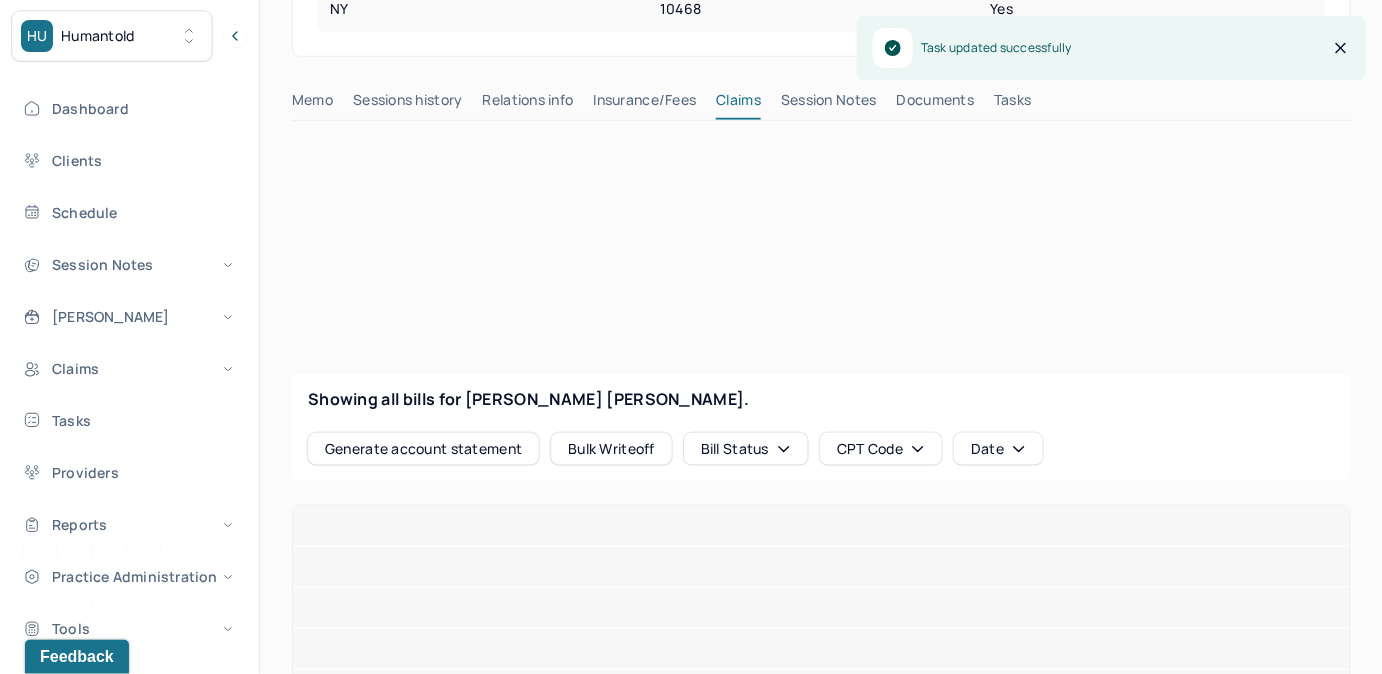 scroll, scrollTop: 530, scrollLeft: 0, axis: vertical 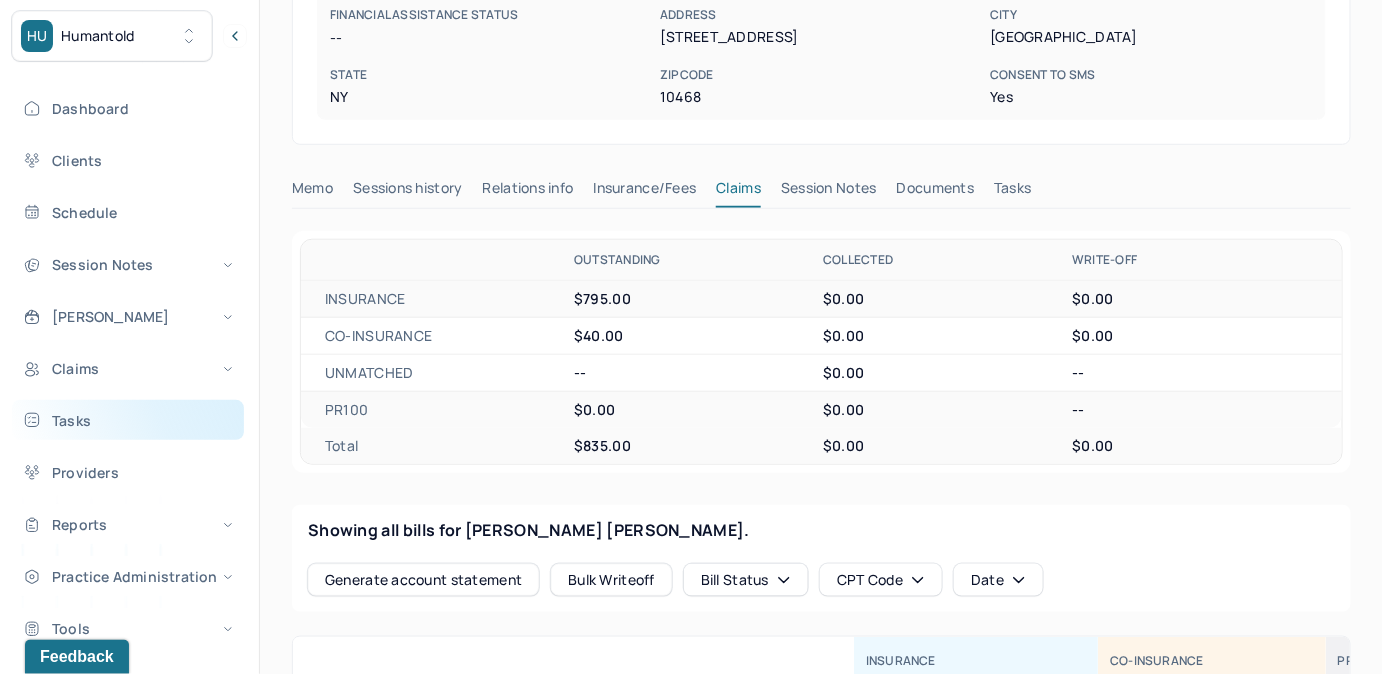 click on "Tasks" at bounding box center [128, 420] 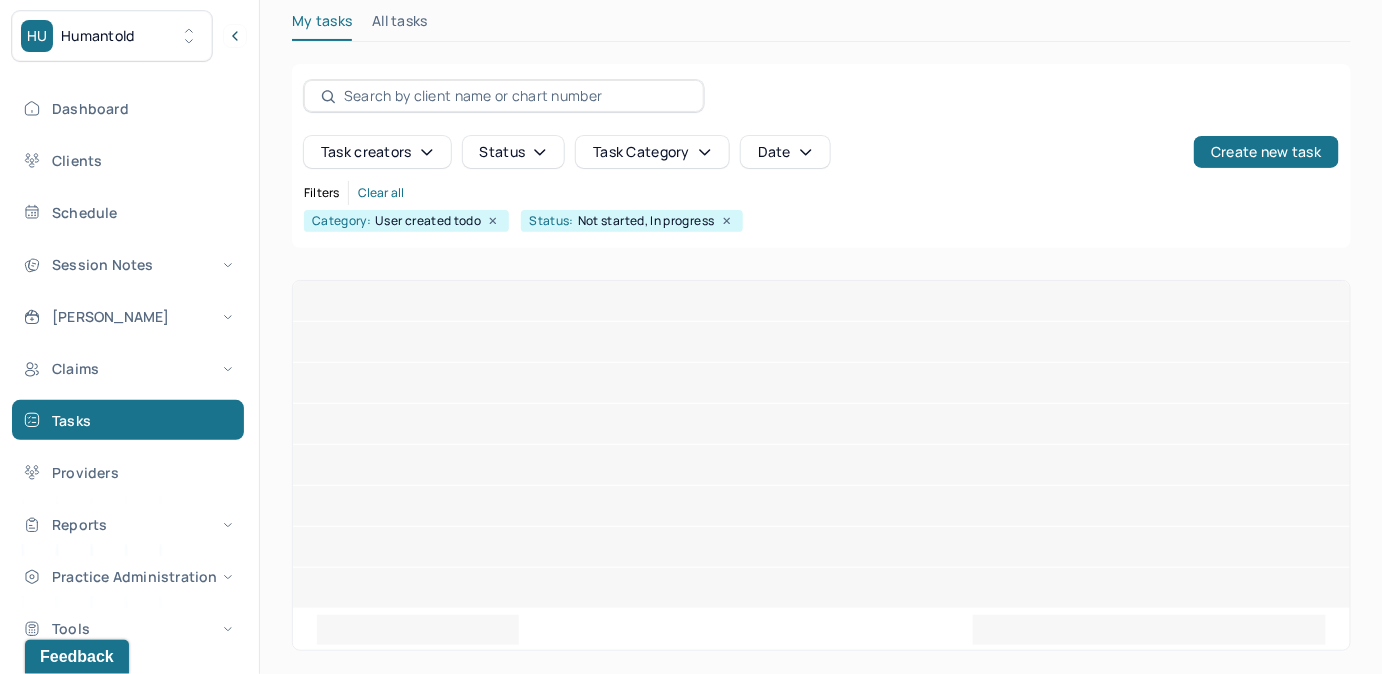 scroll, scrollTop: 256, scrollLeft: 0, axis: vertical 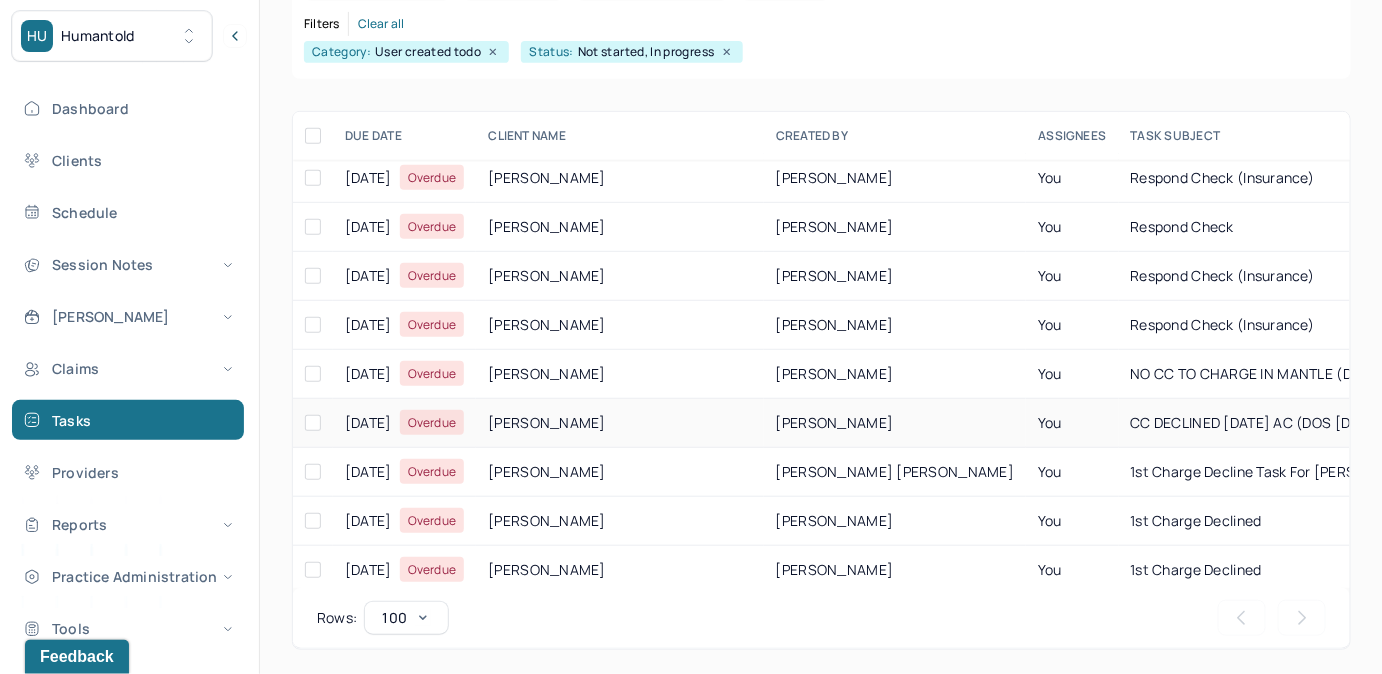 click on "You" at bounding box center [1072, 423] 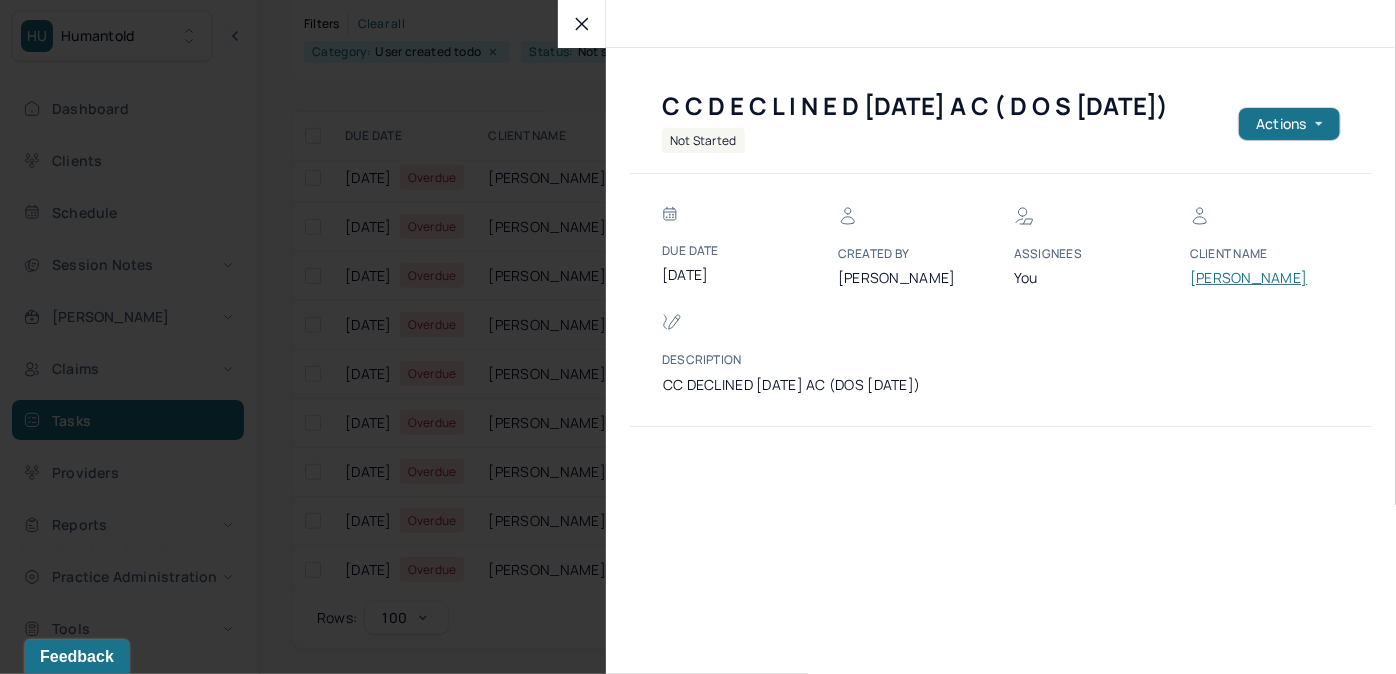 click on "[PERSON_NAME]" at bounding box center [1250, 278] 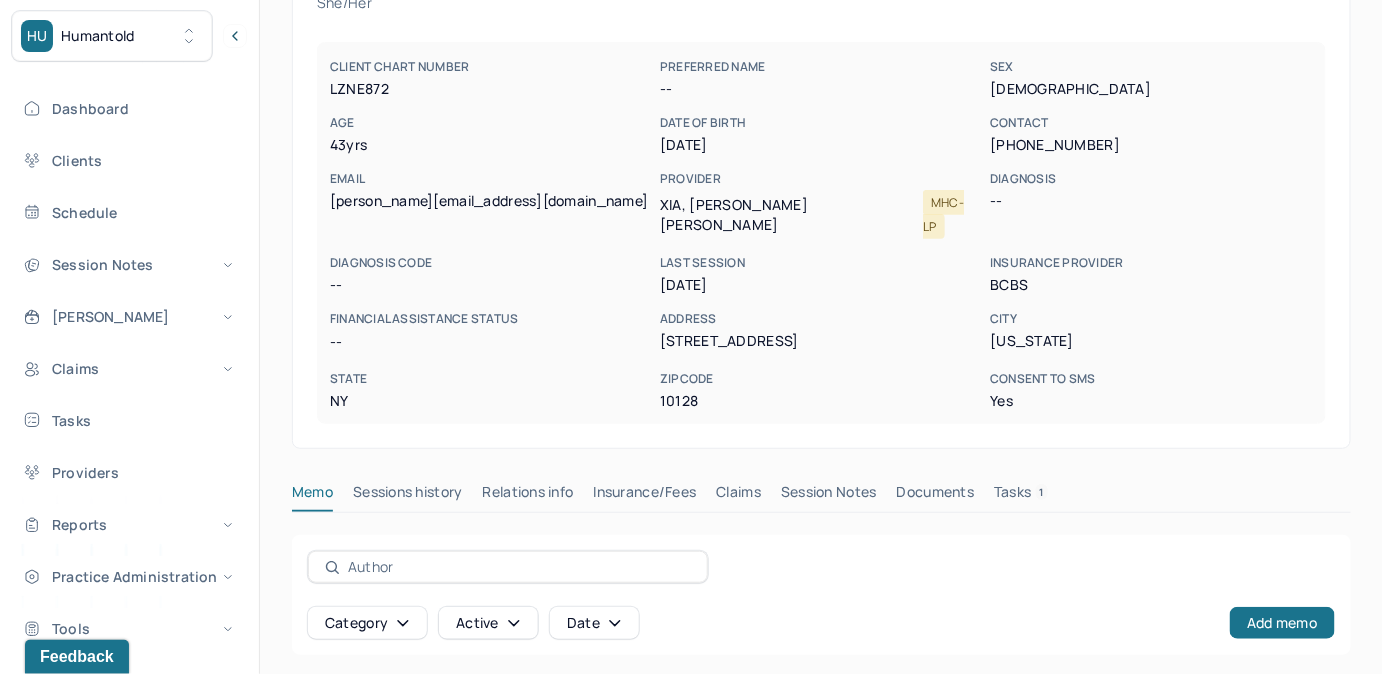 drag, startPoint x: 1014, startPoint y: 465, endPoint x: 1051, endPoint y: 429, distance: 51.62364 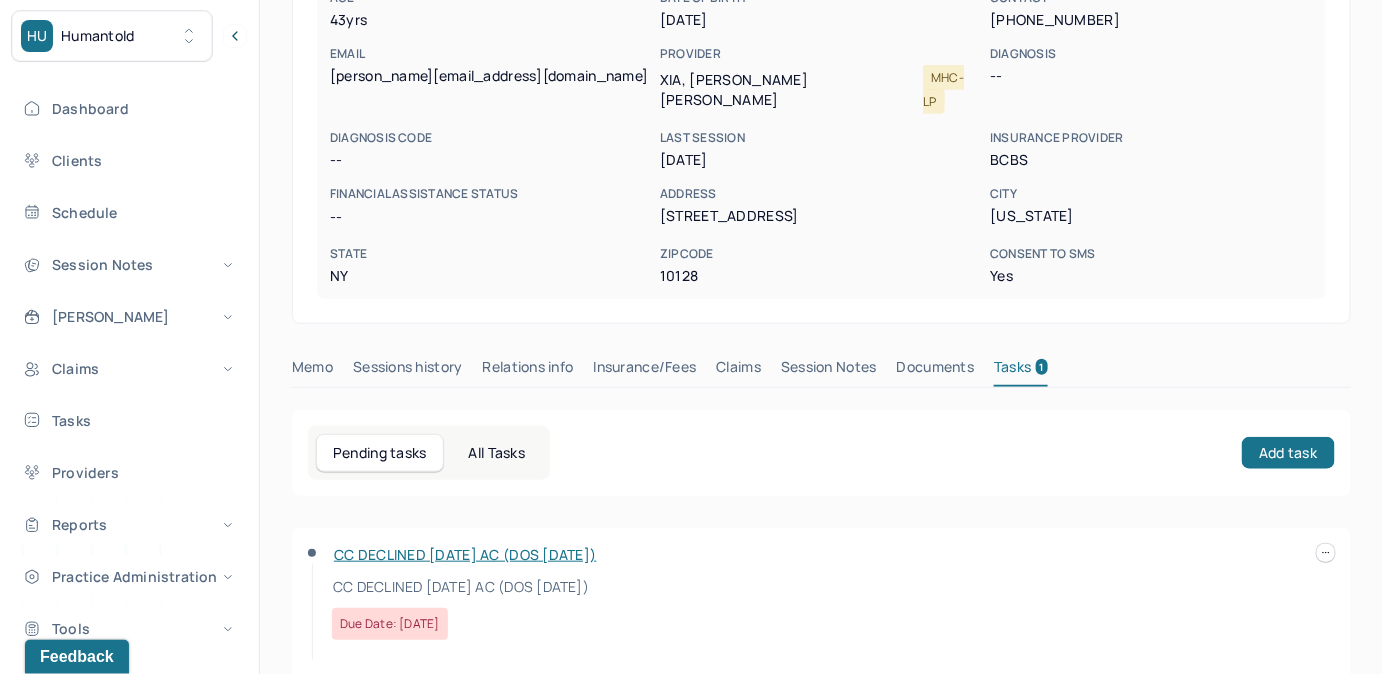 scroll, scrollTop: 292, scrollLeft: 0, axis: vertical 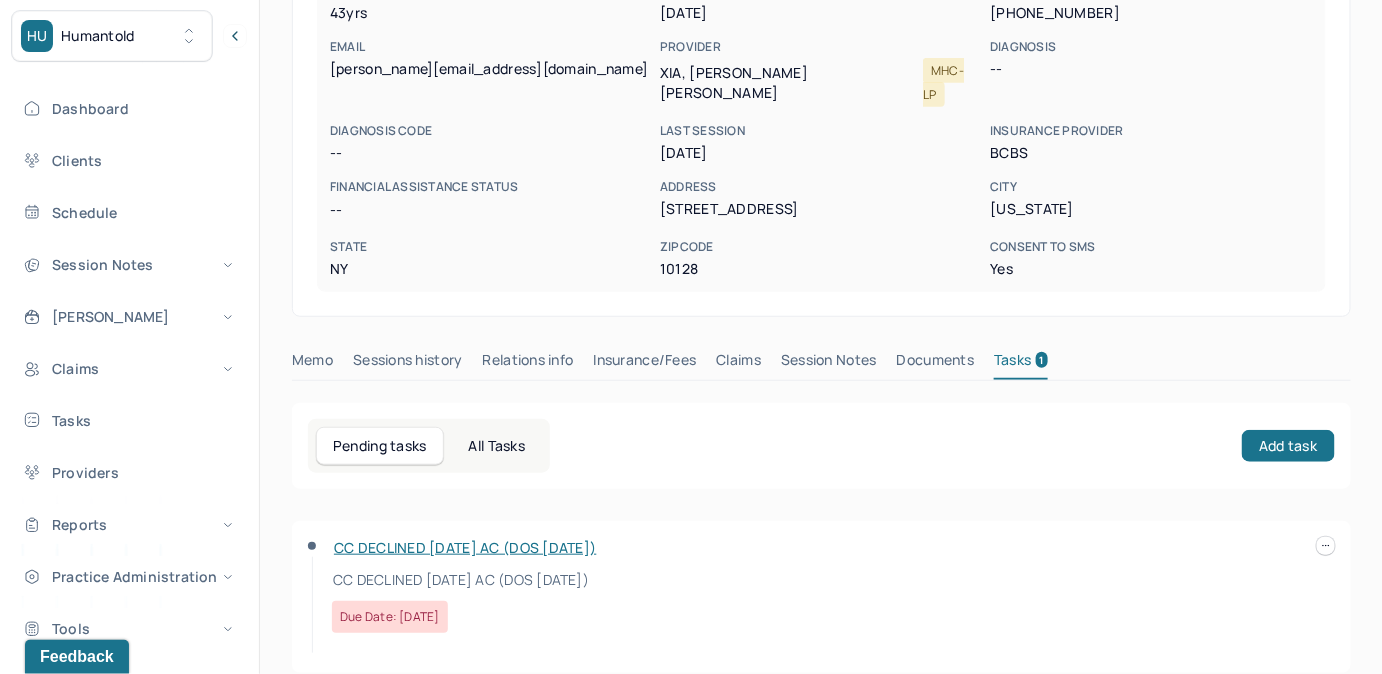click at bounding box center [1326, 546] 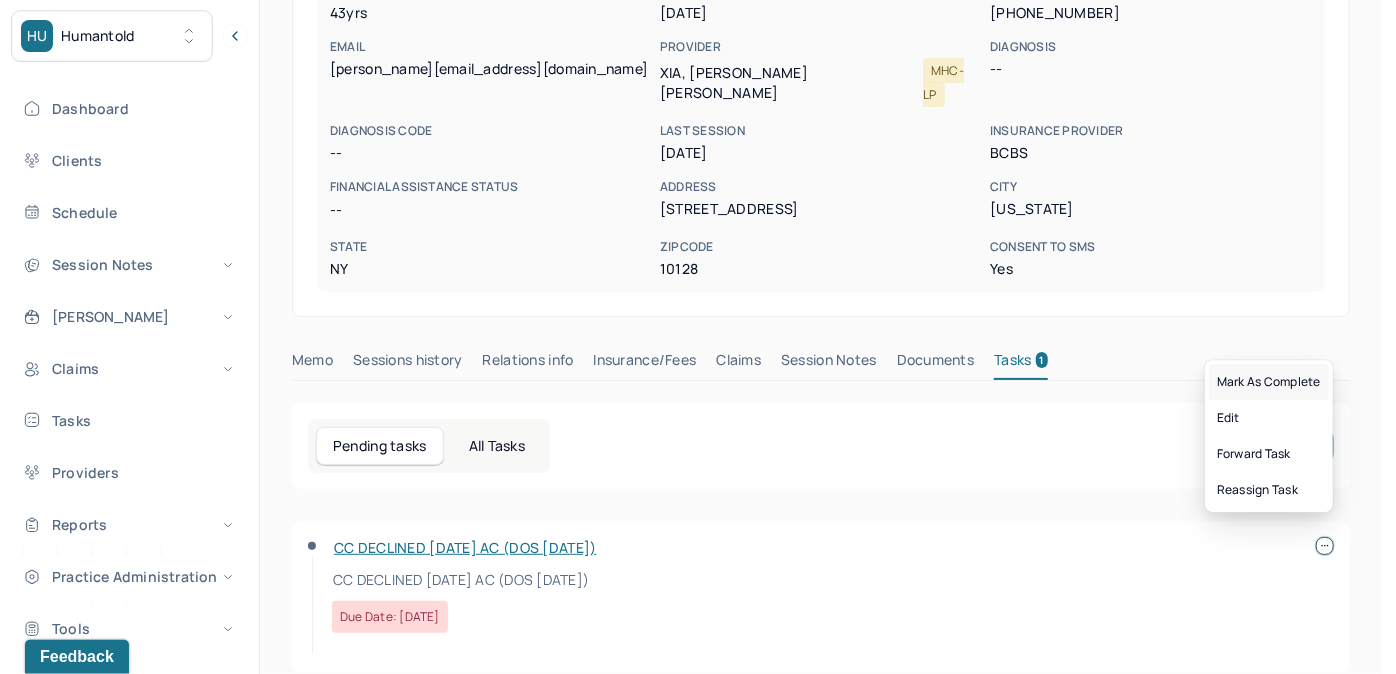 click on "Mark as complete" at bounding box center [1269, 382] 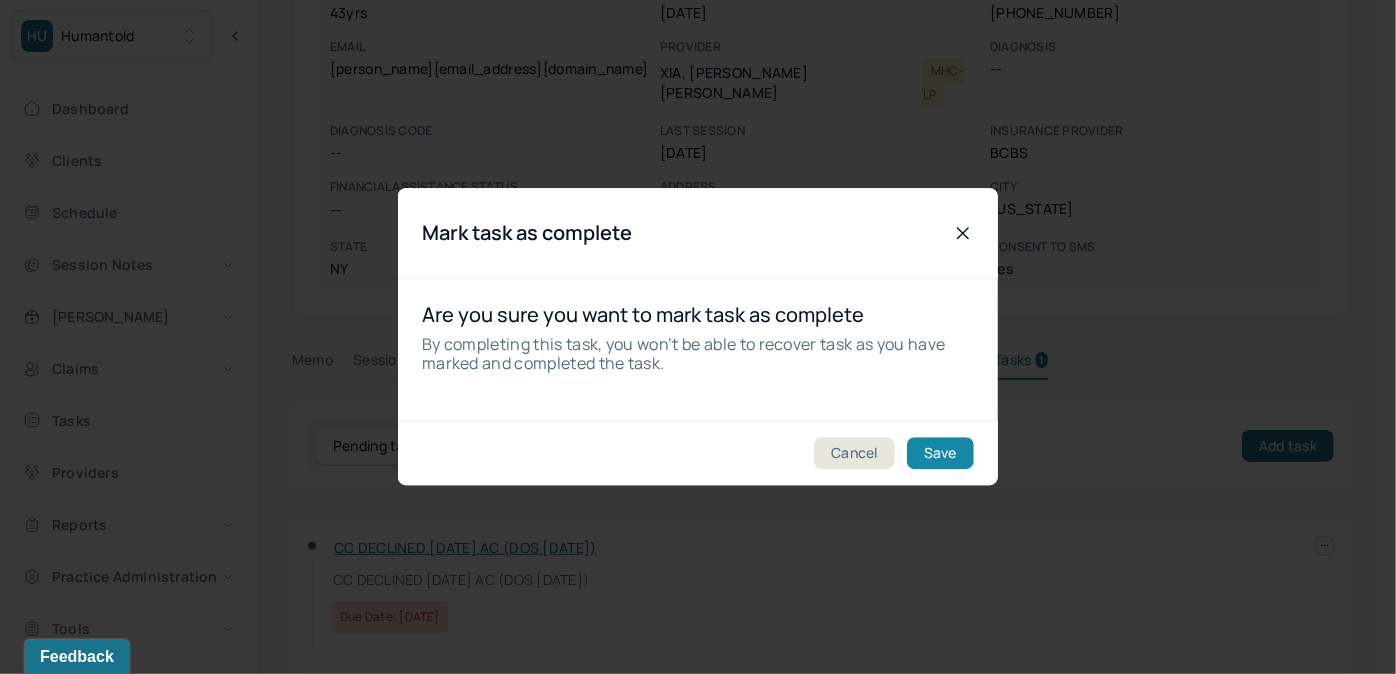 click on "Save" at bounding box center (940, 454) 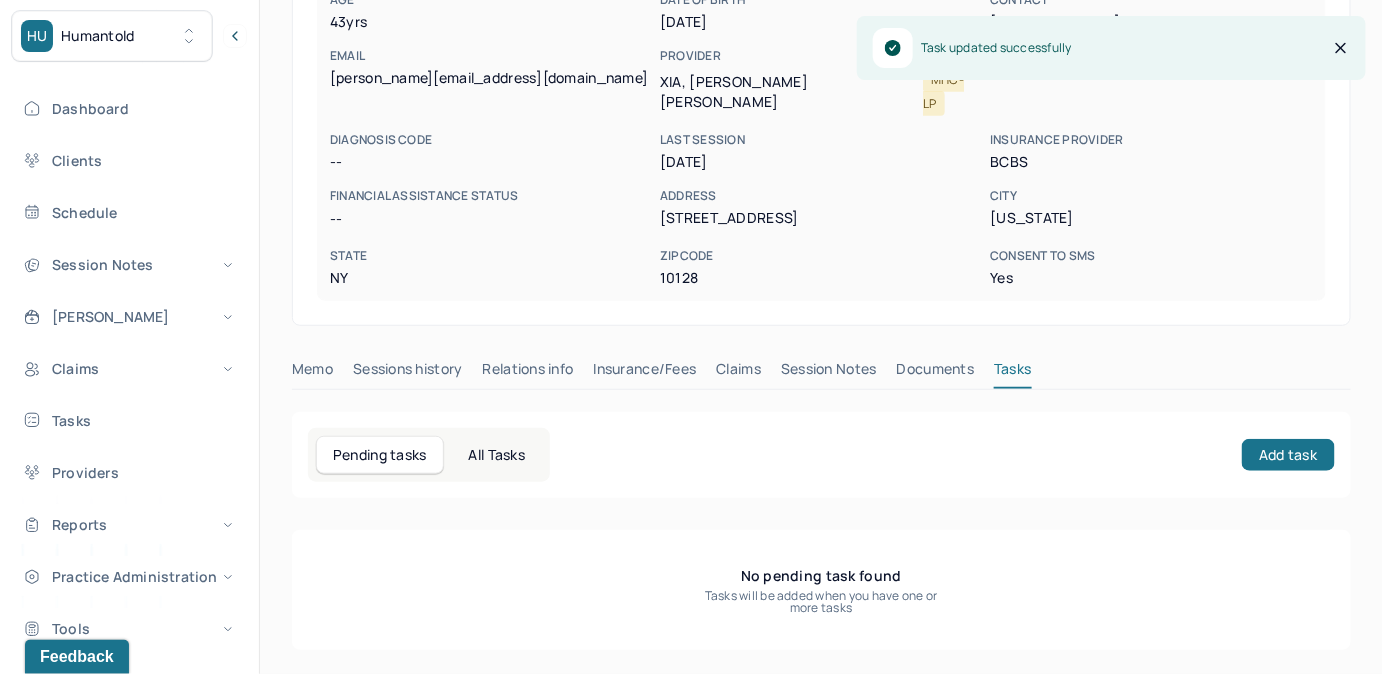 scroll, scrollTop: 258, scrollLeft: 0, axis: vertical 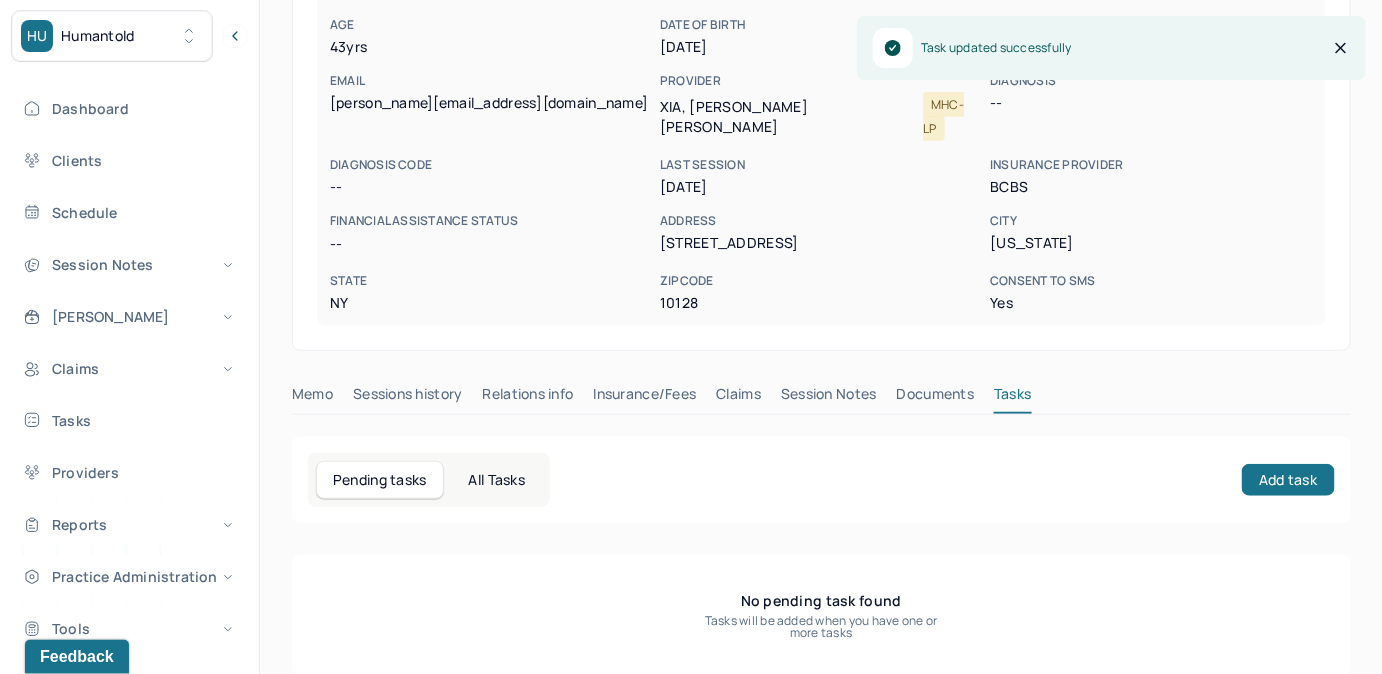 click on "Claims" at bounding box center (738, 398) 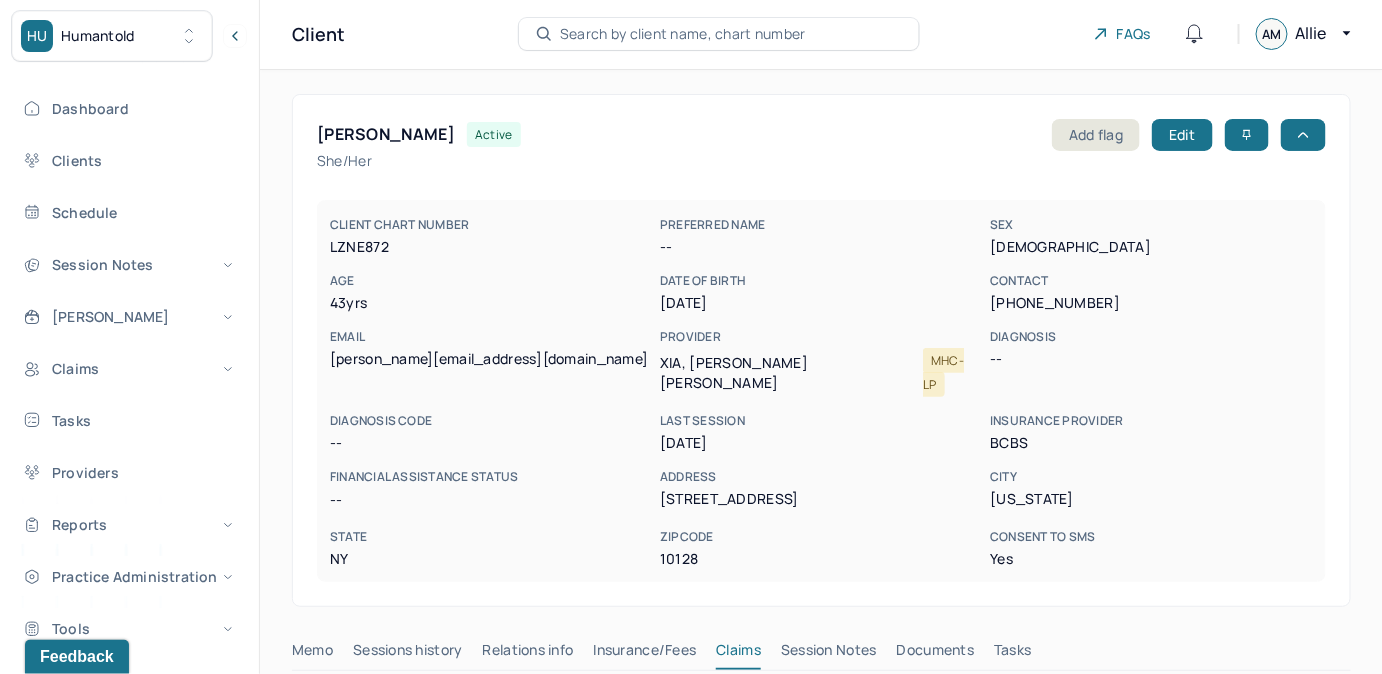 scroll, scrollTop: 0, scrollLeft: 0, axis: both 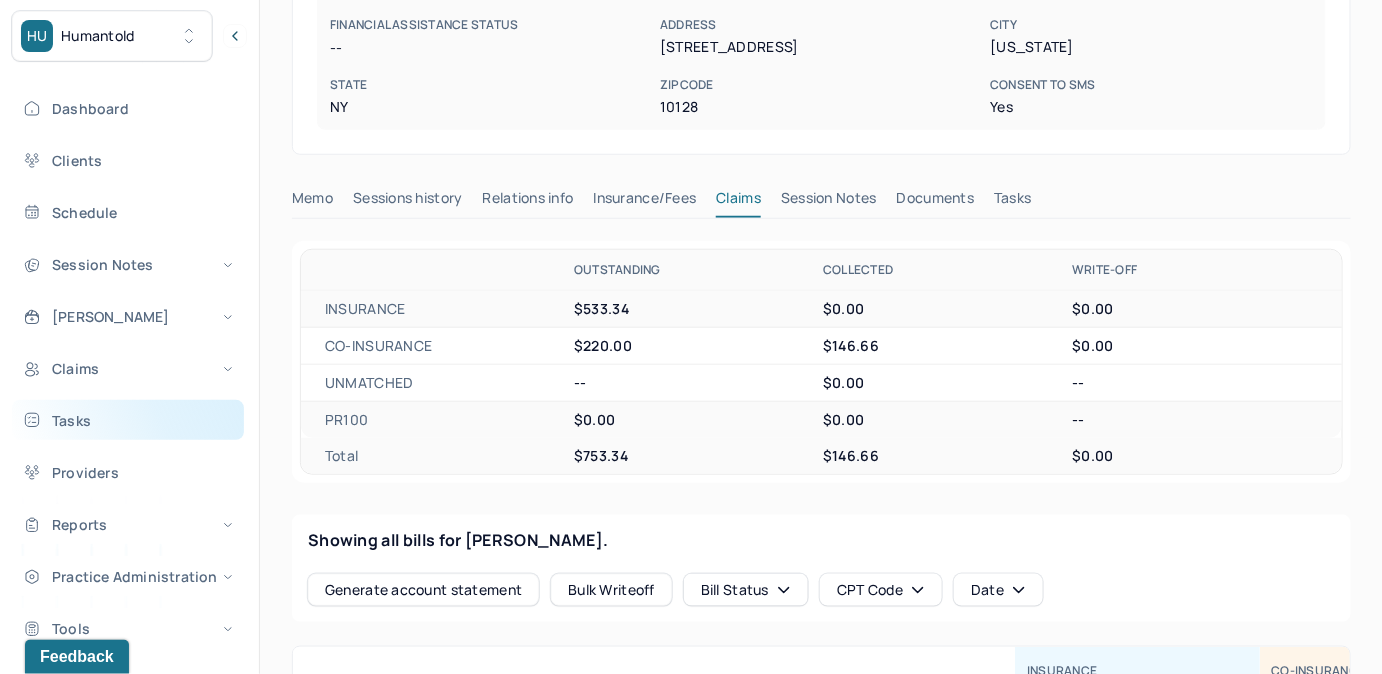 click on "Tasks" at bounding box center (128, 420) 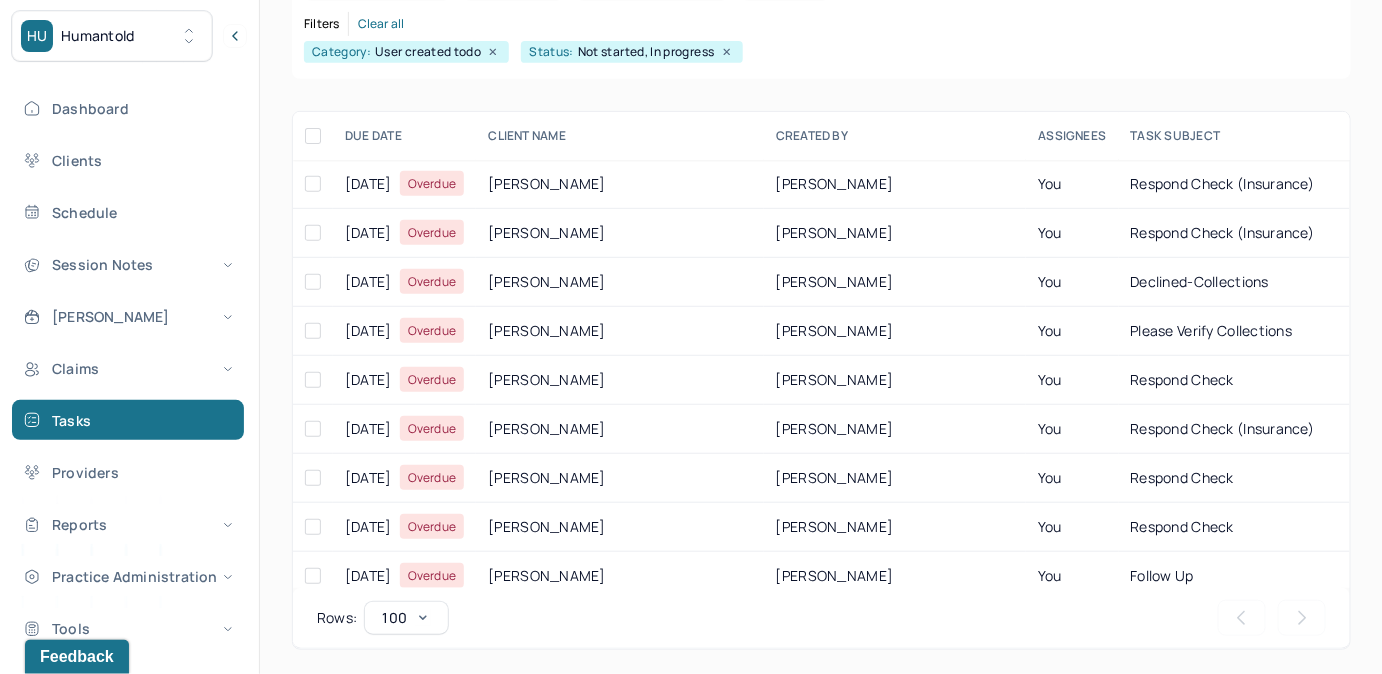 scroll, scrollTop: 256, scrollLeft: 0, axis: vertical 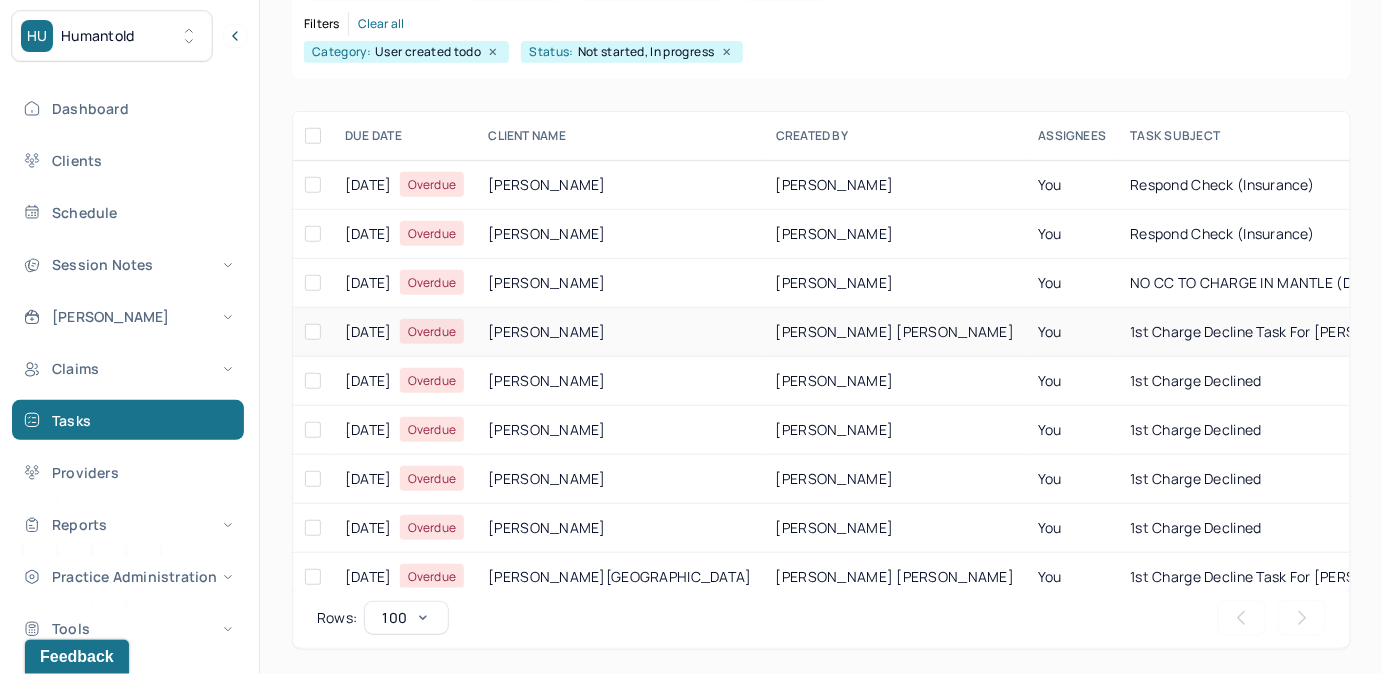 click on "You" at bounding box center [1072, 332] 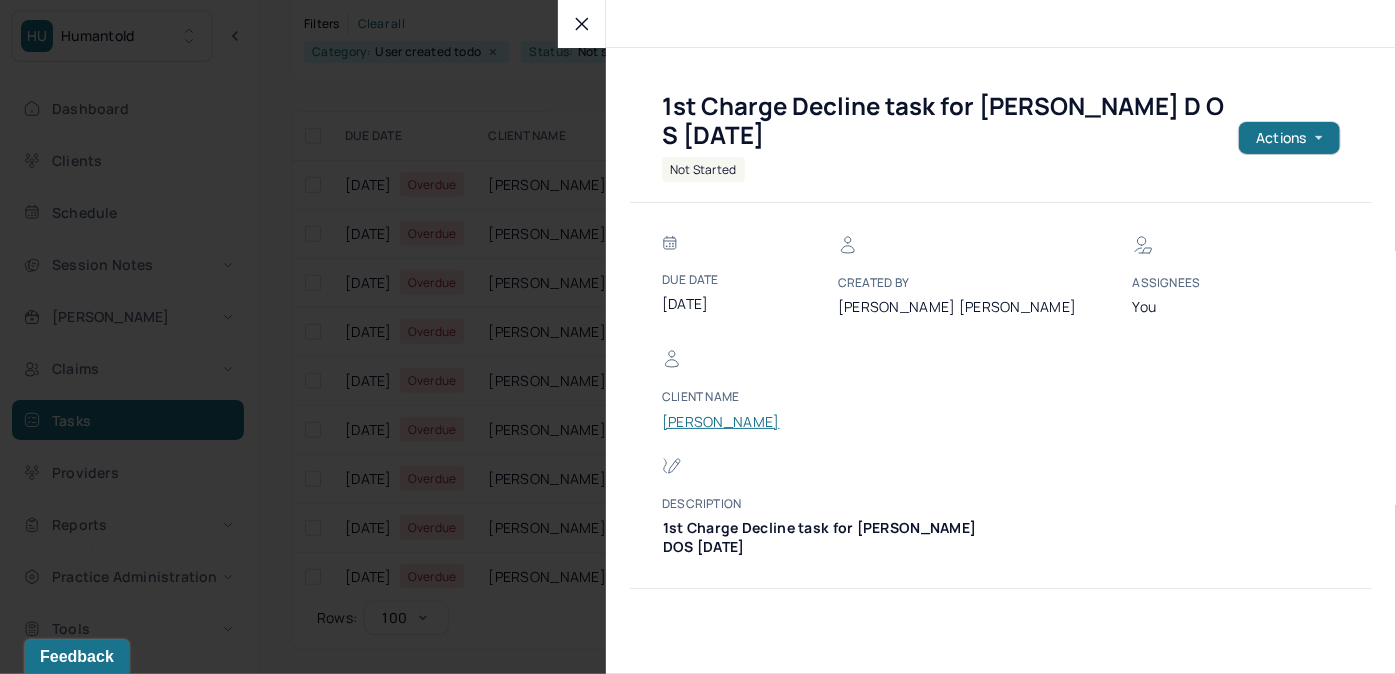click on "[PERSON_NAME]" at bounding box center (722, 422) 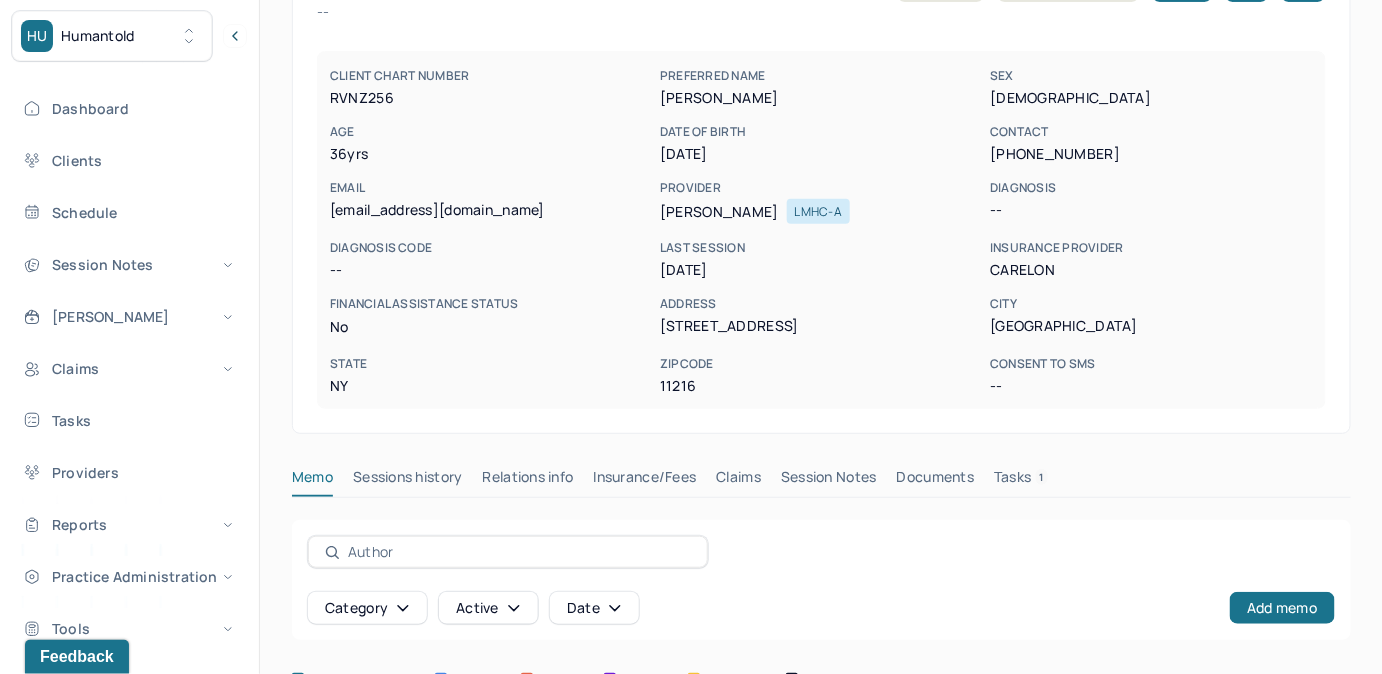 scroll, scrollTop: 160, scrollLeft: 0, axis: vertical 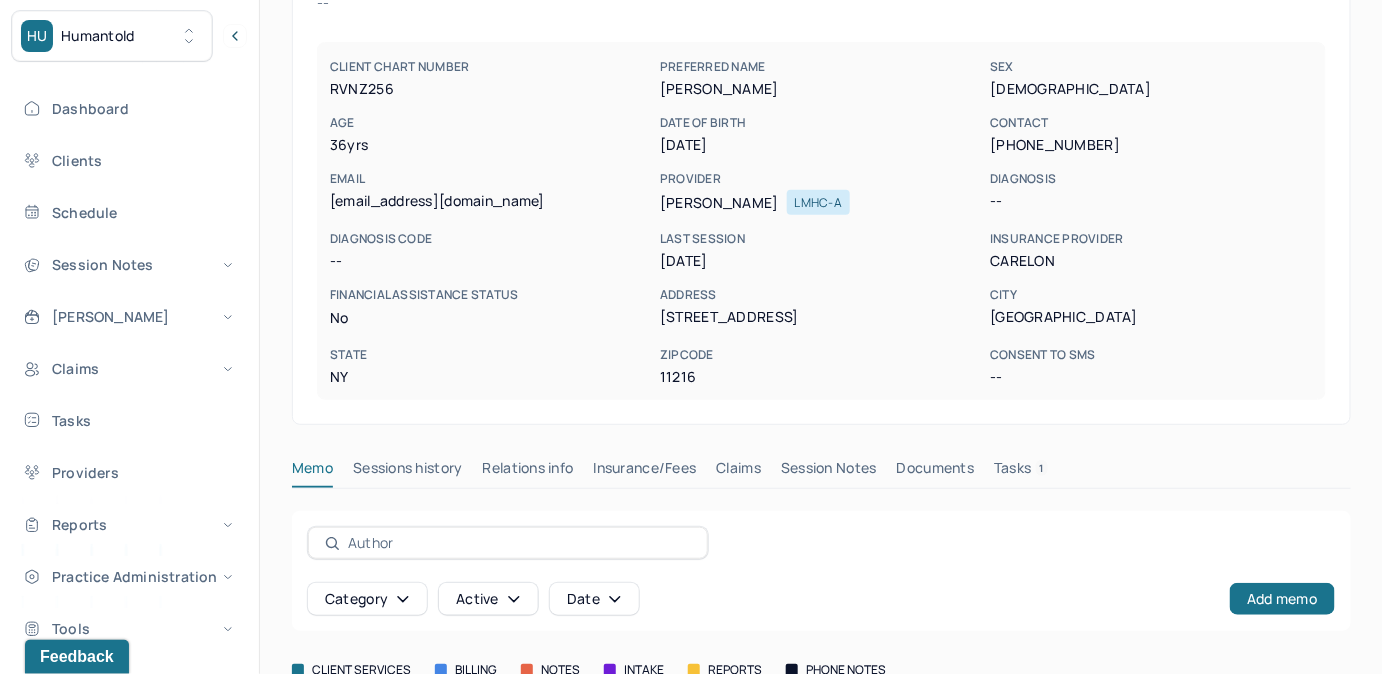 click on "Tasks 1" at bounding box center [1021, 472] 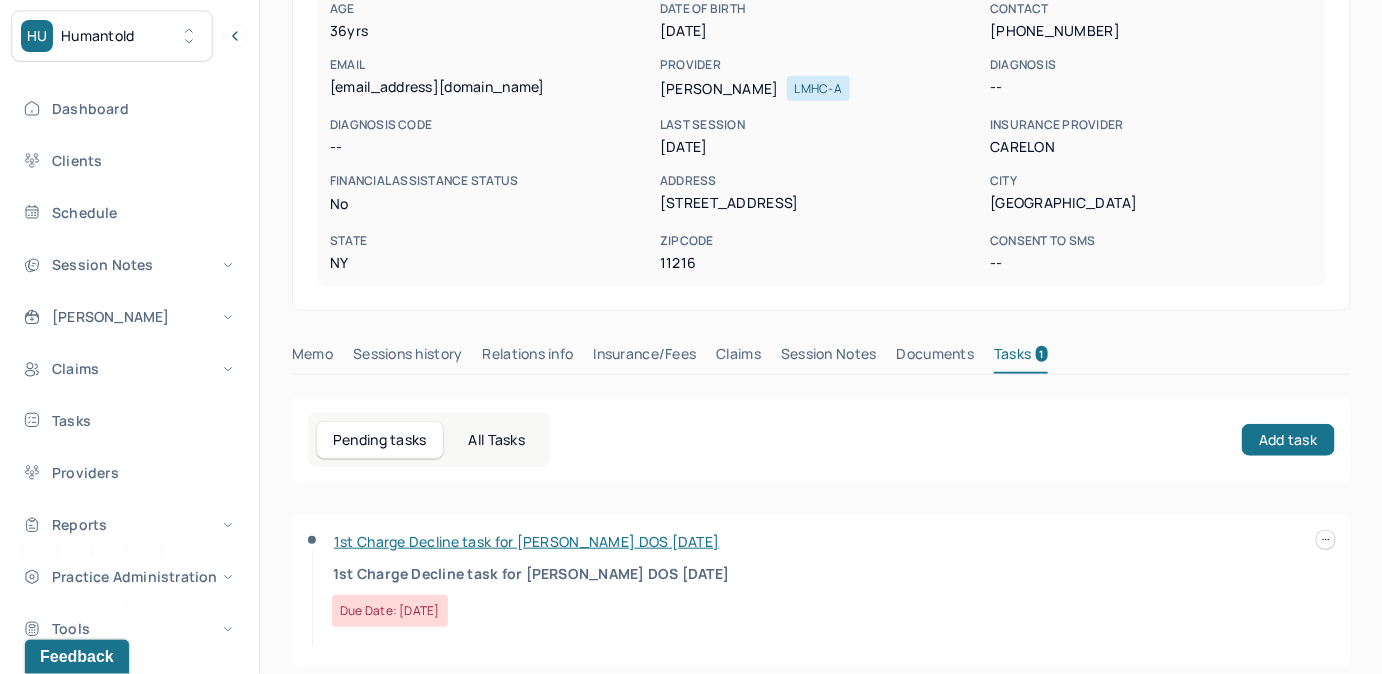 scroll, scrollTop: 292, scrollLeft: 0, axis: vertical 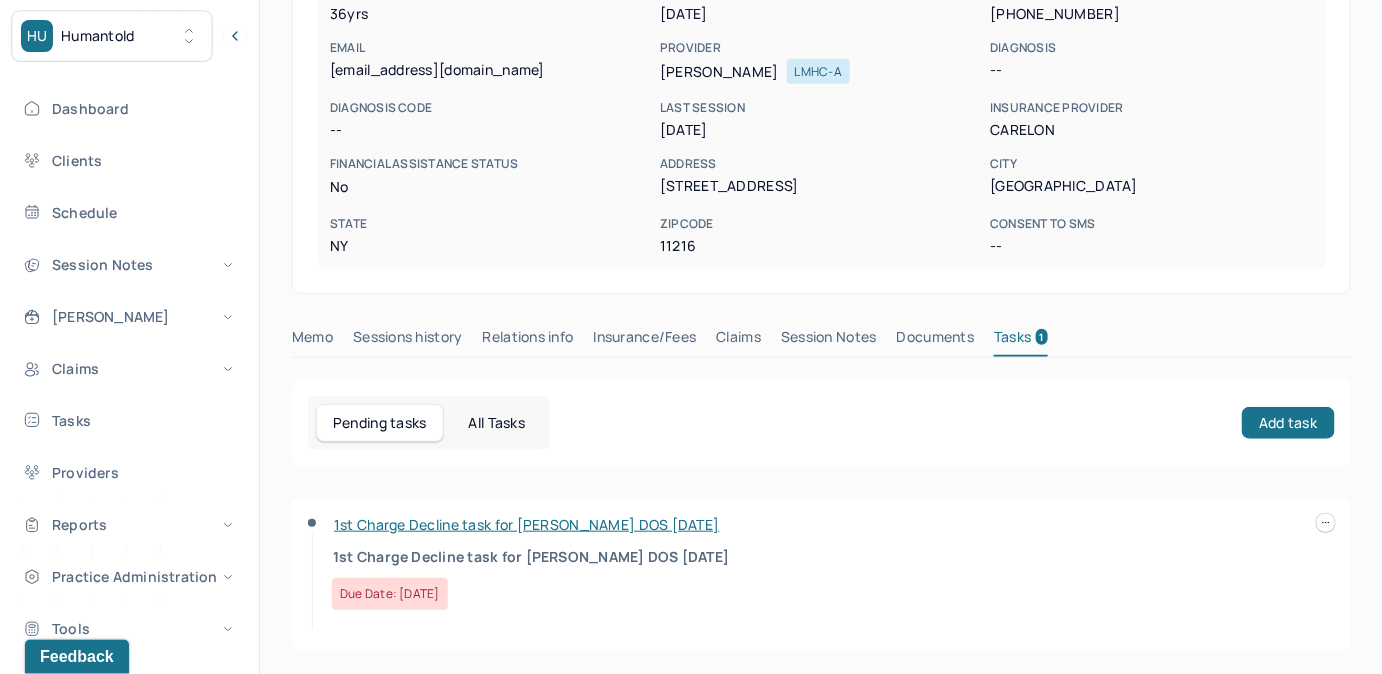 click at bounding box center [1326, 523] 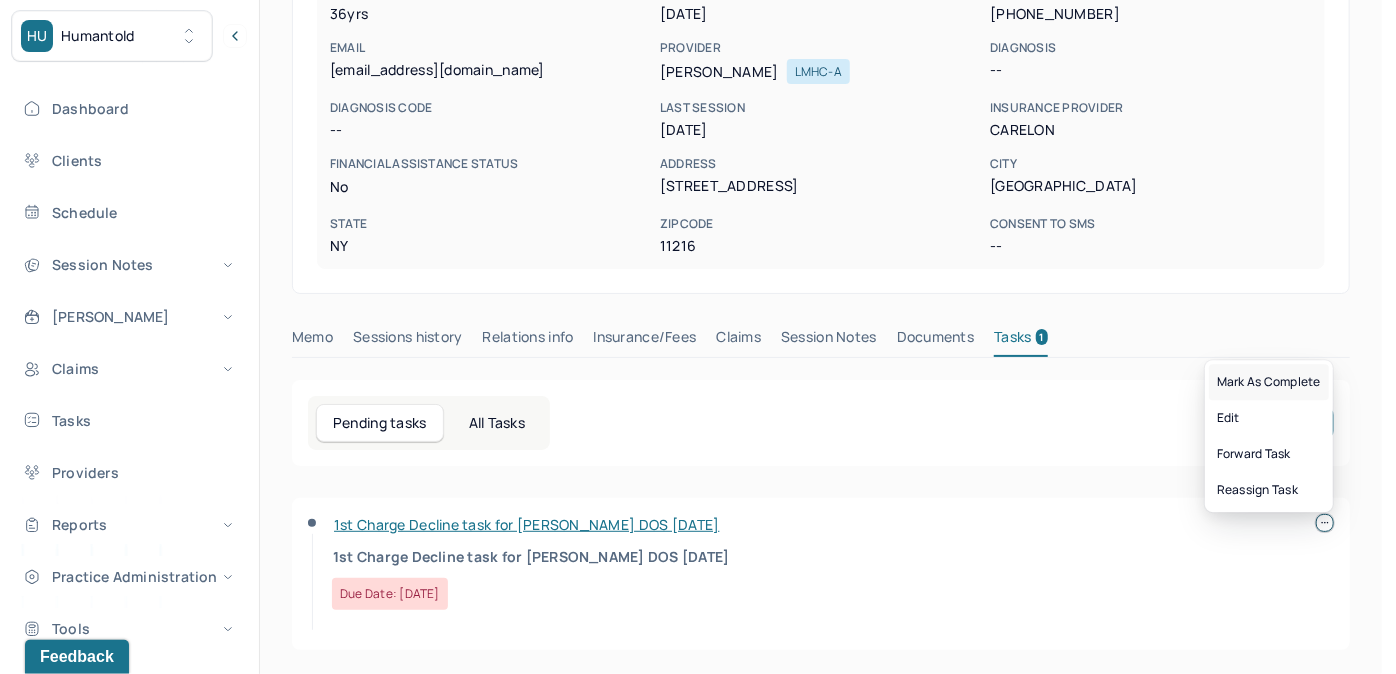 click on "Mark as complete" at bounding box center [1269, 382] 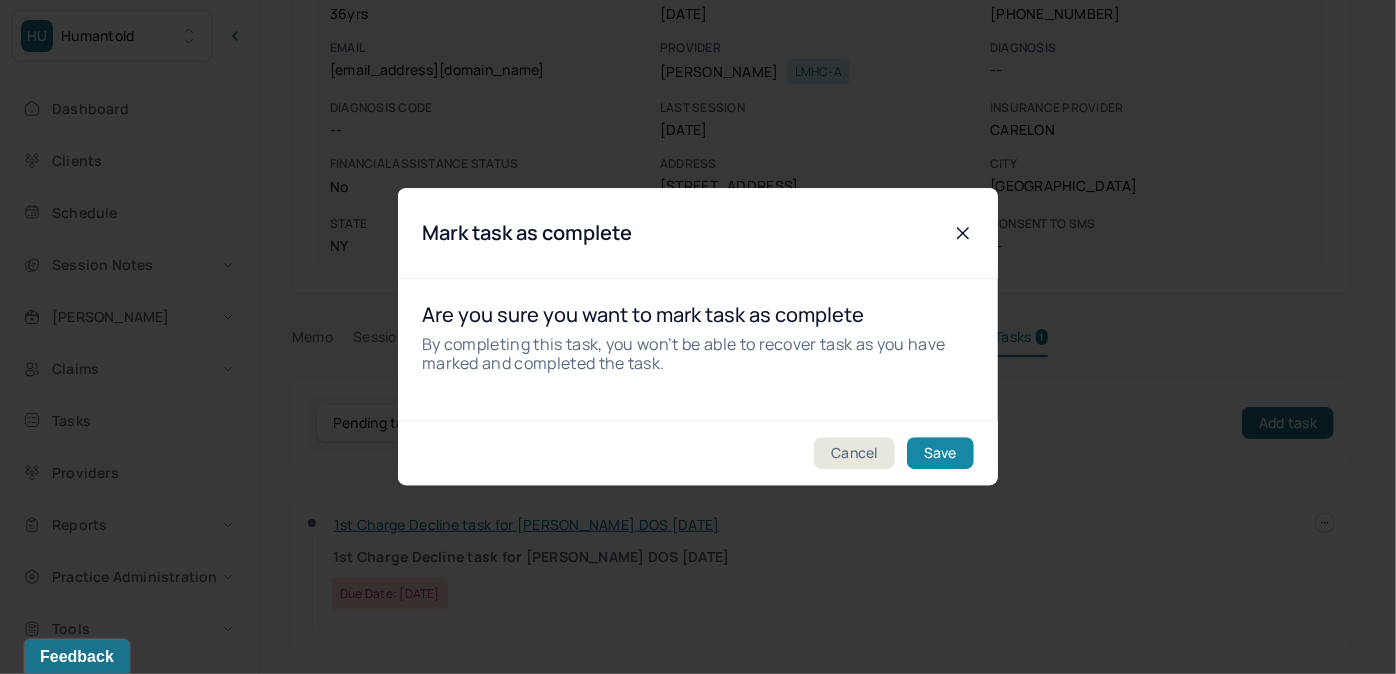 click on "Save" at bounding box center (940, 454) 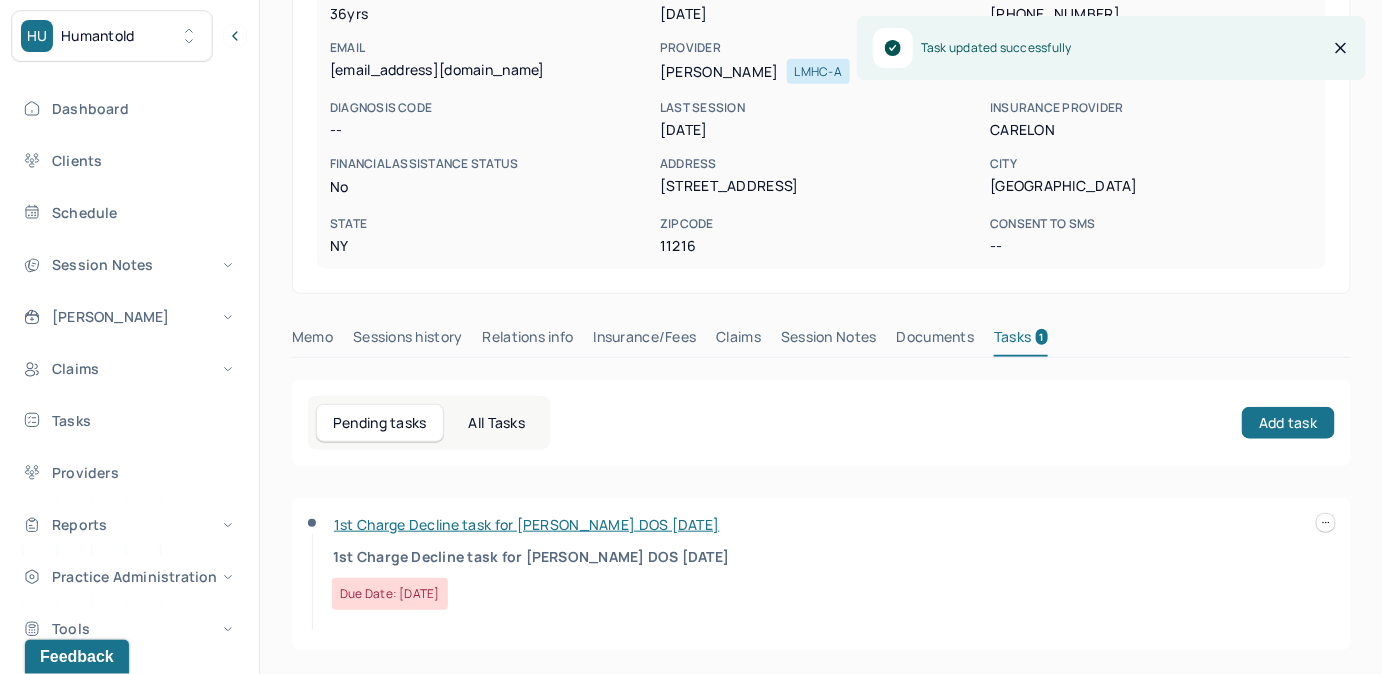 scroll, scrollTop: 258, scrollLeft: 0, axis: vertical 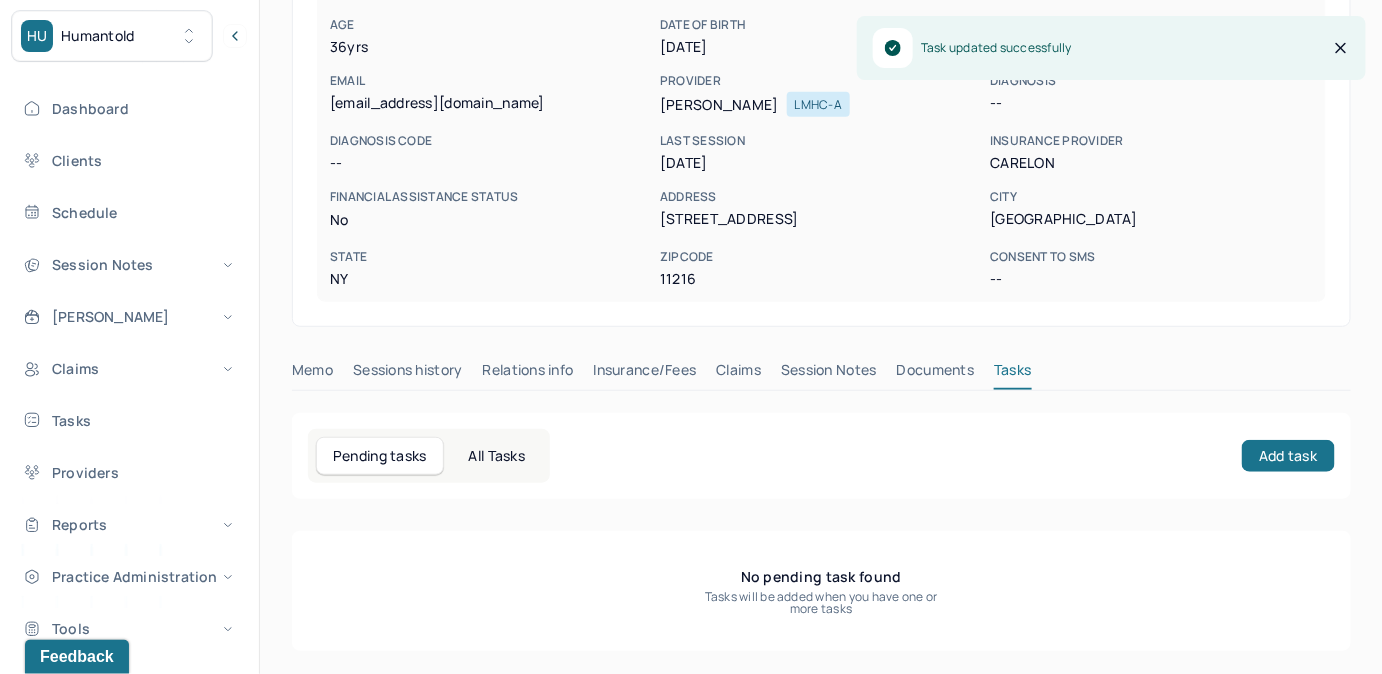 click on "Claims" at bounding box center [738, 374] 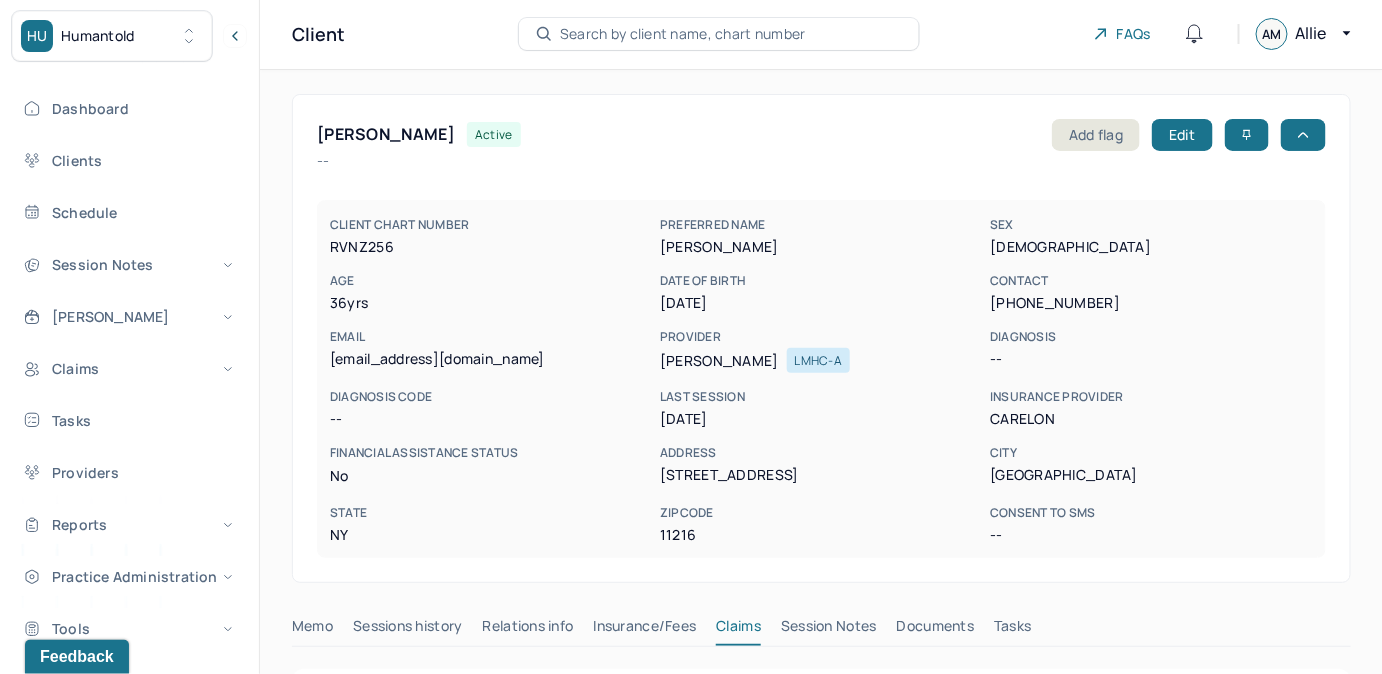 scroll, scrollTop: 0, scrollLeft: 0, axis: both 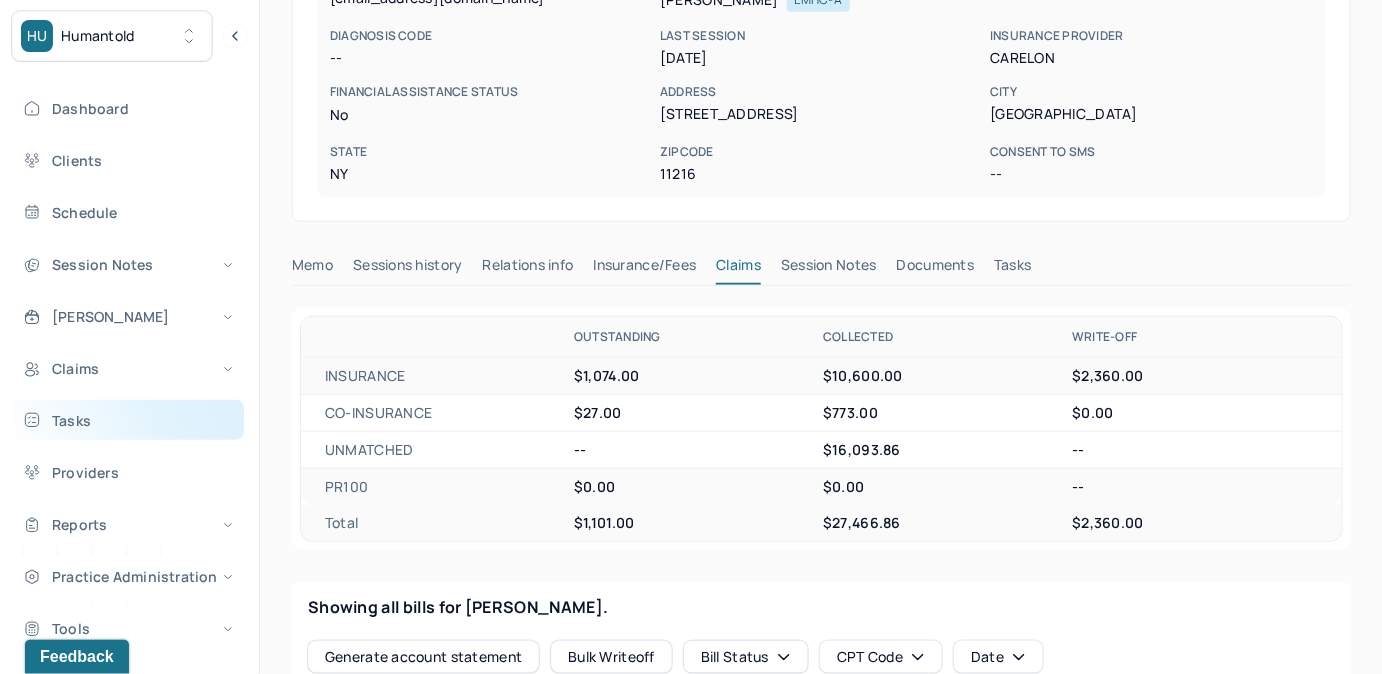 drag, startPoint x: 101, startPoint y: 418, endPoint x: 111, endPoint y: 416, distance: 10.198039 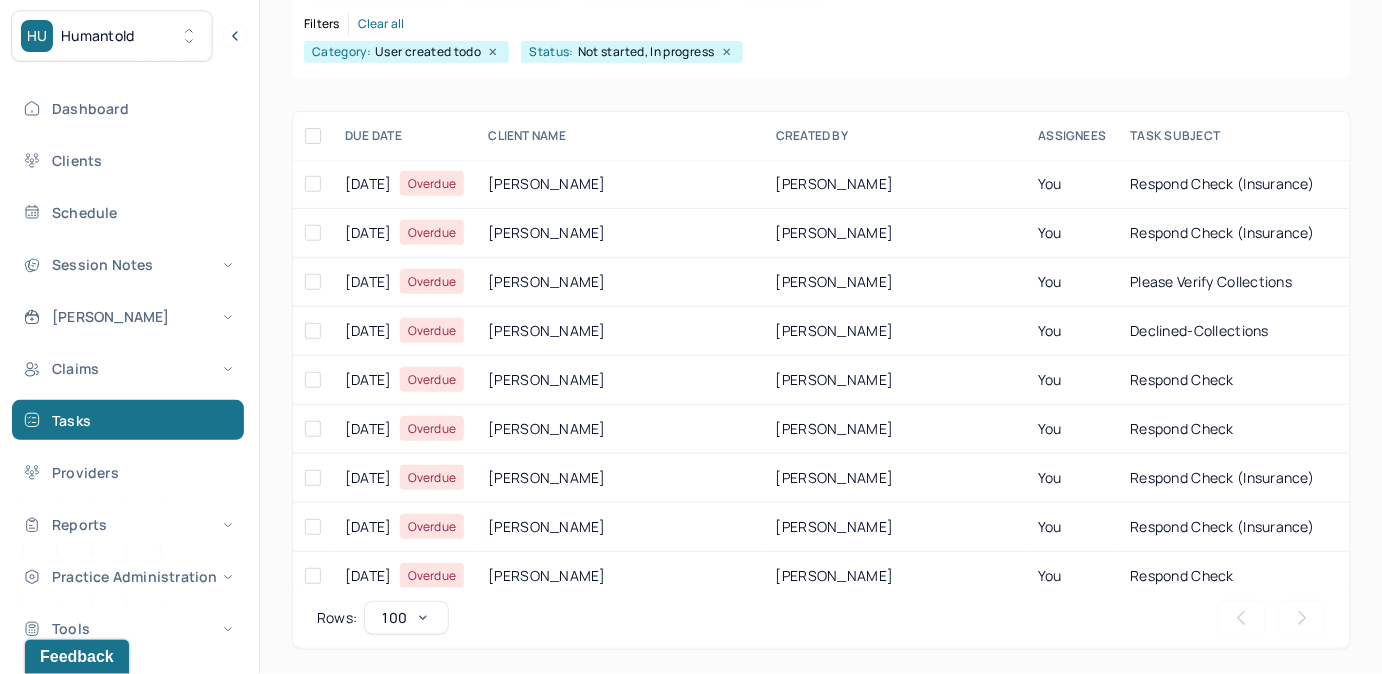 scroll, scrollTop: 256, scrollLeft: 0, axis: vertical 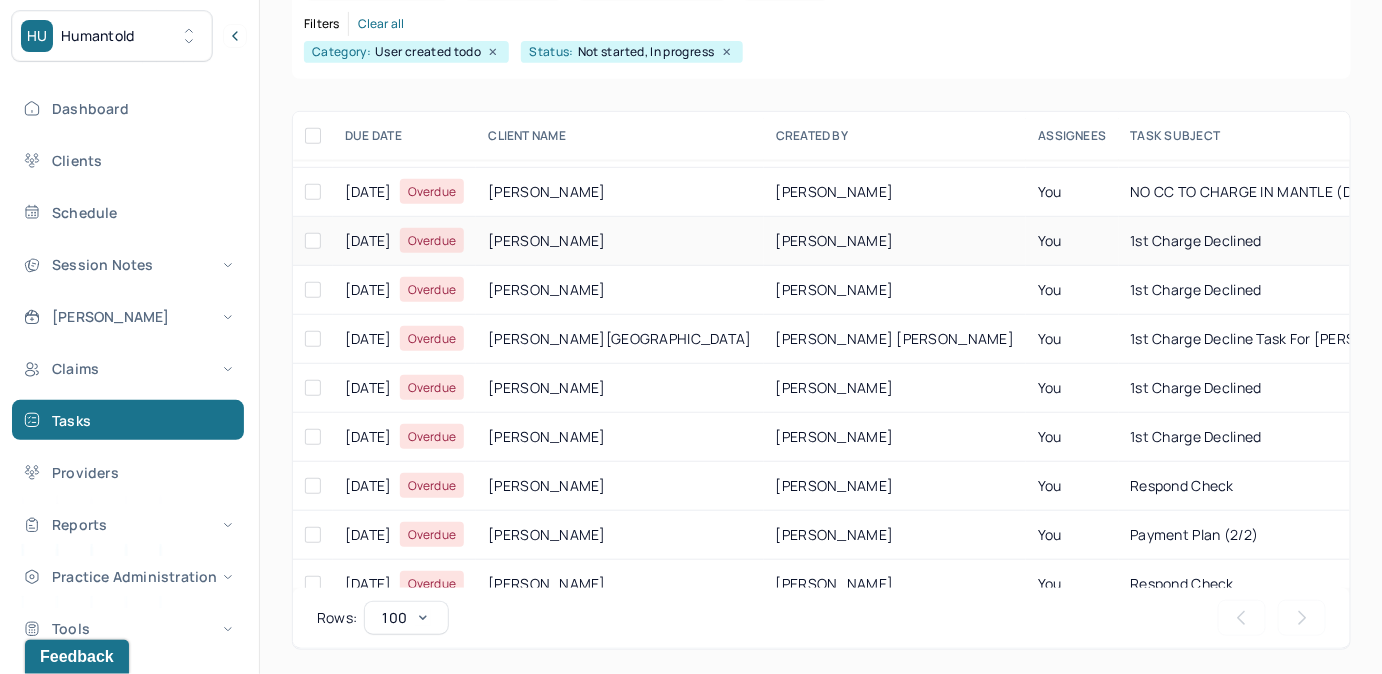 click on "[PERSON_NAME]" at bounding box center [895, 241] 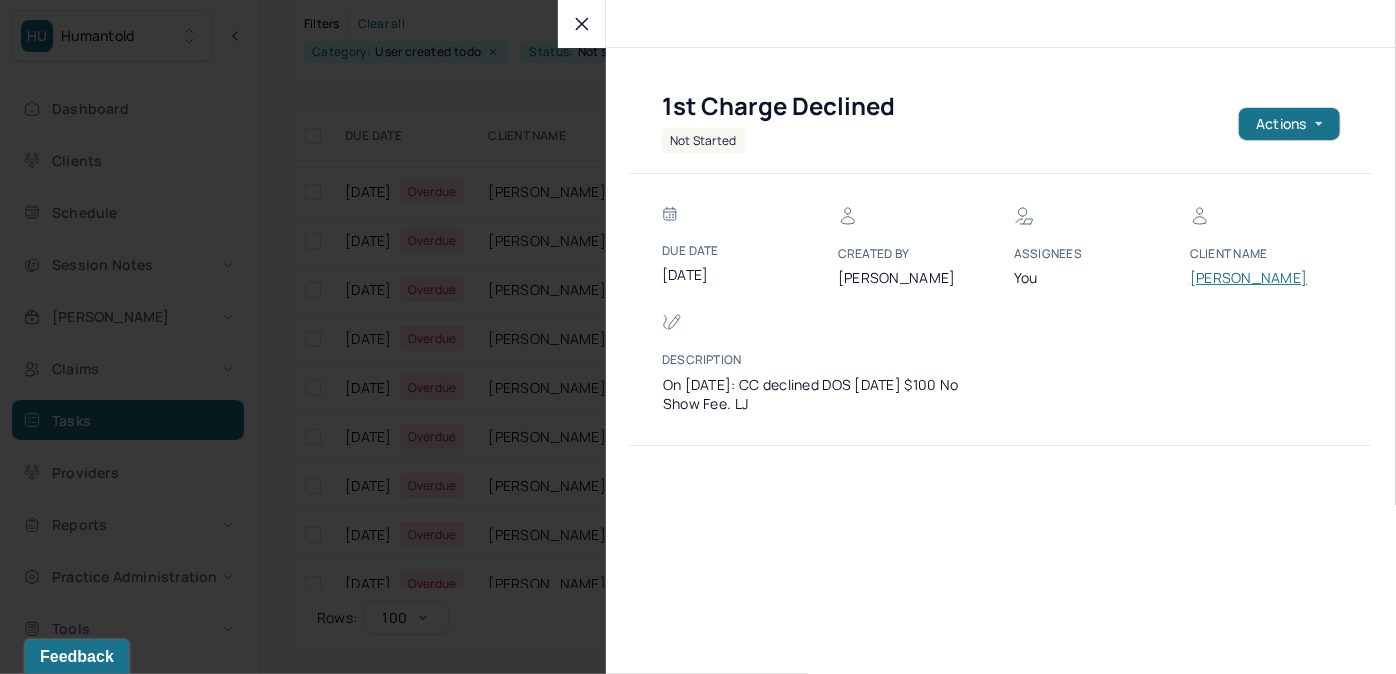 click on "[PERSON_NAME]" at bounding box center (1250, 278) 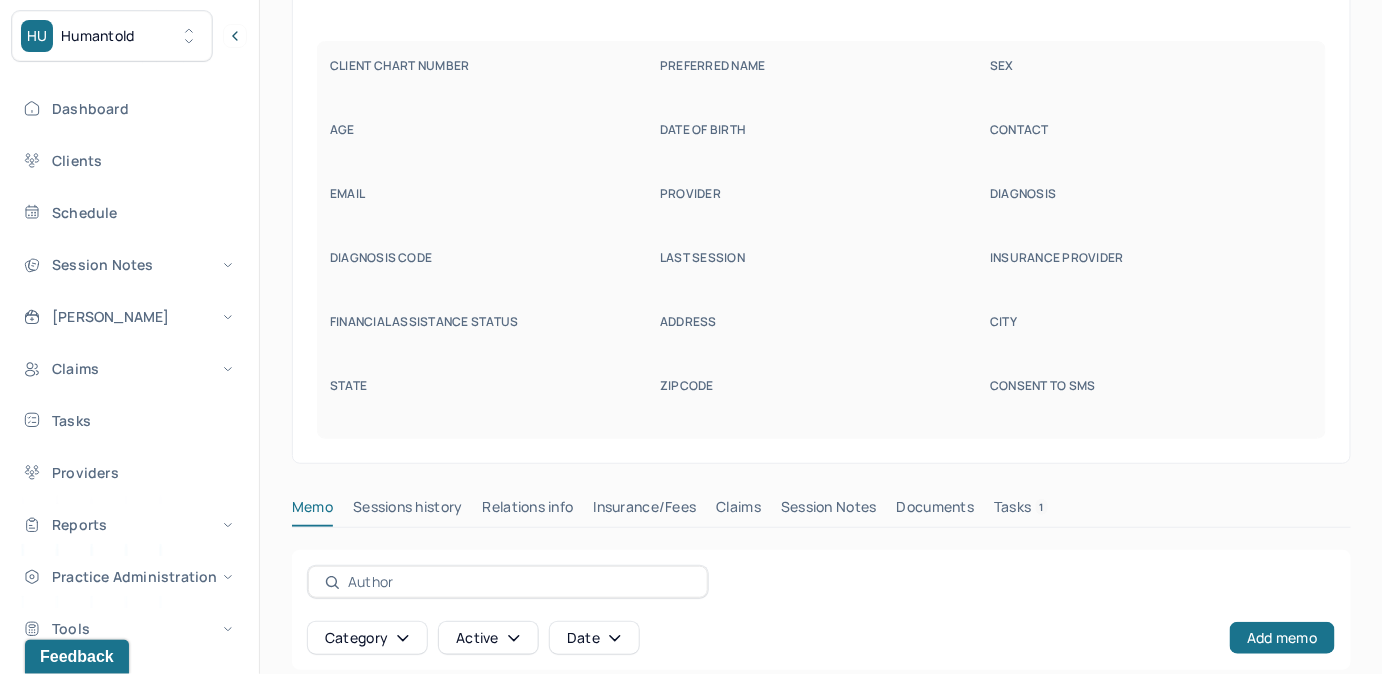 scroll, scrollTop: 160, scrollLeft: 0, axis: vertical 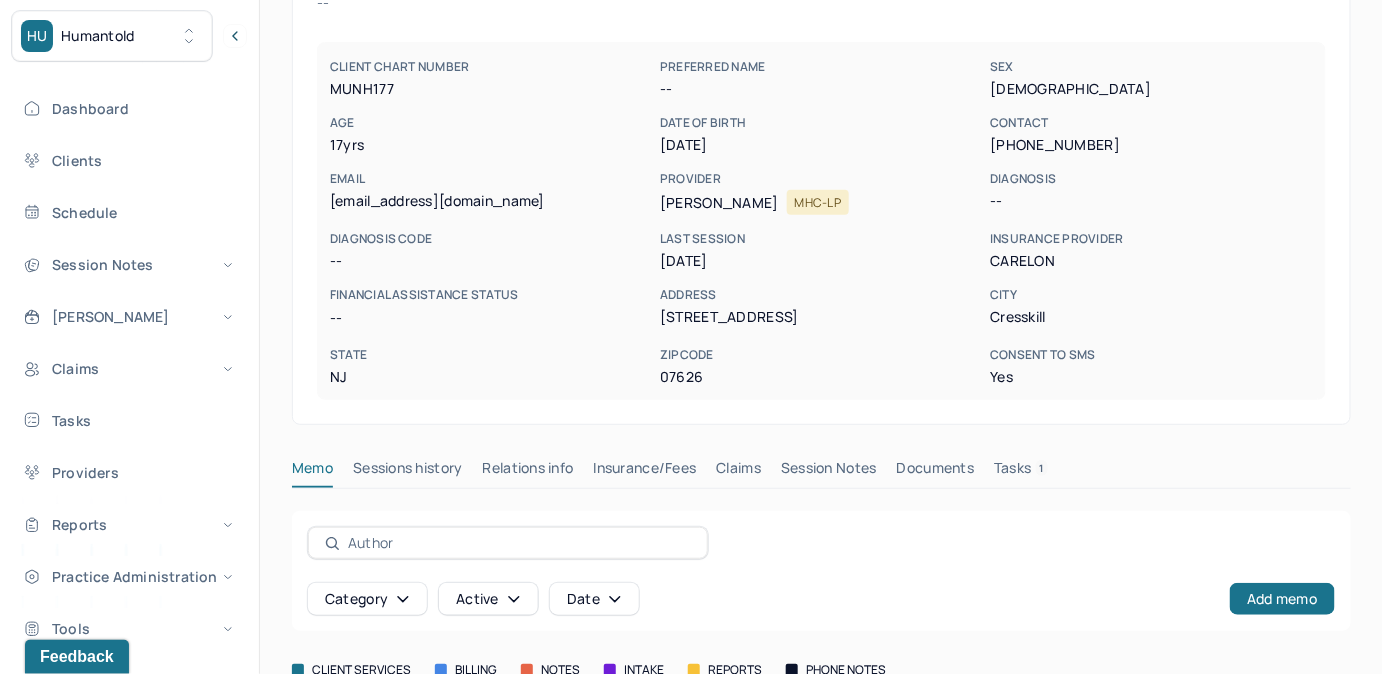 drag, startPoint x: 1040, startPoint y: 478, endPoint x: 1047, endPoint y: 458, distance: 21.189621 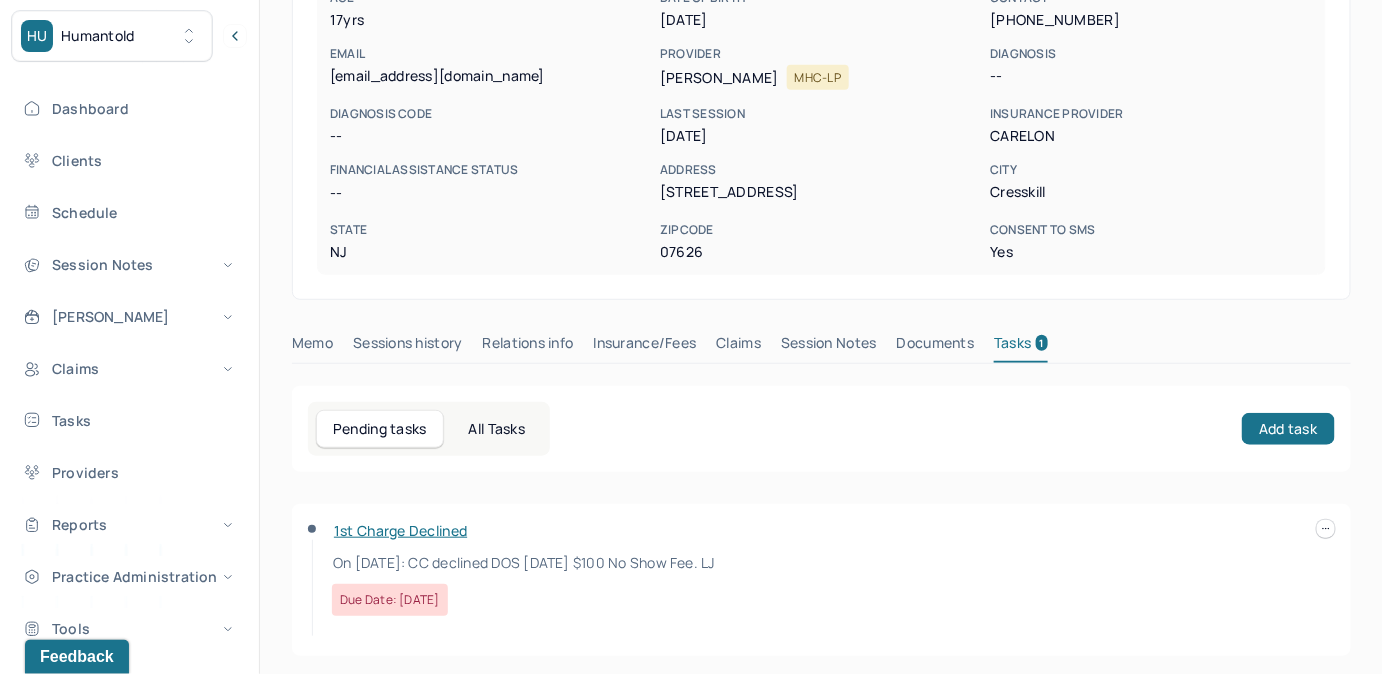 scroll, scrollTop: 292, scrollLeft: 0, axis: vertical 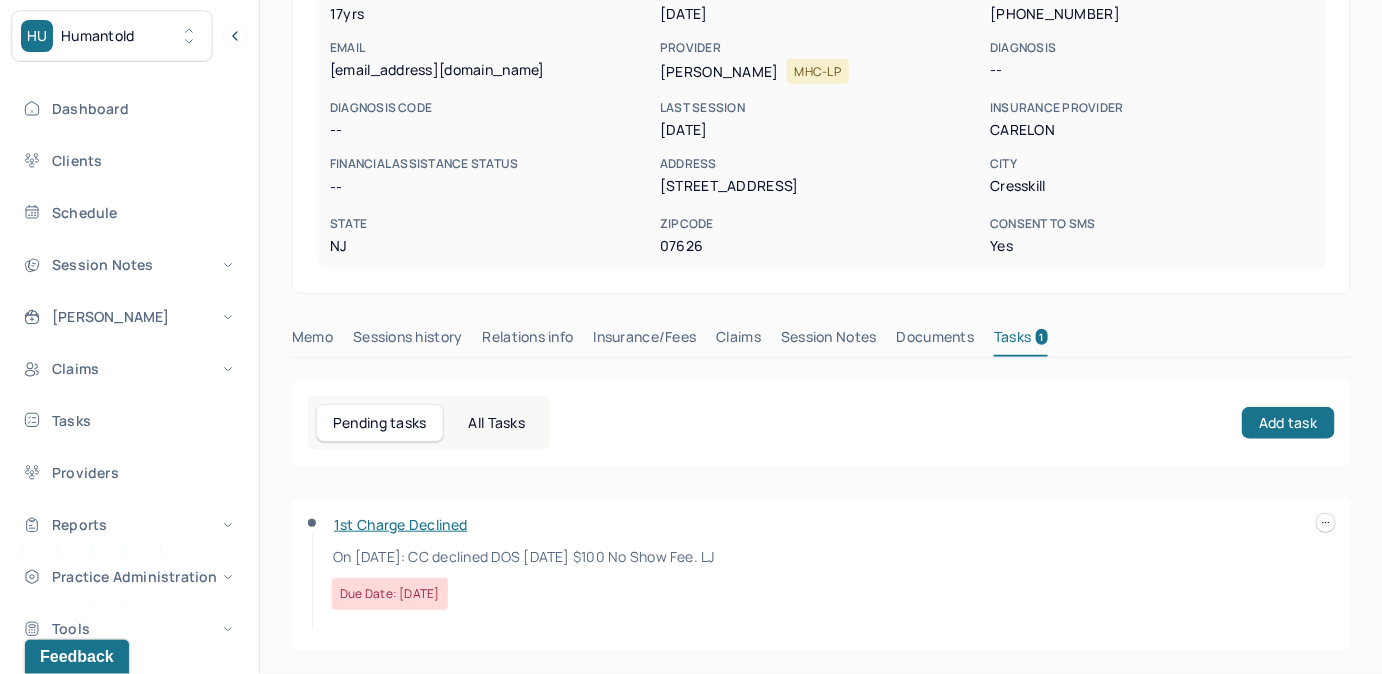 click 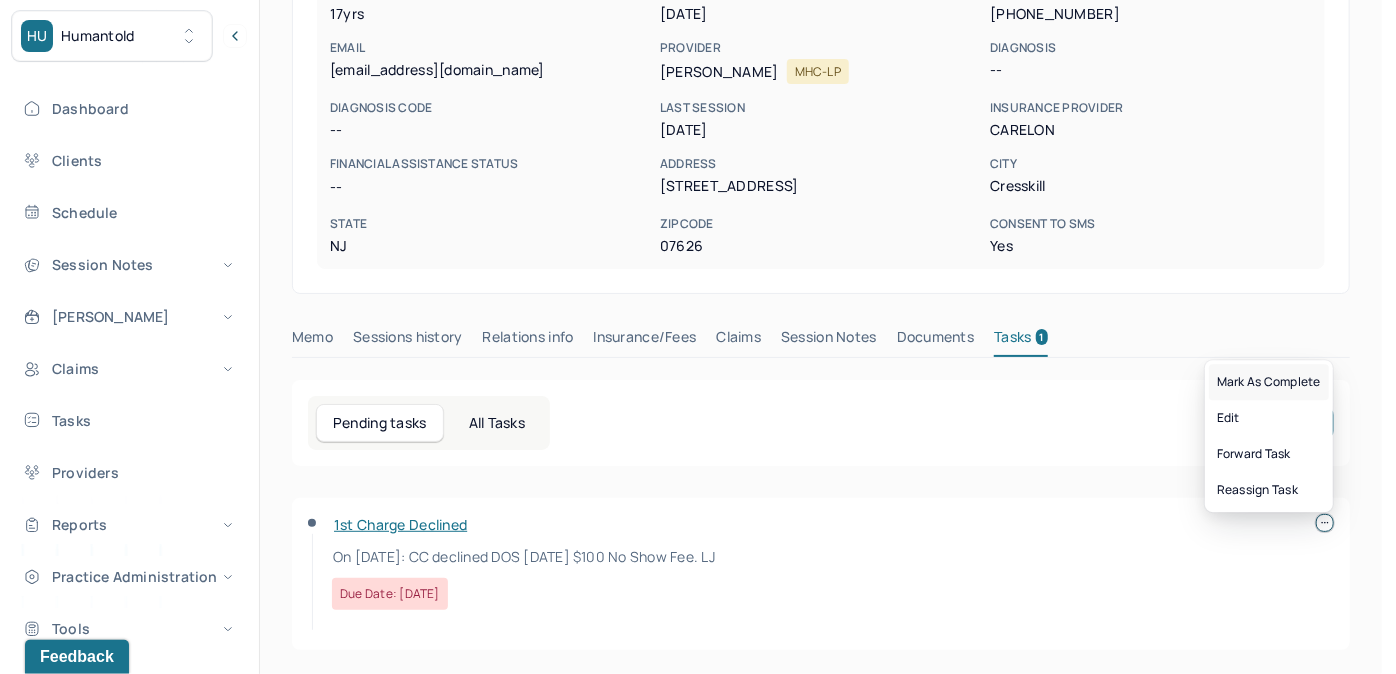 click on "Mark as complete" at bounding box center [1269, 382] 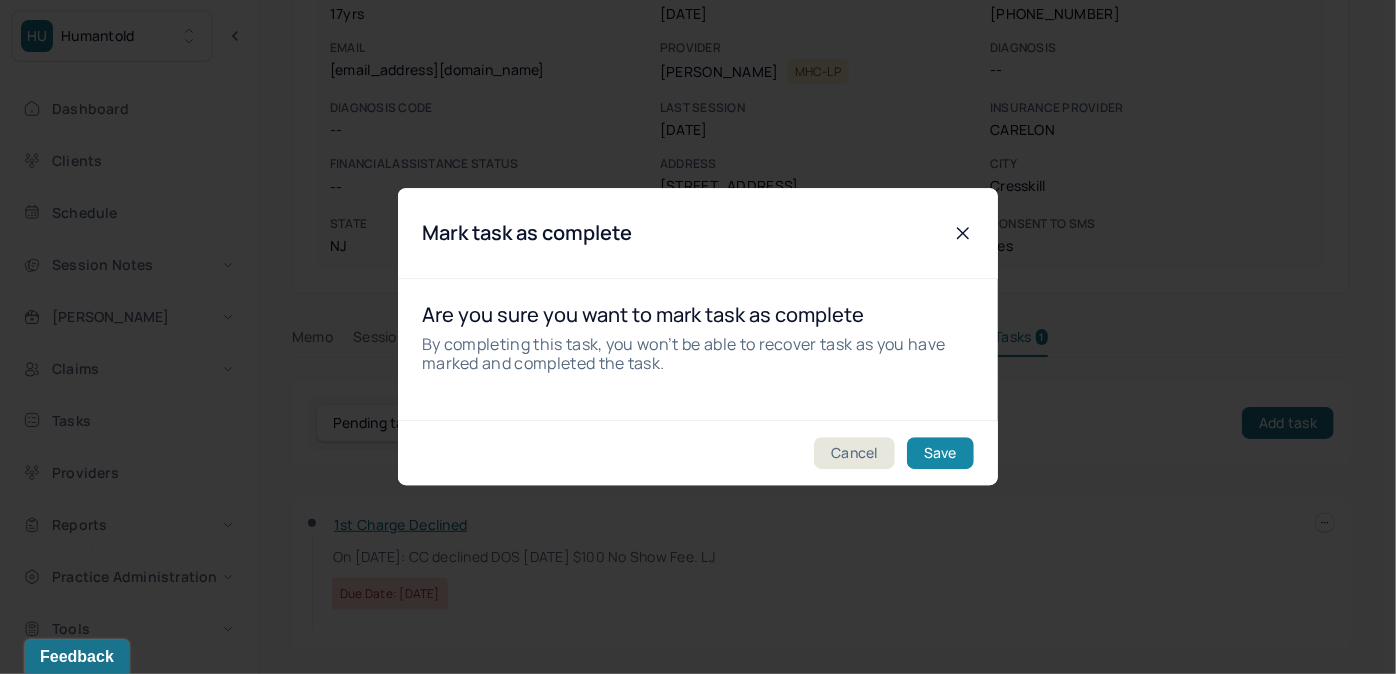 click on "Save" at bounding box center (940, 454) 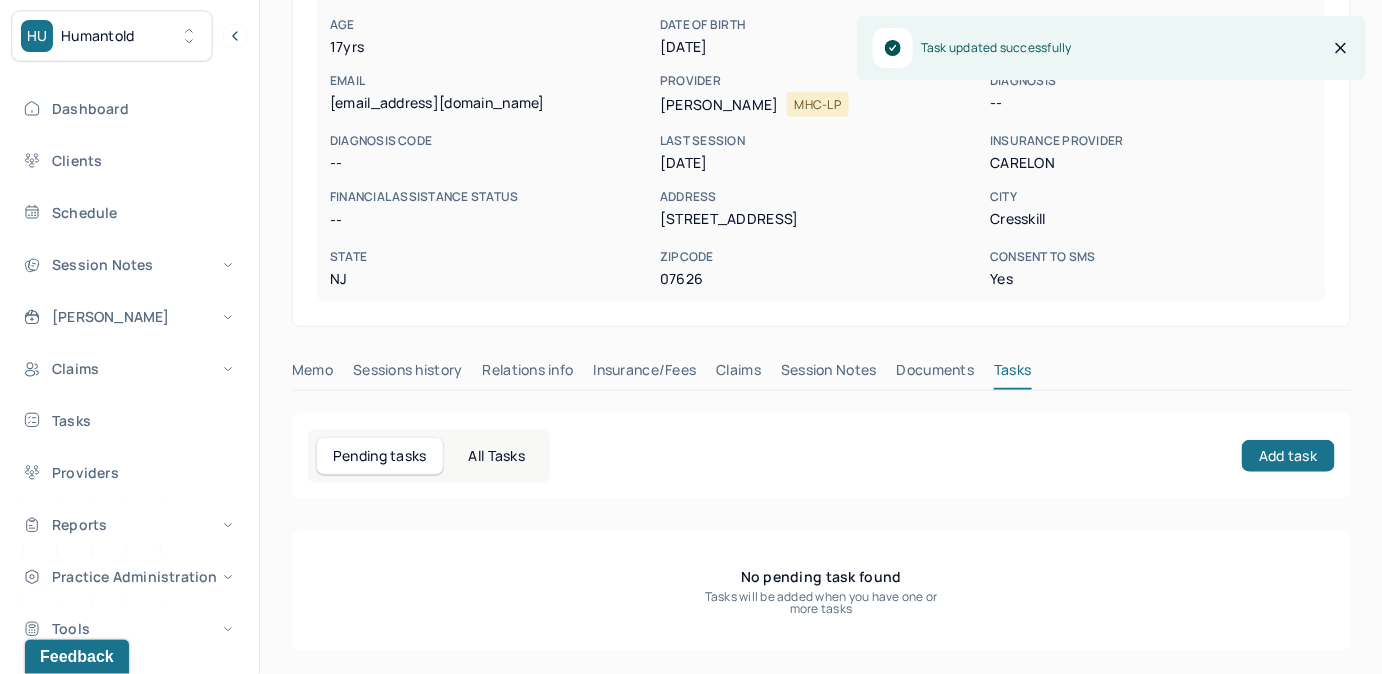 click on "Claims" at bounding box center [738, 374] 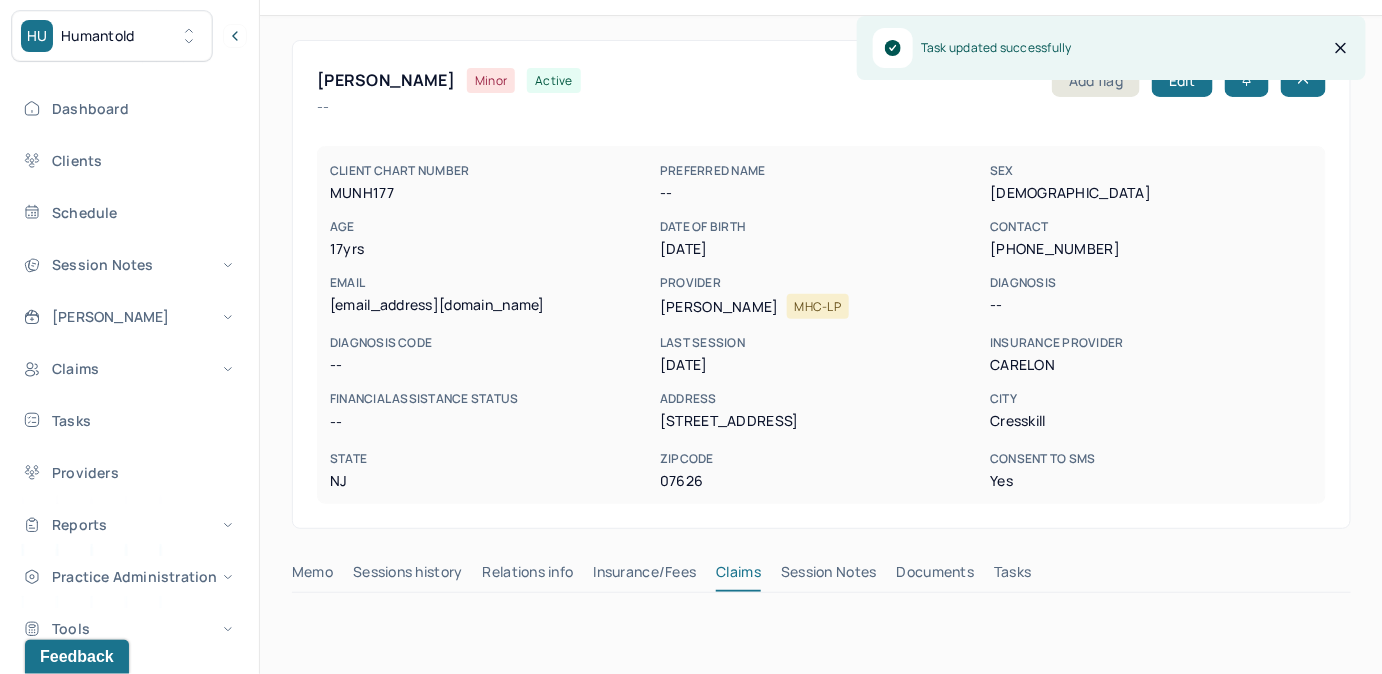 scroll, scrollTop: 0, scrollLeft: 0, axis: both 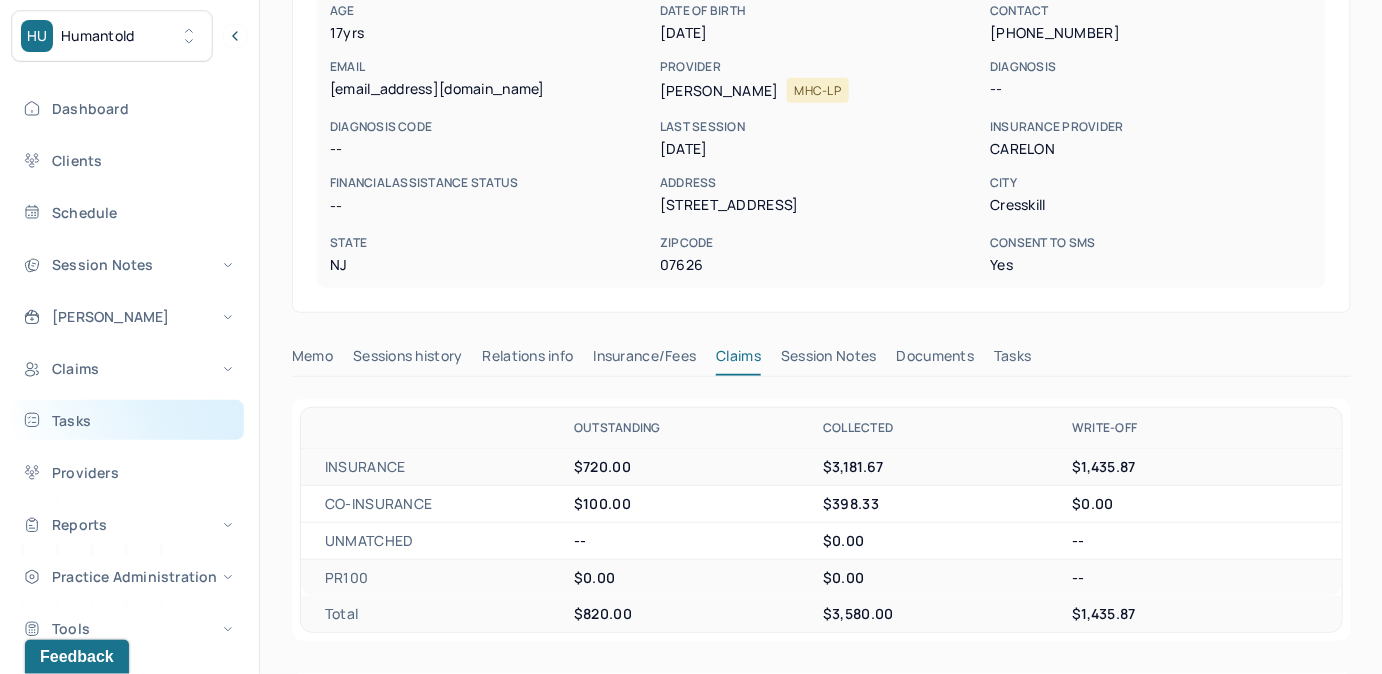 click on "Tasks" at bounding box center (128, 420) 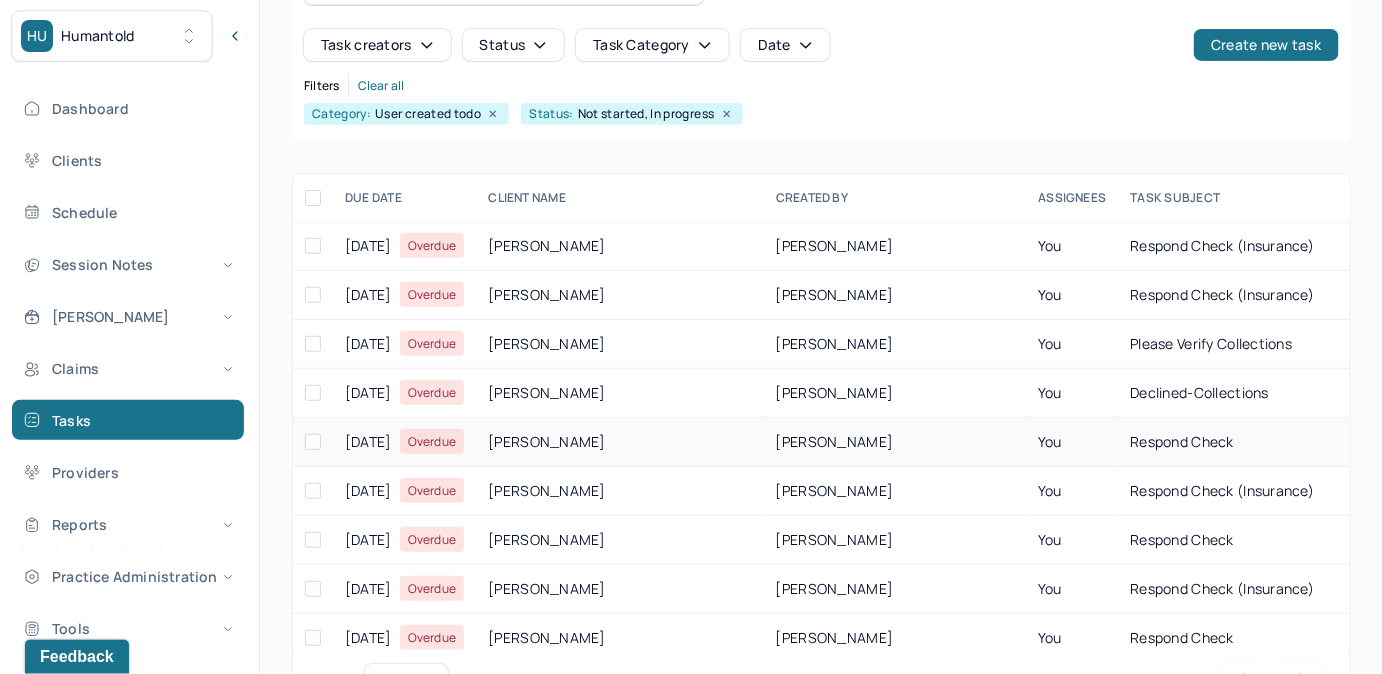 scroll, scrollTop: 256, scrollLeft: 0, axis: vertical 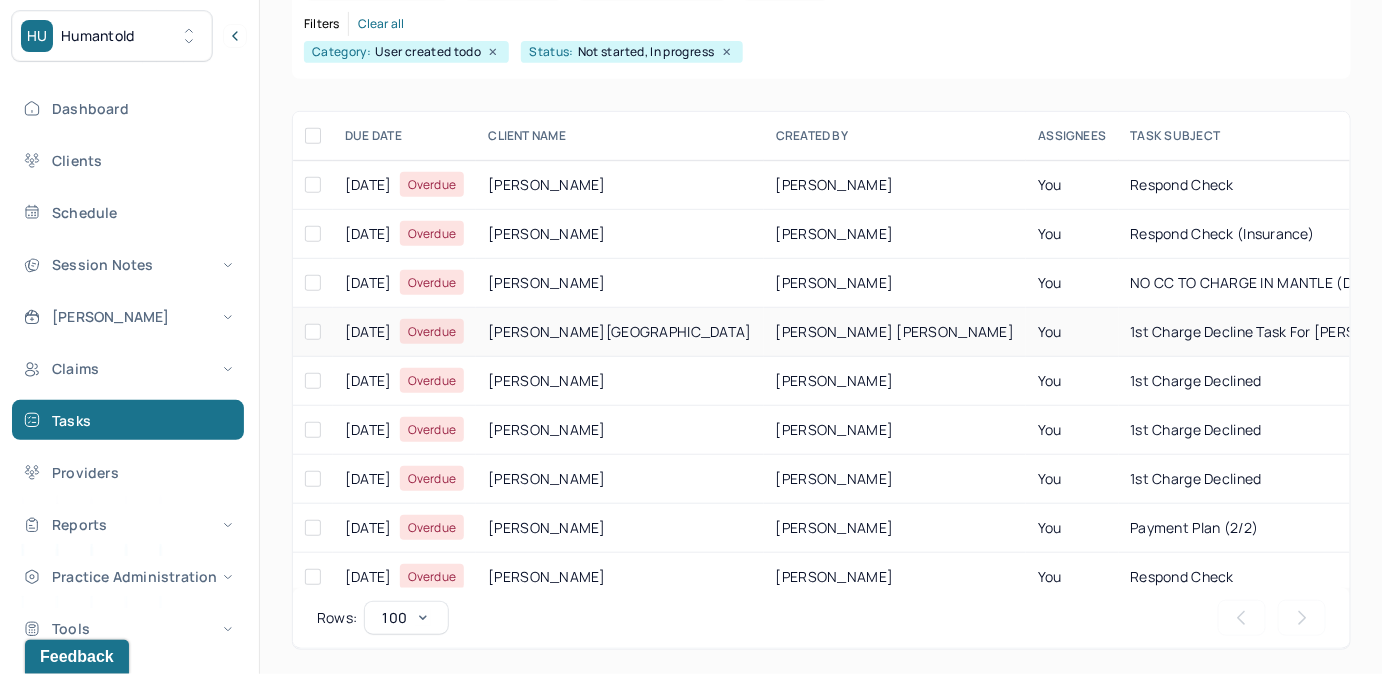 click on "You" at bounding box center [1072, 332] 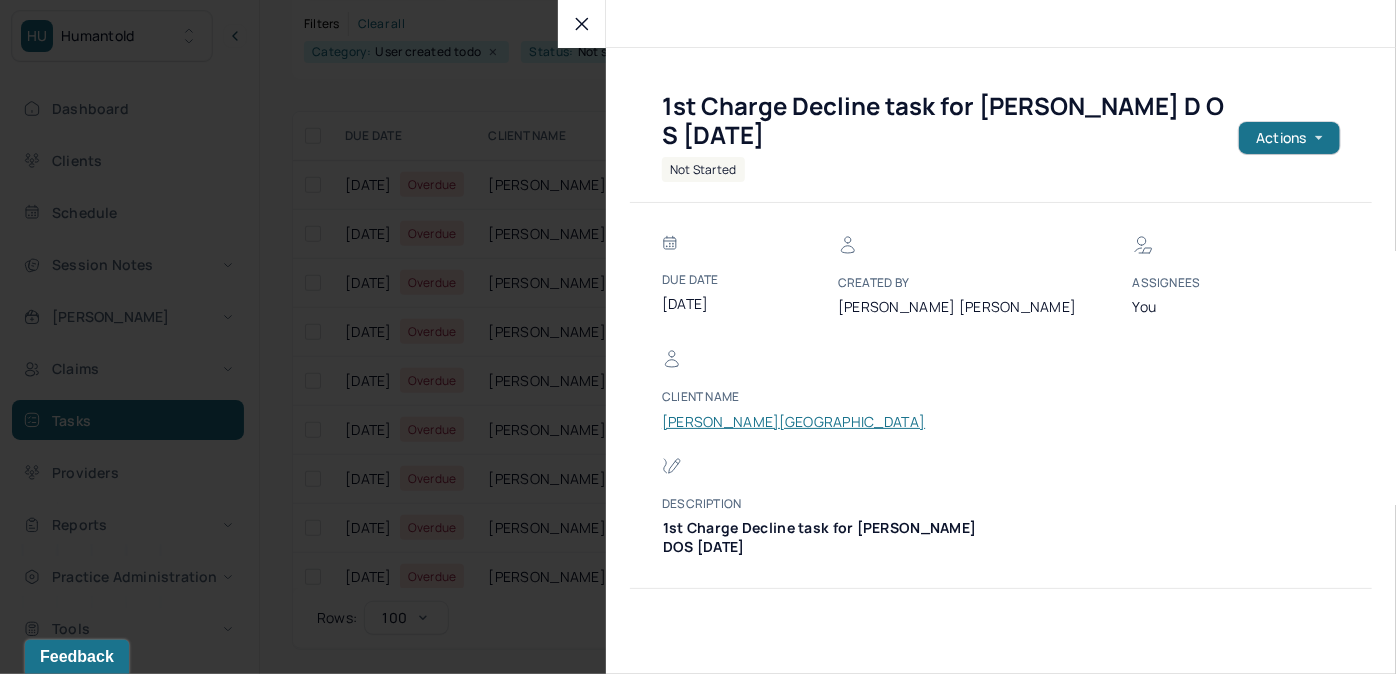 click on "[PERSON_NAME][GEOGRAPHIC_DATA]" at bounding box center [793, 422] 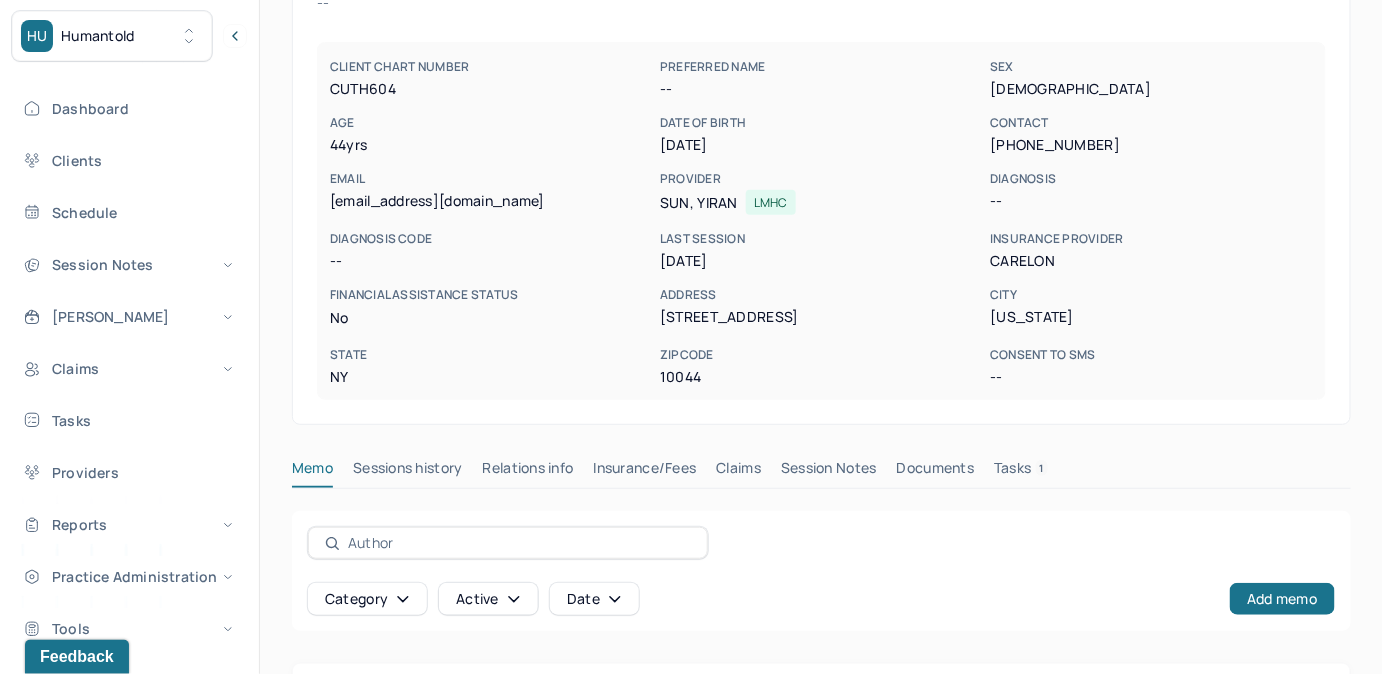 click on "Tasks 1" at bounding box center (1021, 472) 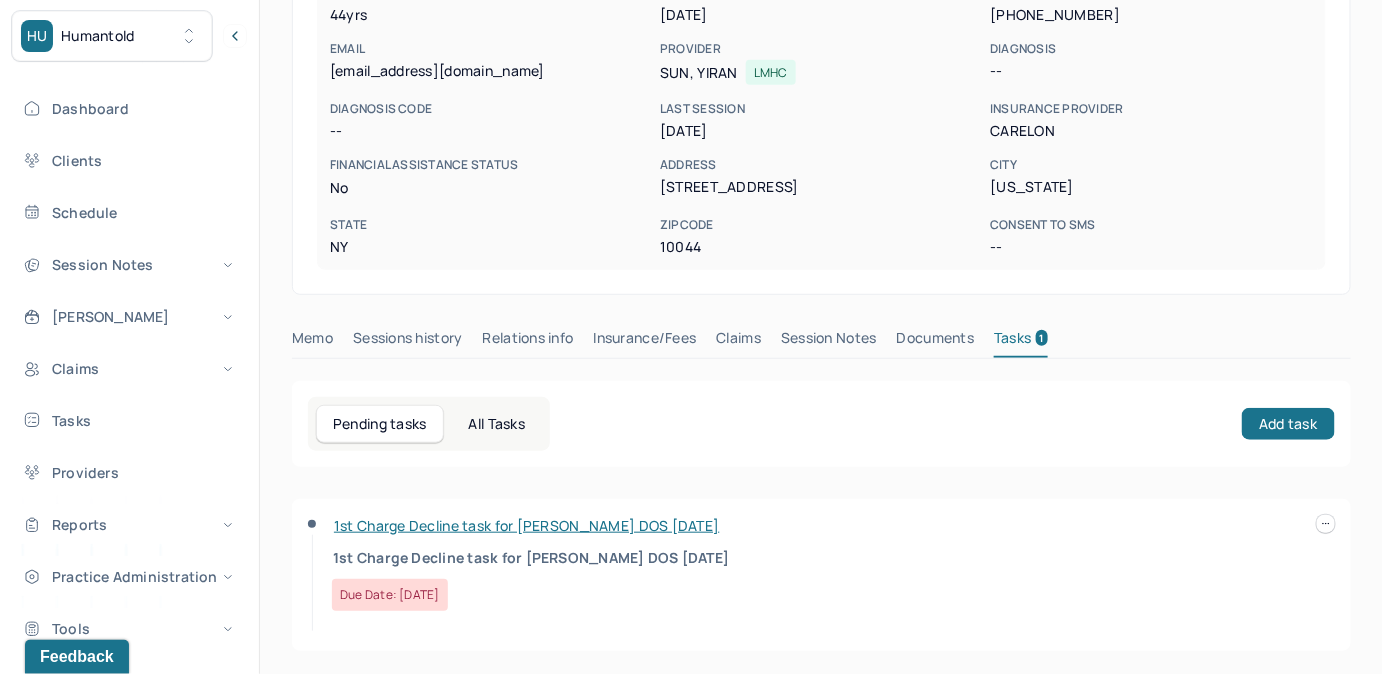 scroll, scrollTop: 292, scrollLeft: 0, axis: vertical 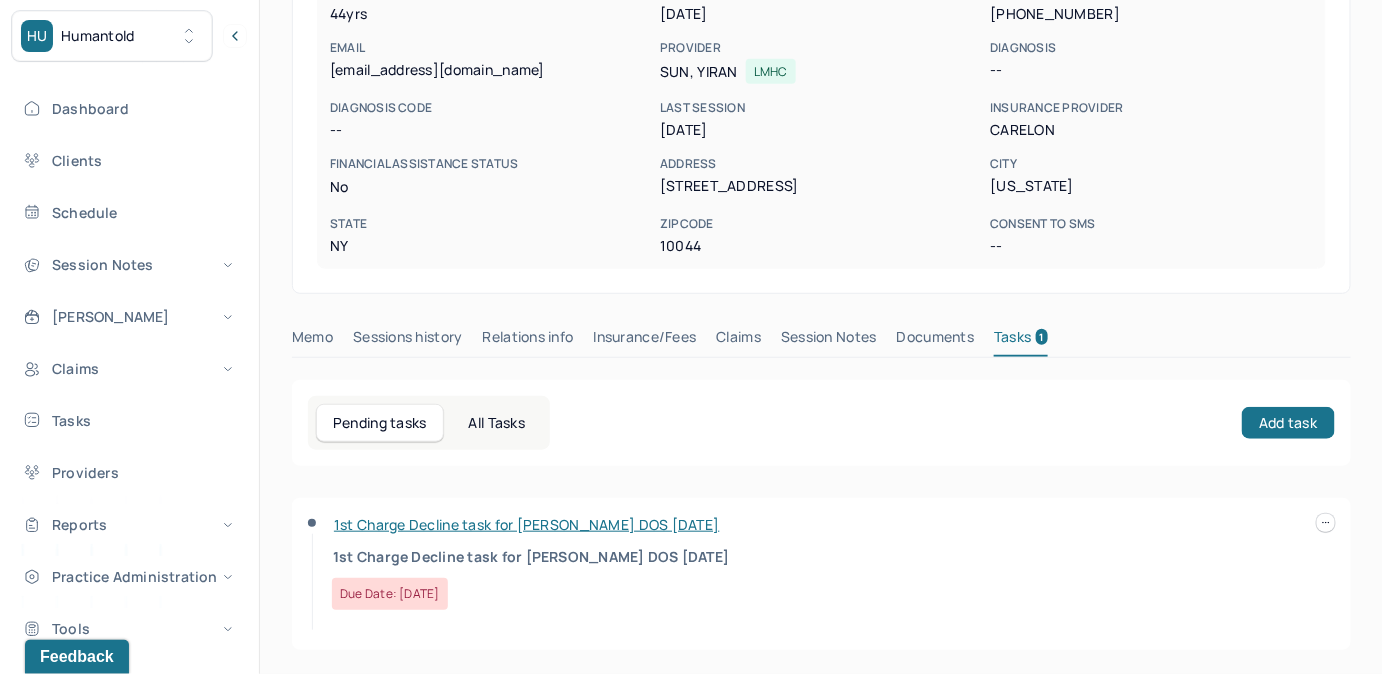 click at bounding box center [1326, 523] 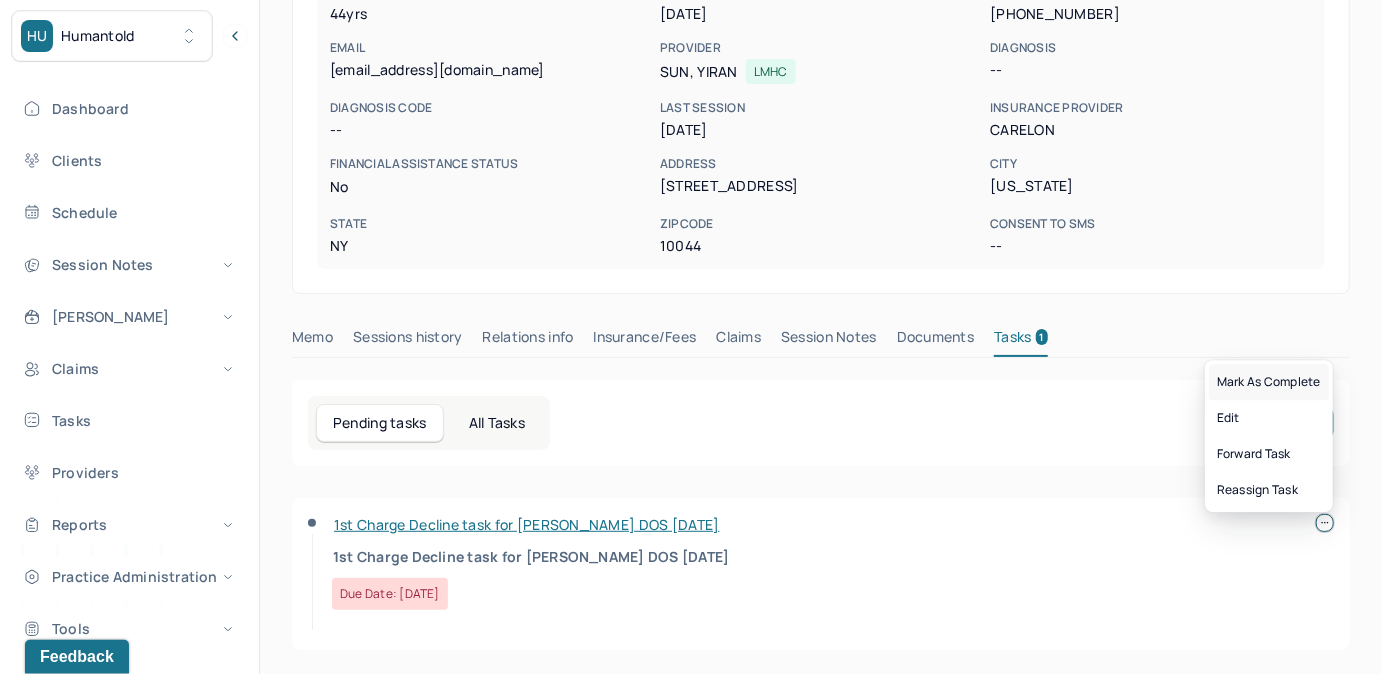click on "Mark as complete" at bounding box center (1269, 382) 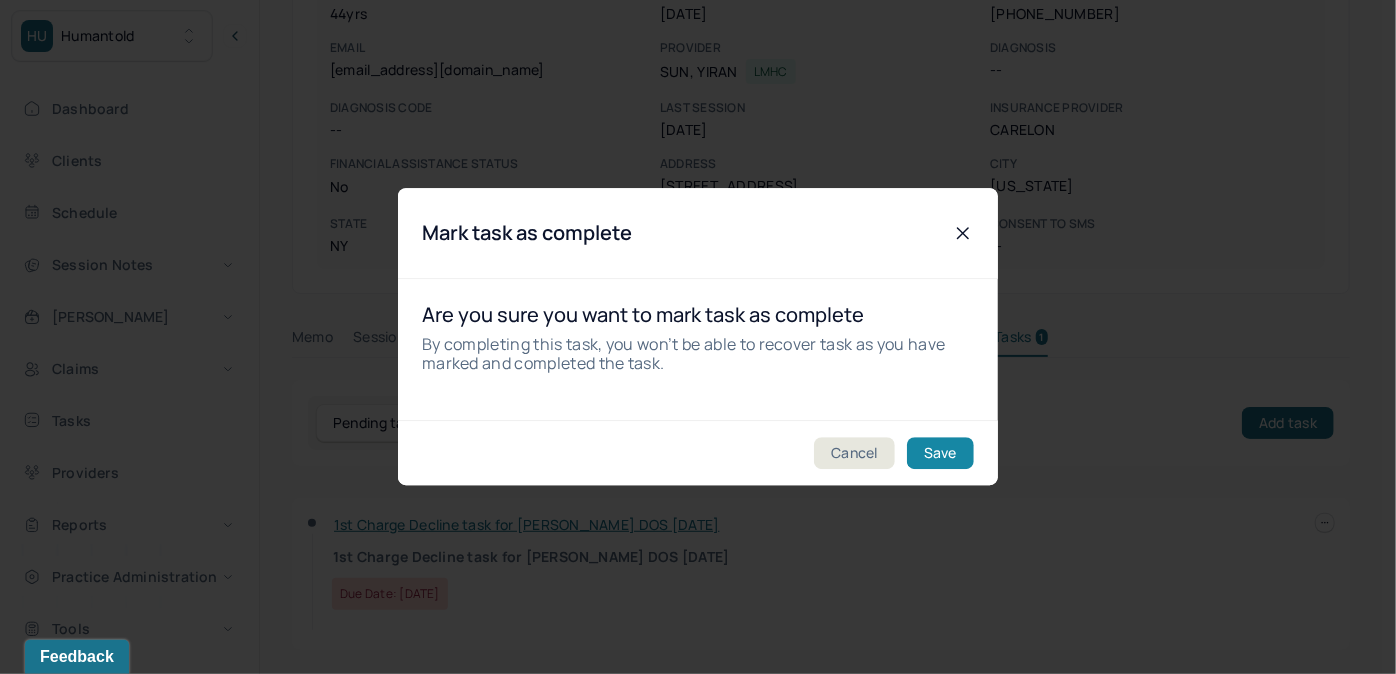 click on "Save" at bounding box center (940, 454) 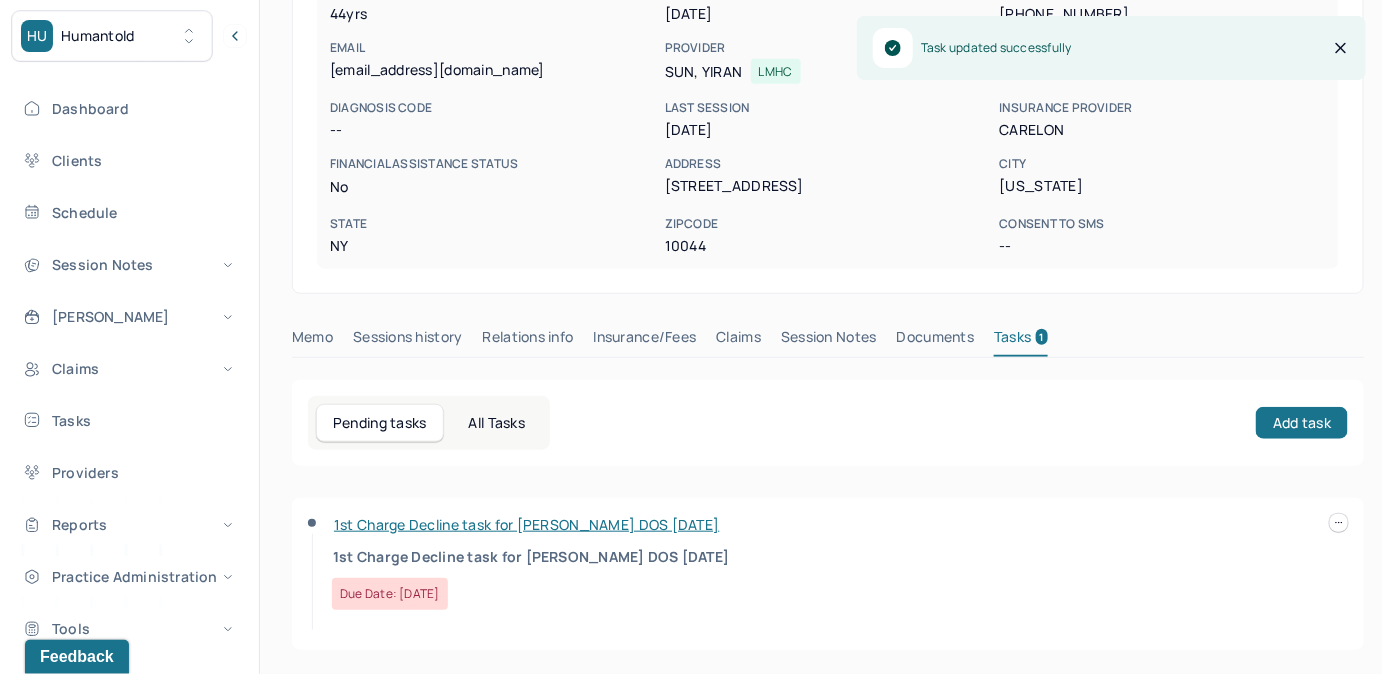 scroll, scrollTop: 258, scrollLeft: 0, axis: vertical 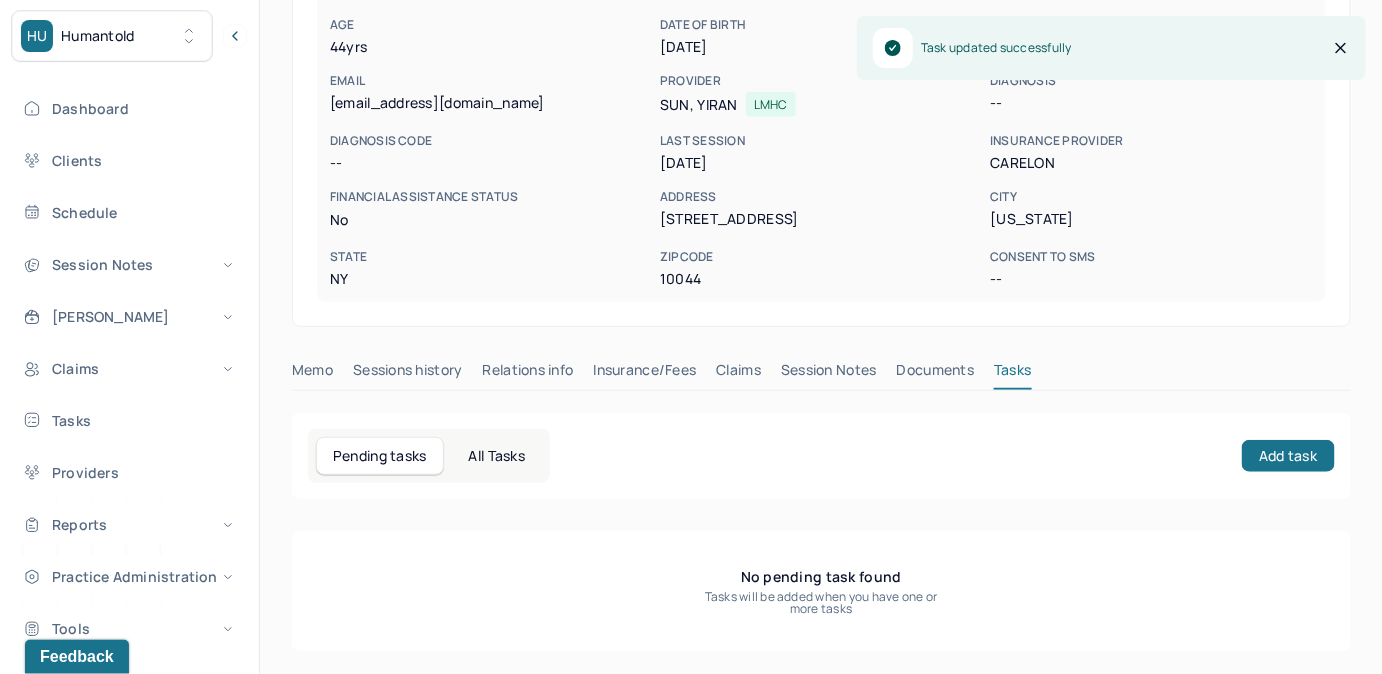 click on "Claims" at bounding box center [738, 374] 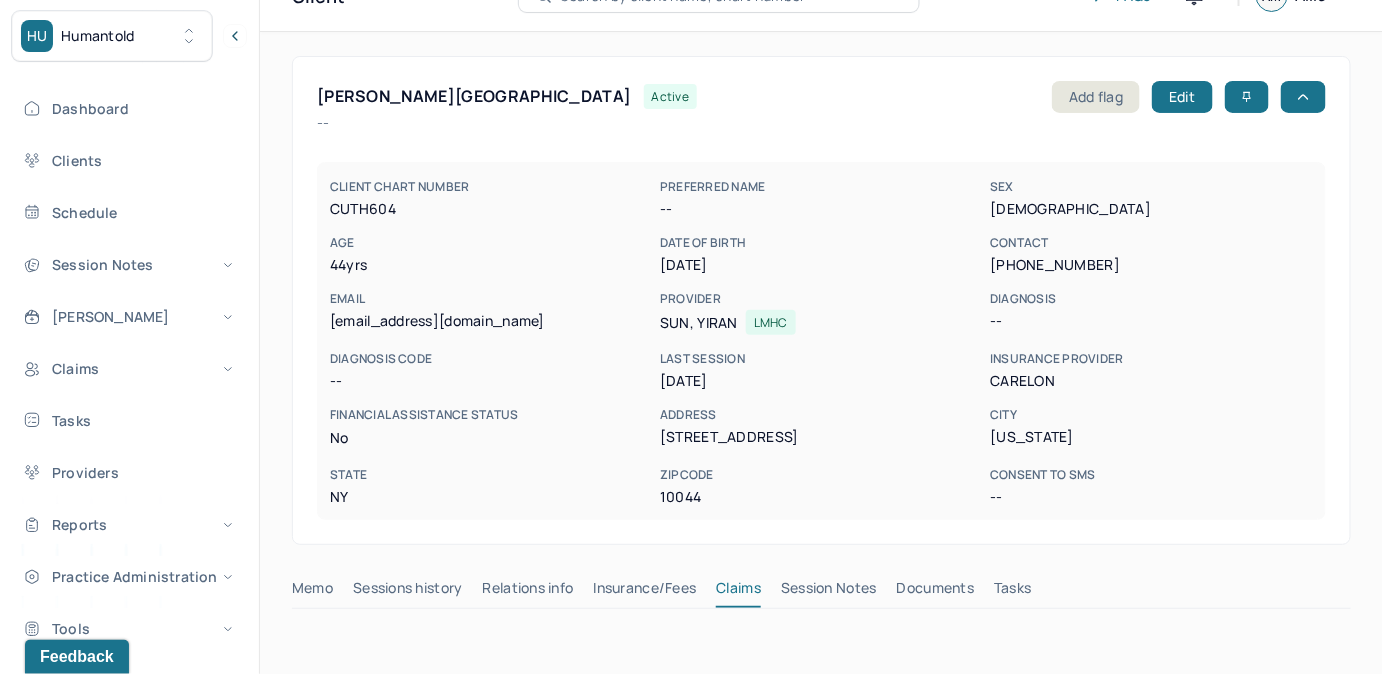 scroll, scrollTop: 0, scrollLeft: 0, axis: both 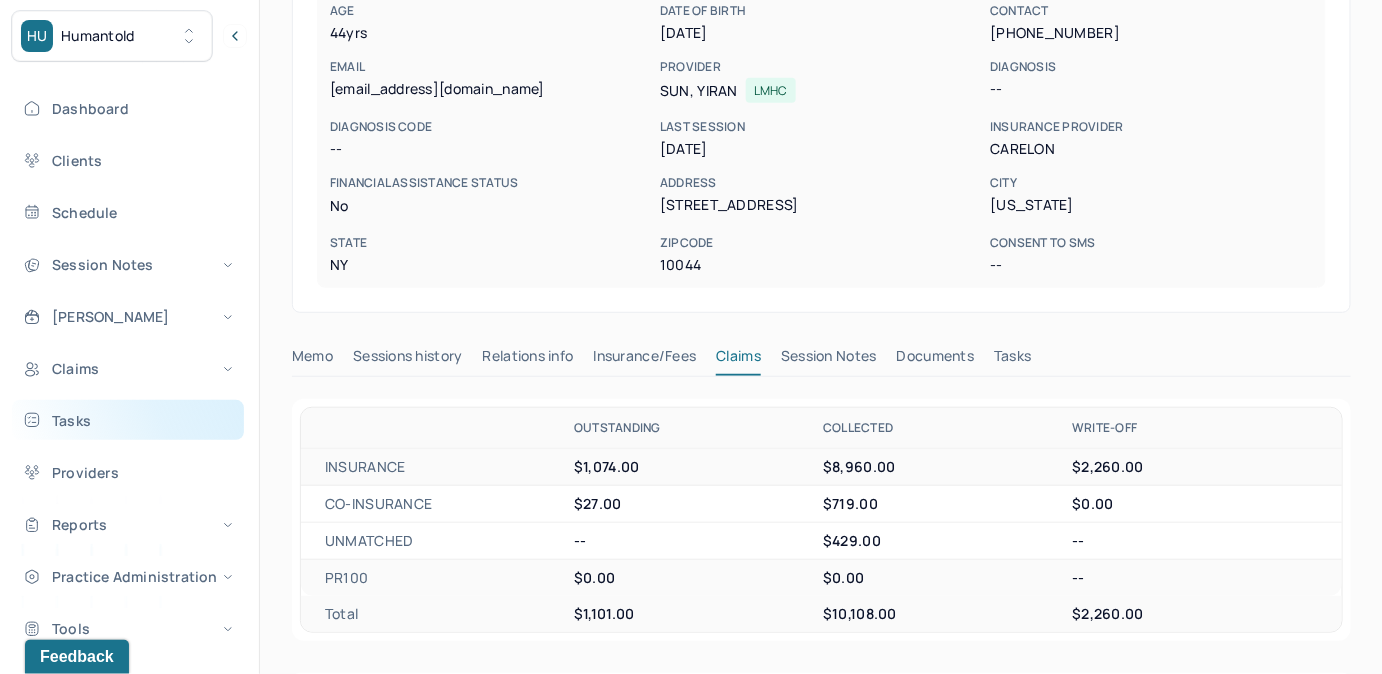 click on "Tasks" at bounding box center (128, 420) 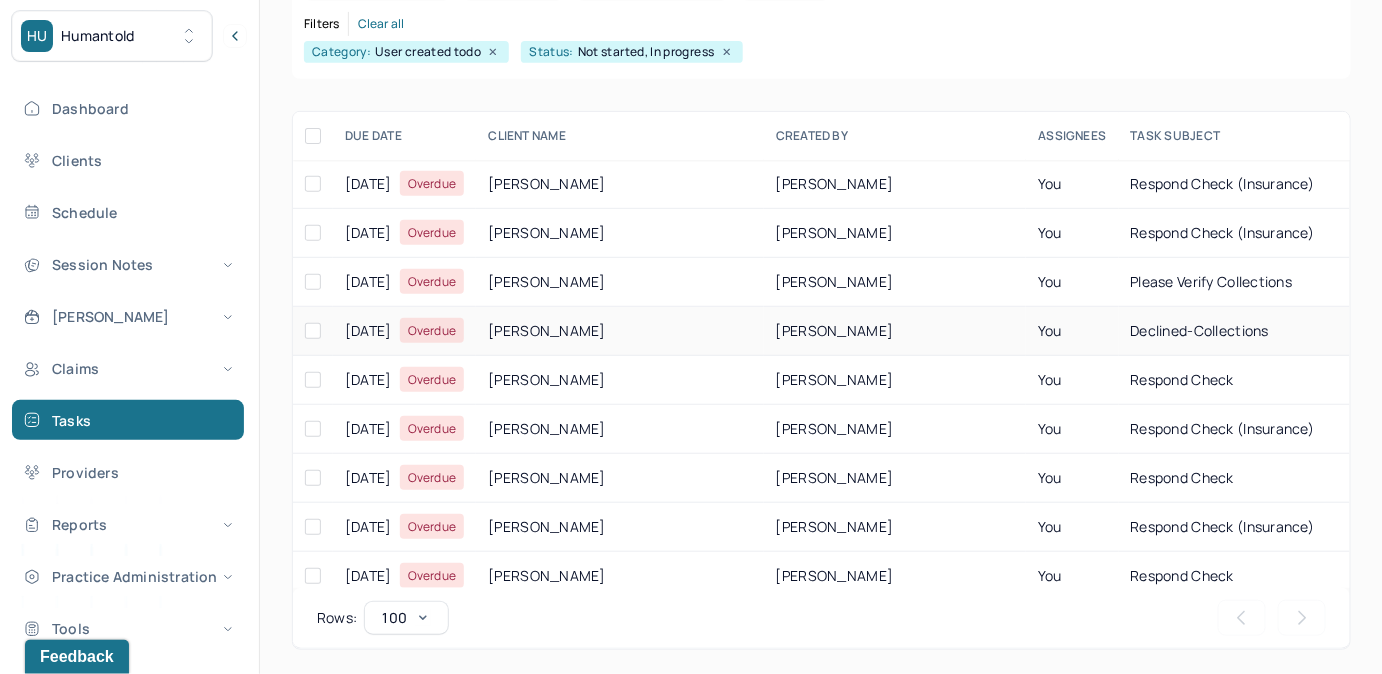 scroll, scrollTop: 256, scrollLeft: 0, axis: vertical 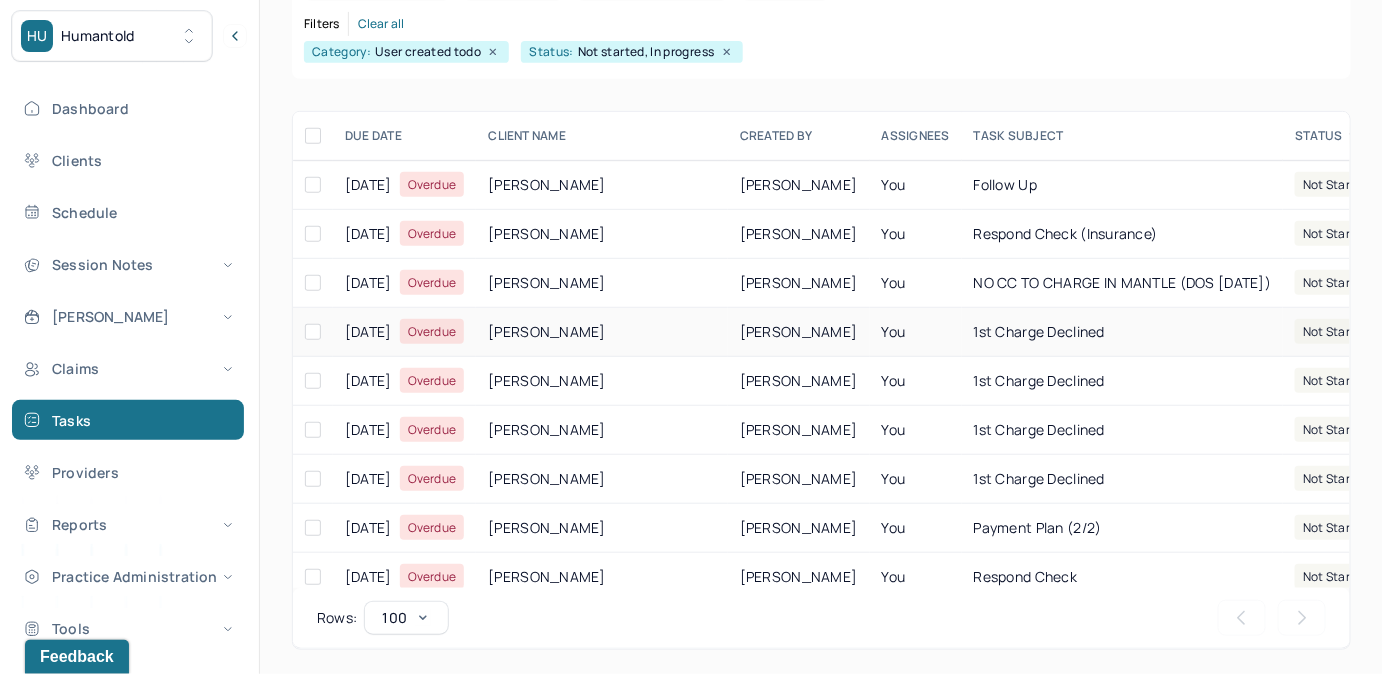 click on "You" at bounding box center (916, 332) 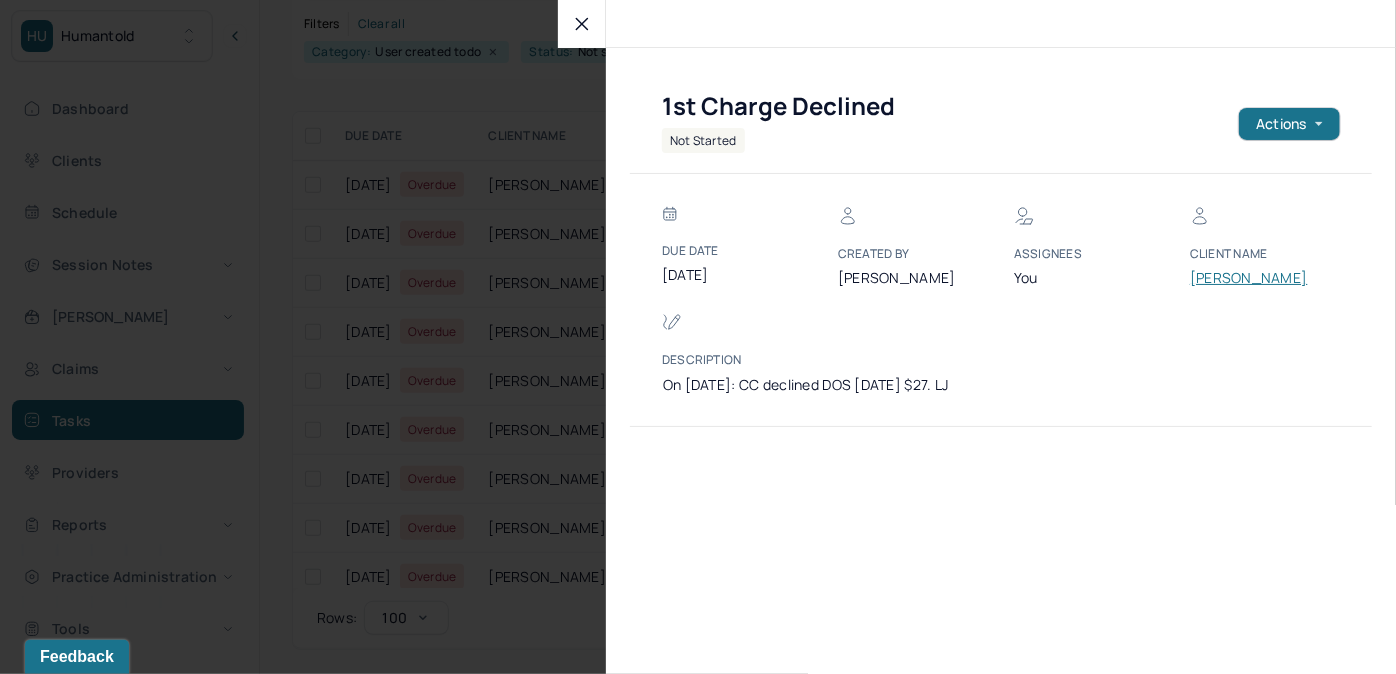 click on "[PERSON_NAME]" at bounding box center (1250, 278) 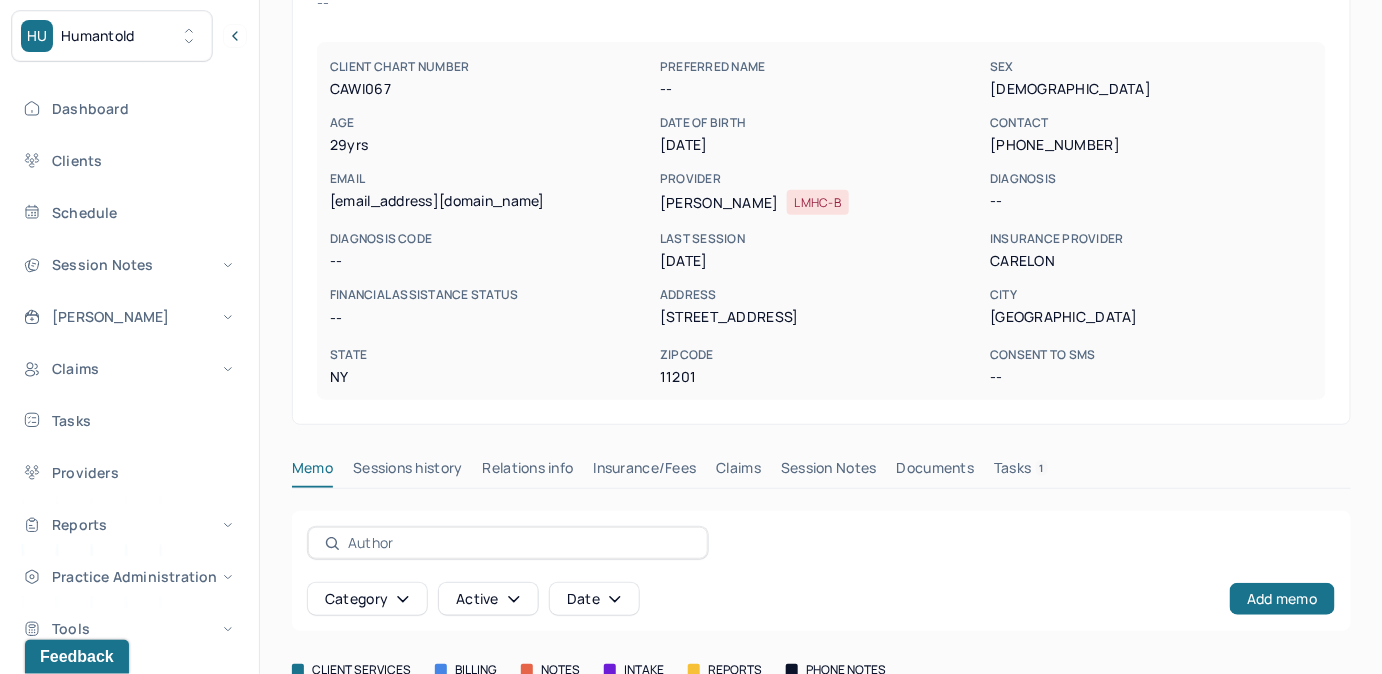 drag, startPoint x: 1039, startPoint y: 467, endPoint x: 1048, endPoint y: 447, distance: 21.931713 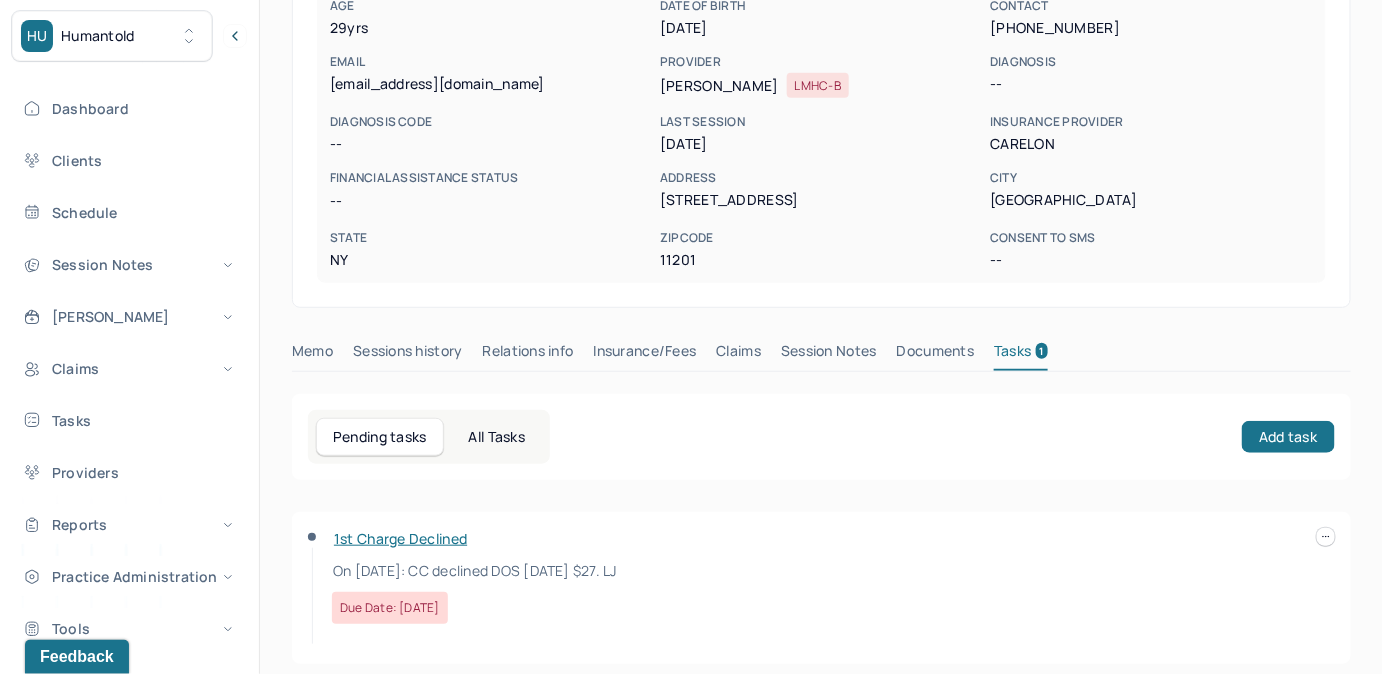 scroll, scrollTop: 292, scrollLeft: 0, axis: vertical 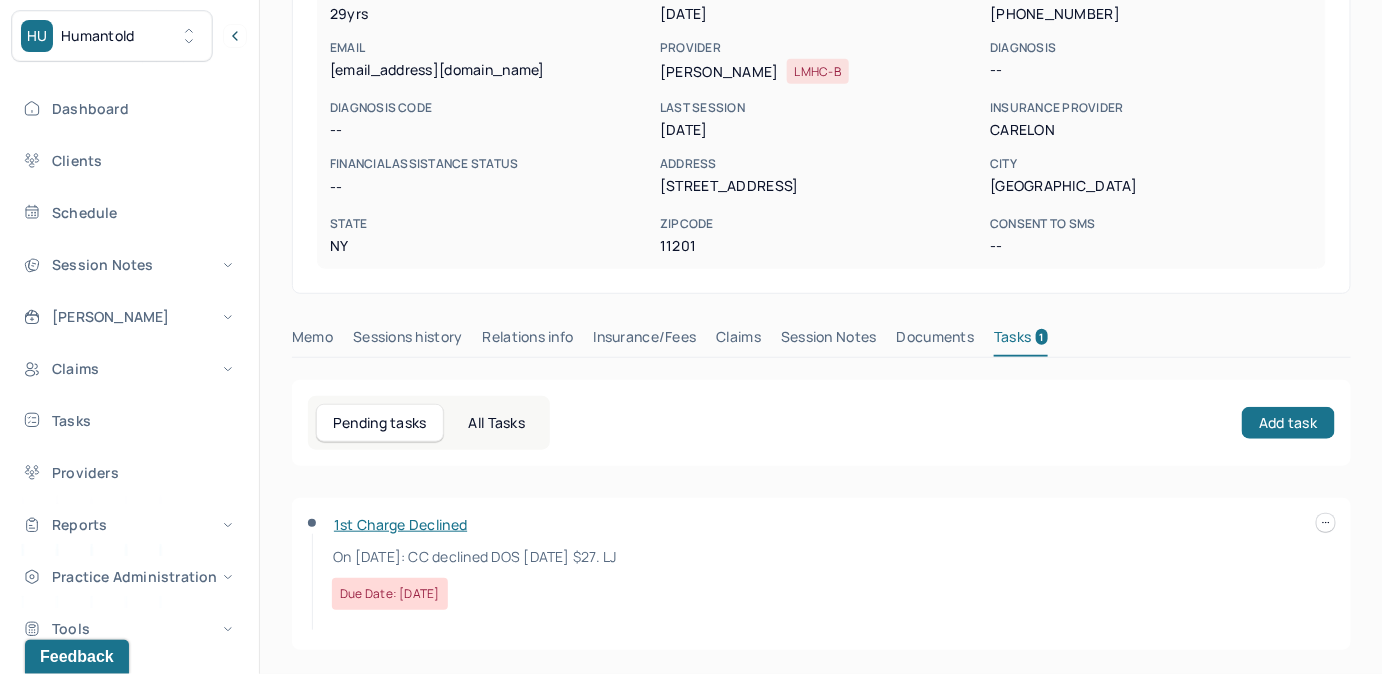 click 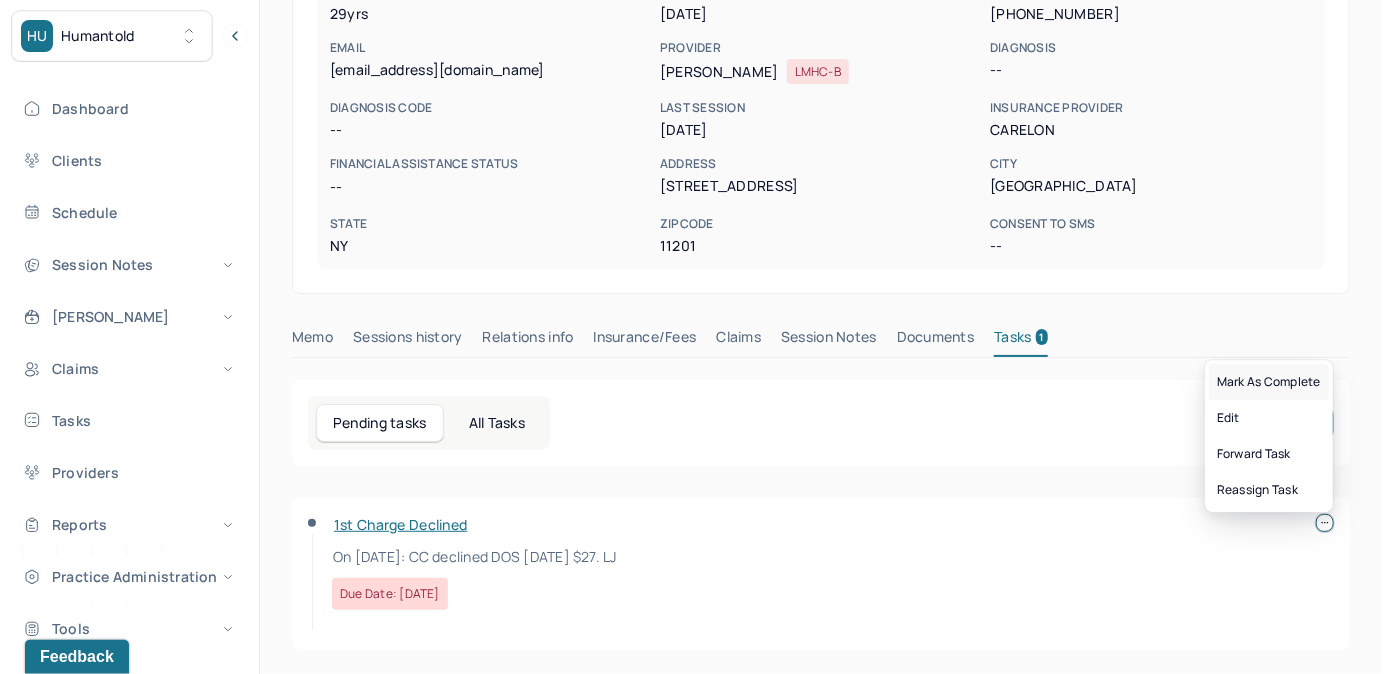 click on "Mark as complete" at bounding box center (1269, 382) 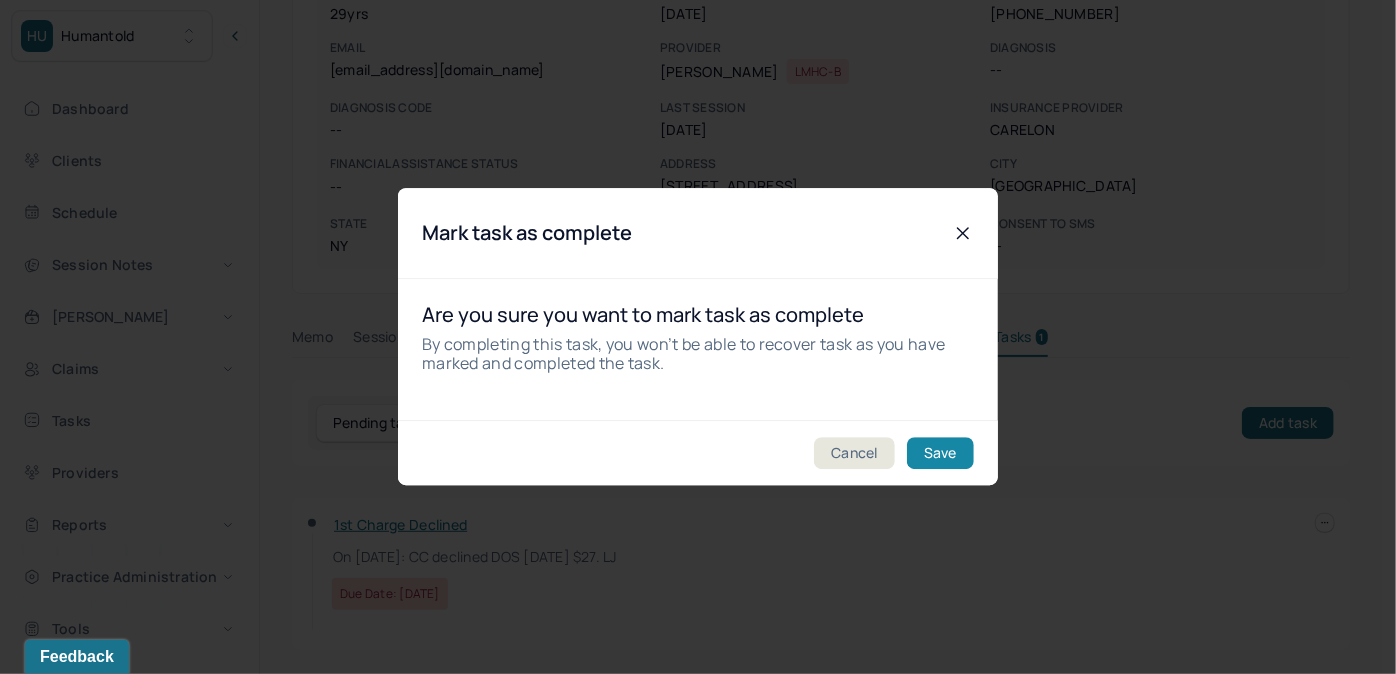 click on "Save" at bounding box center [940, 454] 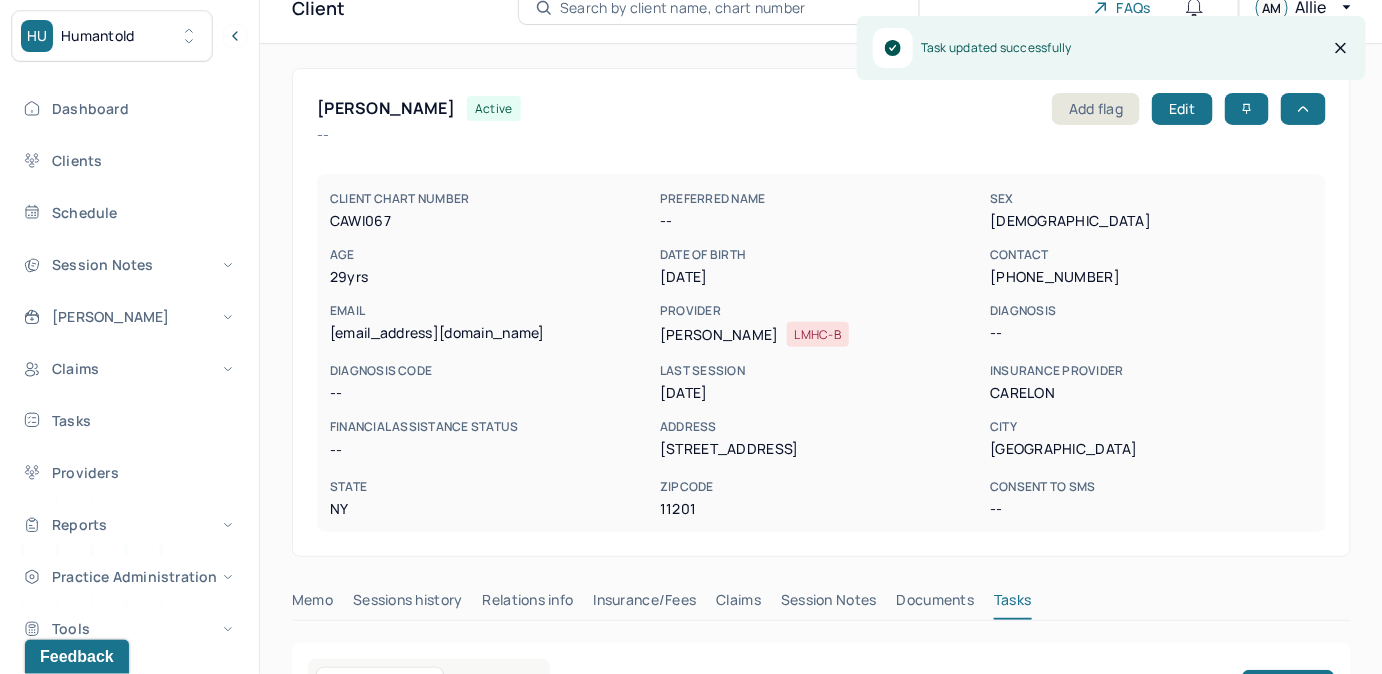 scroll, scrollTop: 0, scrollLeft: 0, axis: both 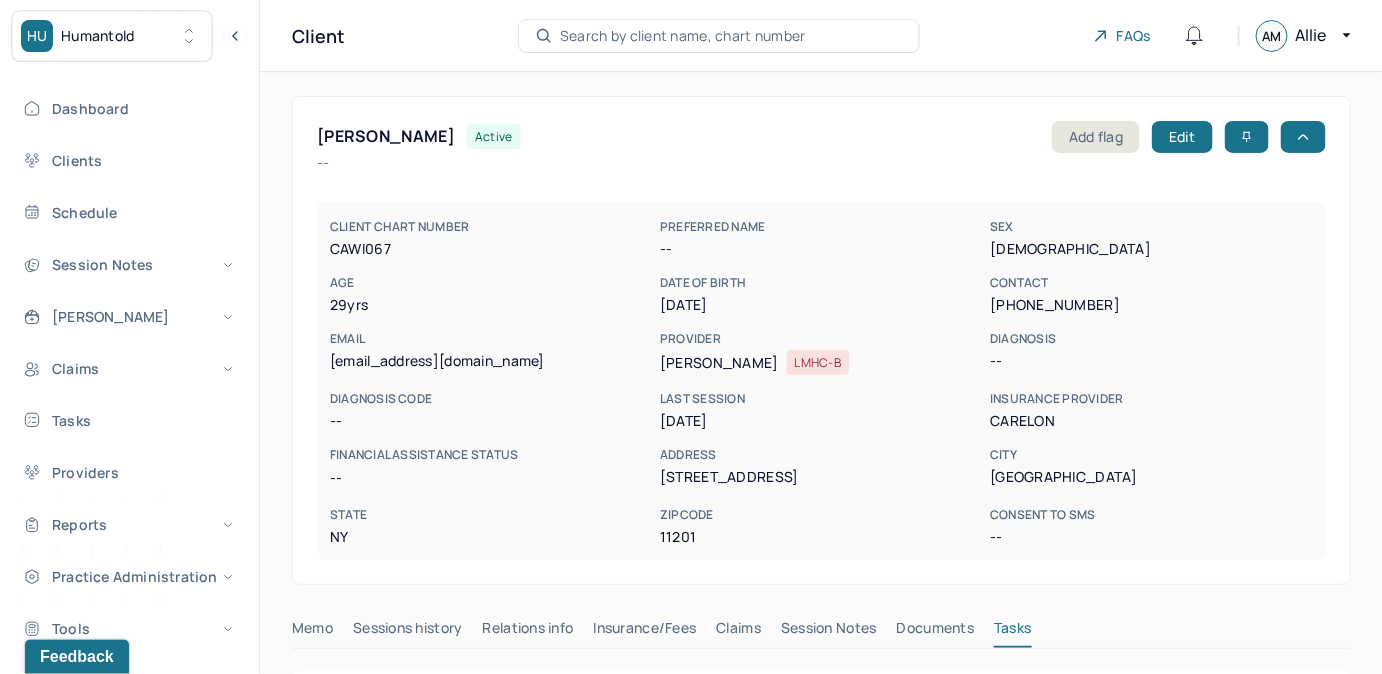 click on "Claims" at bounding box center [738, 632] 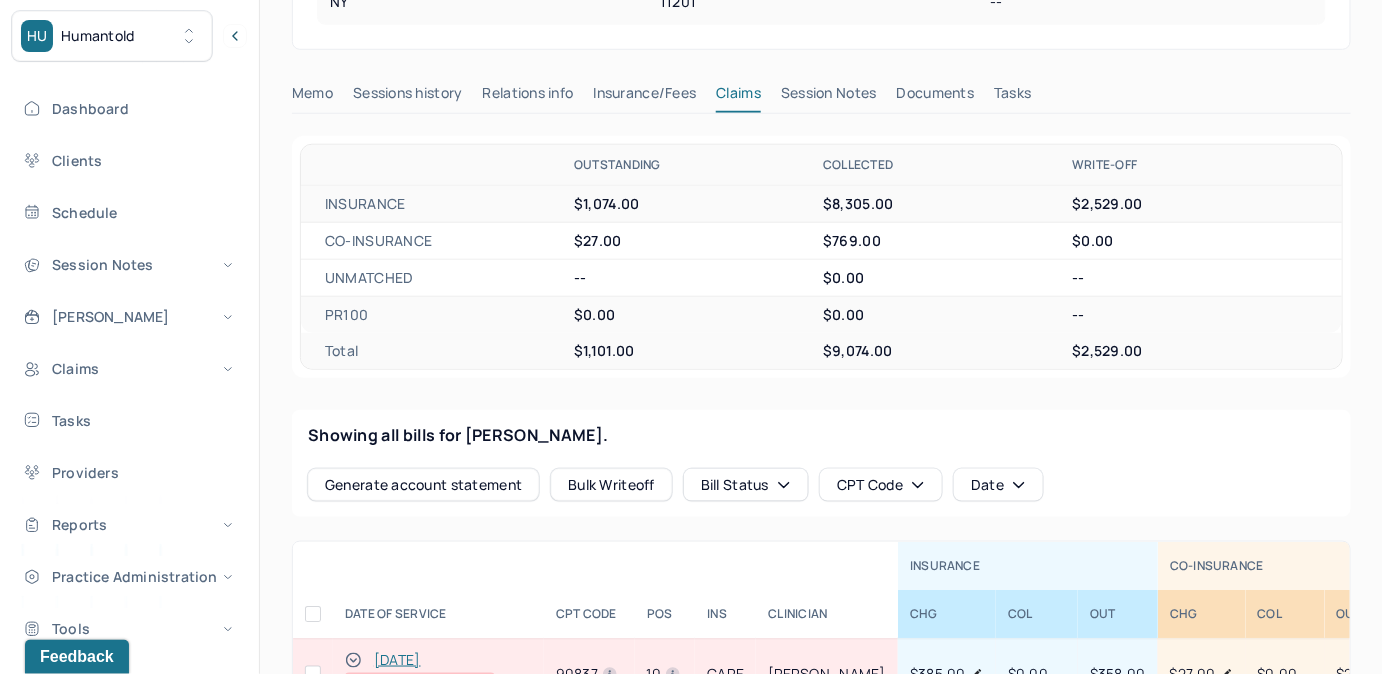 scroll, scrollTop: 545, scrollLeft: 0, axis: vertical 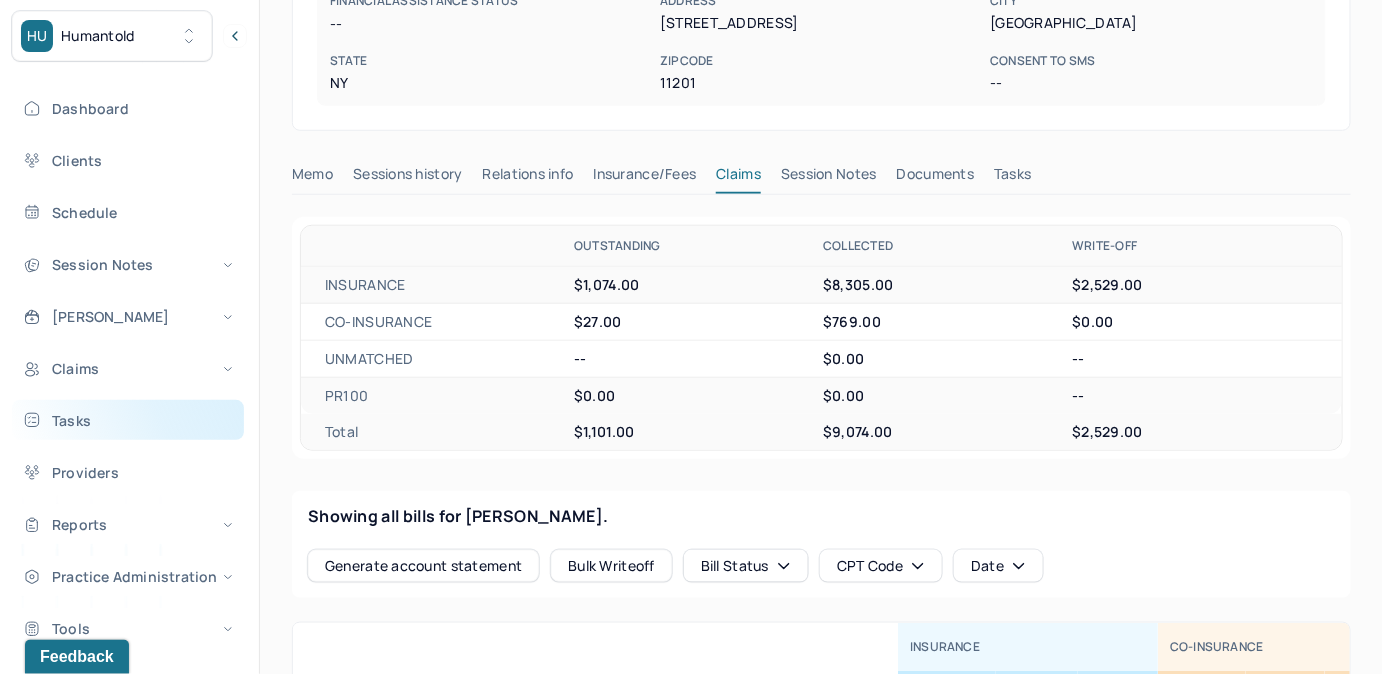 click on "Tasks" at bounding box center [128, 420] 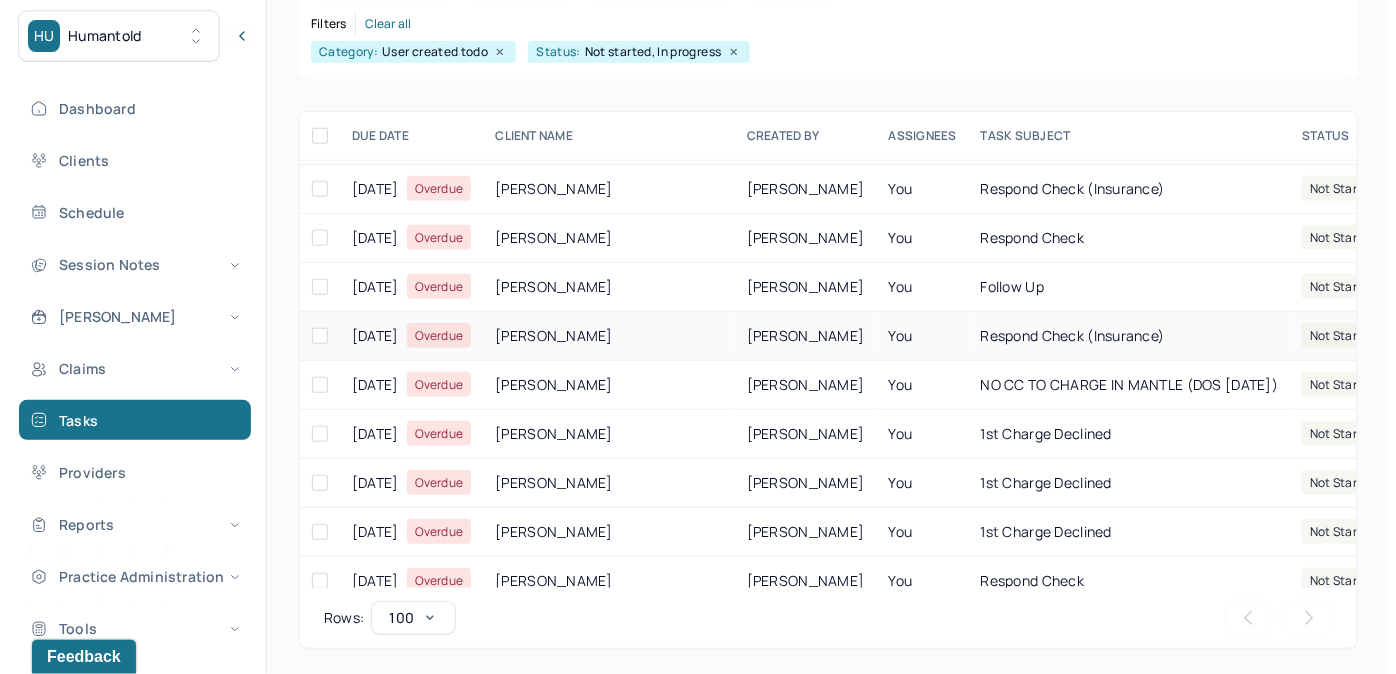 scroll, scrollTop: 545, scrollLeft: 0, axis: vertical 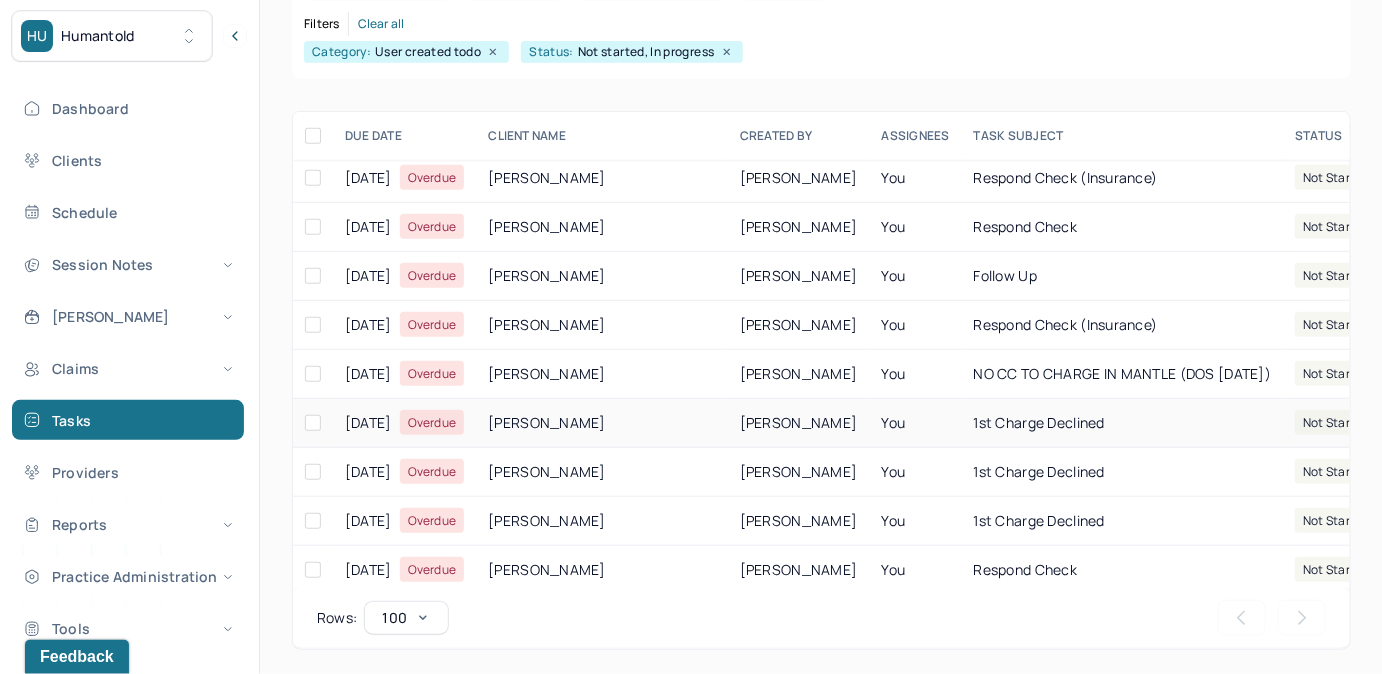 click on "You" at bounding box center [916, 423] 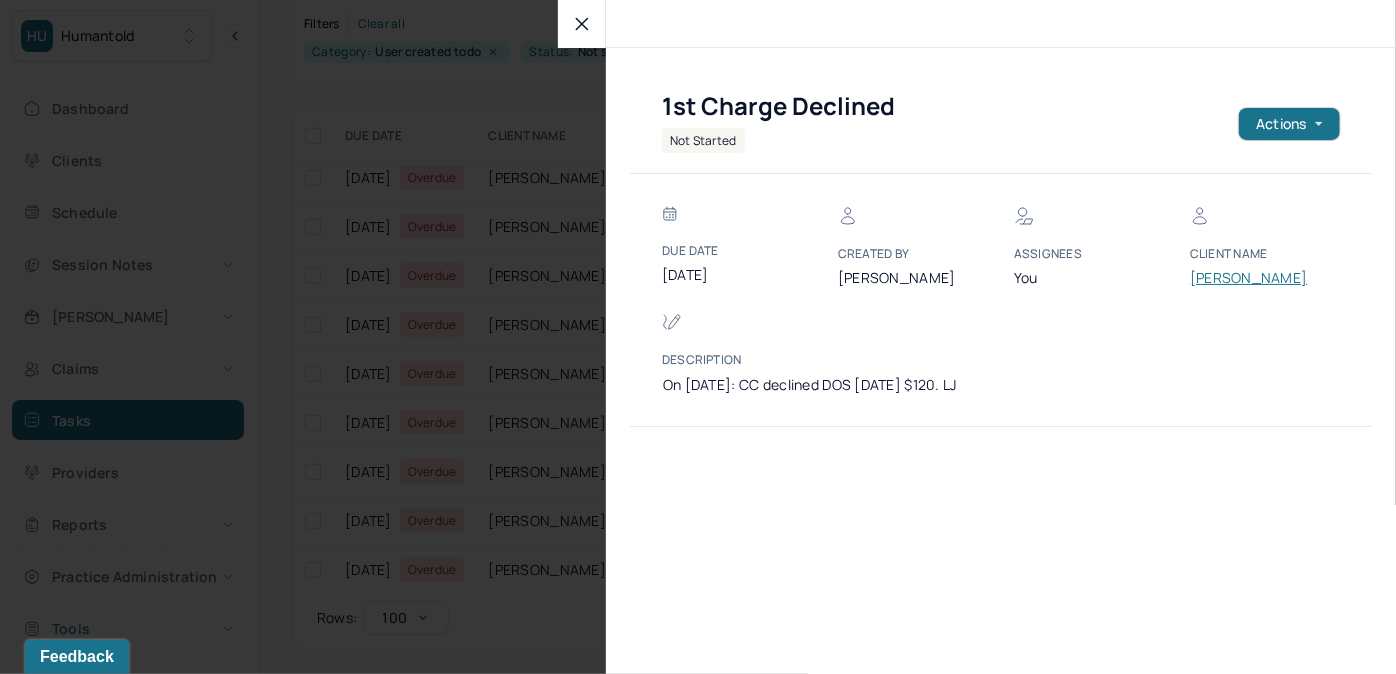 click on "[PERSON_NAME]" at bounding box center (1250, 278) 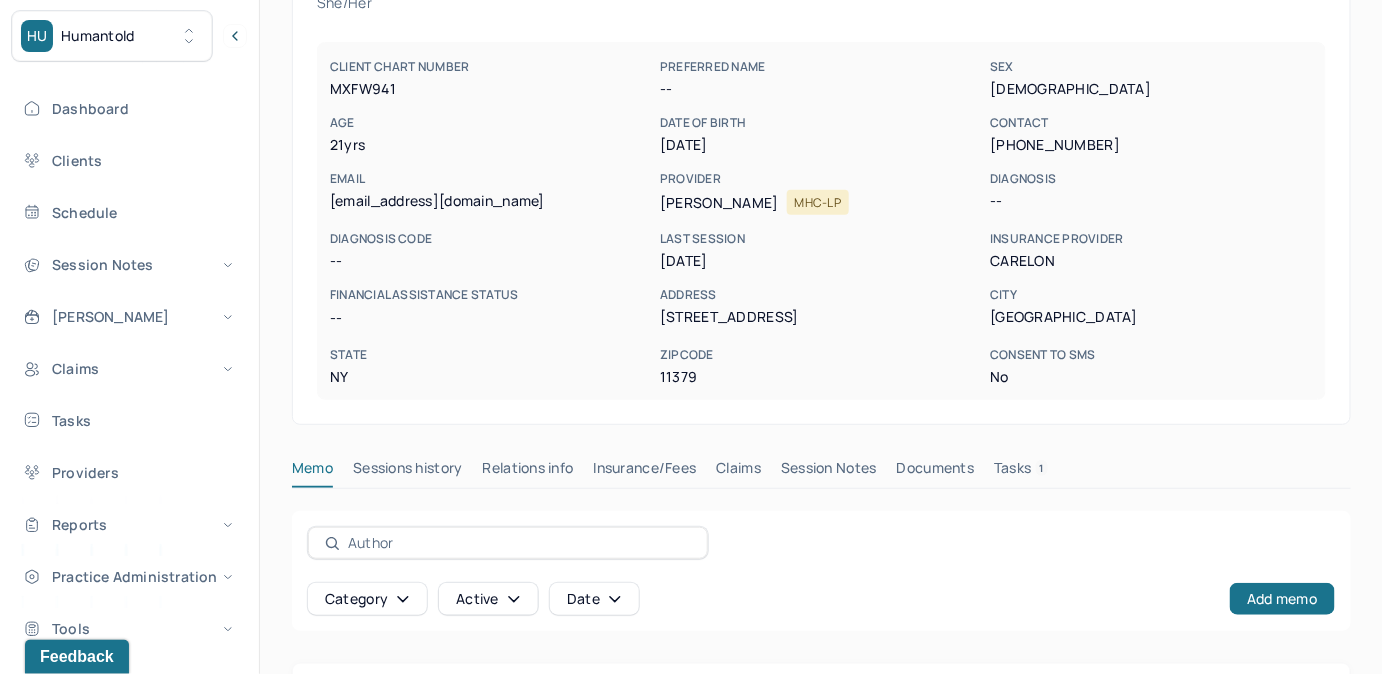 click on "Tasks 1" at bounding box center [1021, 472] 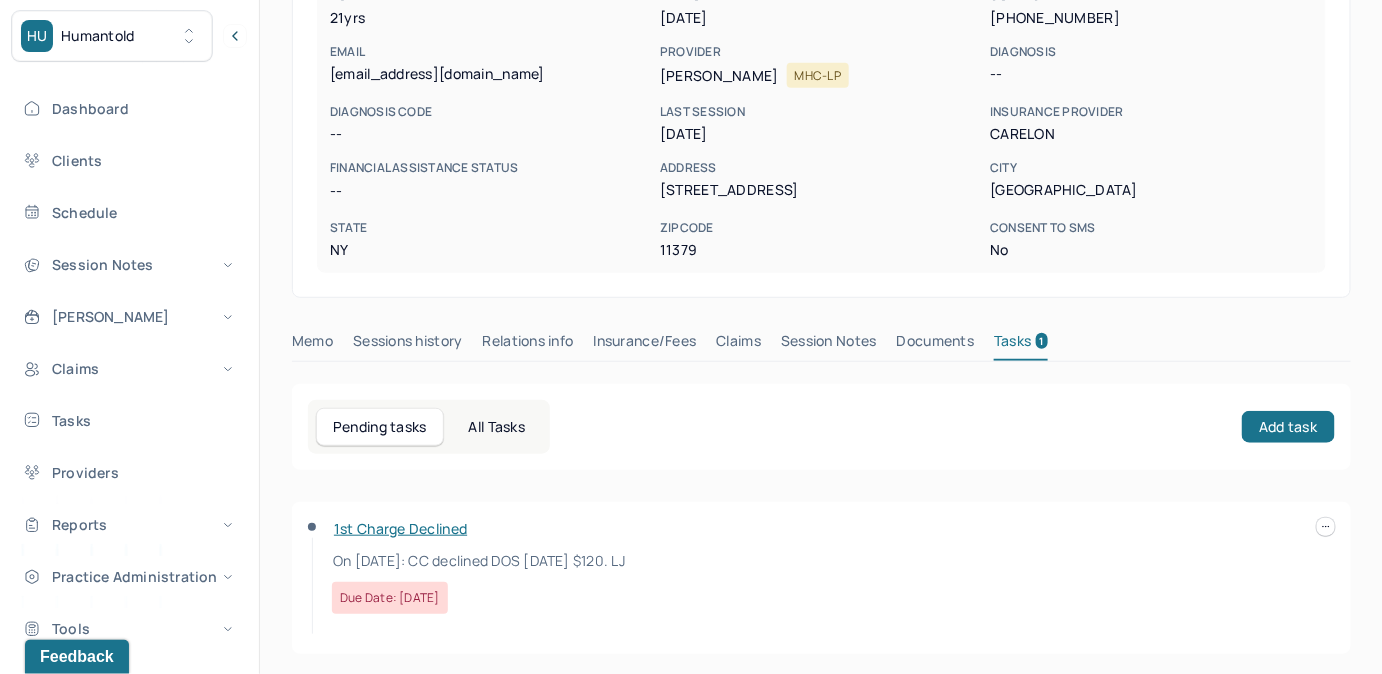 scroll, scrollTop: 292, scrollLeft: 0, axis: vertical 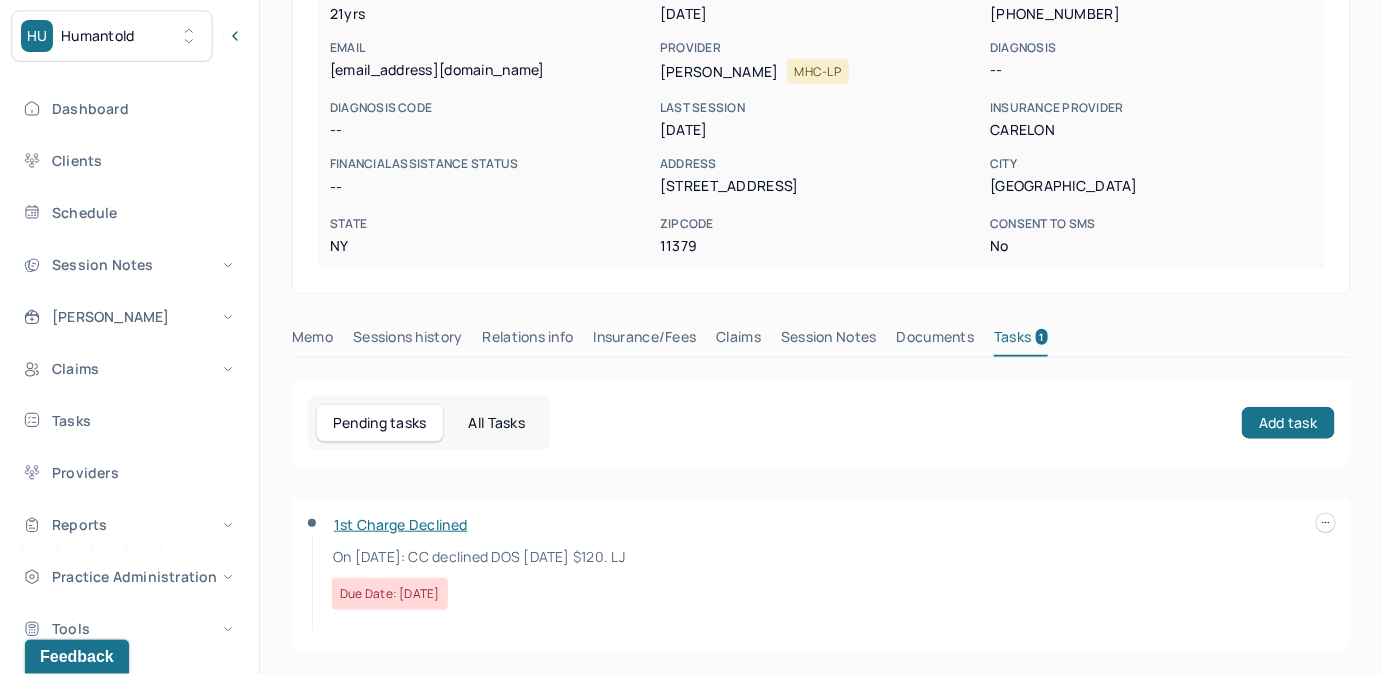 click at bounding box center (1326, 523) 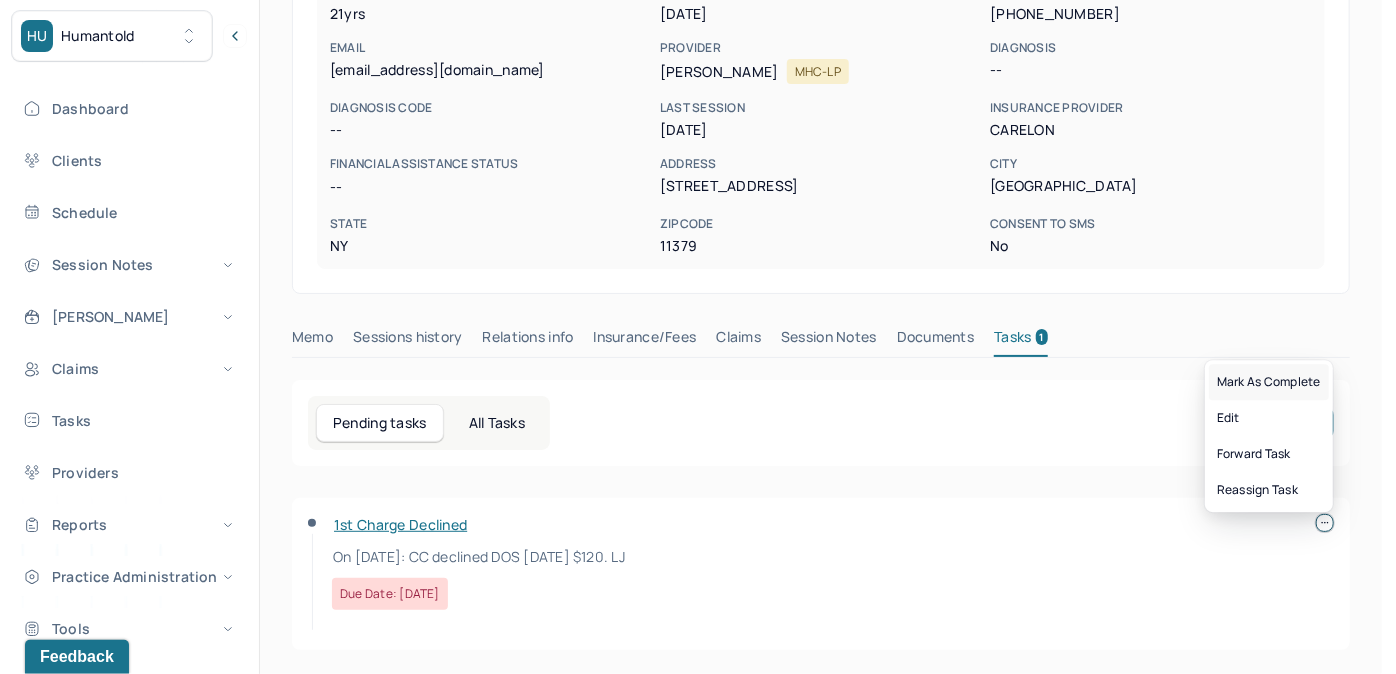 click on "Mark as complete" at bounding box center (1269, 382) 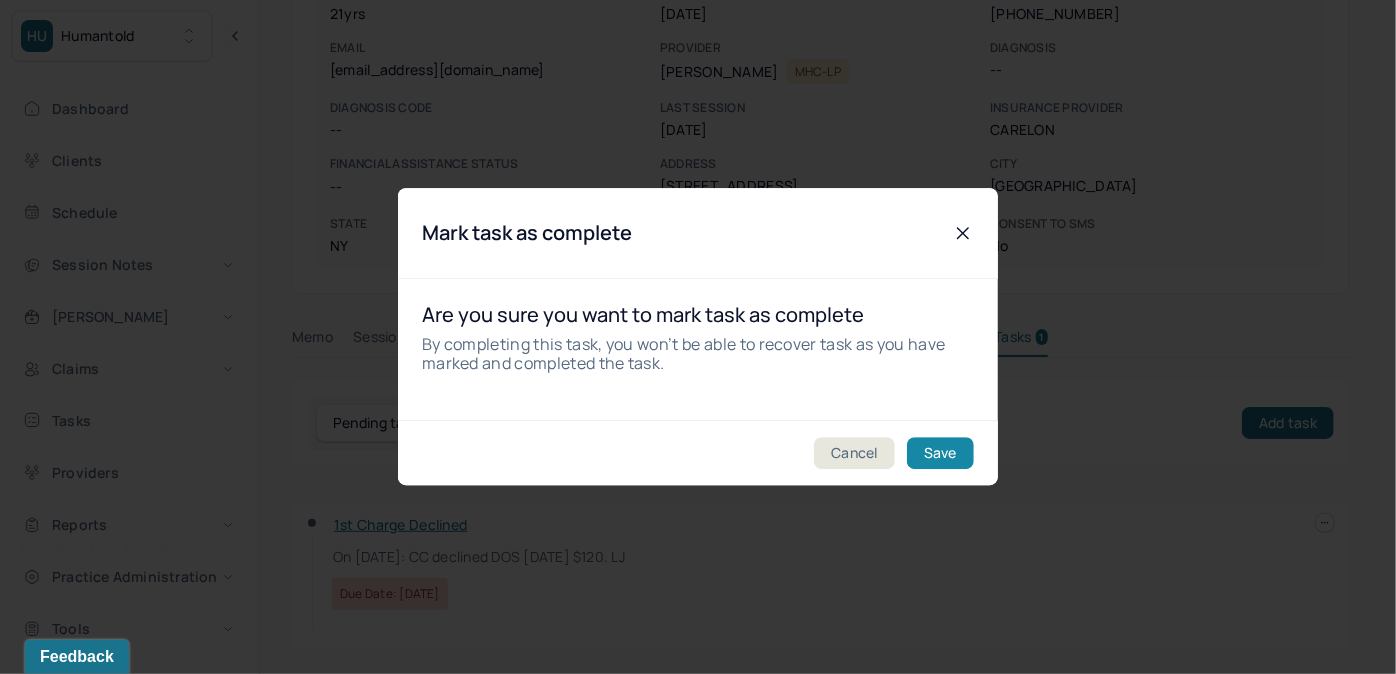 click on "Save" at bounding box center [940, 454] 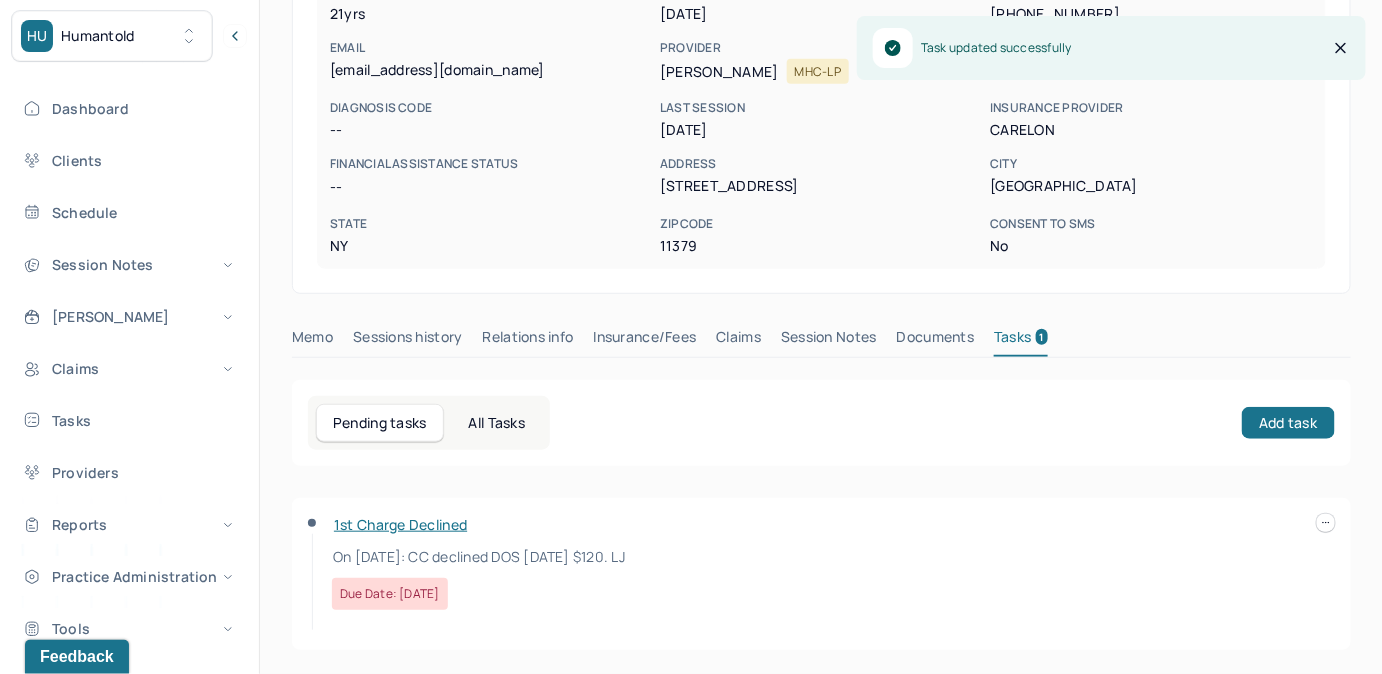scroll, scrollTop: 258, scrollLeft: 0, axis: vertical 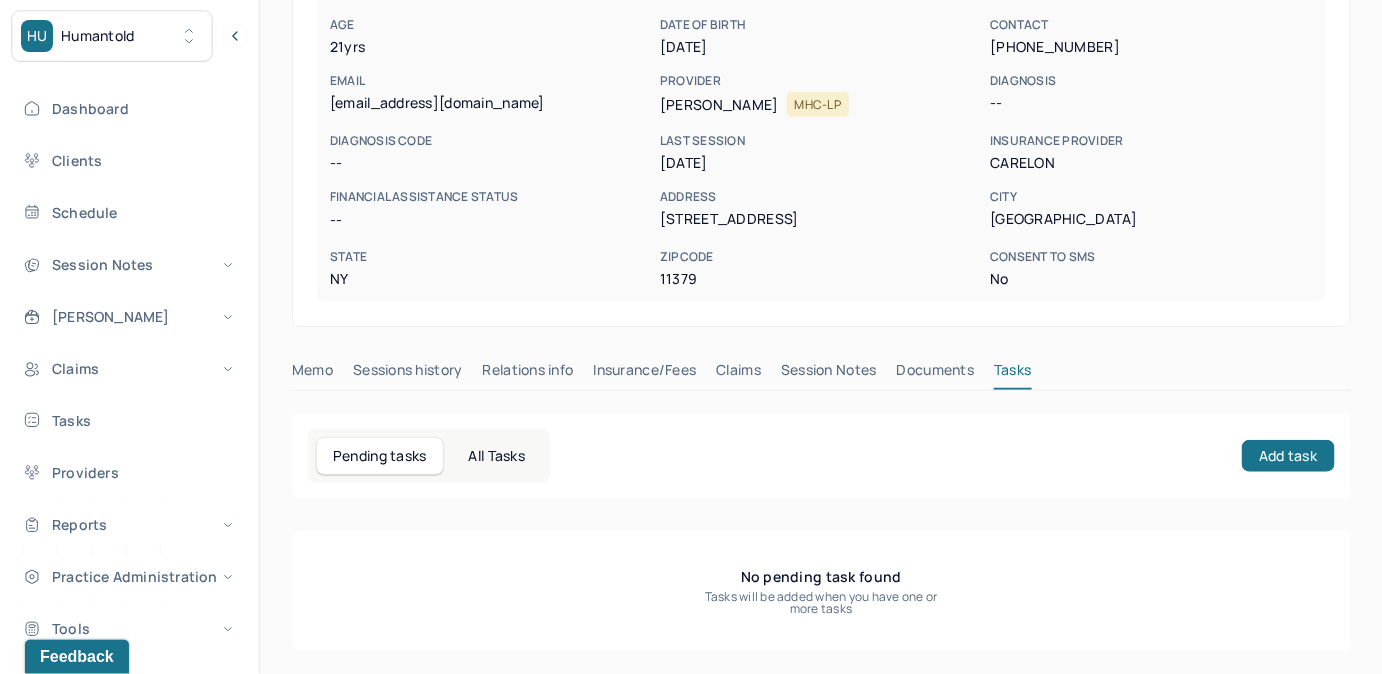 click on "Claims" at bounding box center [738, 374] 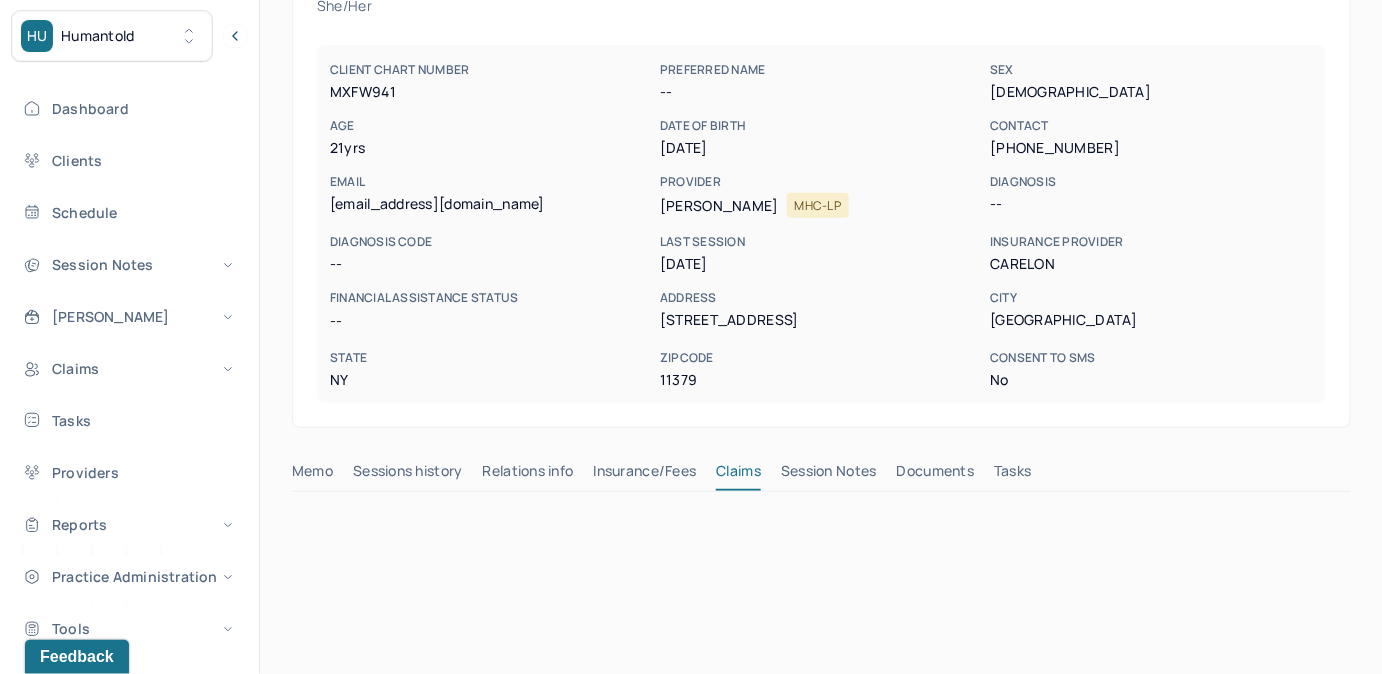 scroll, scrollTop: 76, scrollLeft: 0, axis: vertical 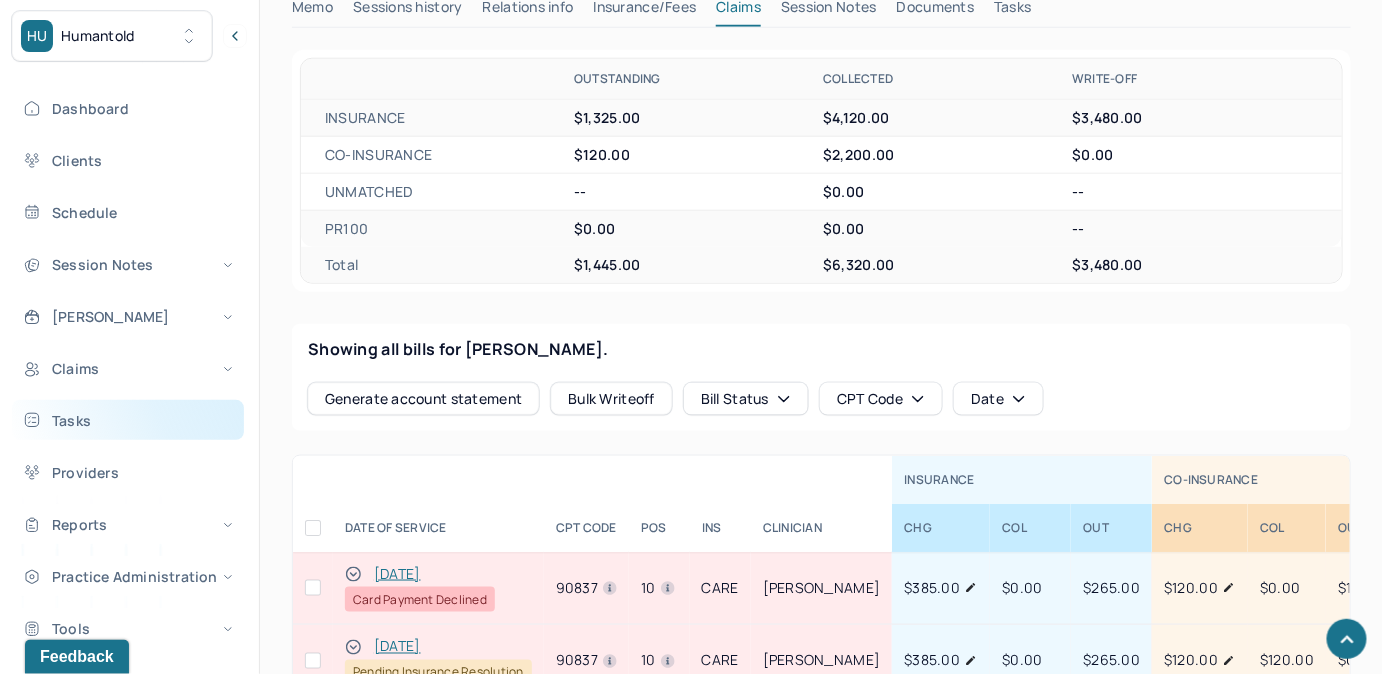 drag, startPoint x: 88, startPoint y: 426, endPoint x: 105, endPoint y: 416, distance: 19.723083 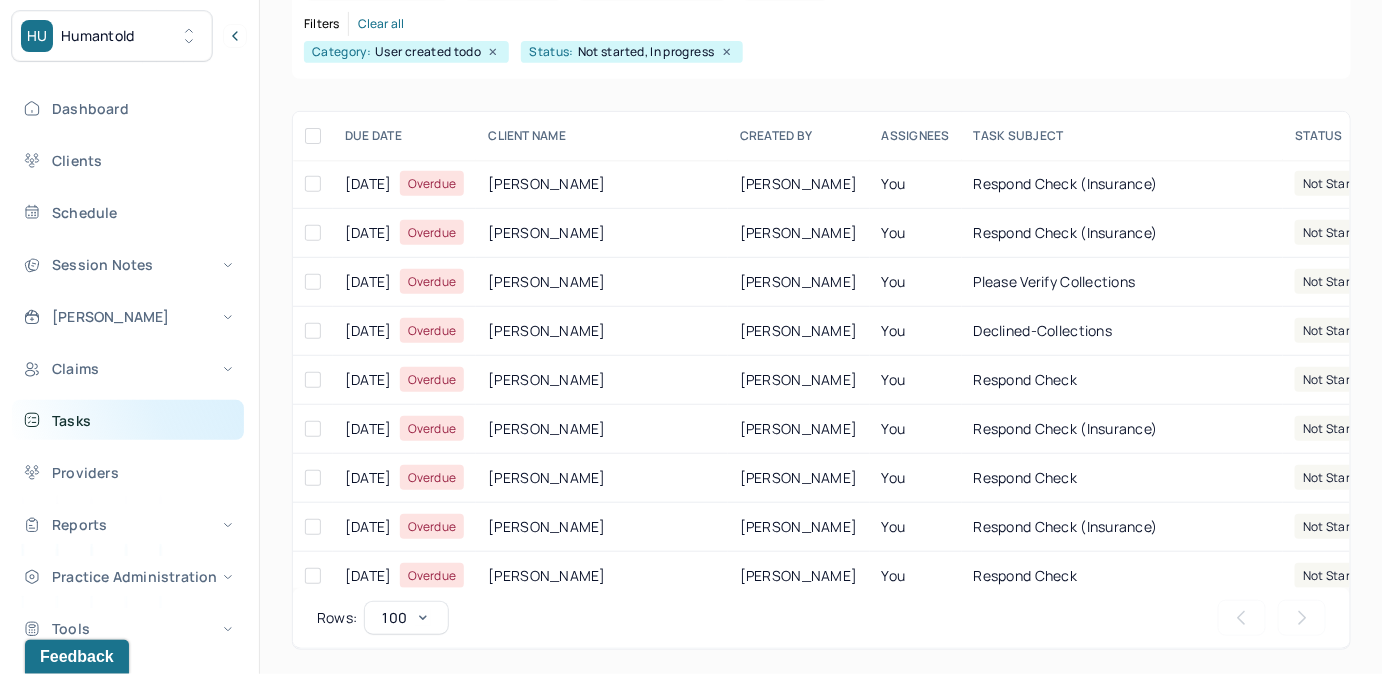 scroll, scrollTop: 256, scrollLeft: 0, axis: vertical 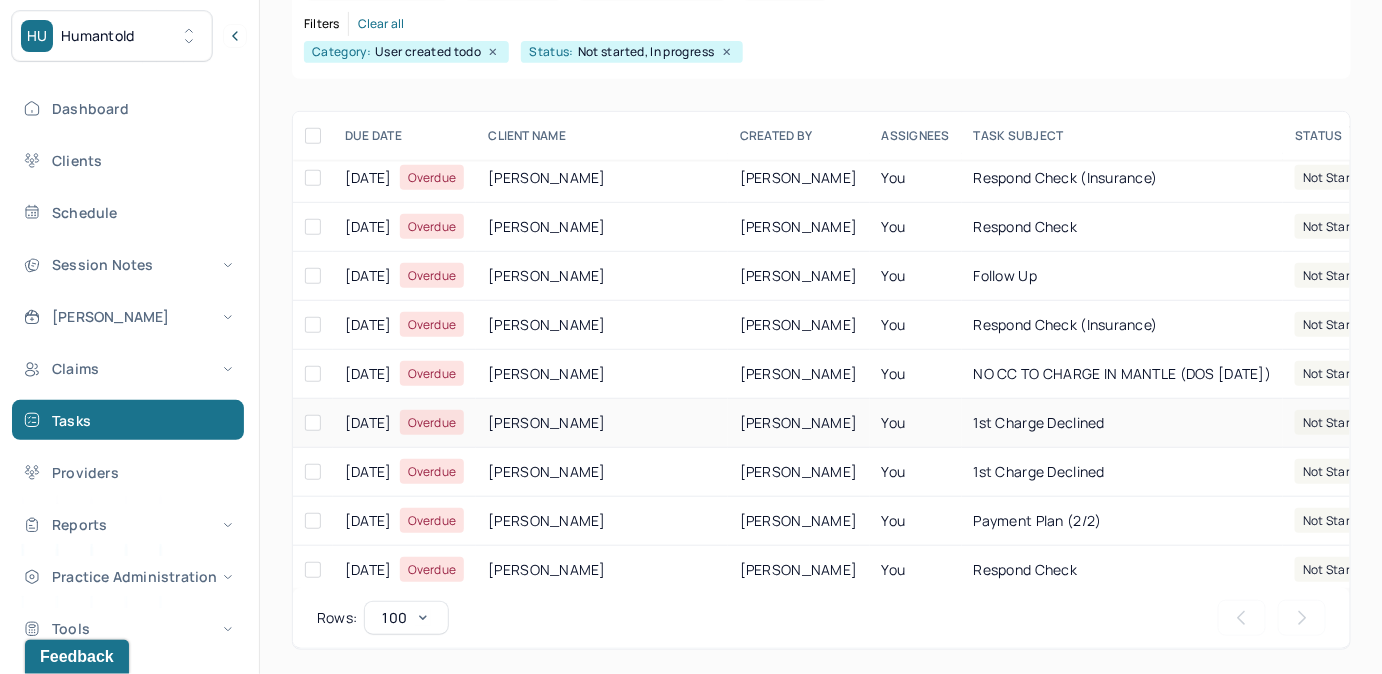 click on "You" at bounding box center [916, 423] 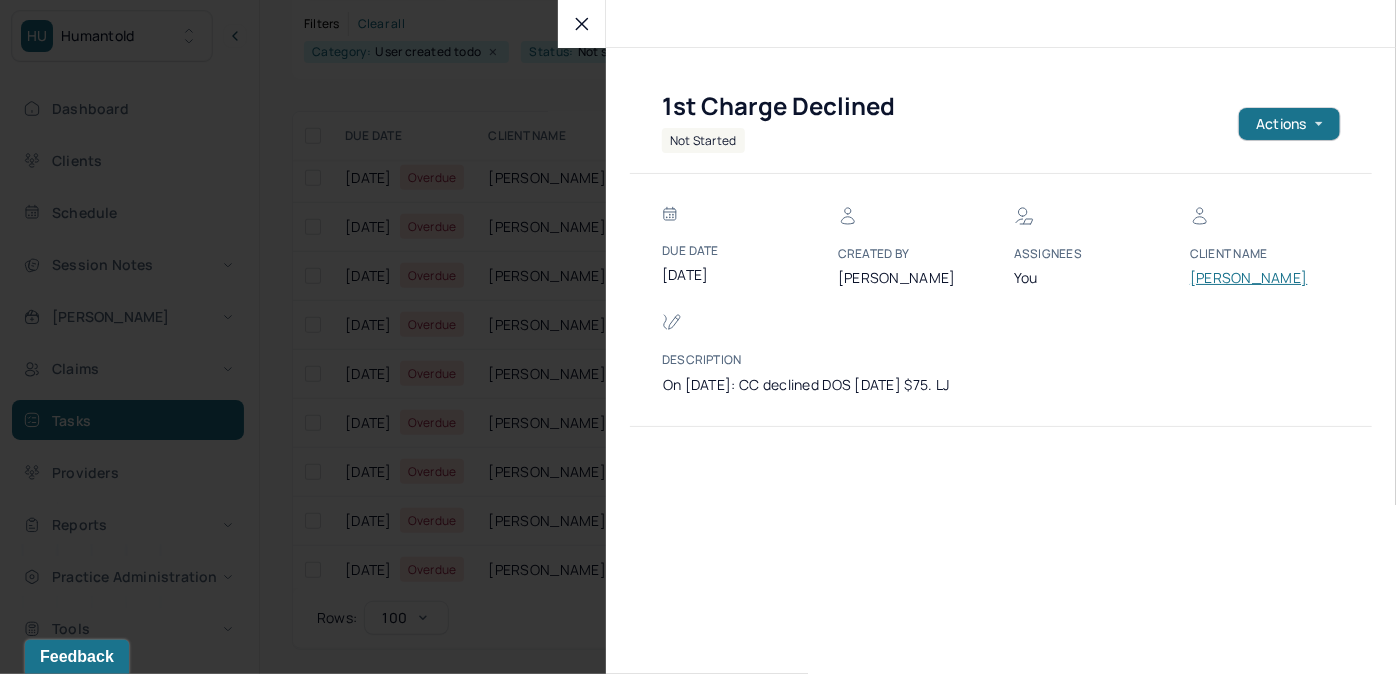 click on "[PERSON_NAME]" at bounding box center (1250, 278) 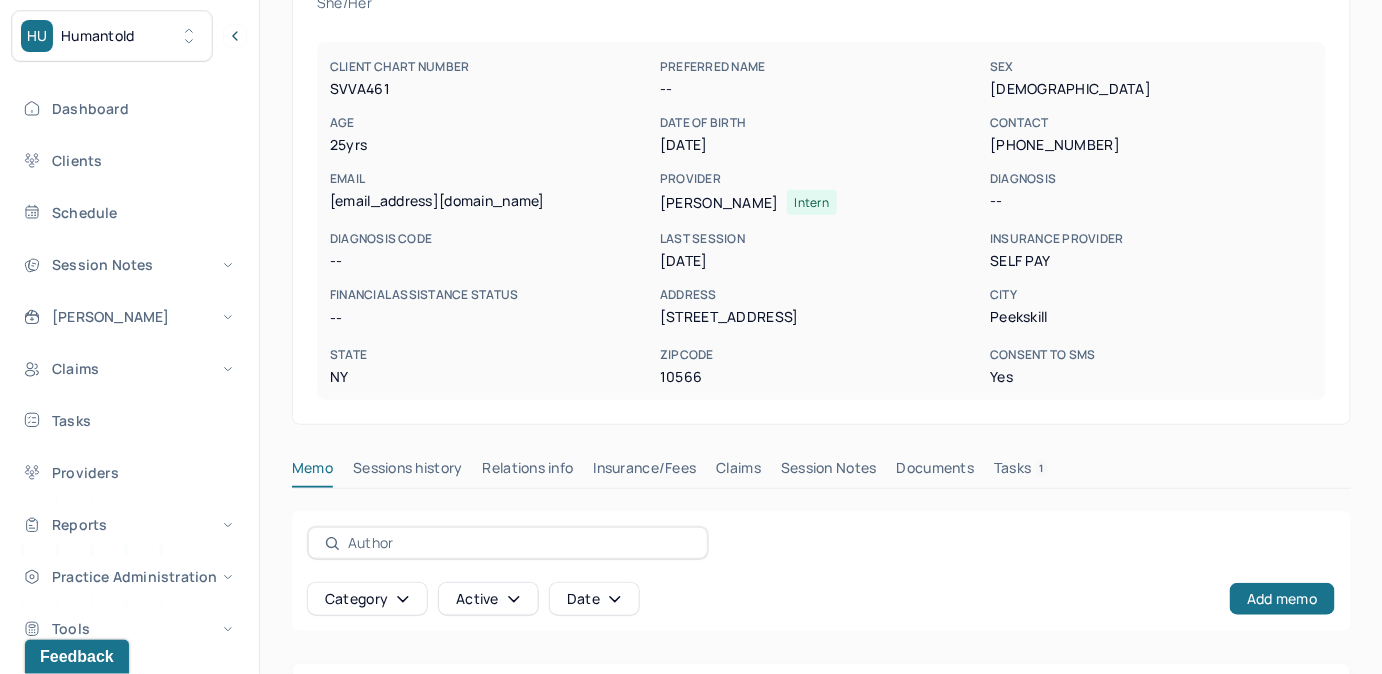 click on "Tasks 1" at bounding box center (1021, 472) 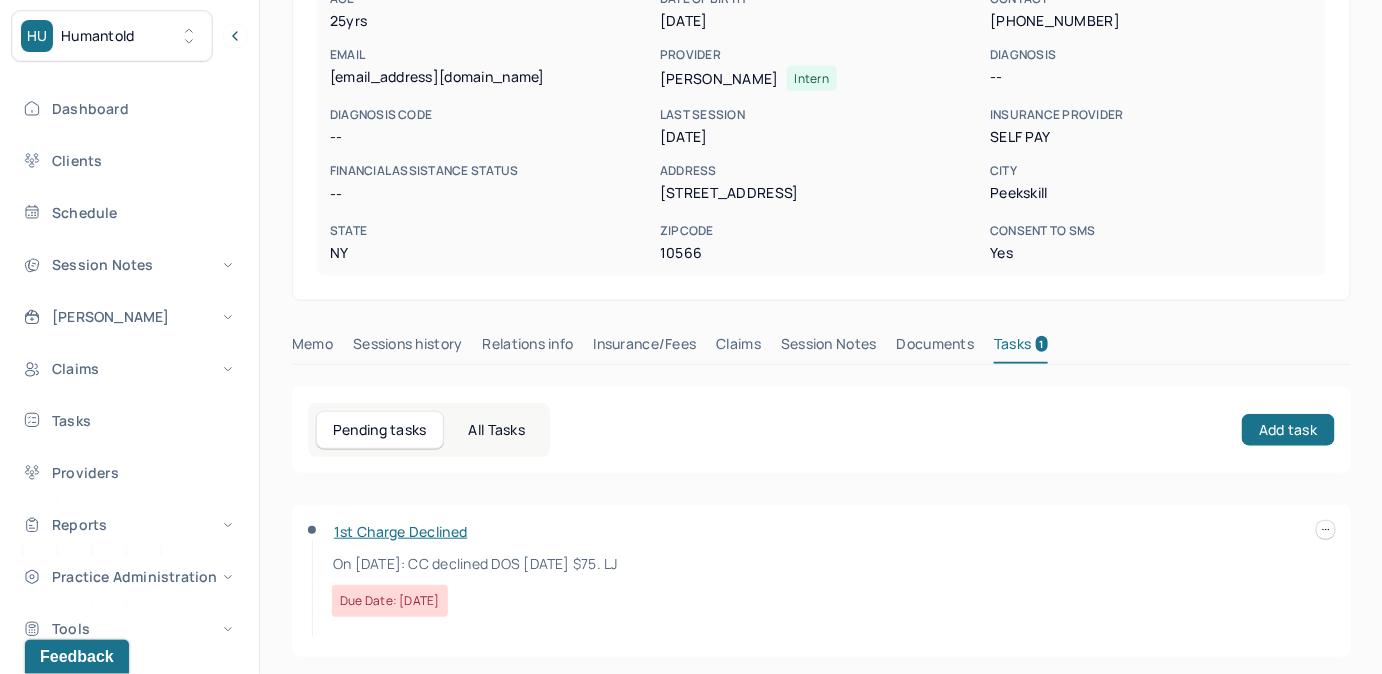 scroll, scrollTop: 292, scrollLeft: 0, axis: vertical 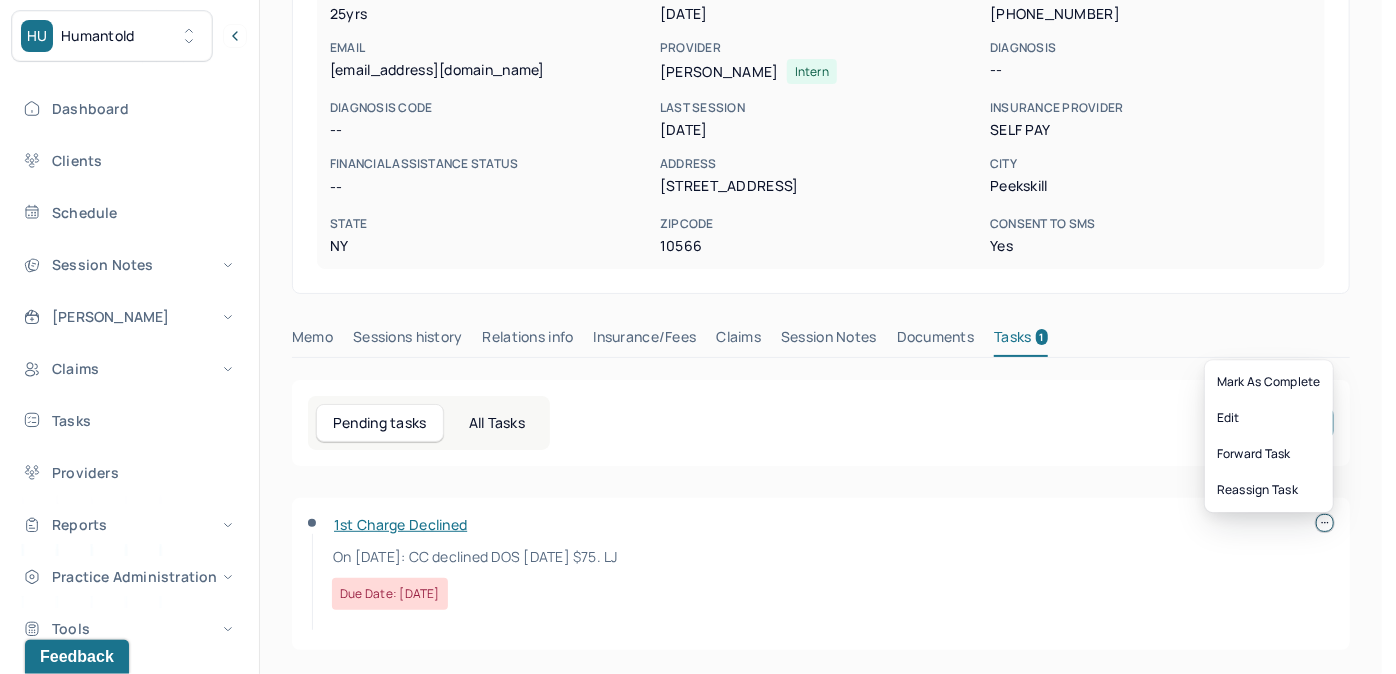click at bounding box center (1325, 523) 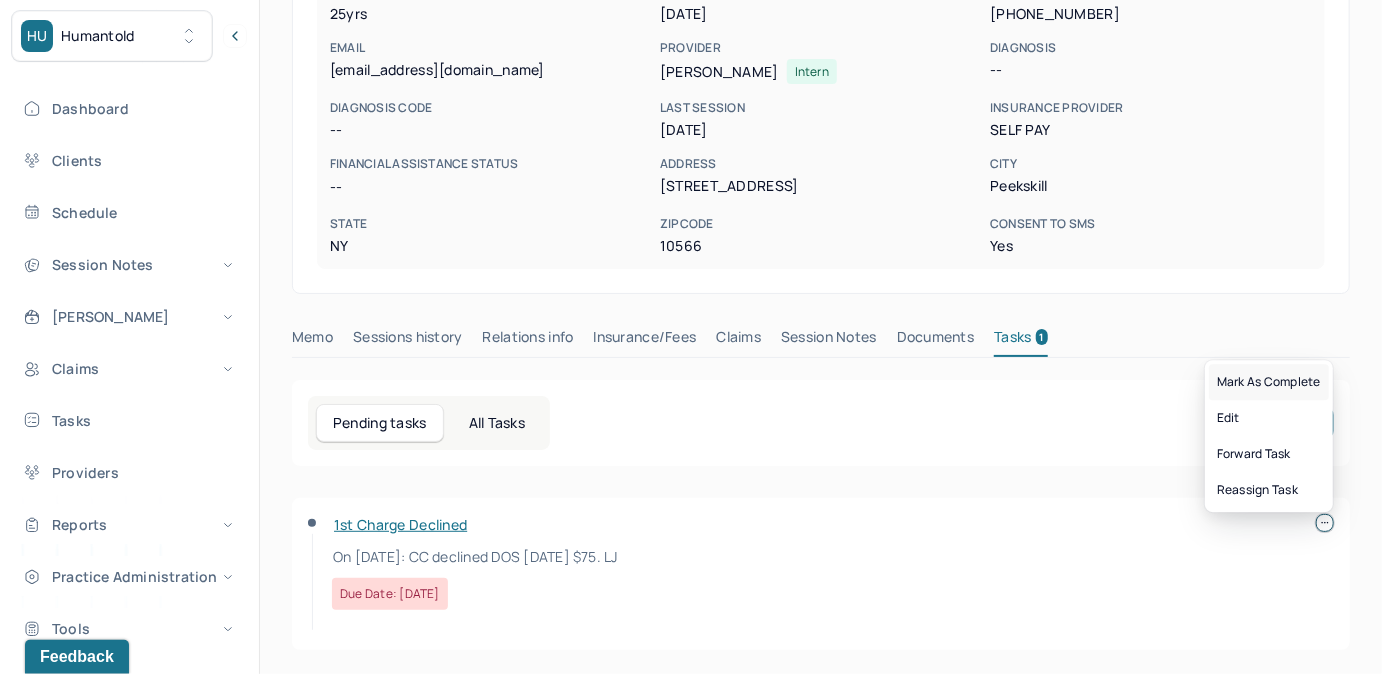 click on "Mark as complete" at bounding box center [1269, 382] 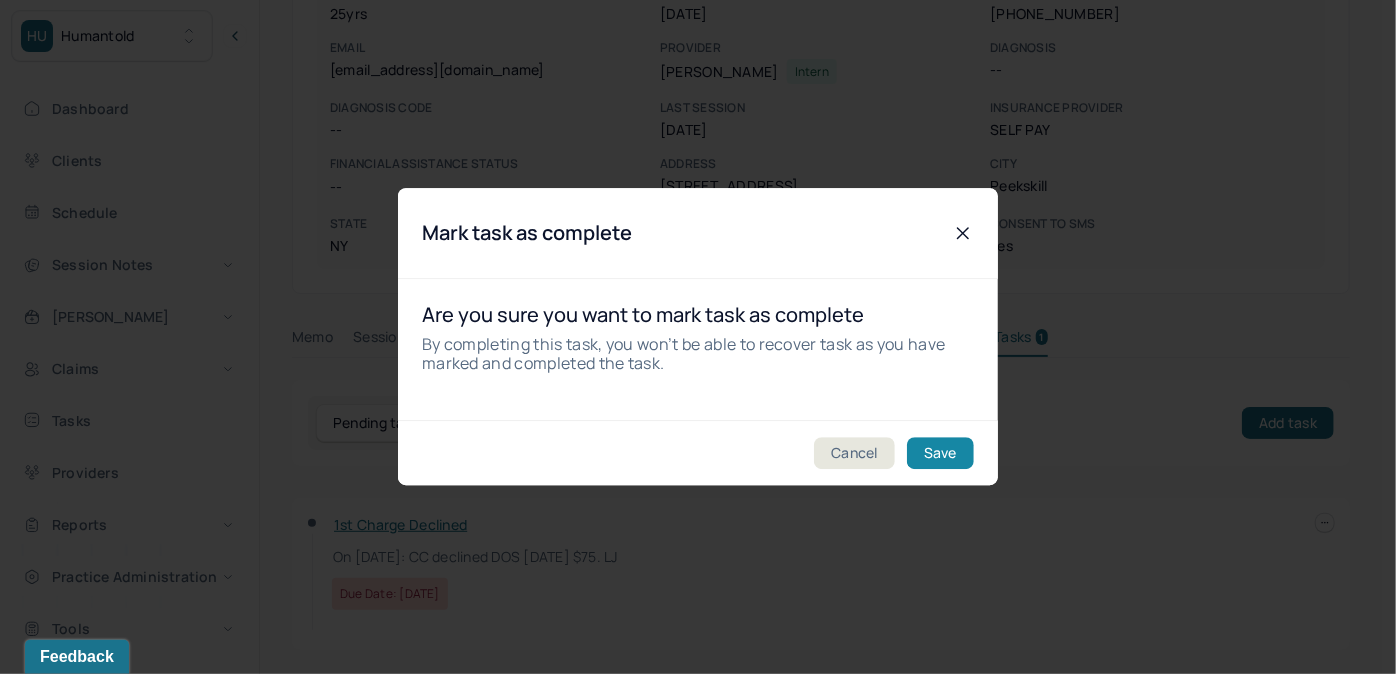 click on "Save" at bounding box center [940, 454] 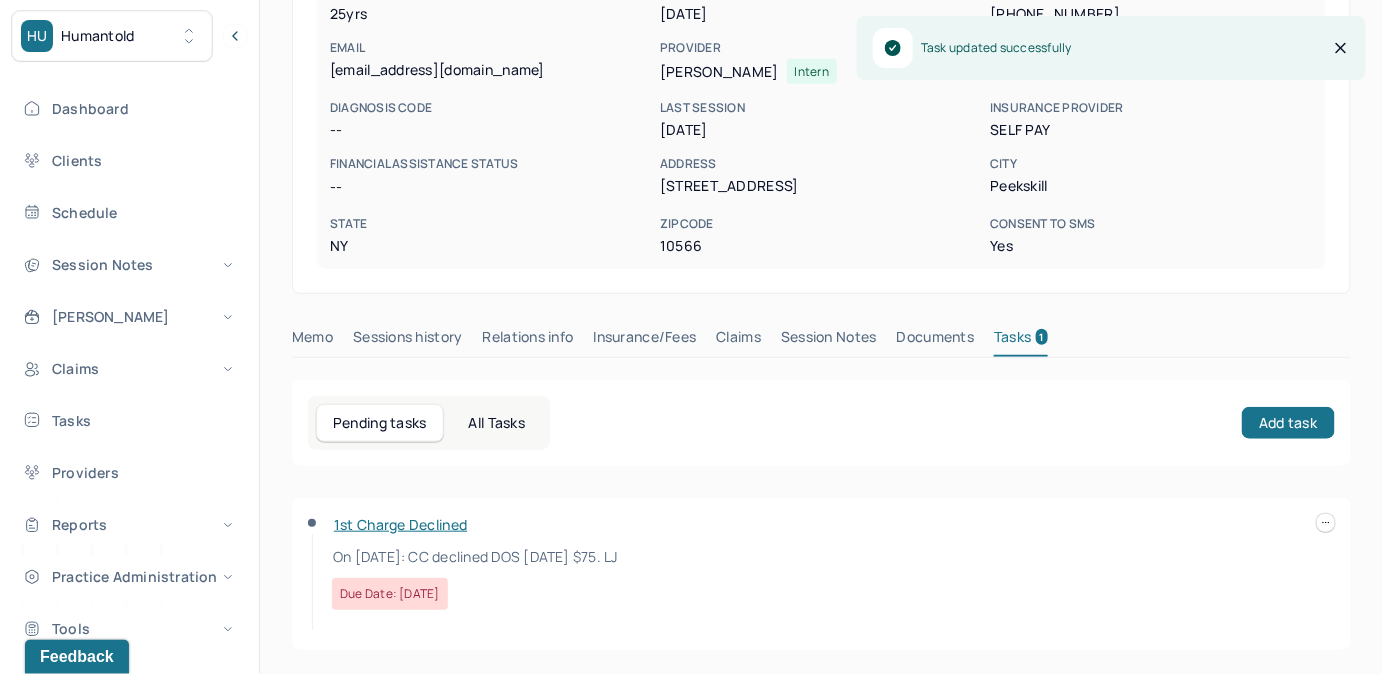 scroll, scrollTop: 258, scrollLeft: 0, axis: vertical 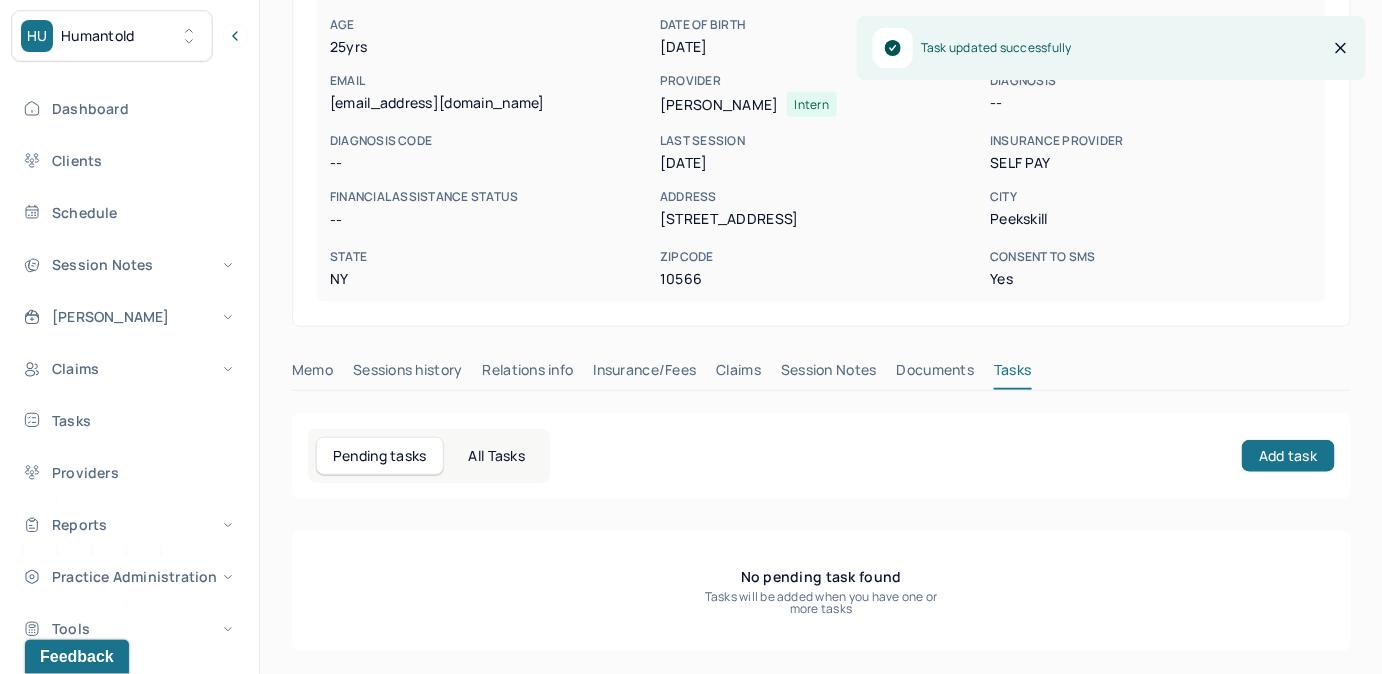 click on "Claims" at bounding box center [738, 374] 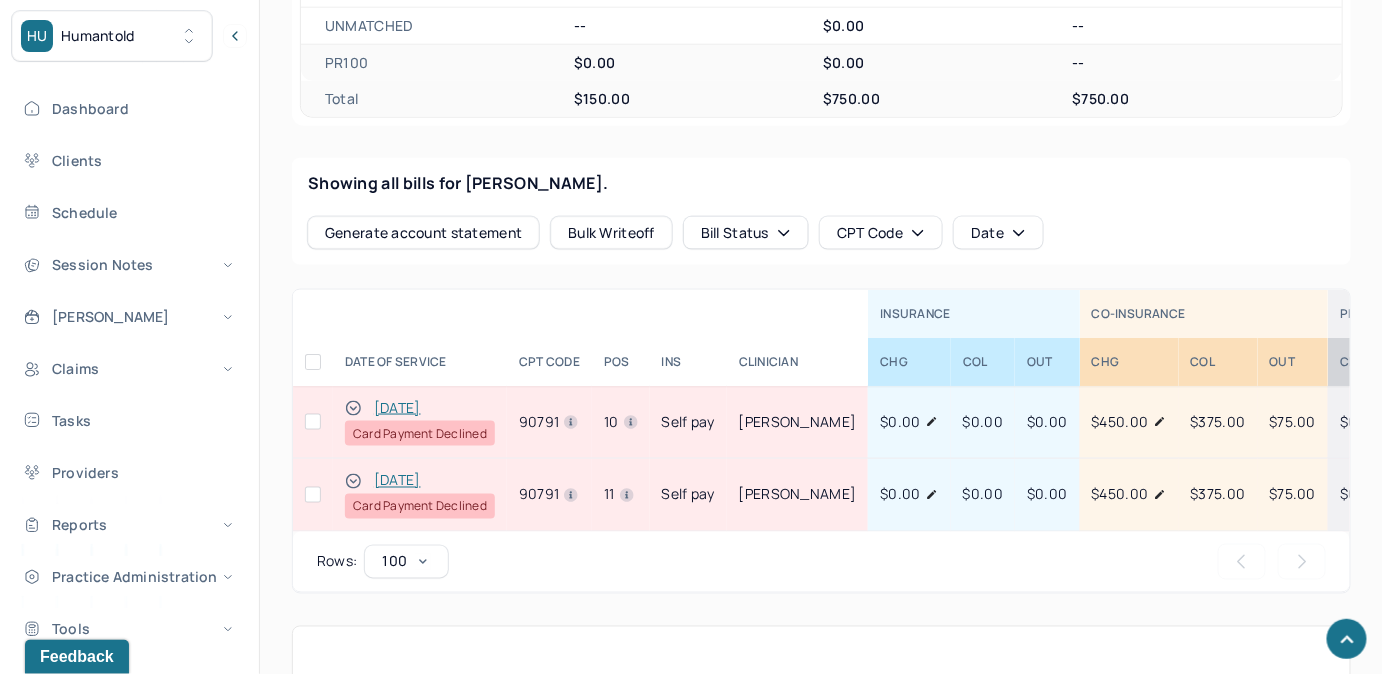 scroll, scrollTop: 803, scrollLeft: 0, axis: vertical 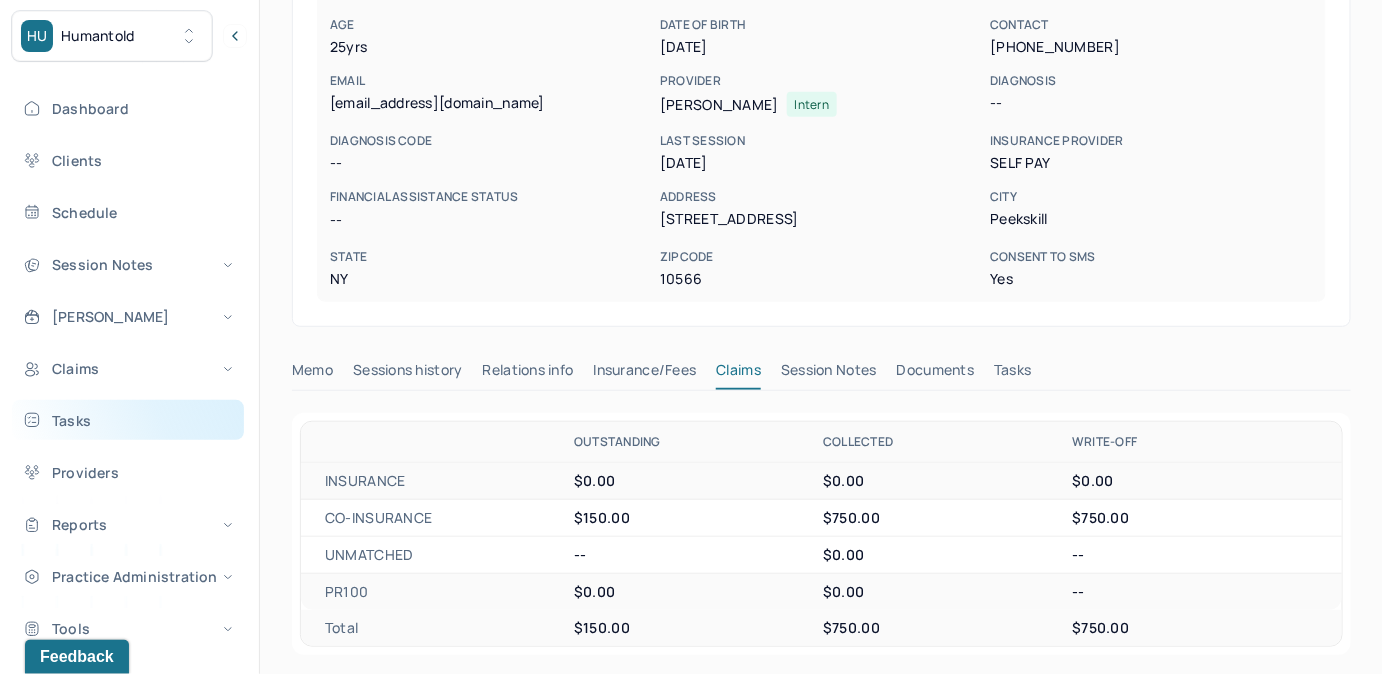 click on "Tasks" at bounding box center (128, 420) 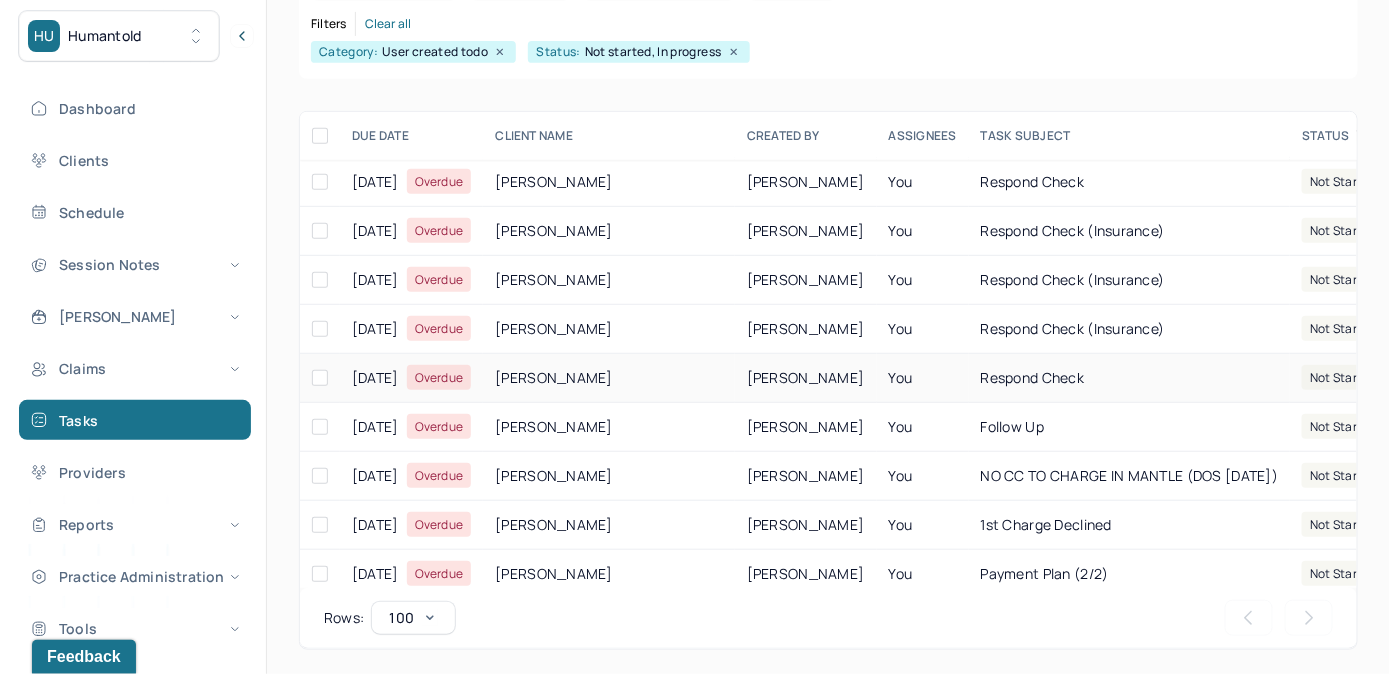 scroll, scrollTop: 545, scrollLeft: 0, axis: vertical 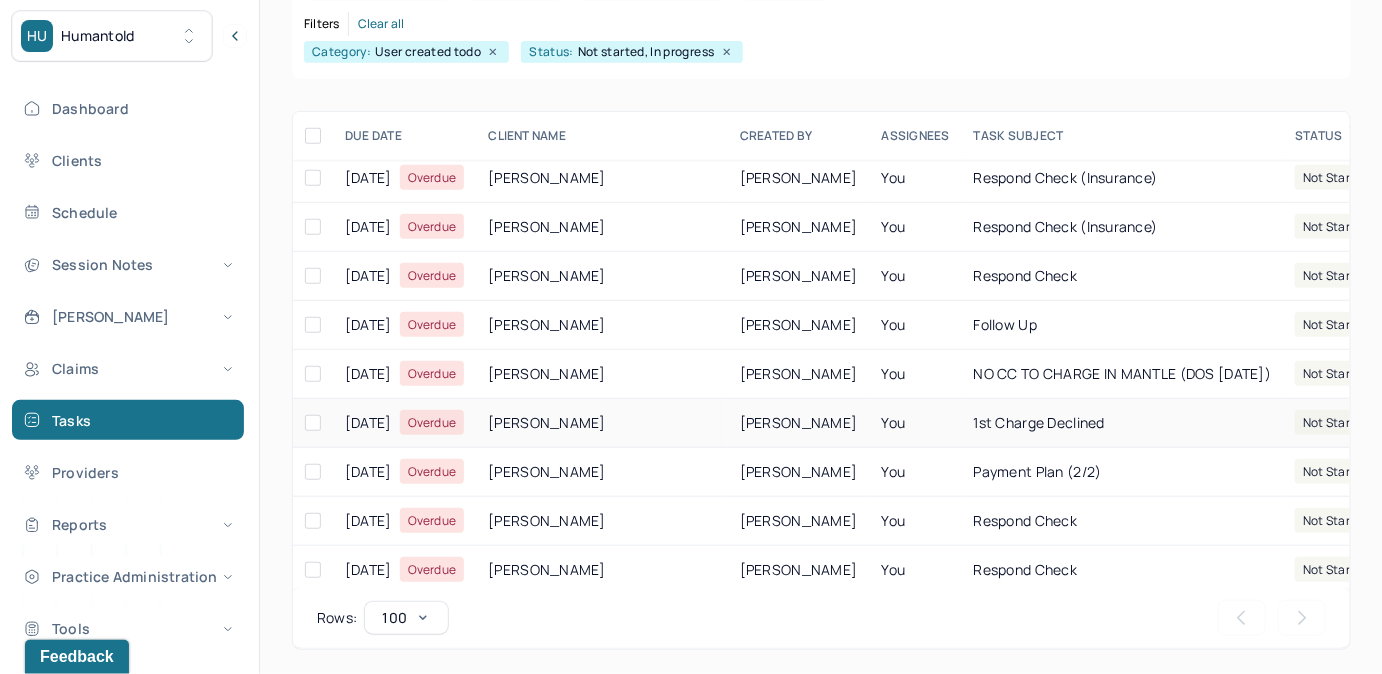 click on "1st Charge Declined" at bounding box center (1039, 422) 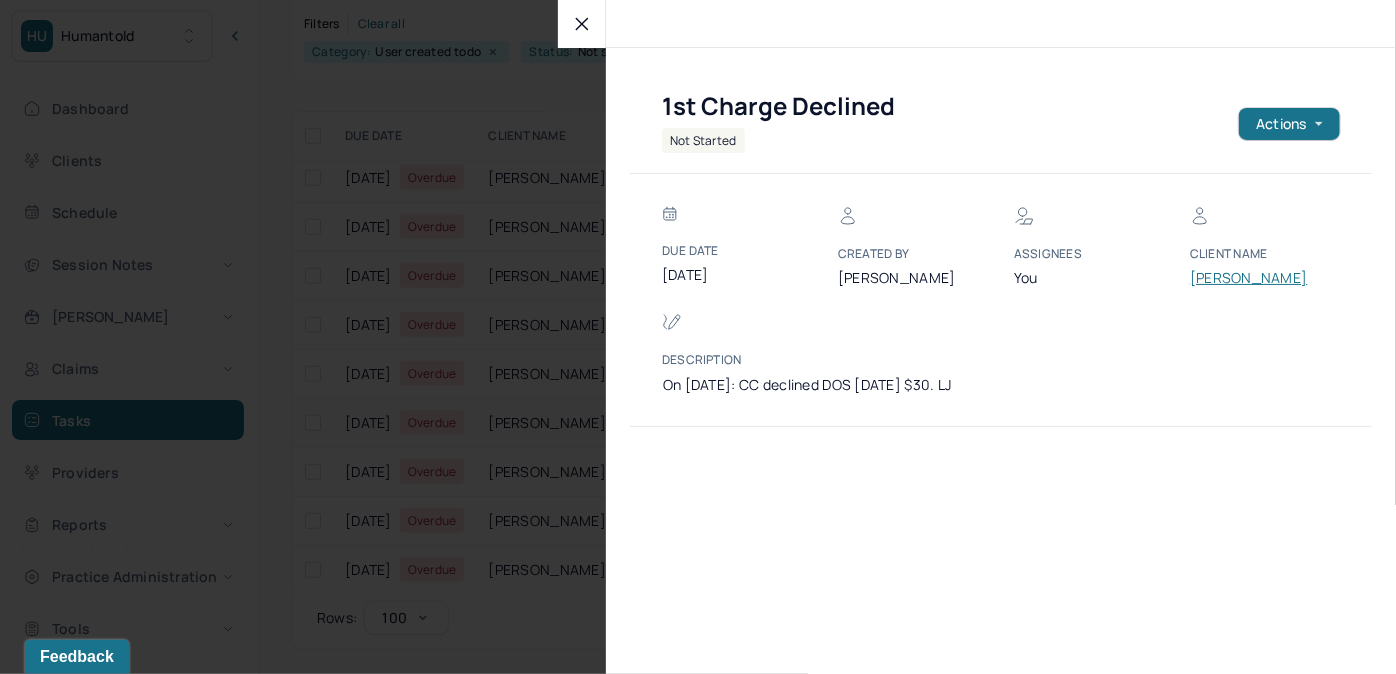 click on "[PERSON_NAME]" at bounding box center (1250, 278) 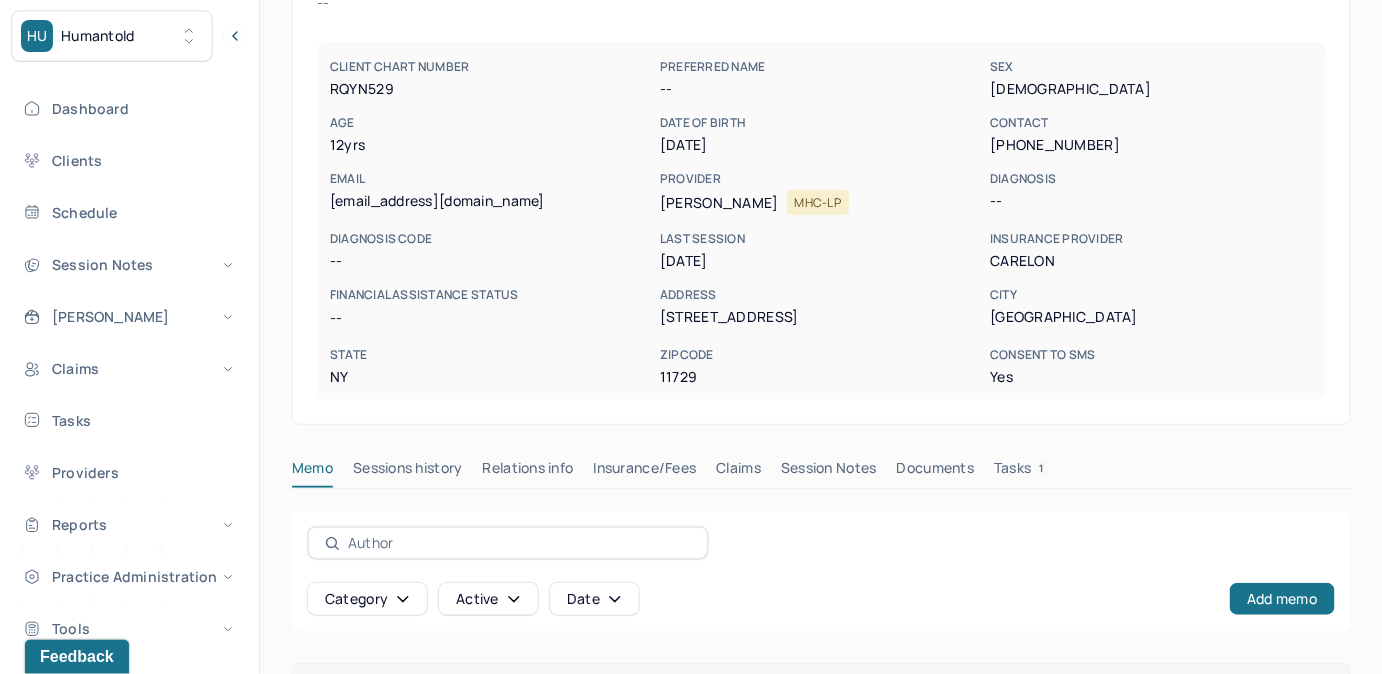 click on "Tasks 1" at bounding box center (1021, 472) 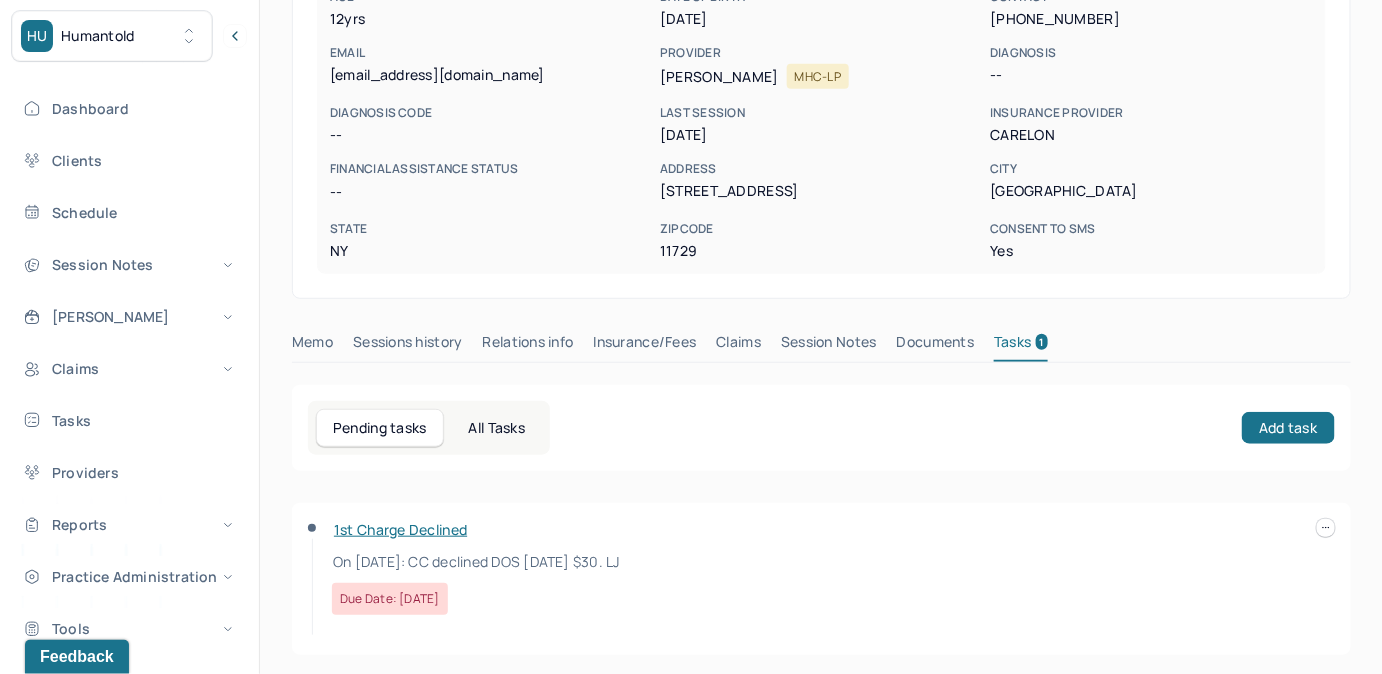 scroll, scrollTop: 292, scrollLeft: 0, axis: vertical 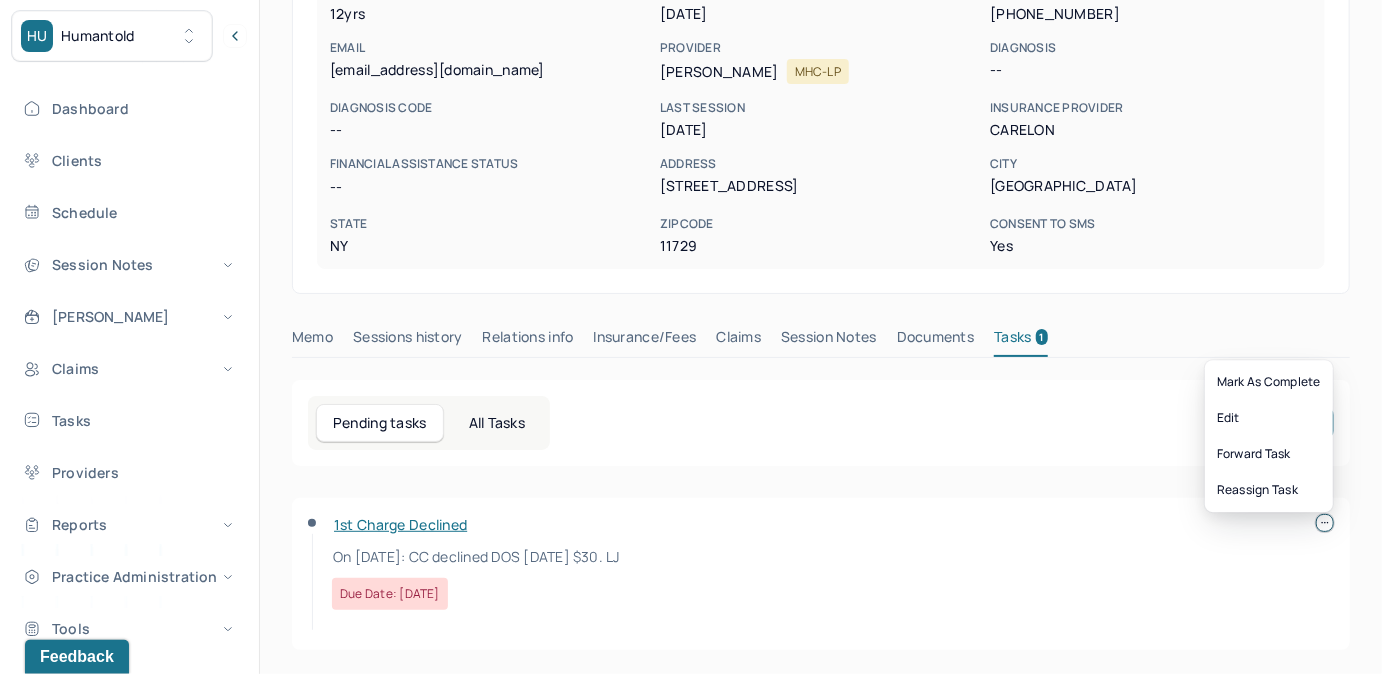 click at bounding box center (1325, 523) 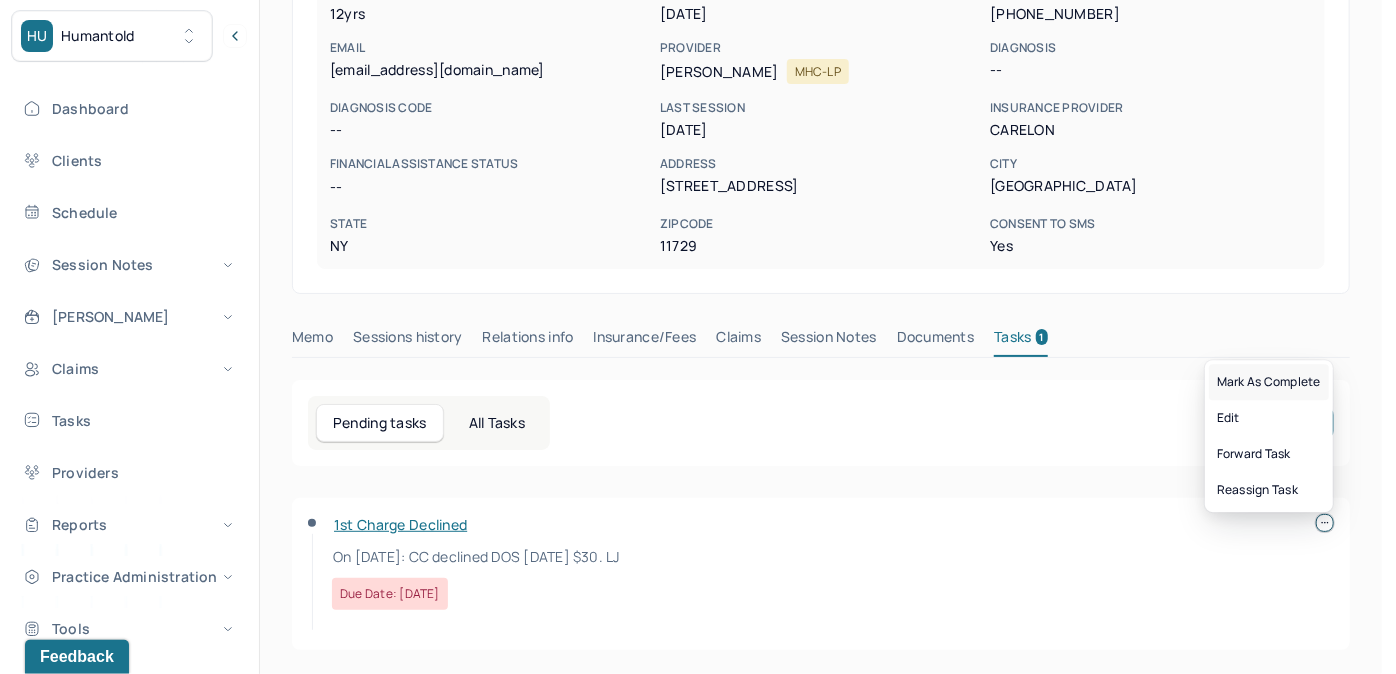 click on "Mark as complete" at bounding box center [1269, 382] 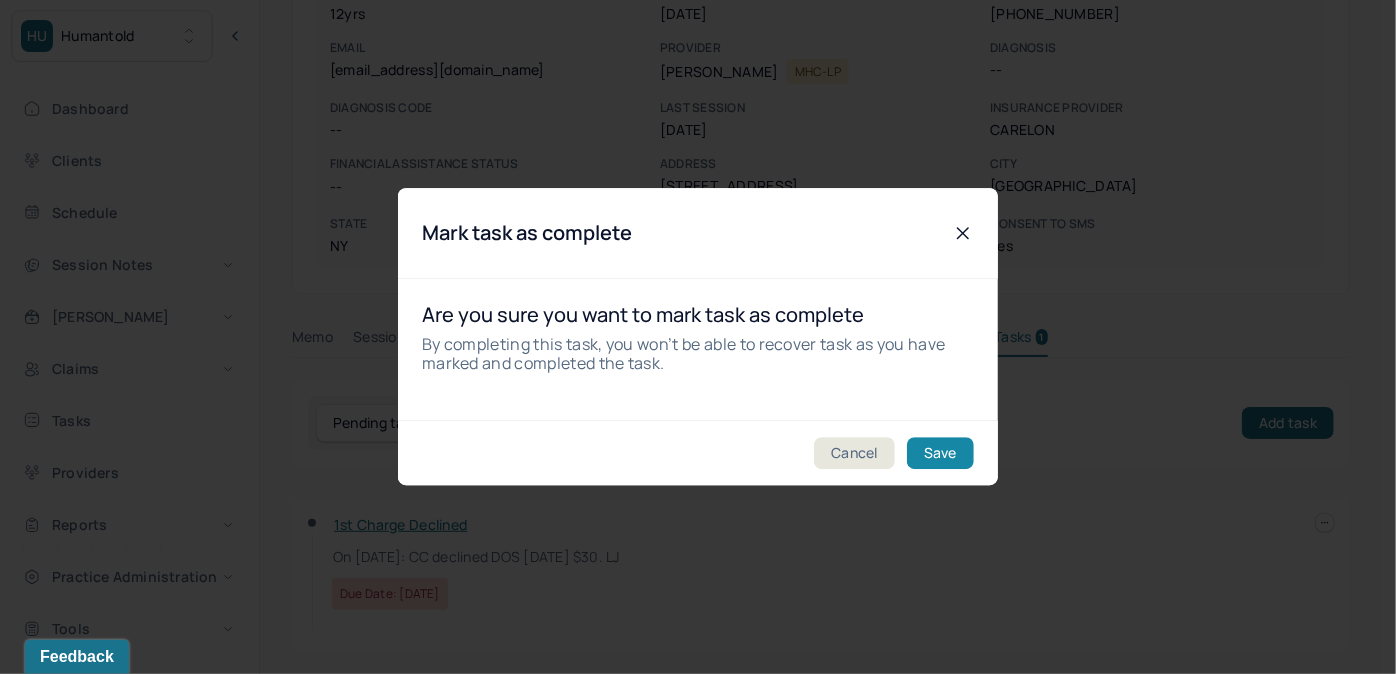 click on "Save" at bounding box center (940, 454) 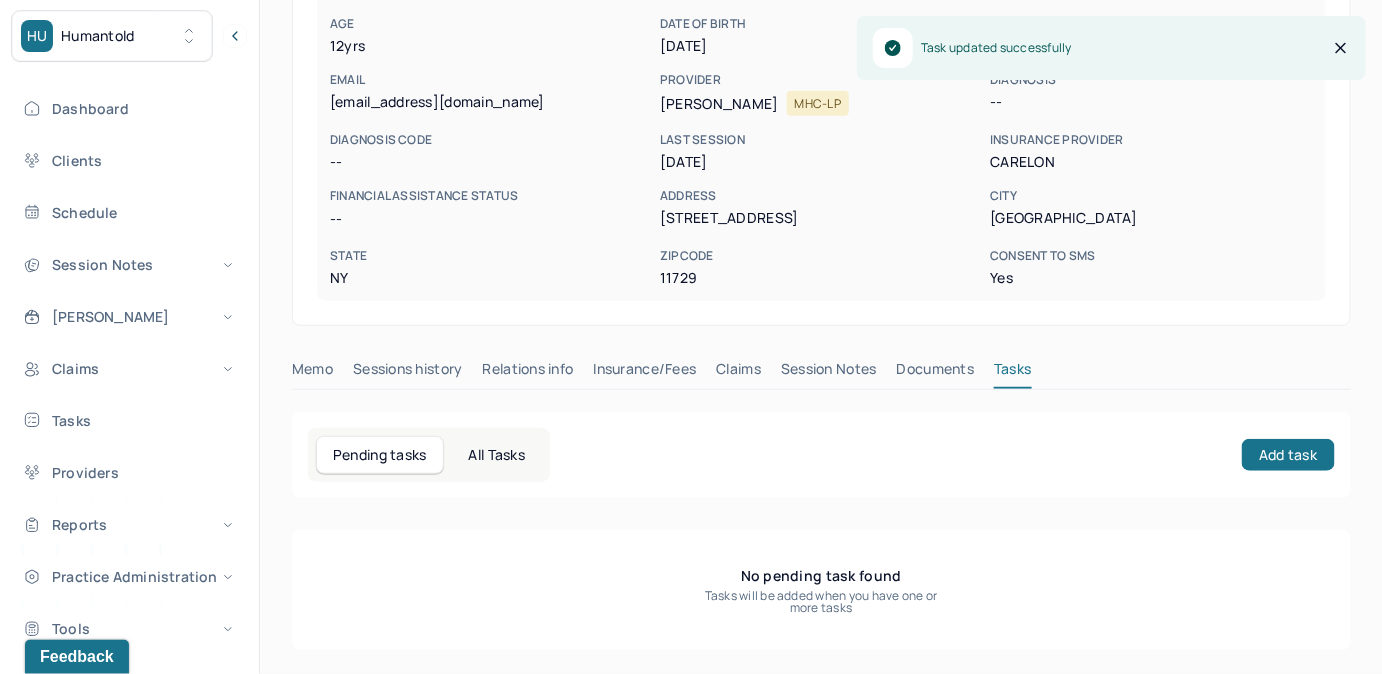 scroll, scrollTop: 258, scrollLeft: 0, axis: vertical 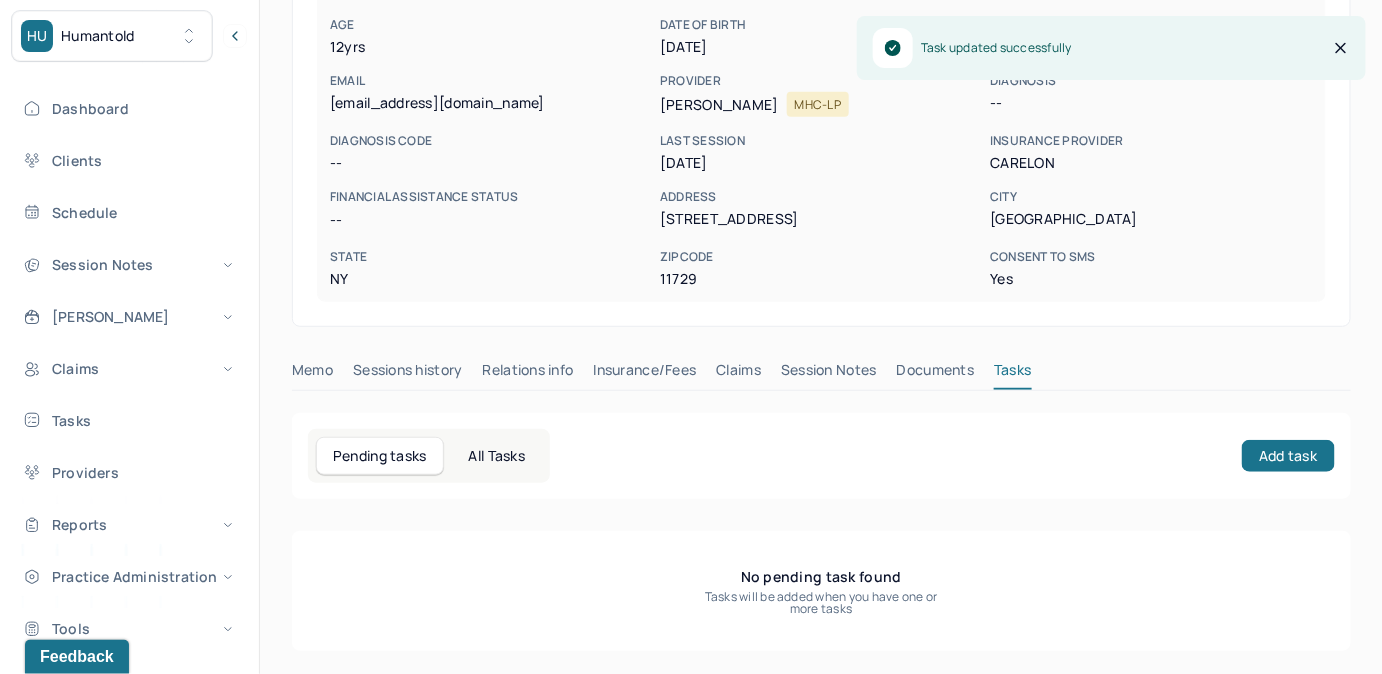 drag, startPoint x: 753, startPoint y: 369, endPoint x: 764, endPoint y: 363, distance: 12.529964 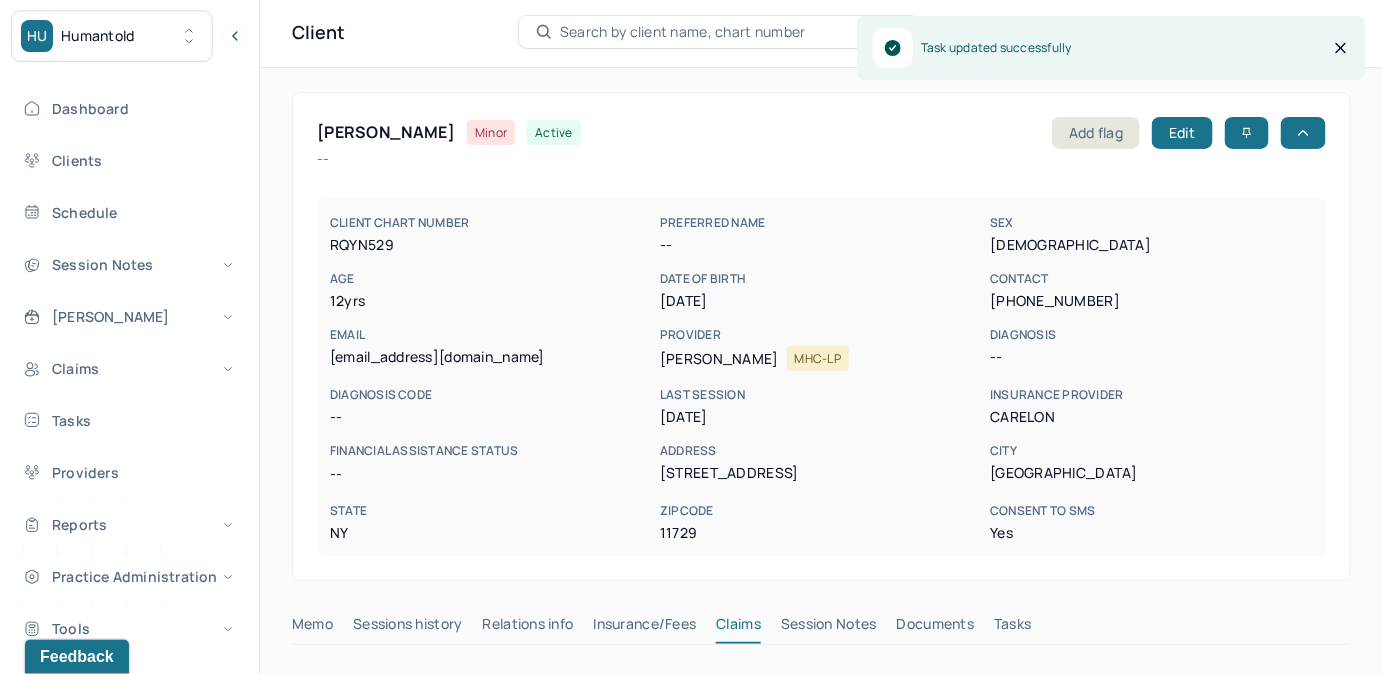scroll, scrollTop: 0, scrollLeft: 0, axis: both 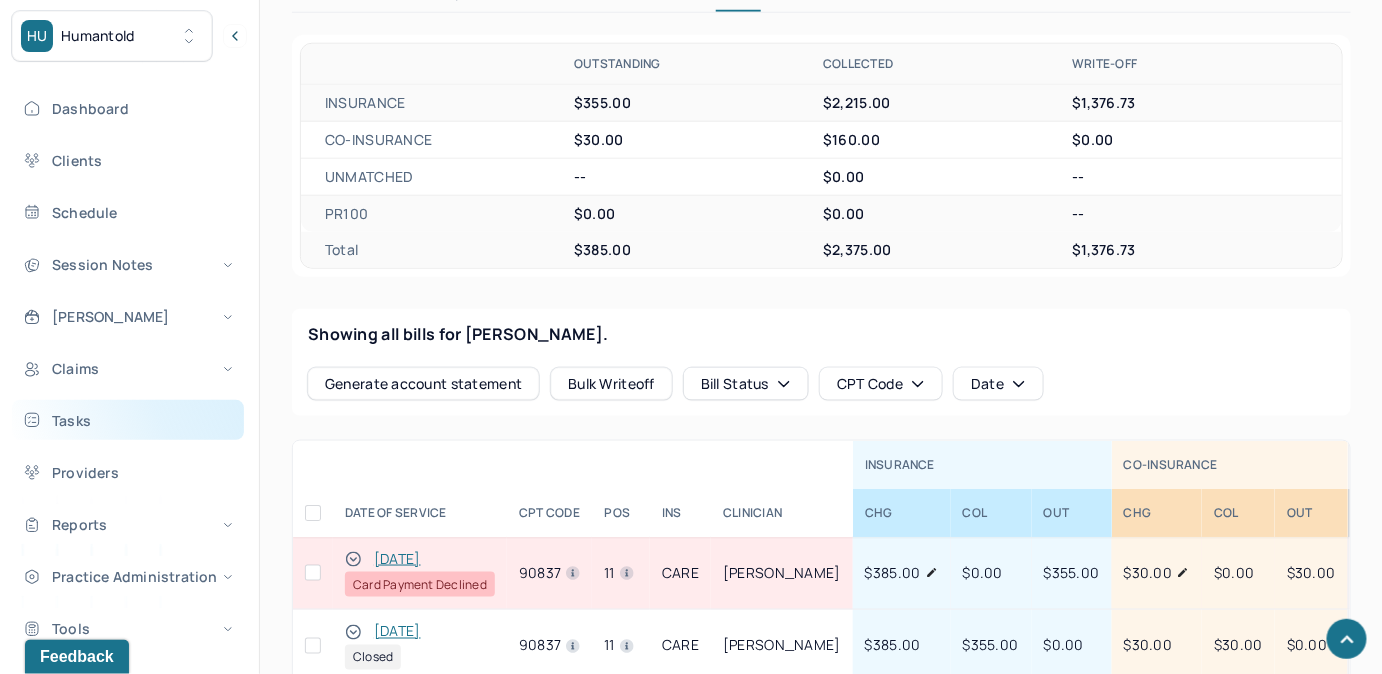 click on "Tasks" at bounding box center [128, 420] 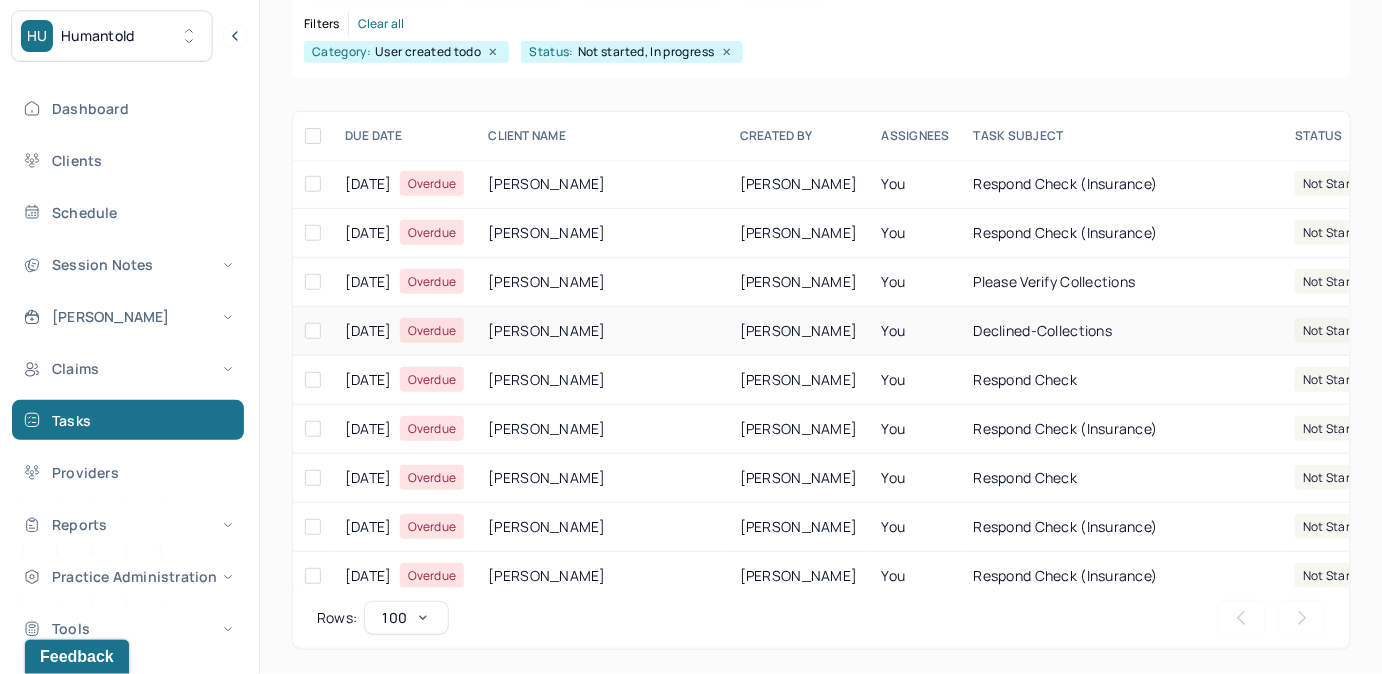 scroll, scrollTop: 256, scrollLeft: 0, axis: vertical 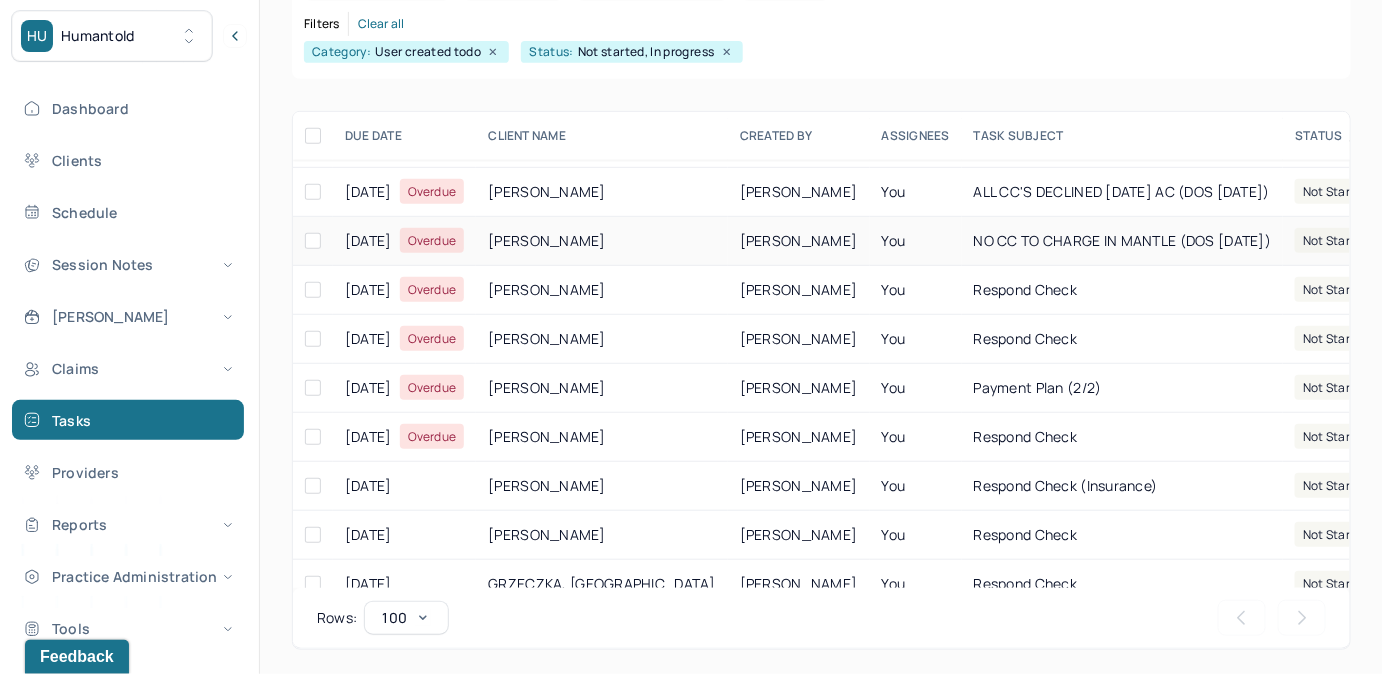 click on "NO CC TO CHARGE IN MANTLE (DOS [DATE])" at bounding box center [1123, 240] 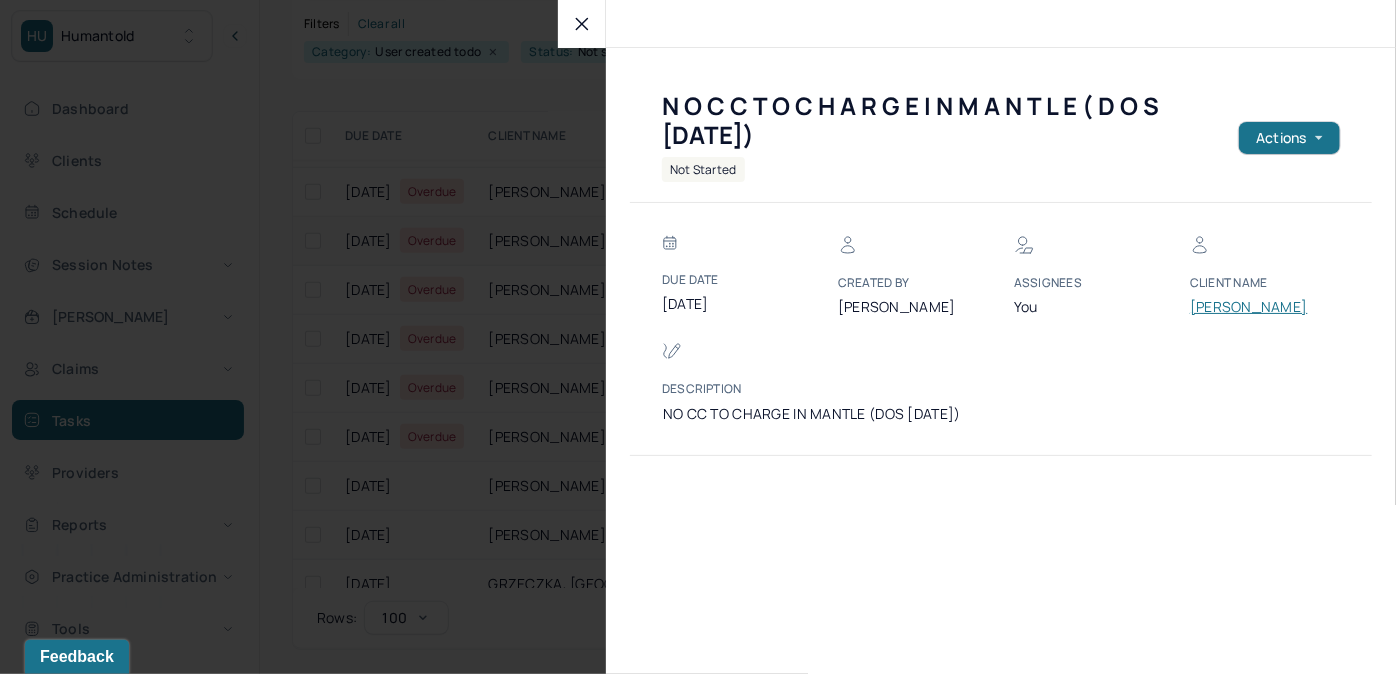 click on "[PERSON_NAME]" at bounding box center [1250, 307] 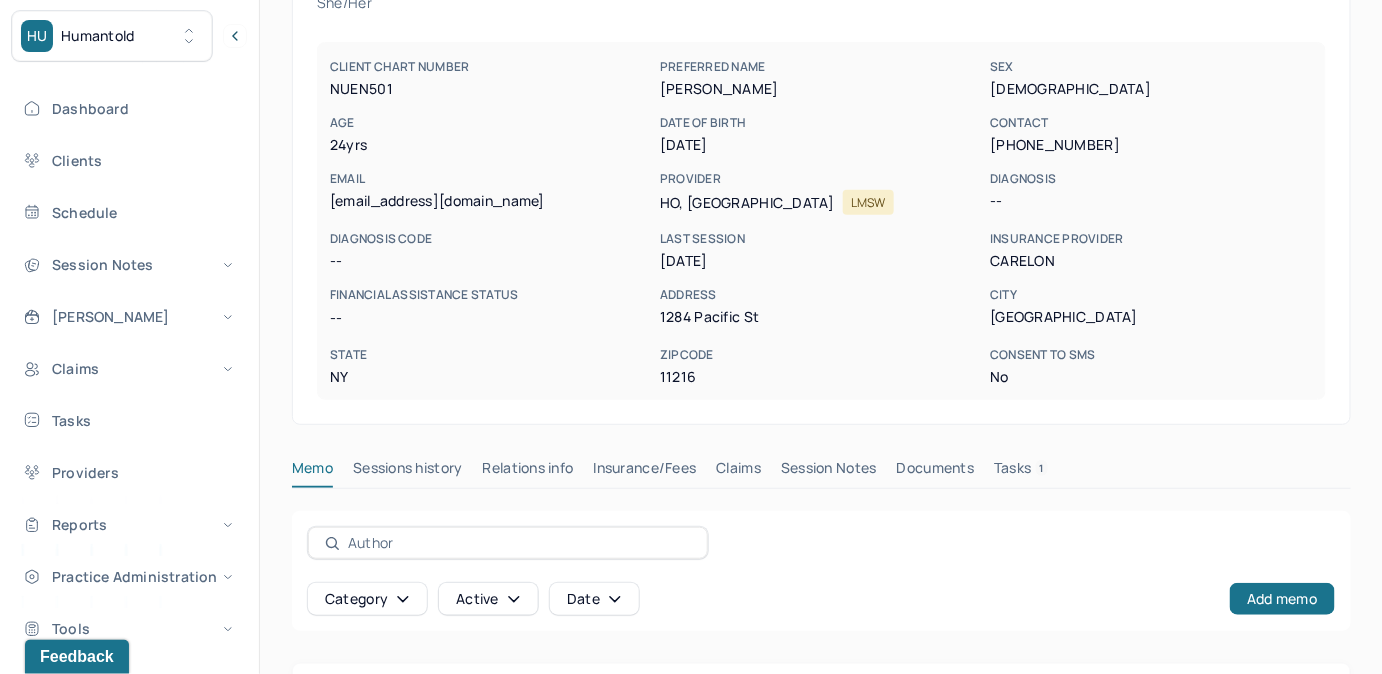 click on "Tasks 1" at bounding box center (1021, 472) 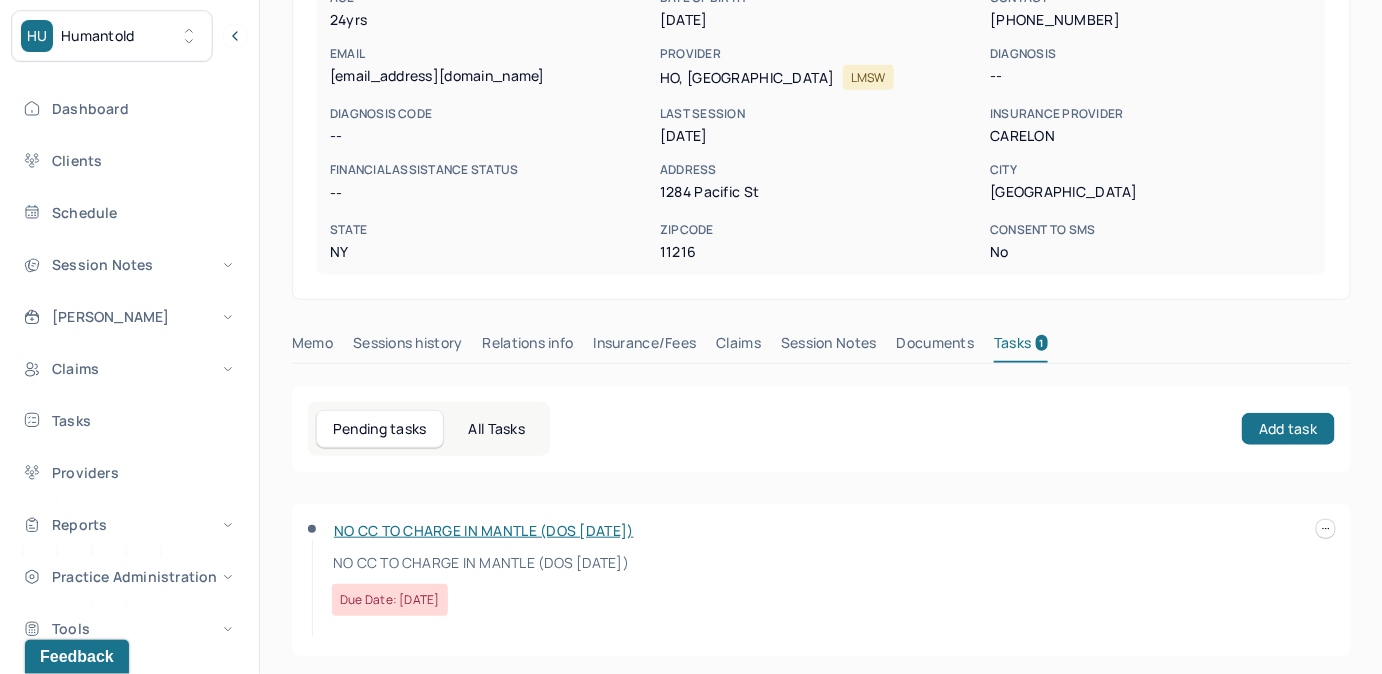 scroll, scrollTop: 292, scrollLeft: 0, axis: vertical 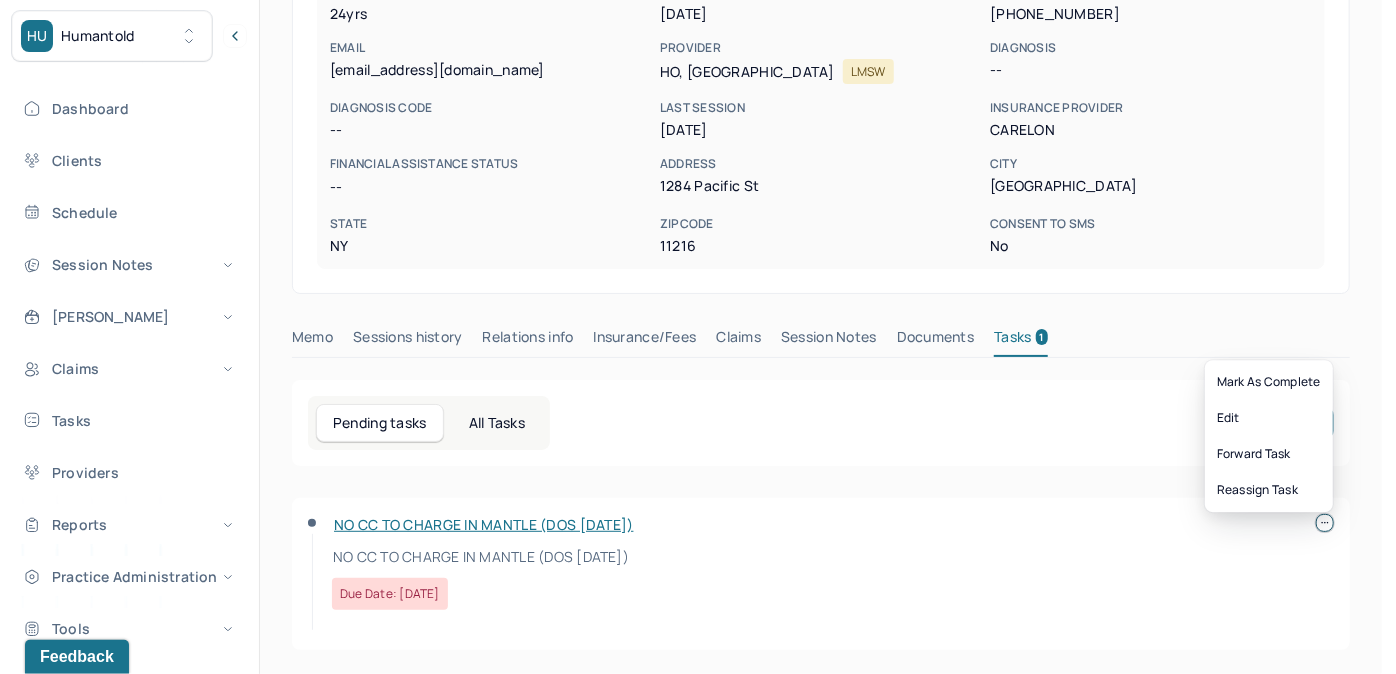 click 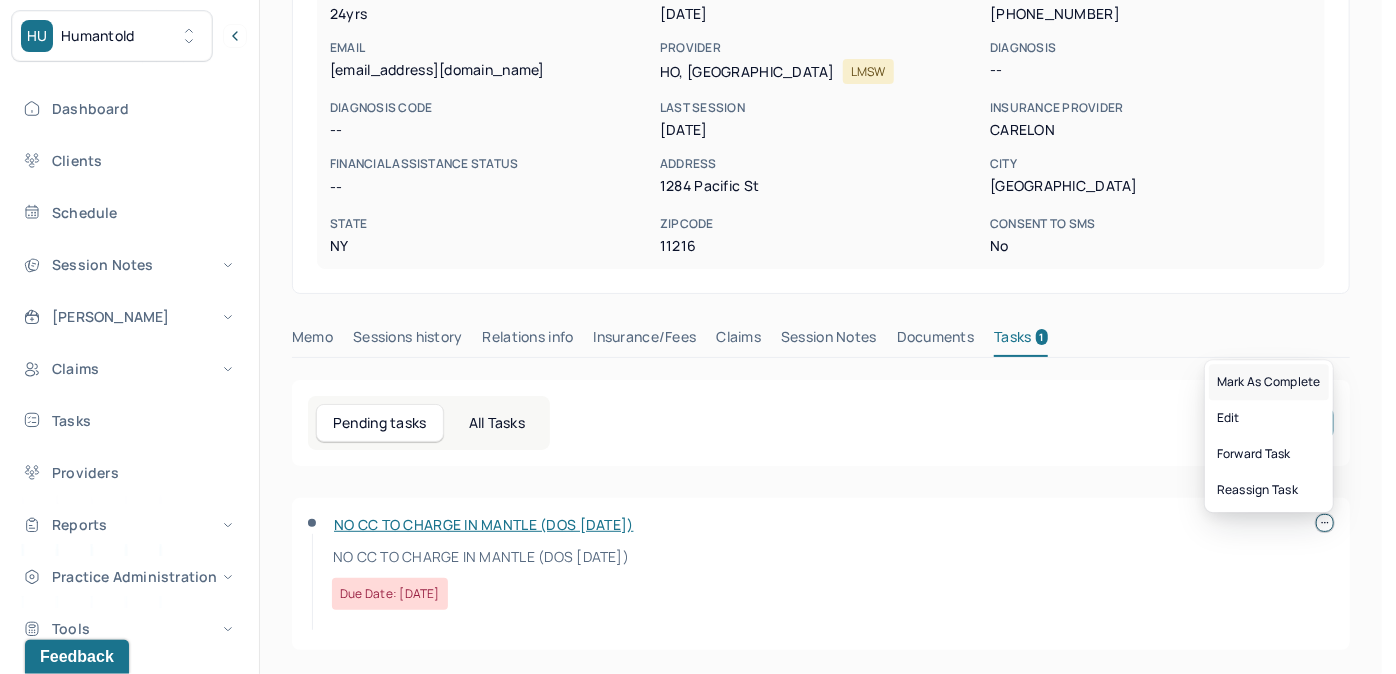 click on "Mark as complete" at bounding box center [1269, 382] 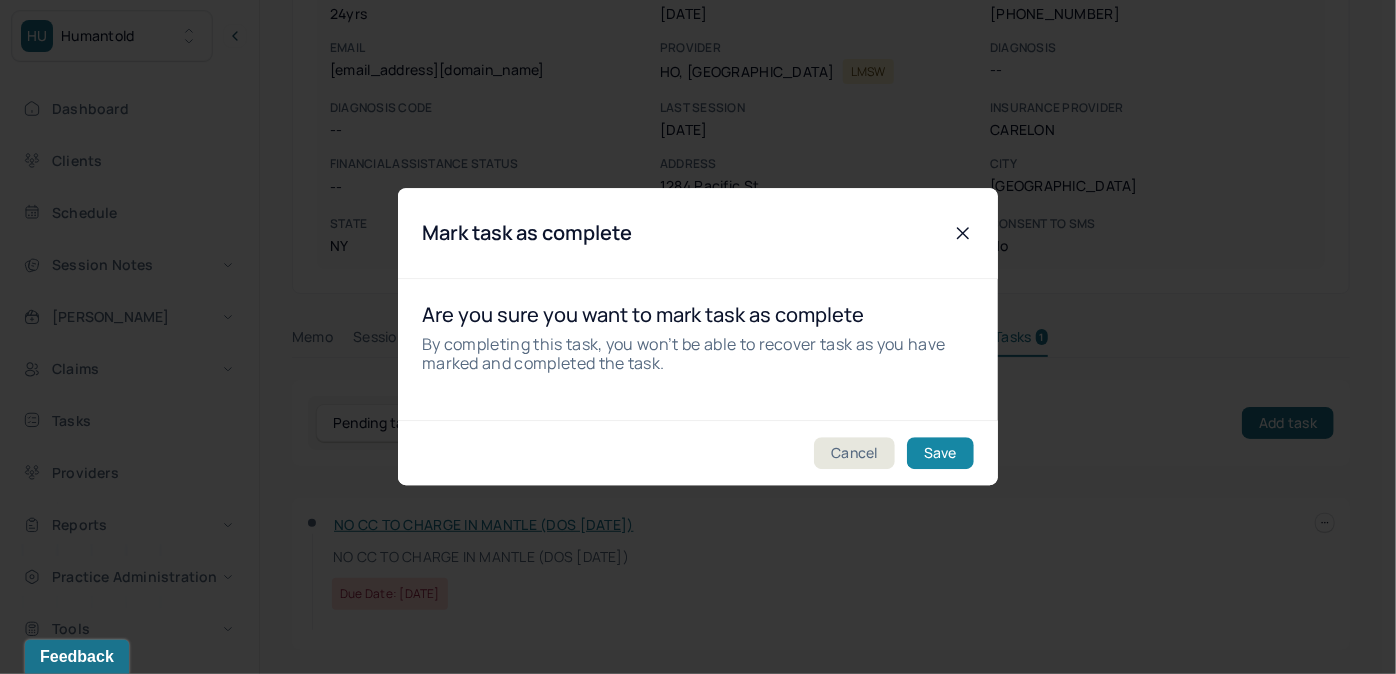 click on "Save" at bounding box center (940, 454) 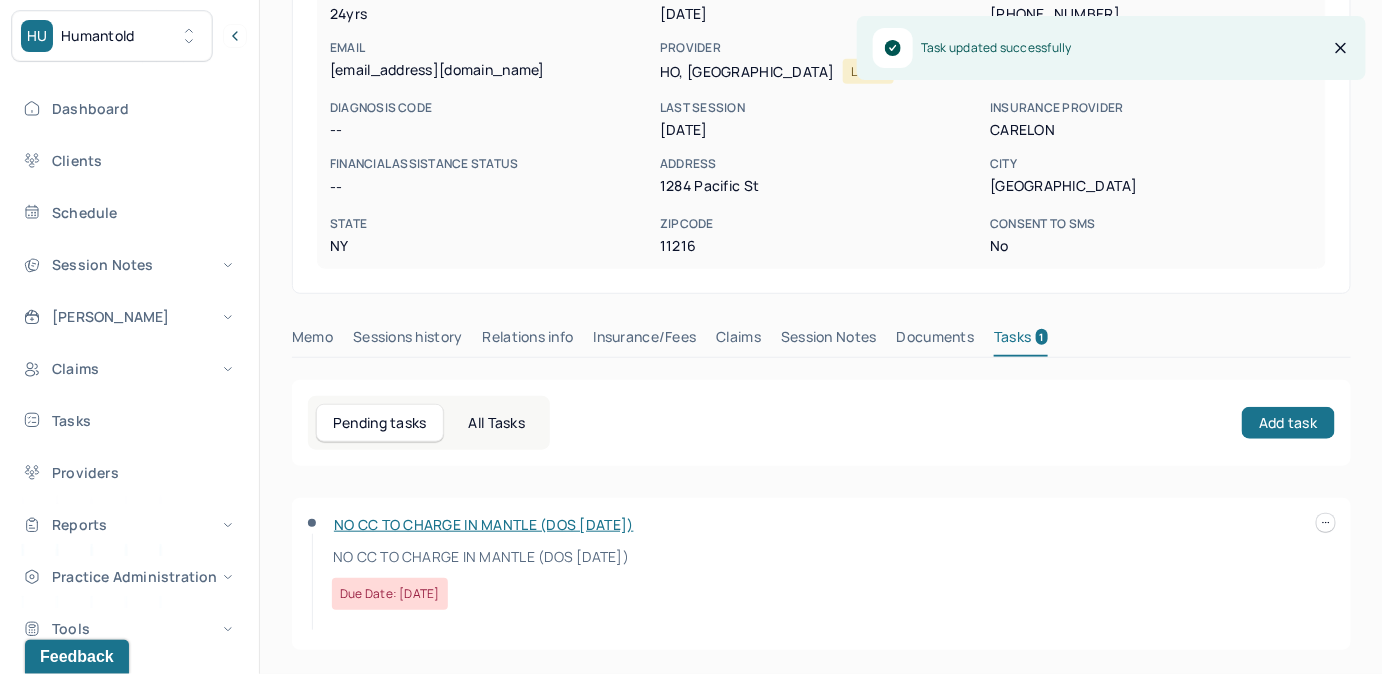 scroll, scrollTop: 258, scrollLeft: 0, axis: vertical 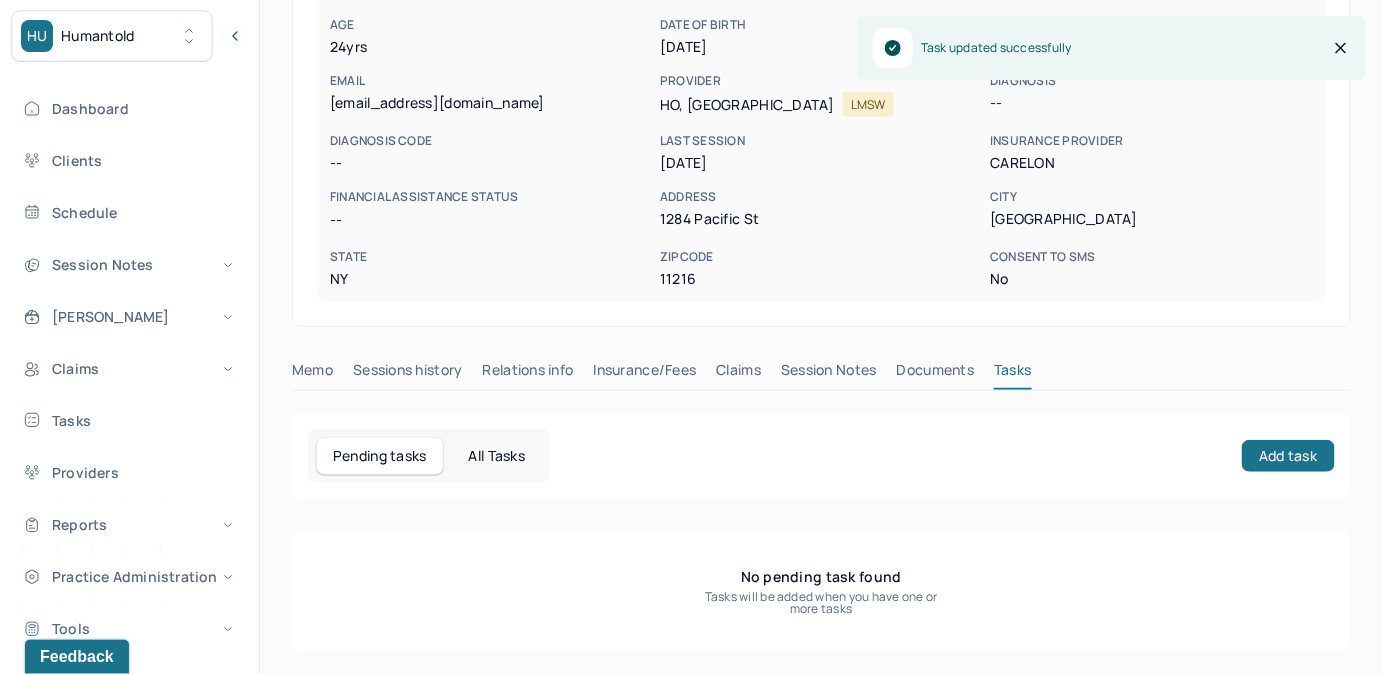 click on "Claims" at bounding box center [738, 374] 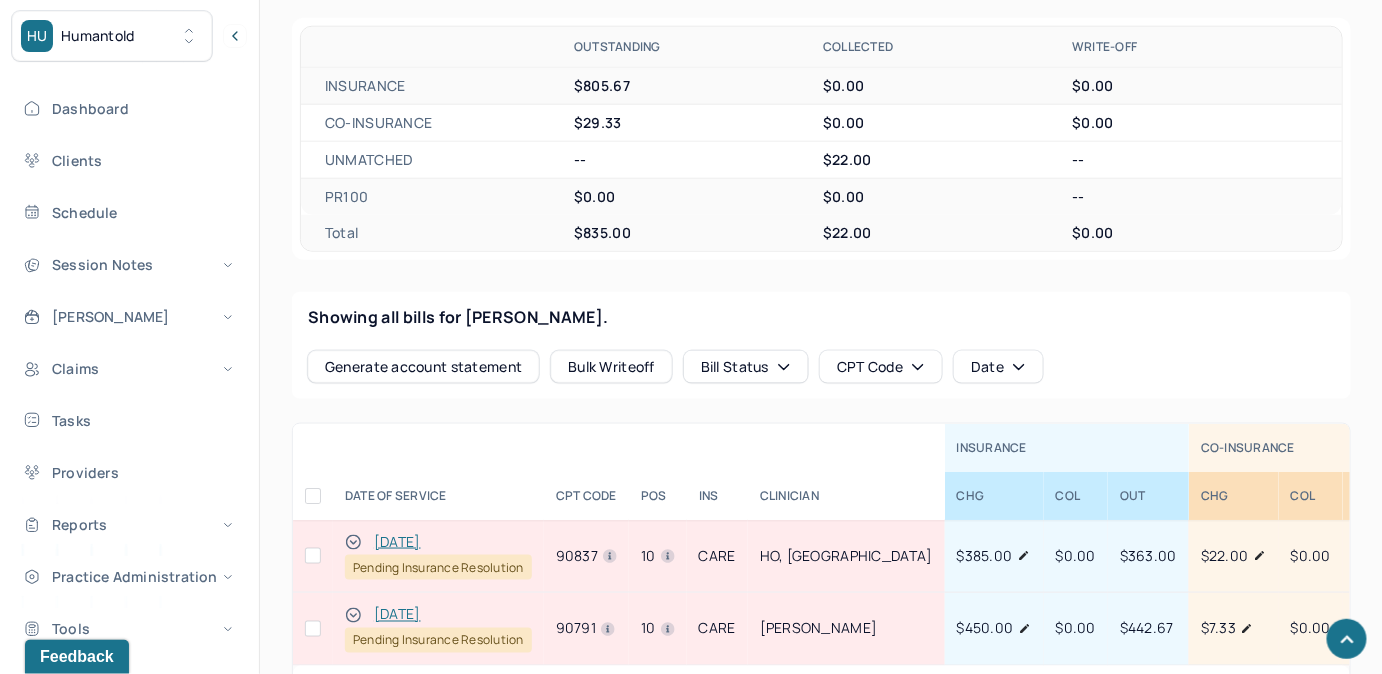 scroll, scrollTop: 621, scrollLeft: 0, axis: vertical 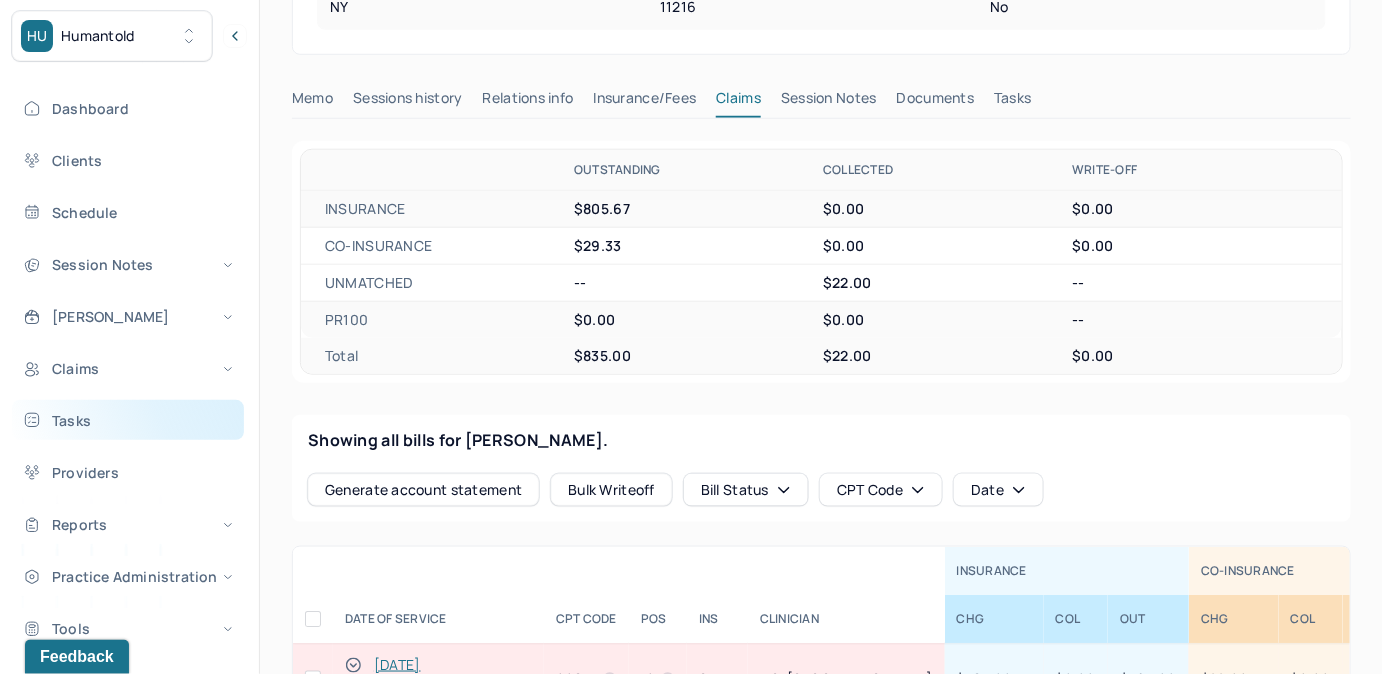 click on "Tasks" at bounding box center [128, 420] 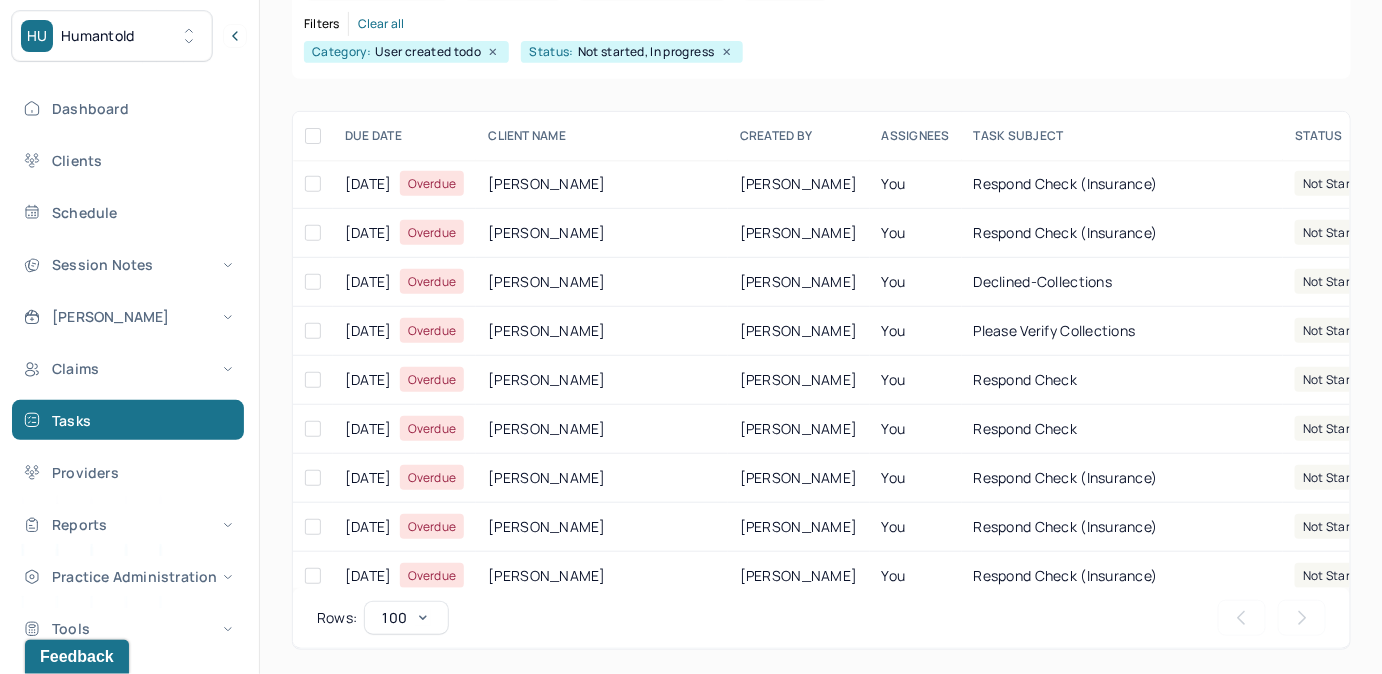 scroll, scrollTop: 256, scrollLeft: 0, axis: vertical 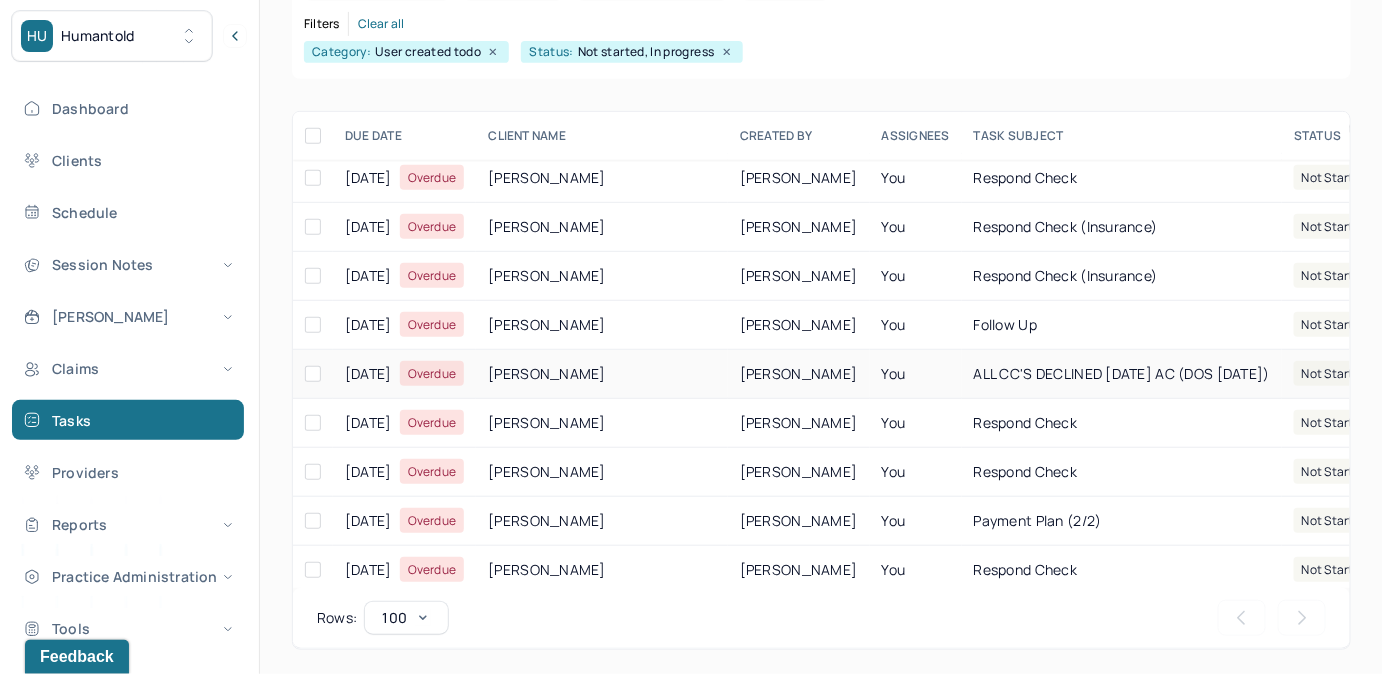 click on "ALL CC'S DECLINED [DATE] AC (DOS [DATE])" at bounding box center (1122, 373) 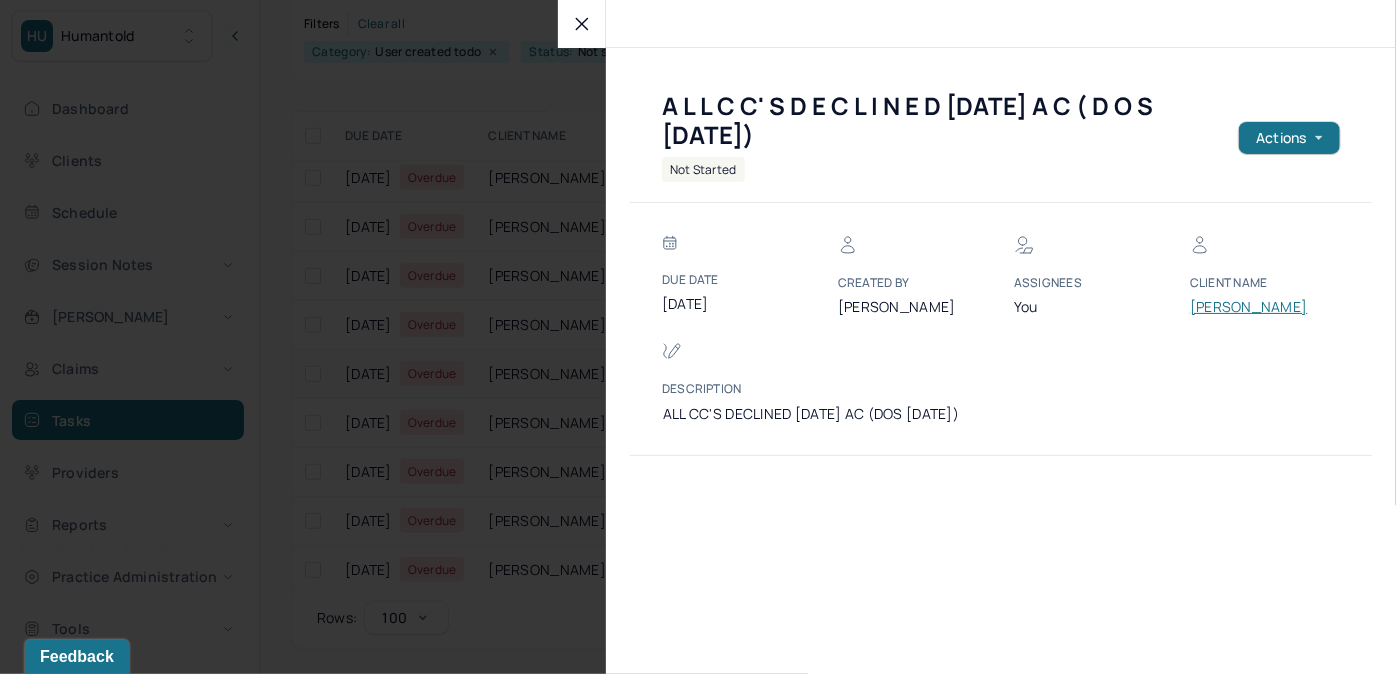 click on "[PERSON_NAME]" at bounding box center (1250, 307) 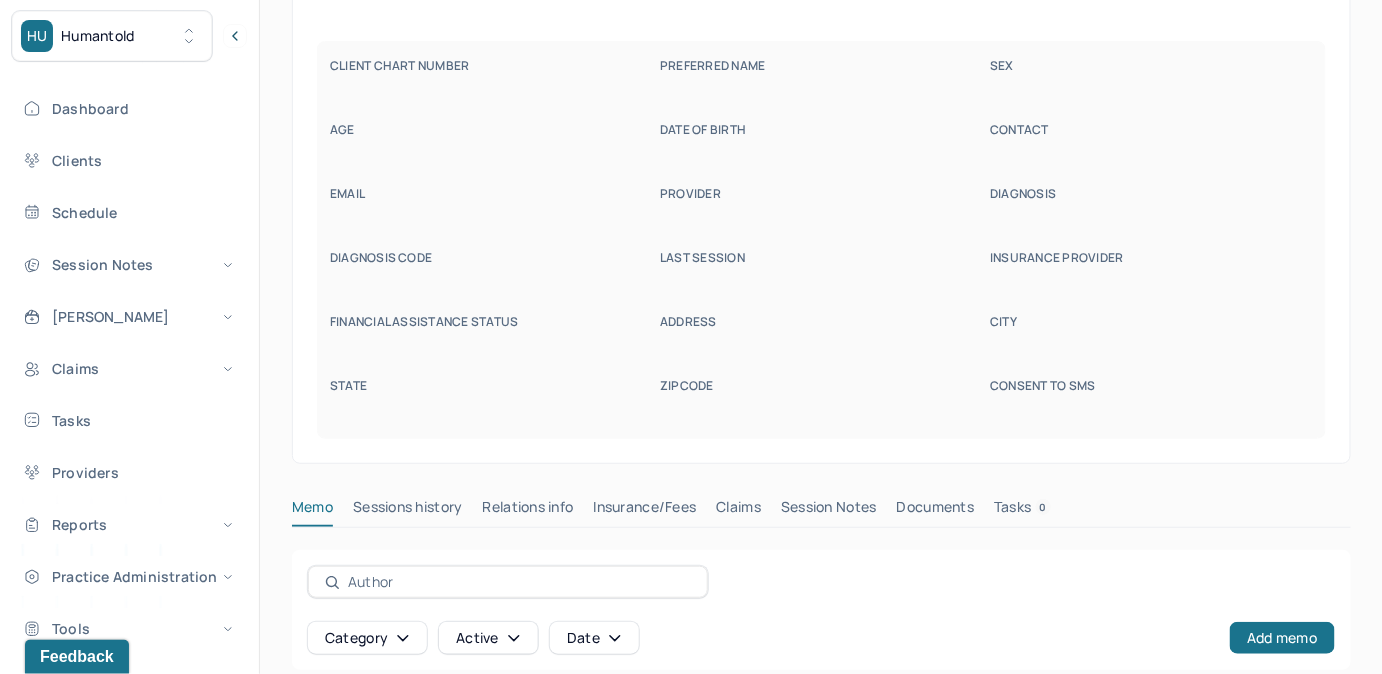 scroll, scrollTop: 160, scrollLeft: 0, axis: vertical 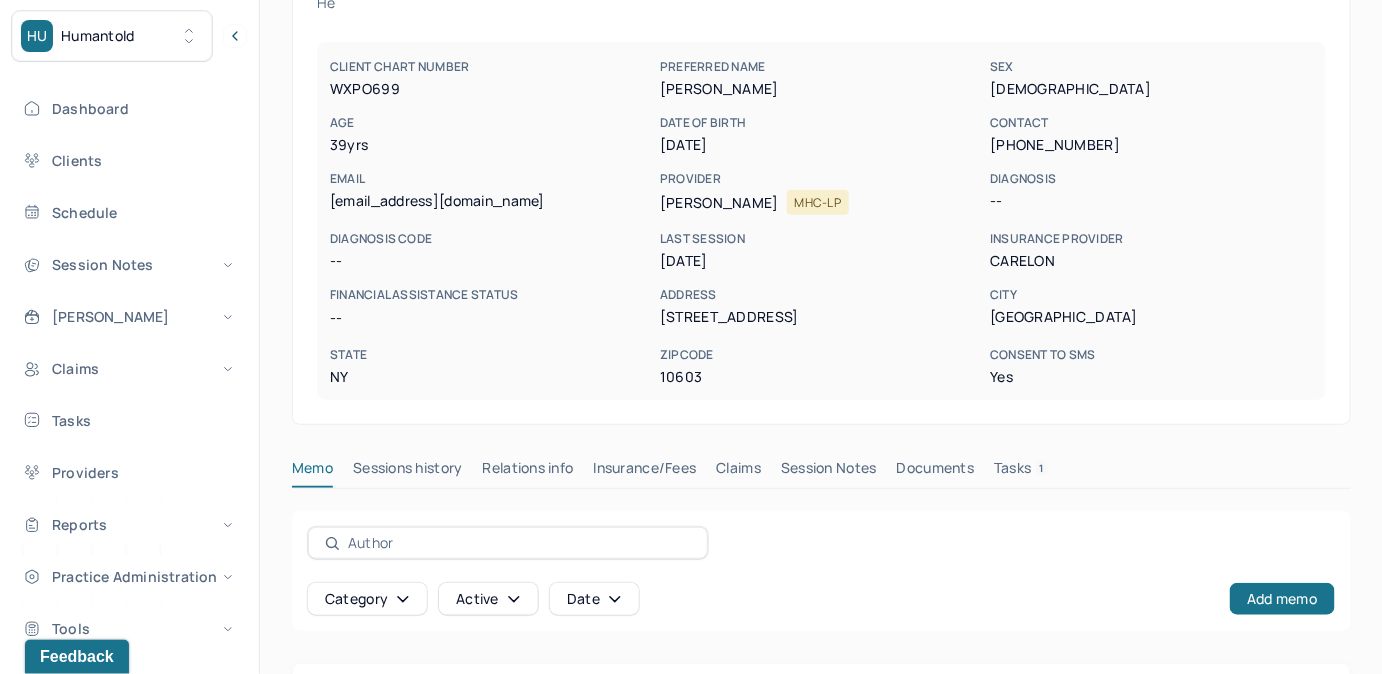 click on "Memo     Sessions history     Relations info     Insurance/Fees     Claims     Session Notes     Documents     Tasks 1" at bounding box center (821, 473) 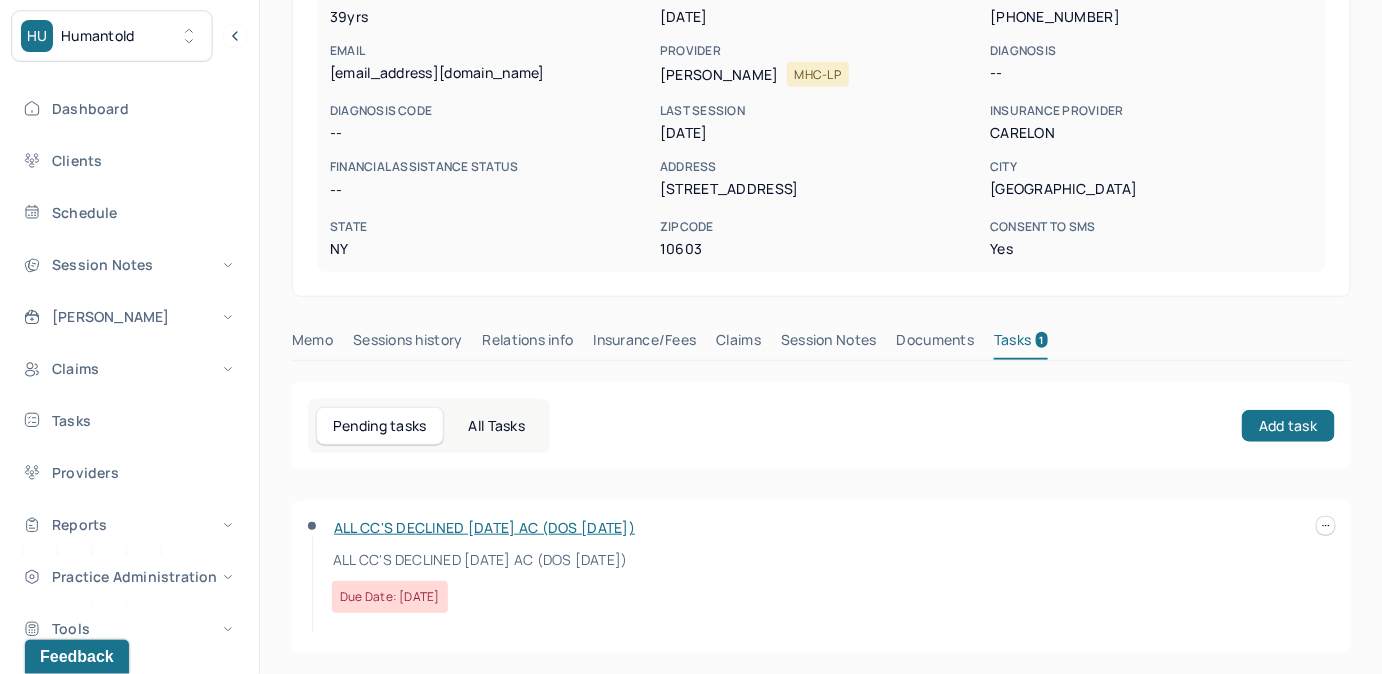 scroll, scrollTop: 292, scrollLeft: 0, axis: vertical 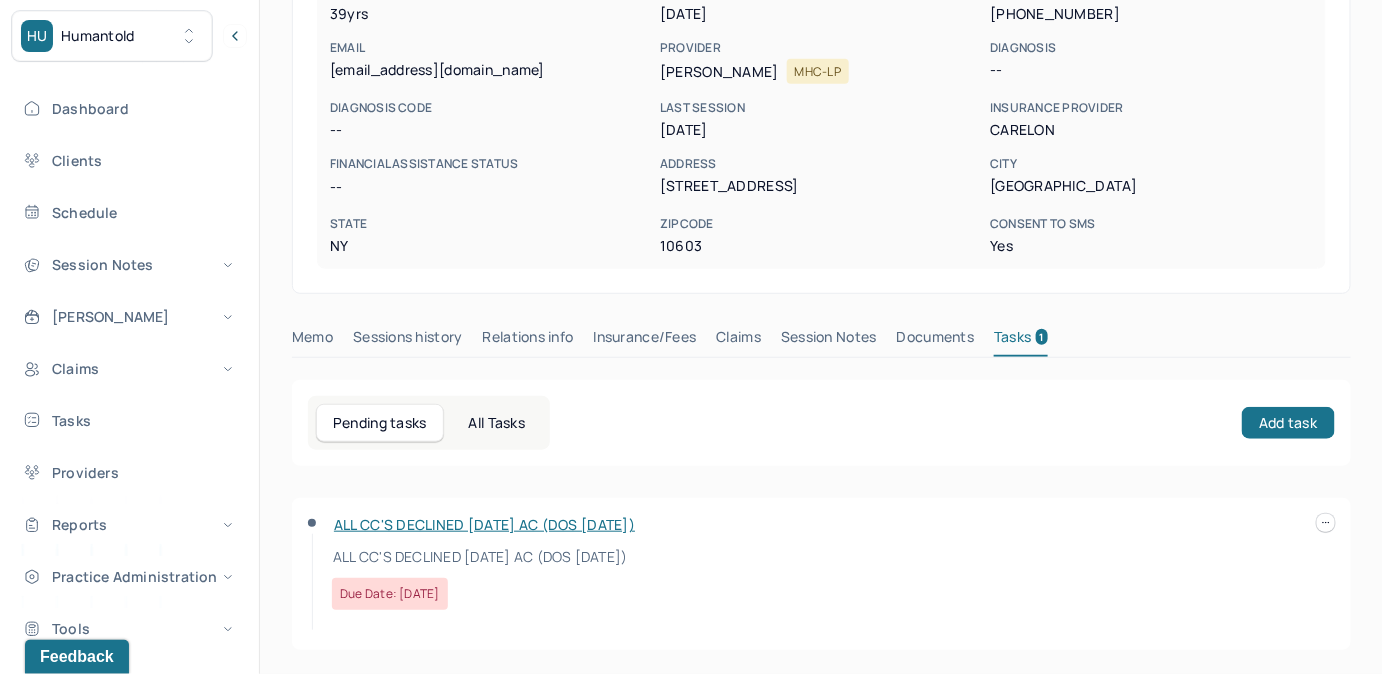 click at bounding box center [1326, 523] 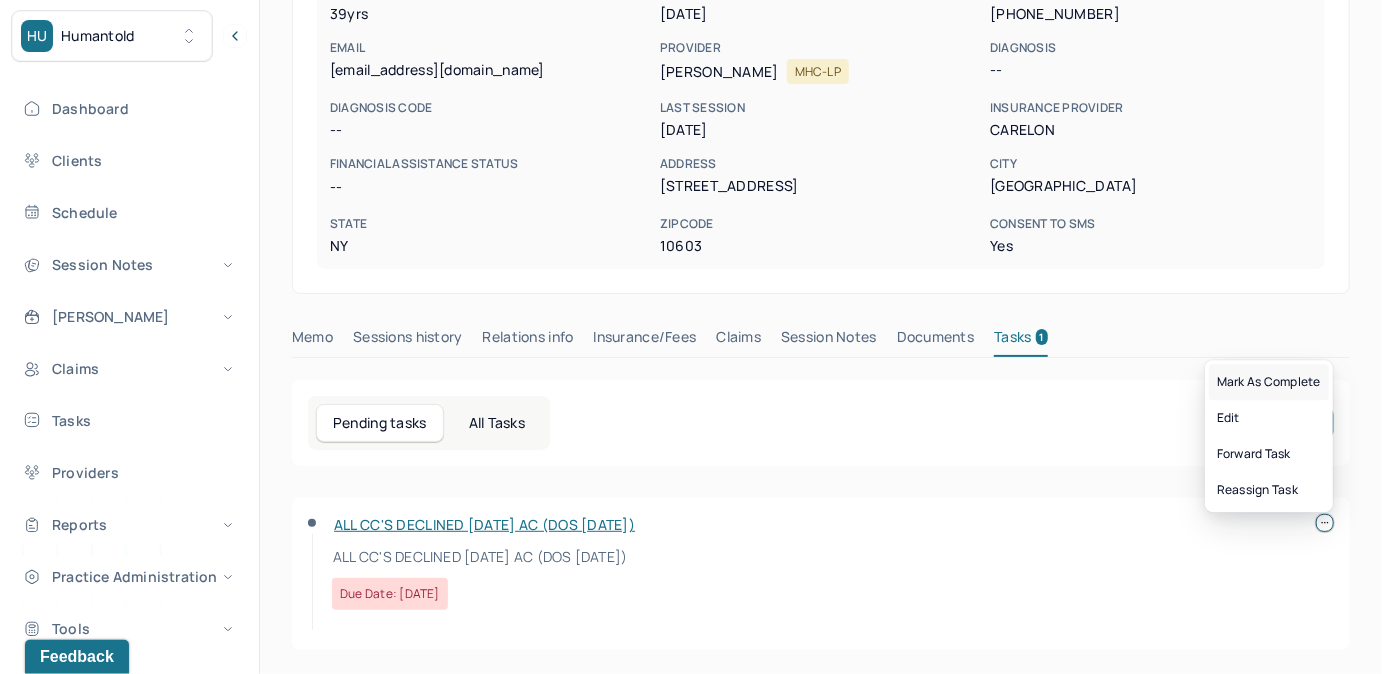 click on "Mark as complete" at bounding box center (1269, 382) 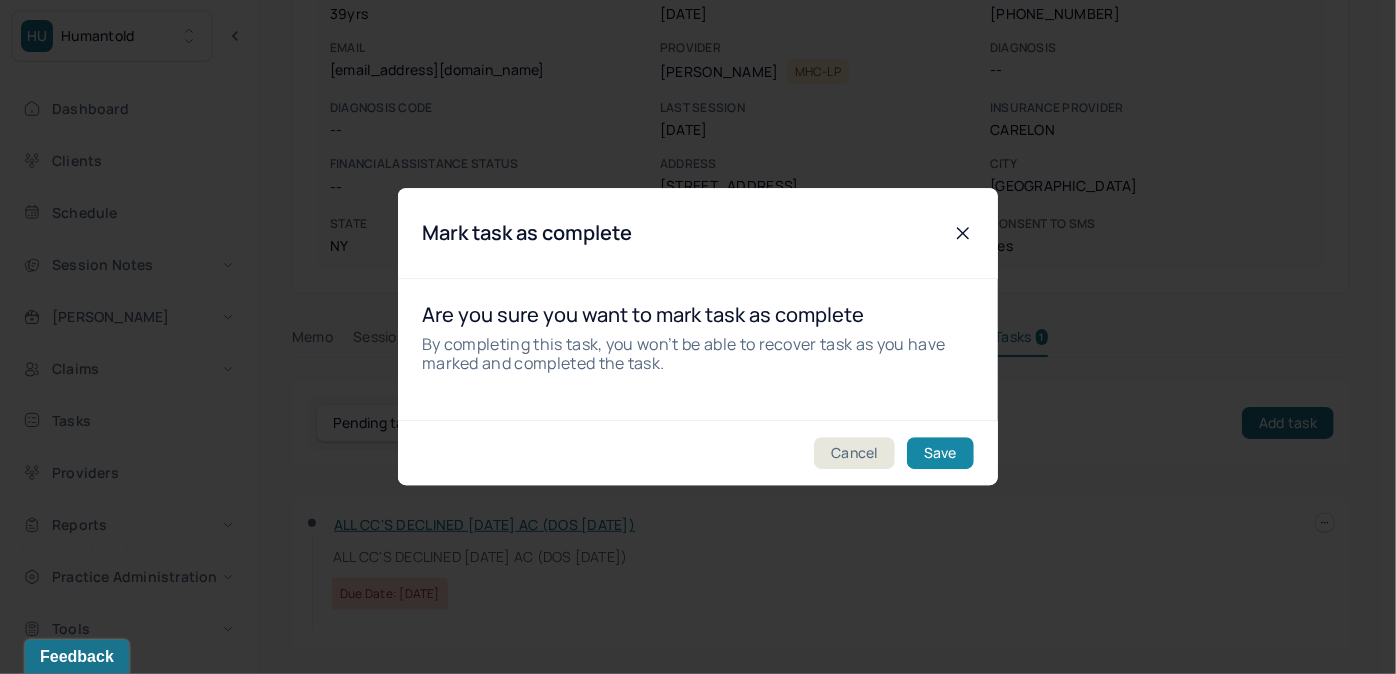 click on "Save" at bounding box center [940, 454] 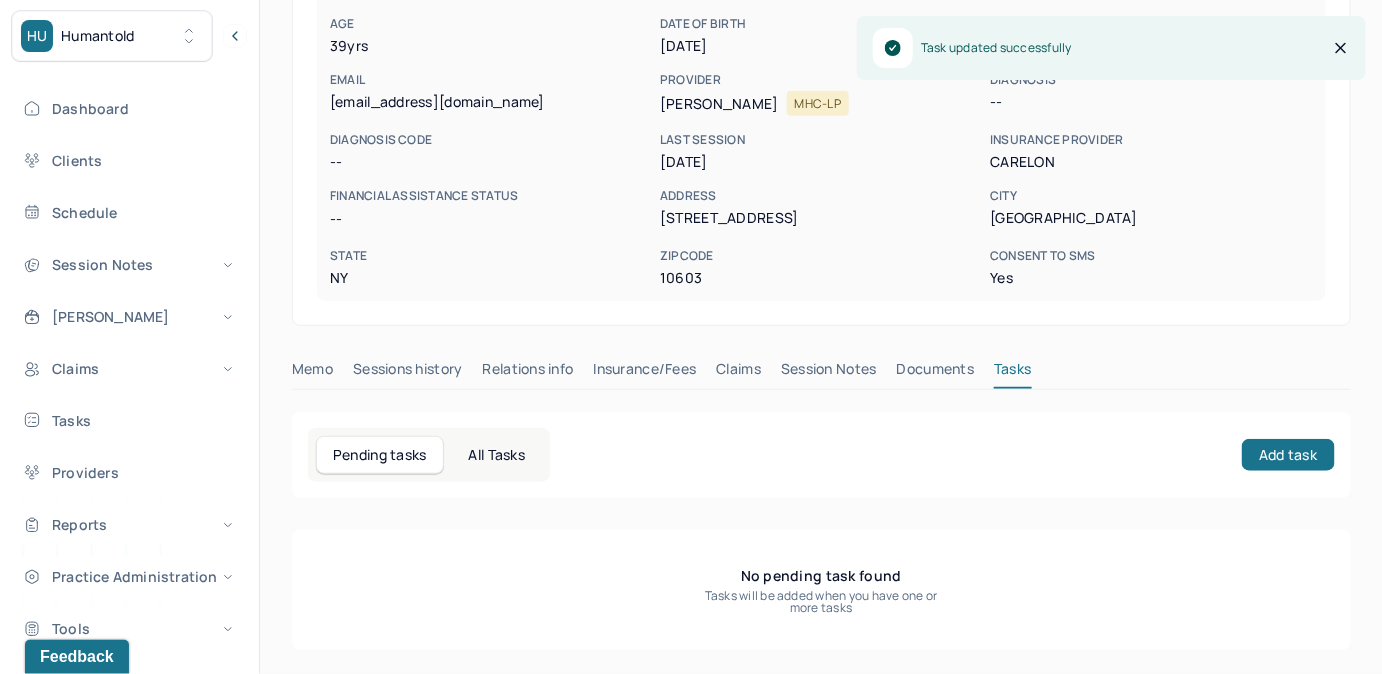 scroll, scrollTop: 258, scrollLeft: 0, axis: vertical 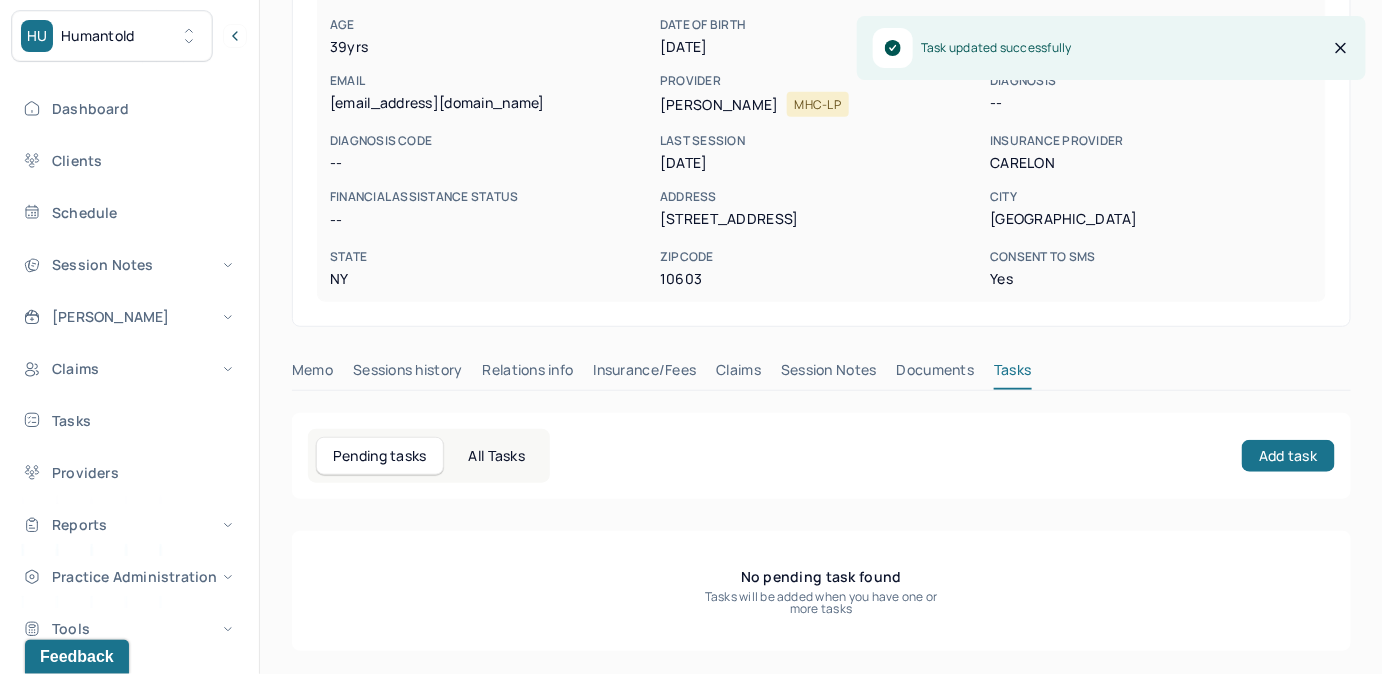 click on "Claims" at bounding box center [738, 374] 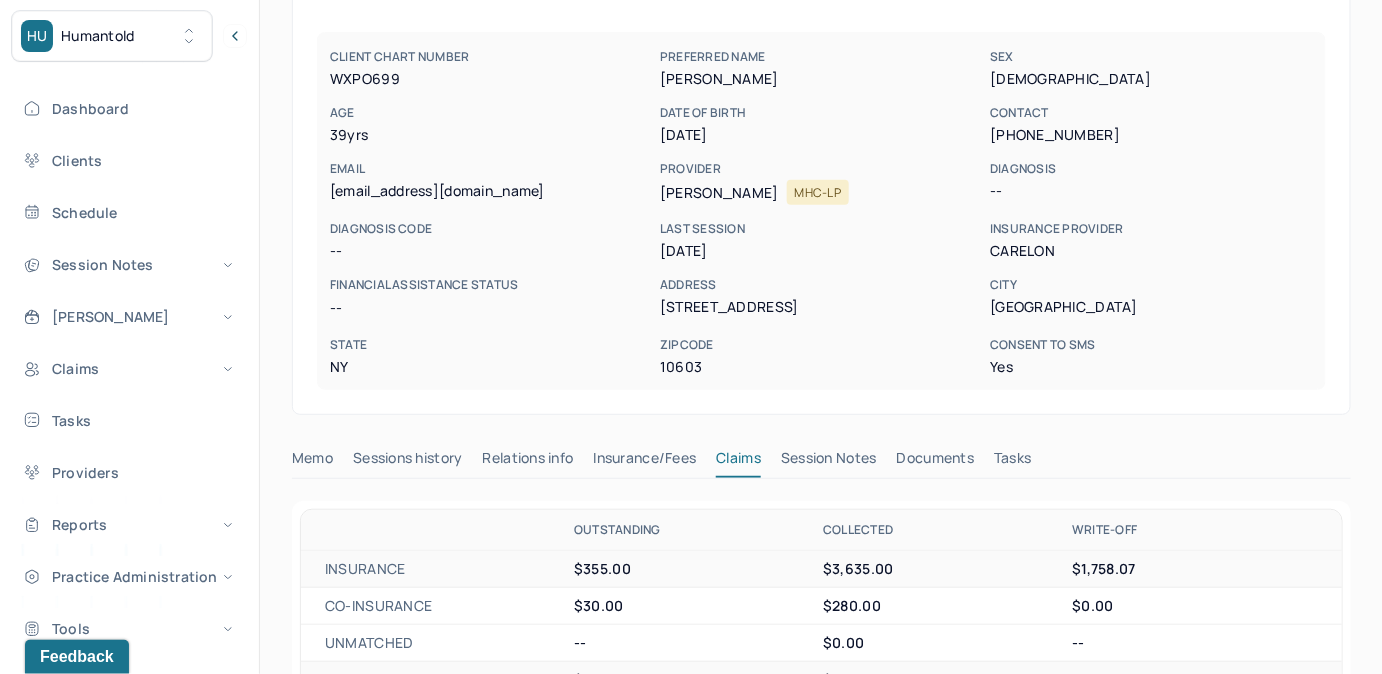 scroll, scrollTop: 167, scrollLeft: 0, axis: vertical 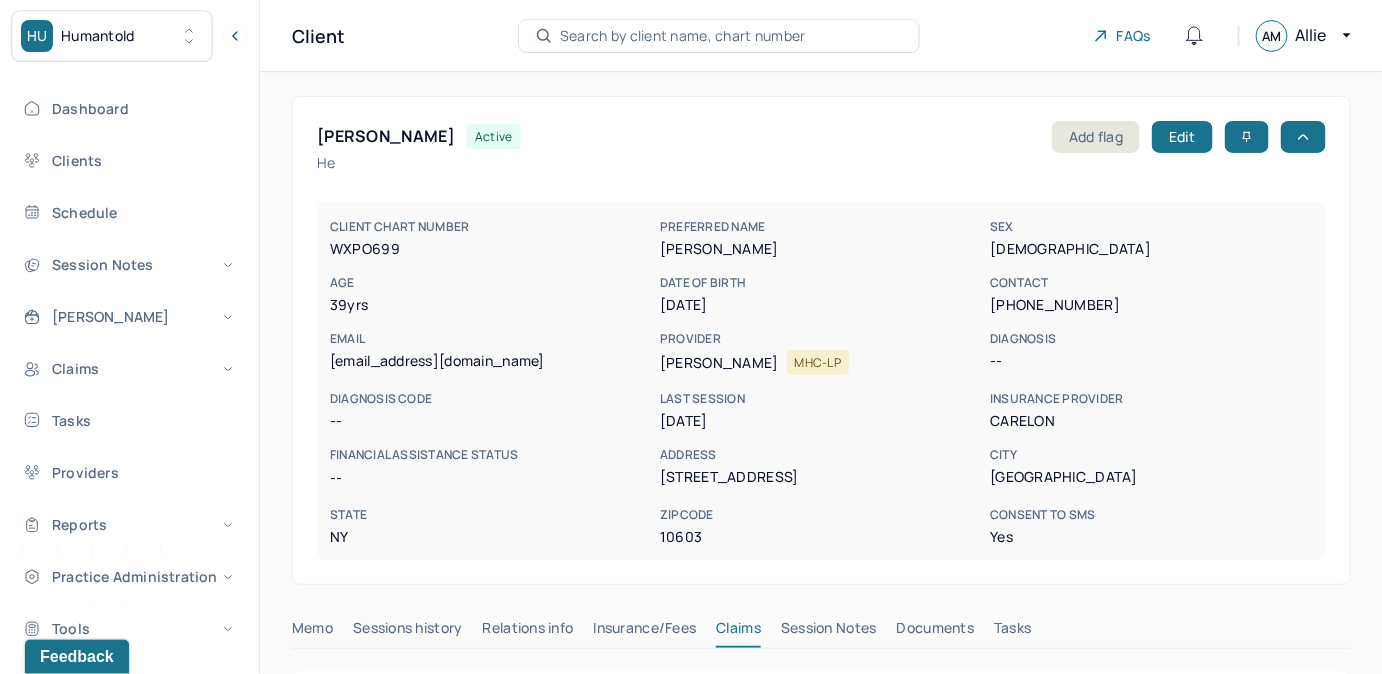 click on "Search by client name, chart number" at bounding box center [719, 36] 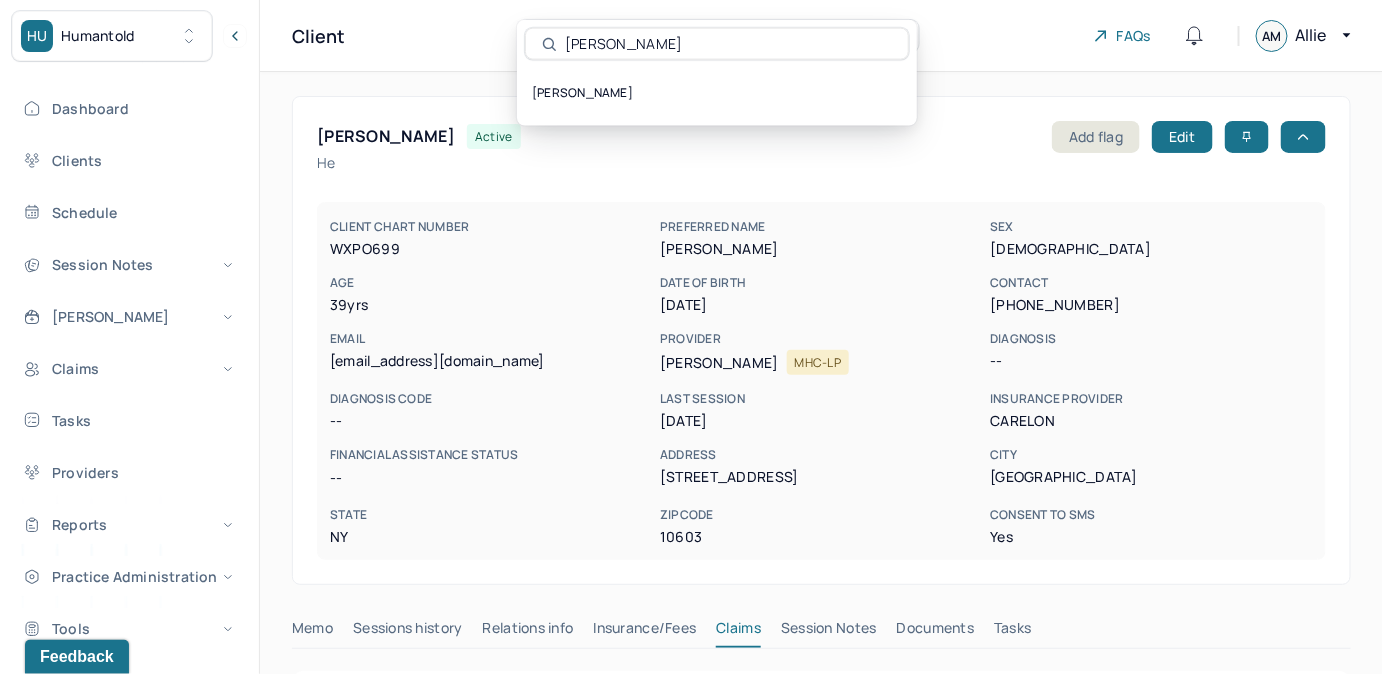 type on "[PERSON_NAME]" 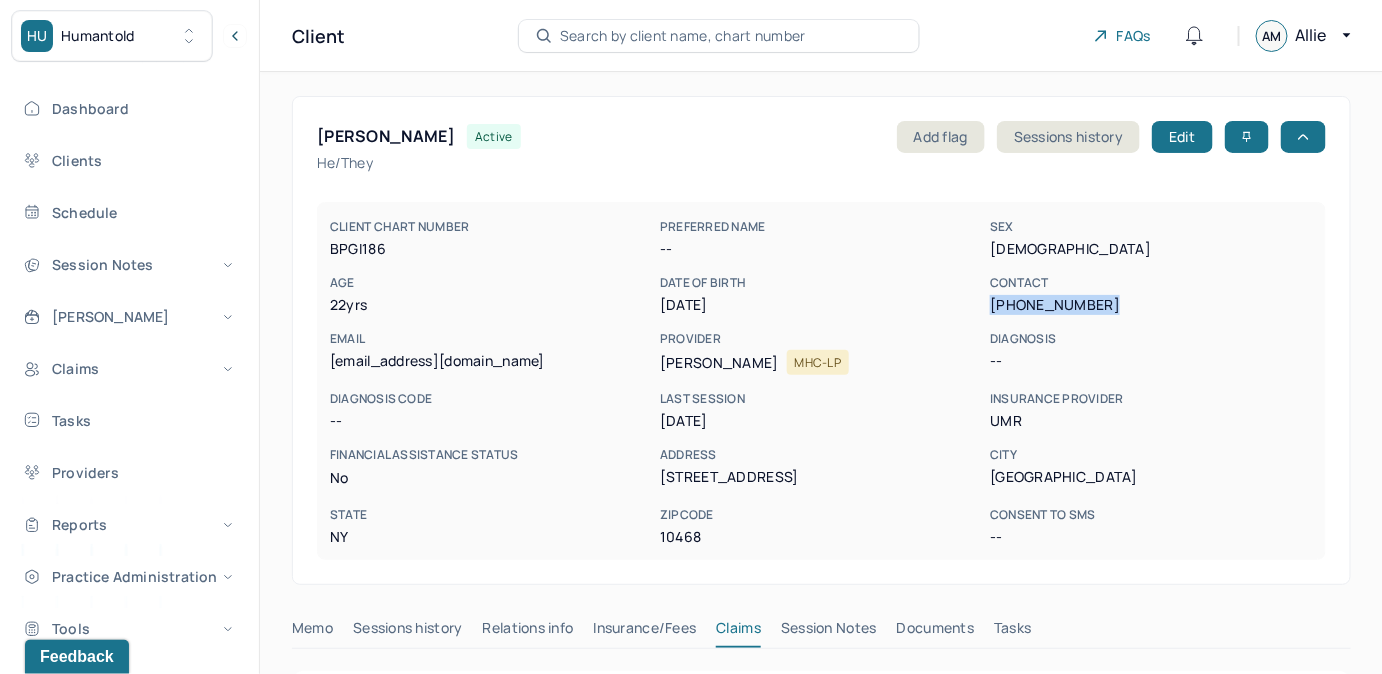 drag, startPoint x: 990, startPoint y: 306, endPoint x: 1106, endPoint y: 304, distance: 116.01724 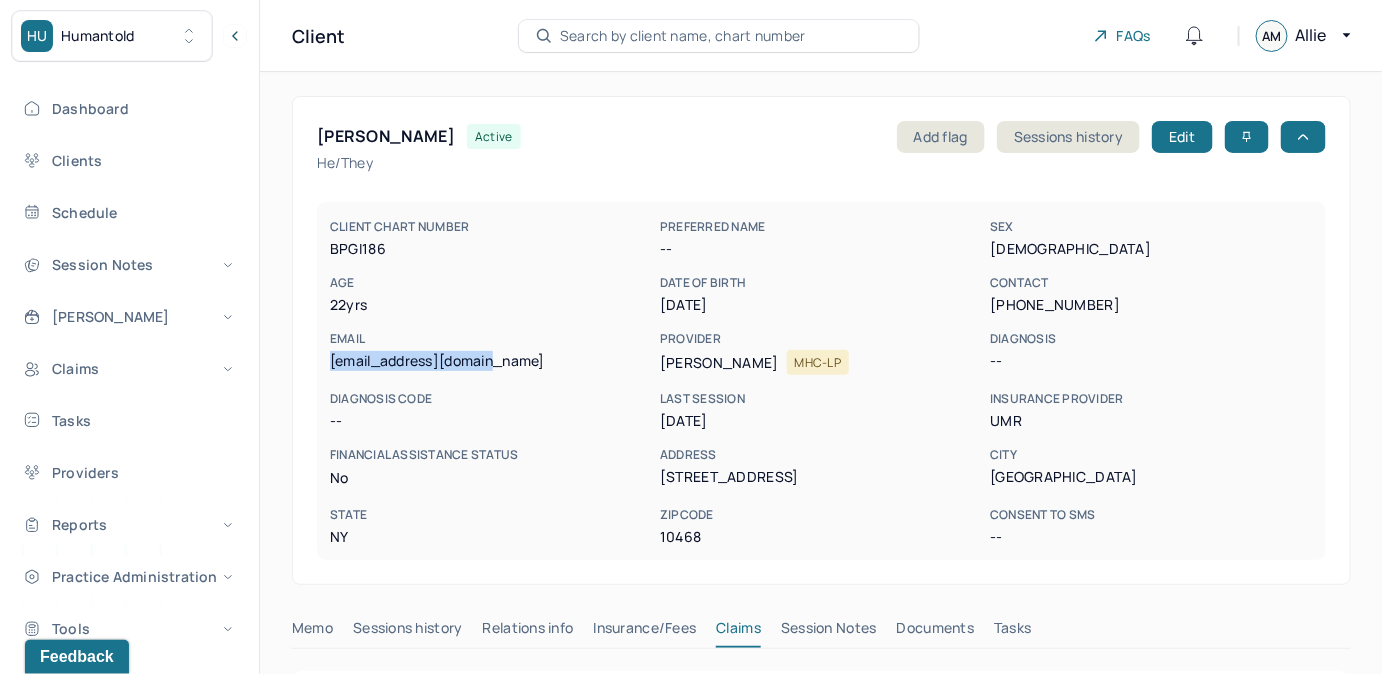 drag, startPoint x: 328, startPoint y: 361, endPoint x: 521, endPoint y: 359, distance: 193.01036 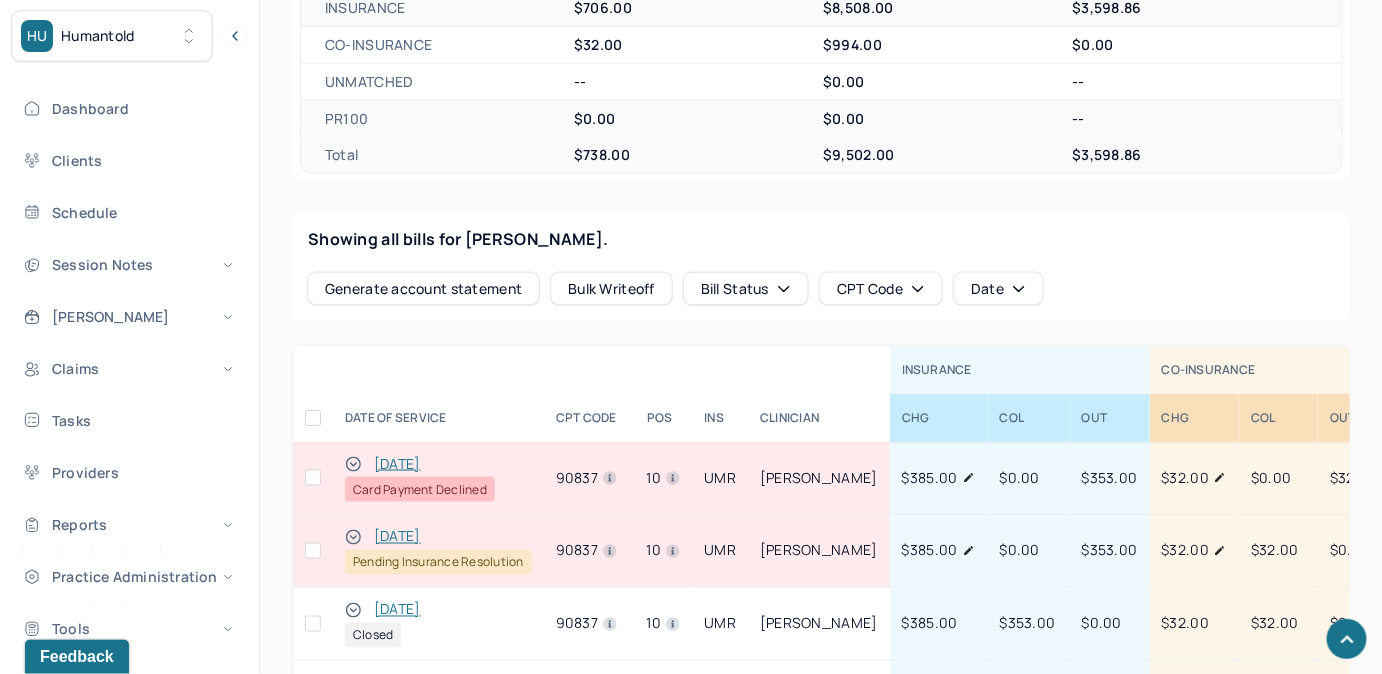 scroll, scrollTop: 727, scrollLeft: 0, axis: vertical 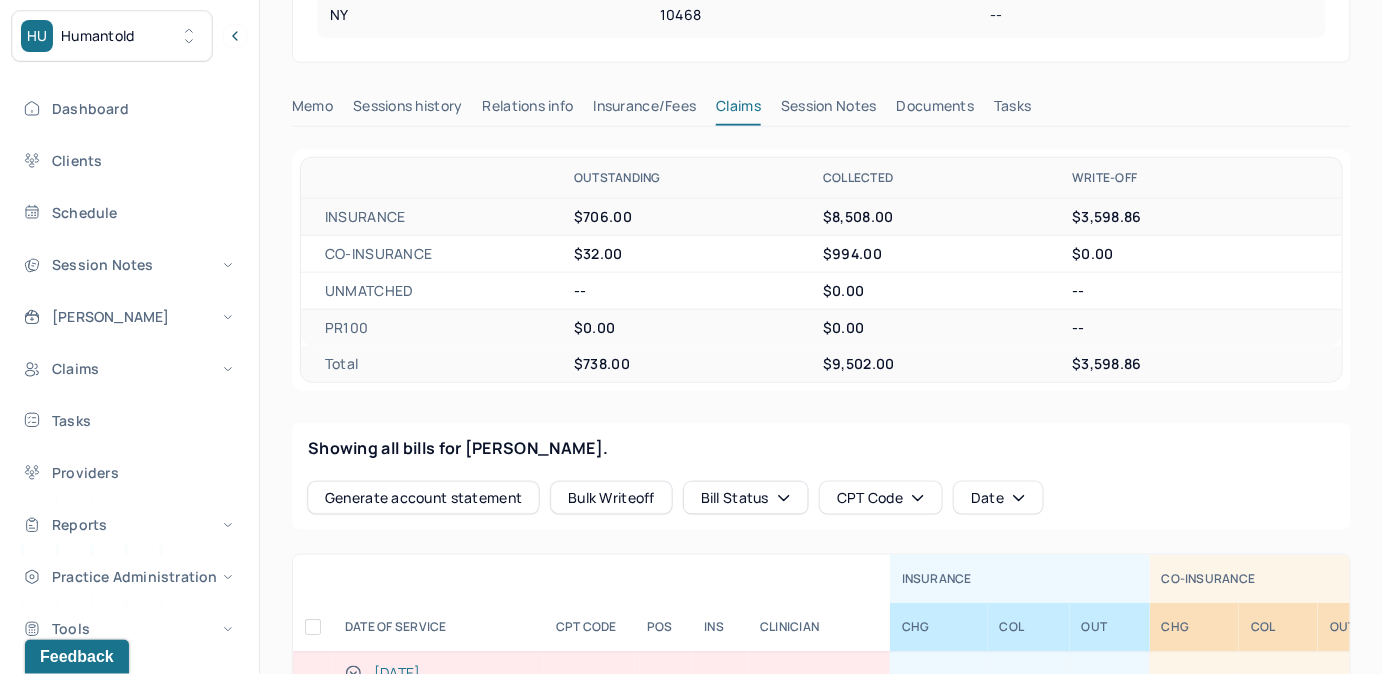click on "Tasks" at bounding box center (1012, 110) 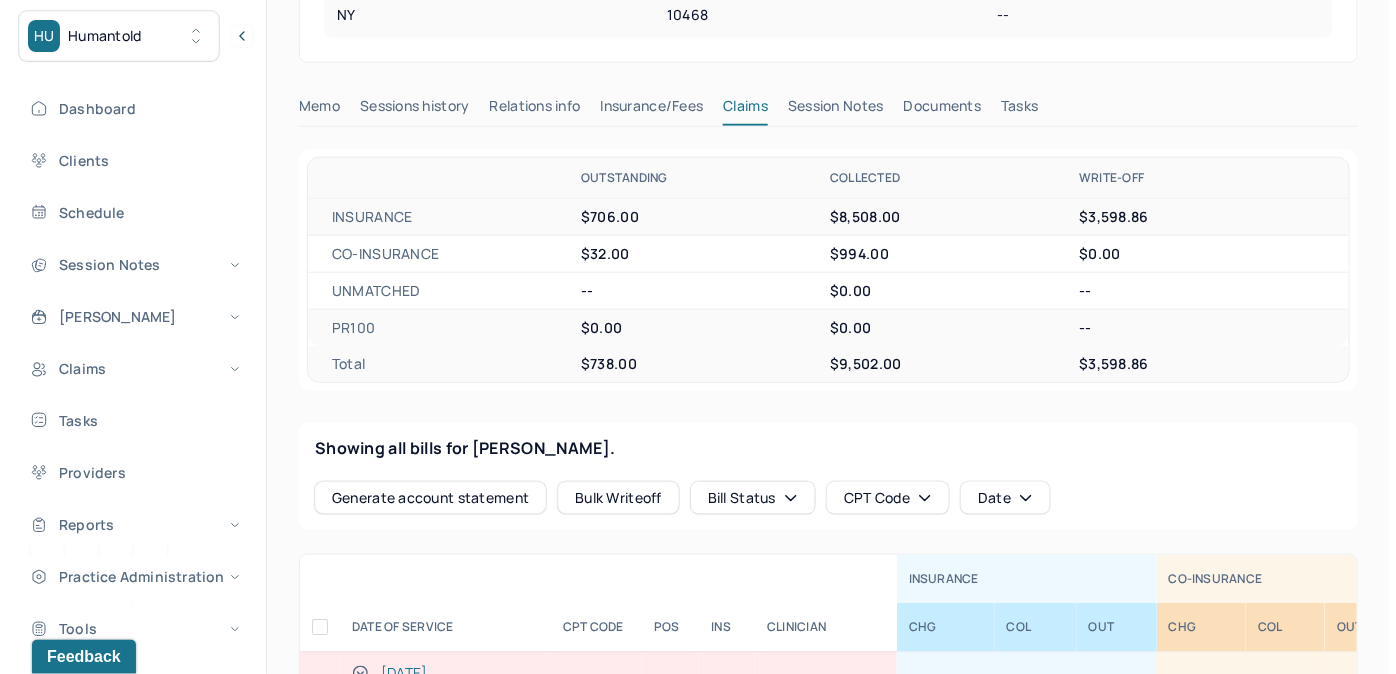 scroll, scrollTop: 258, scrollLeft: 0, axis: vertical 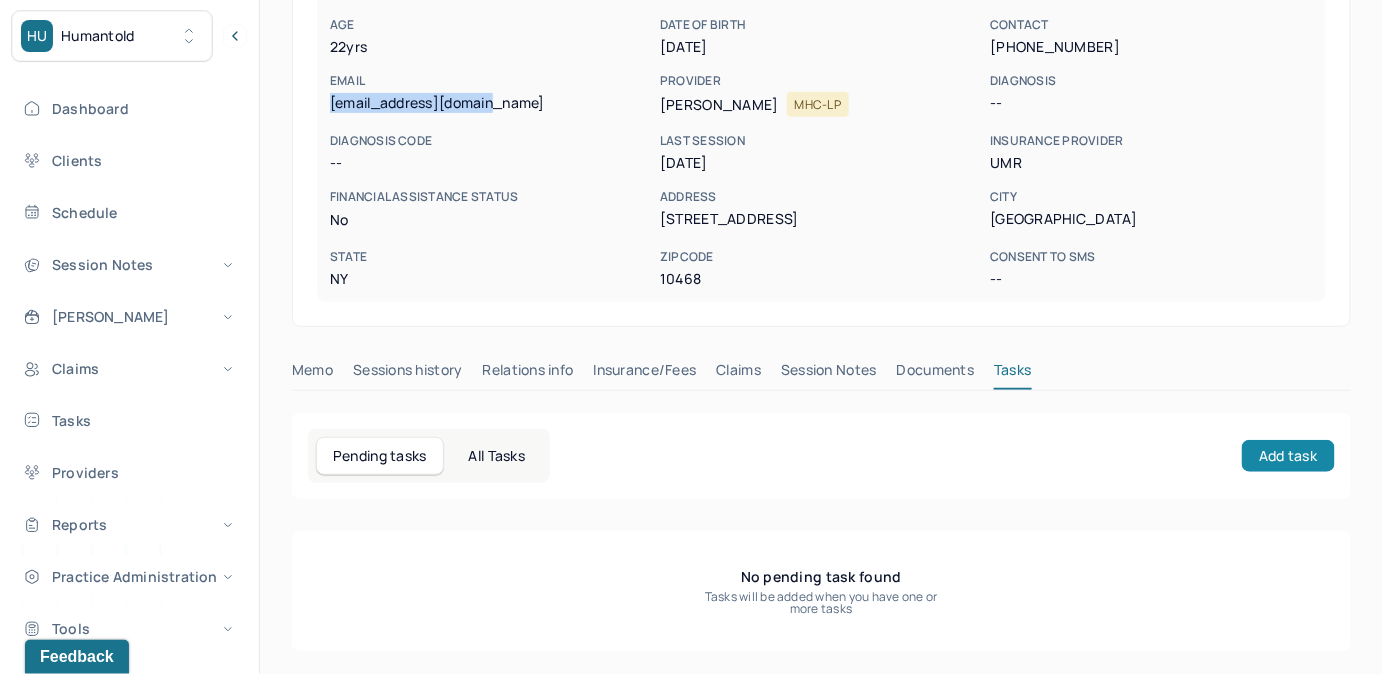 click on "Add task" at bounding box center [1288, 456] 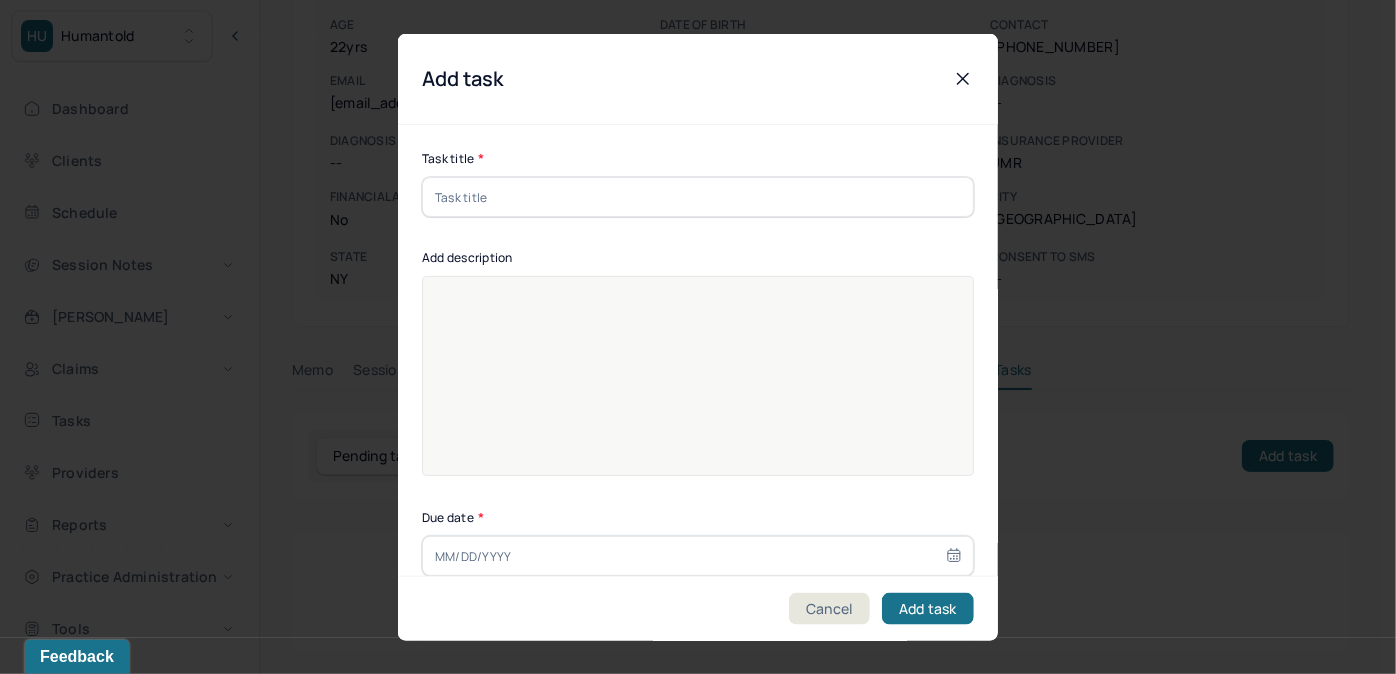 click at bounding box center [698, 197] 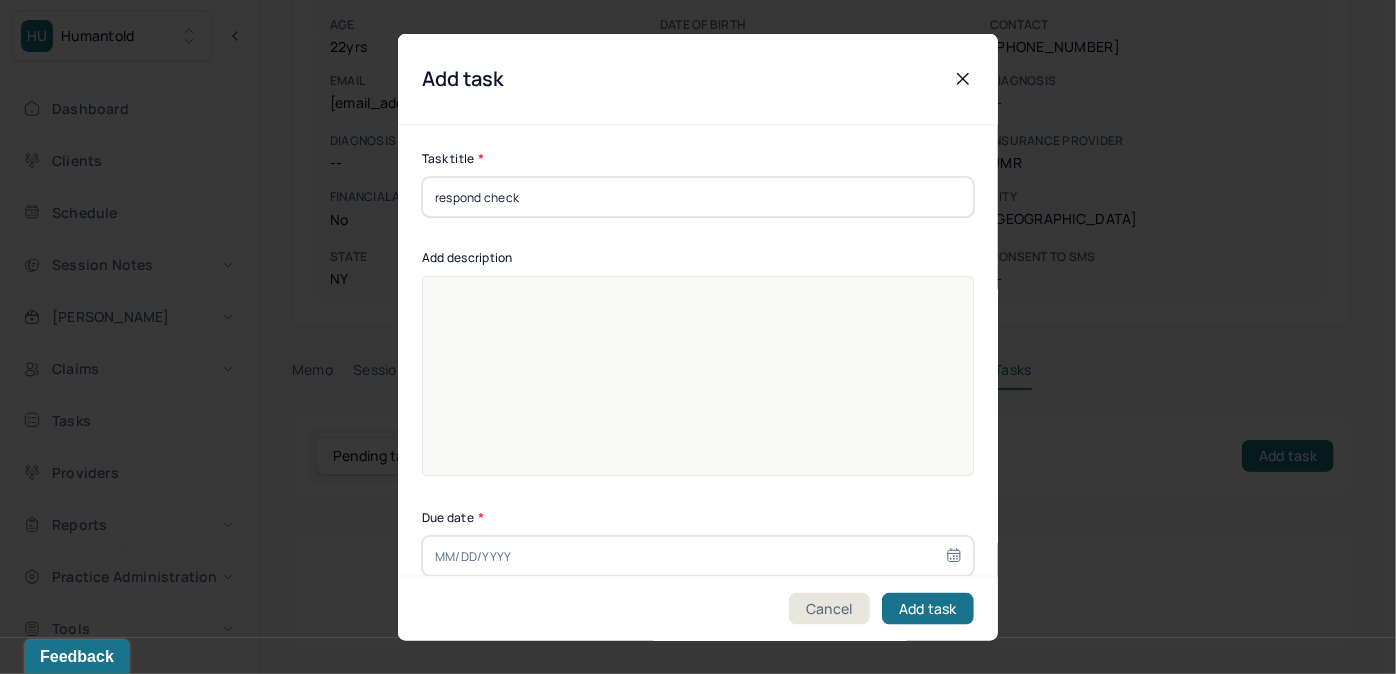 type on "[DATE]" 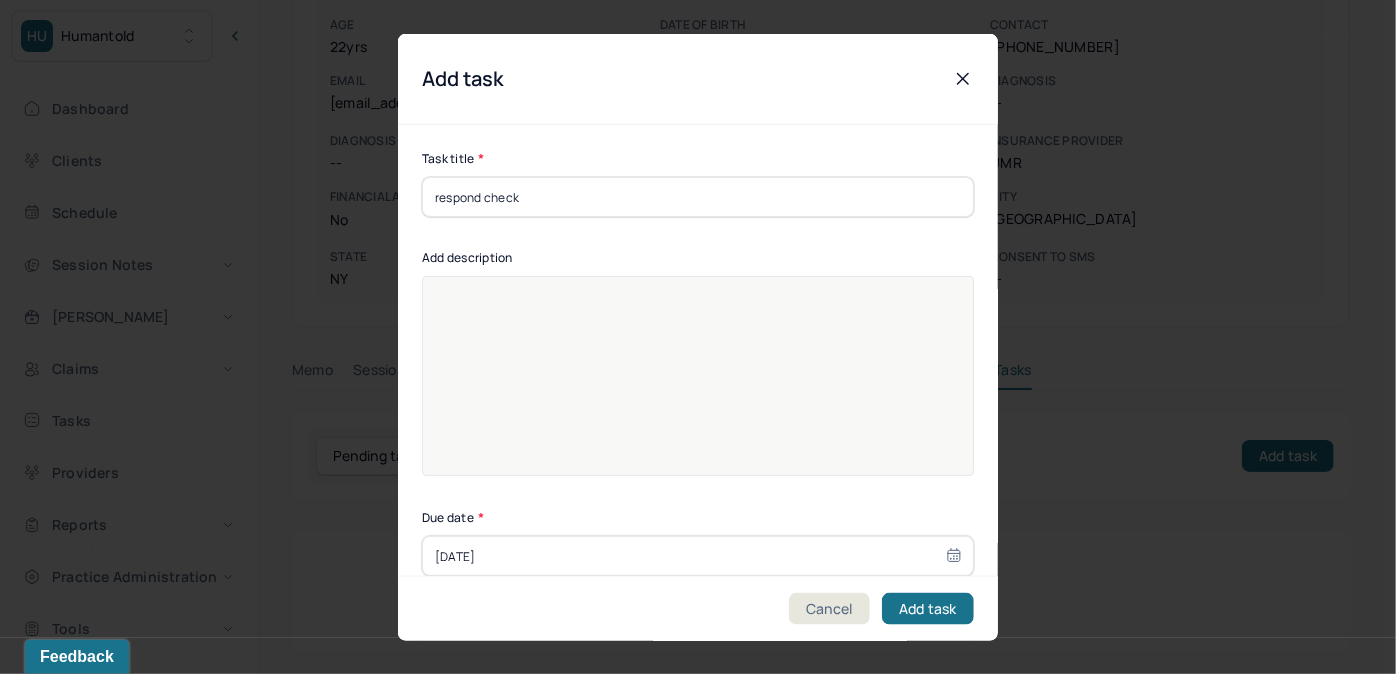 click at bounding box center (698, 297) 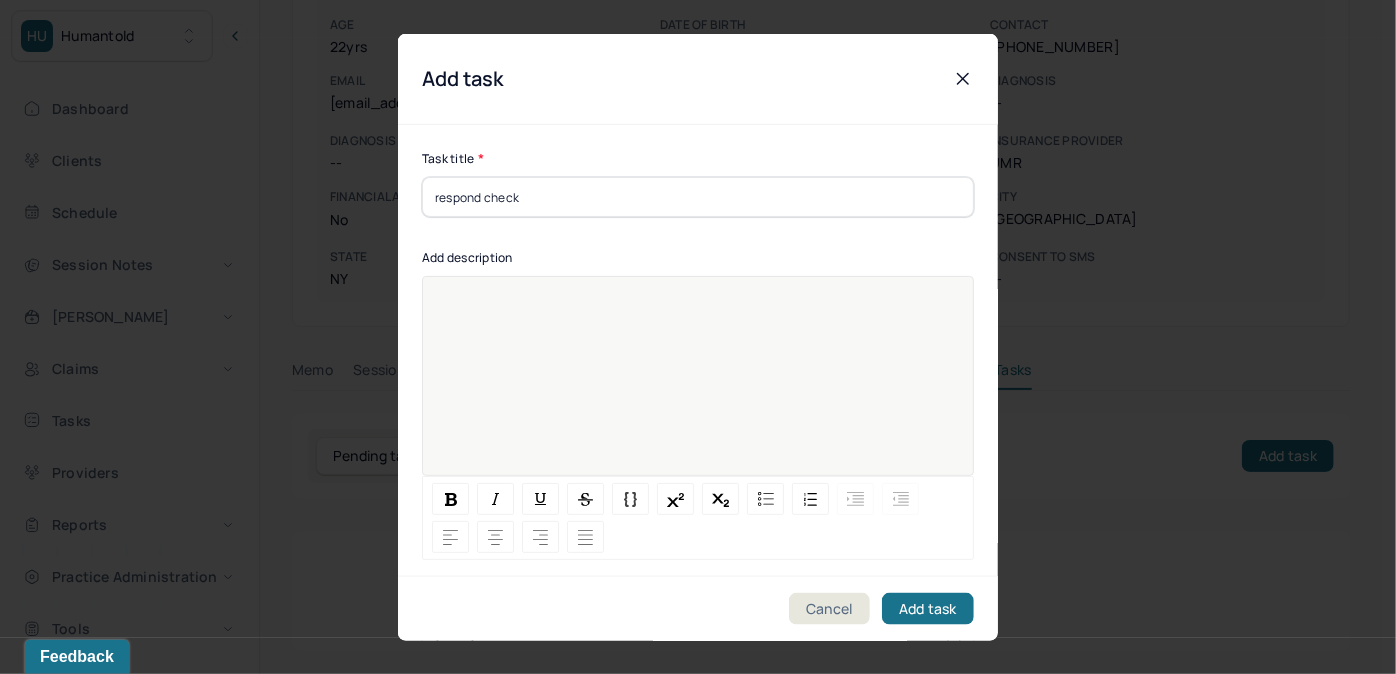type 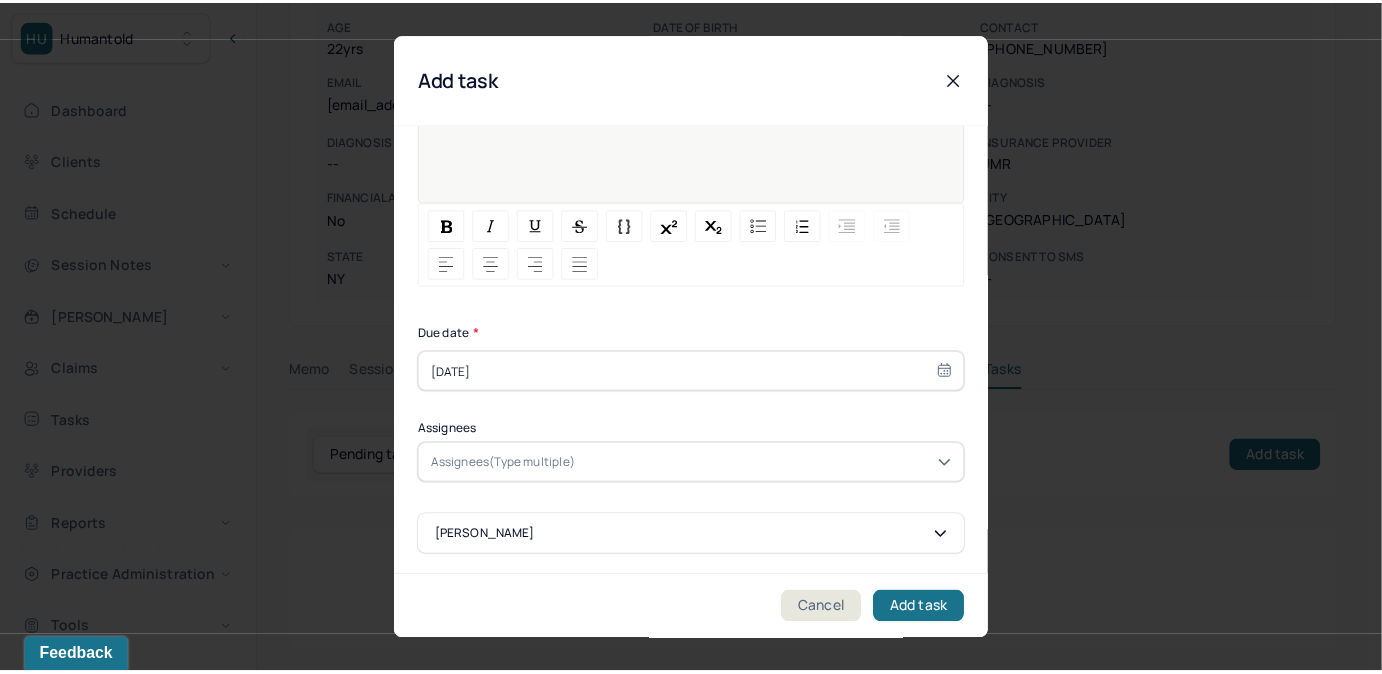 scroll, scrollTop: 274, scrollLeft: 0, axis: vertical 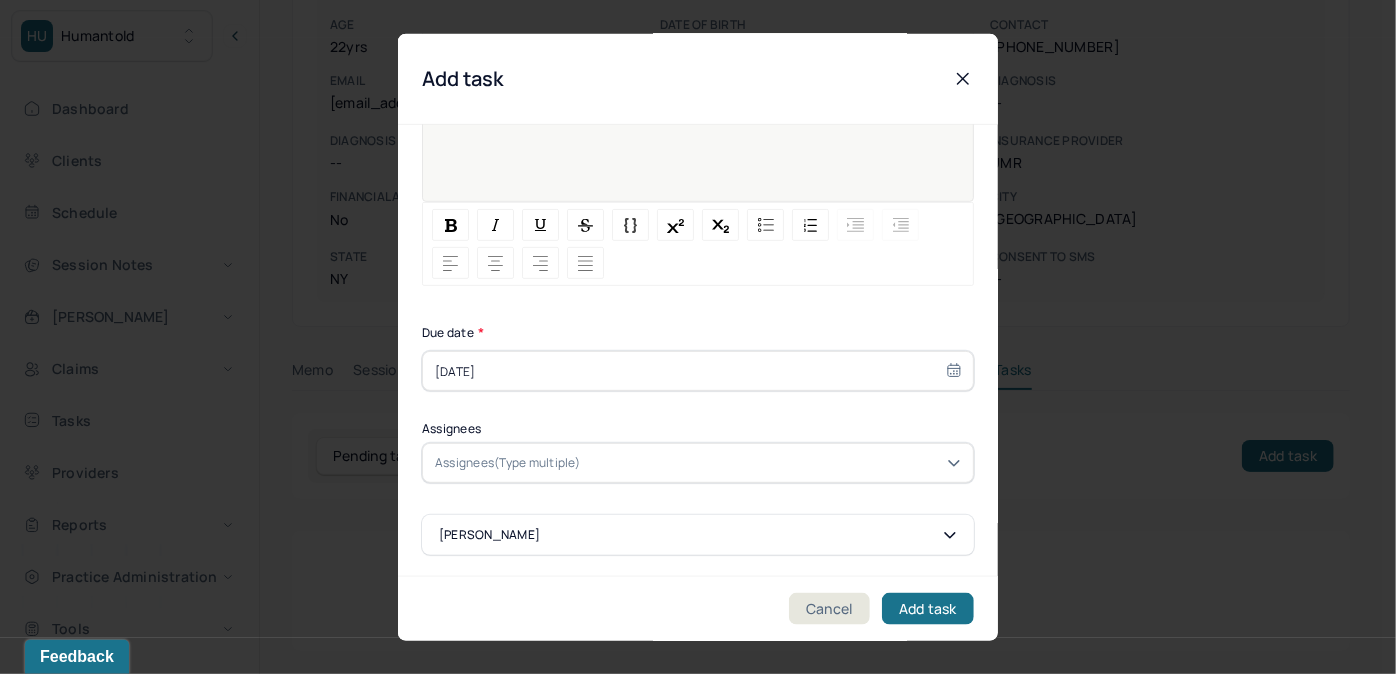 click on "[DATE]" at bounding box center (698, 371) 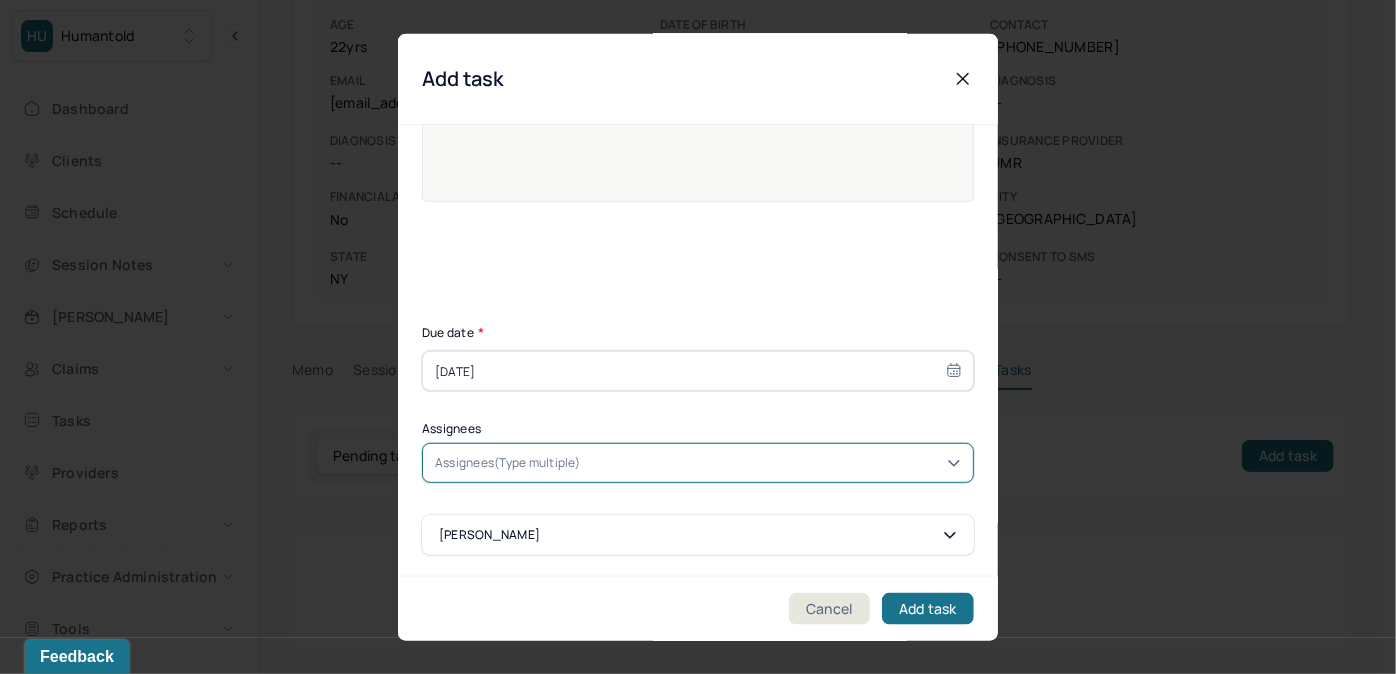 click at bounding box center (773, 463) 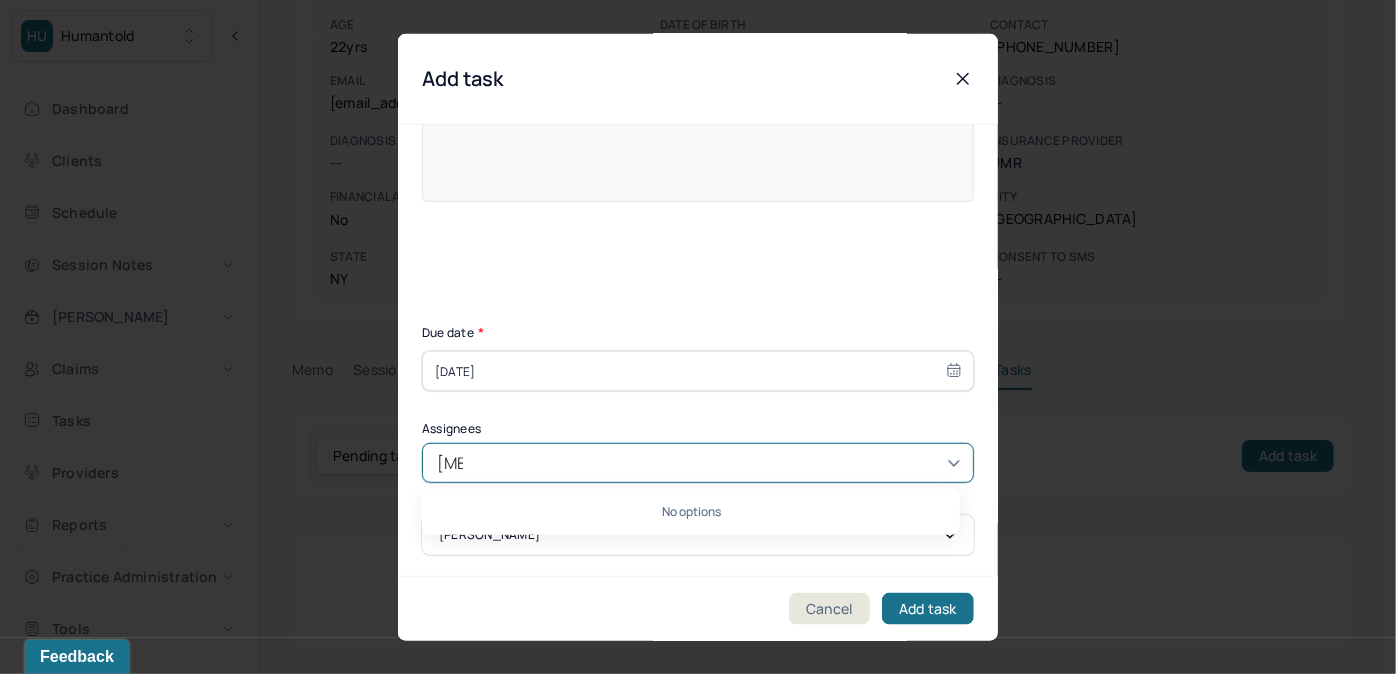 type on "allie" 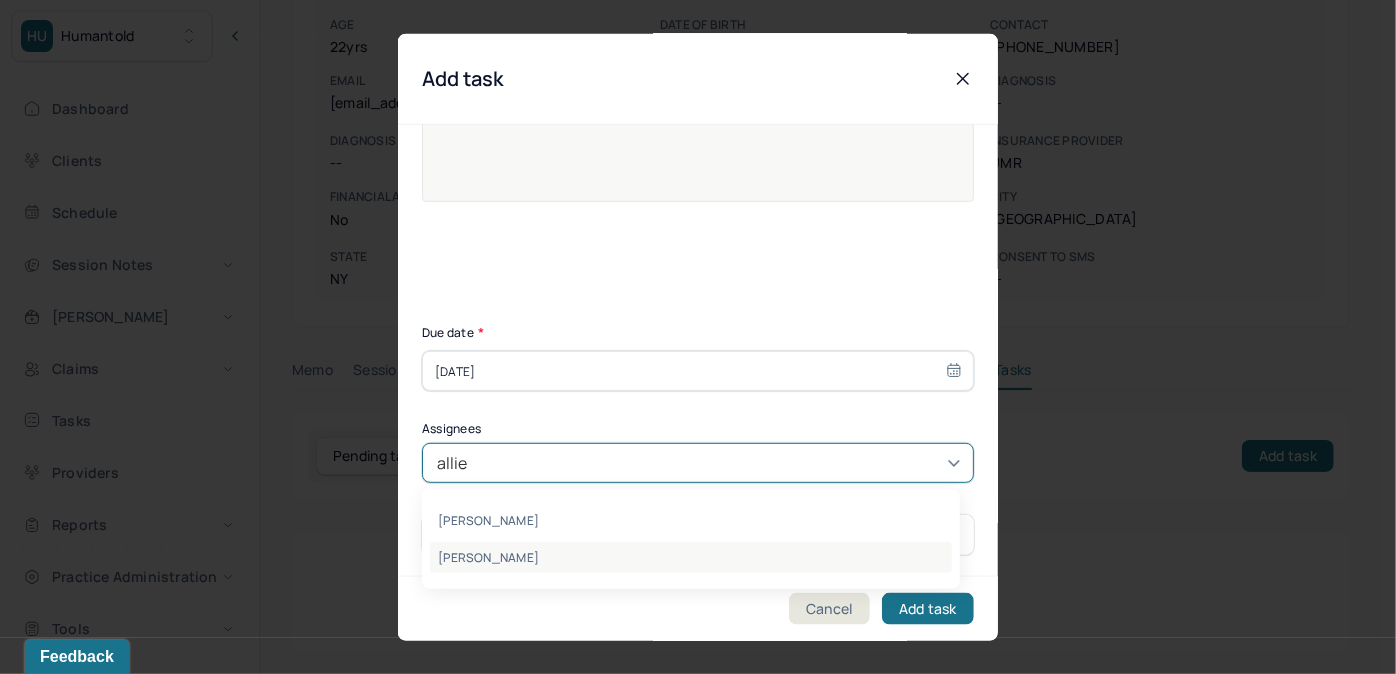 click on "[PERSON_NAME]" at bounding box center (691, 557) 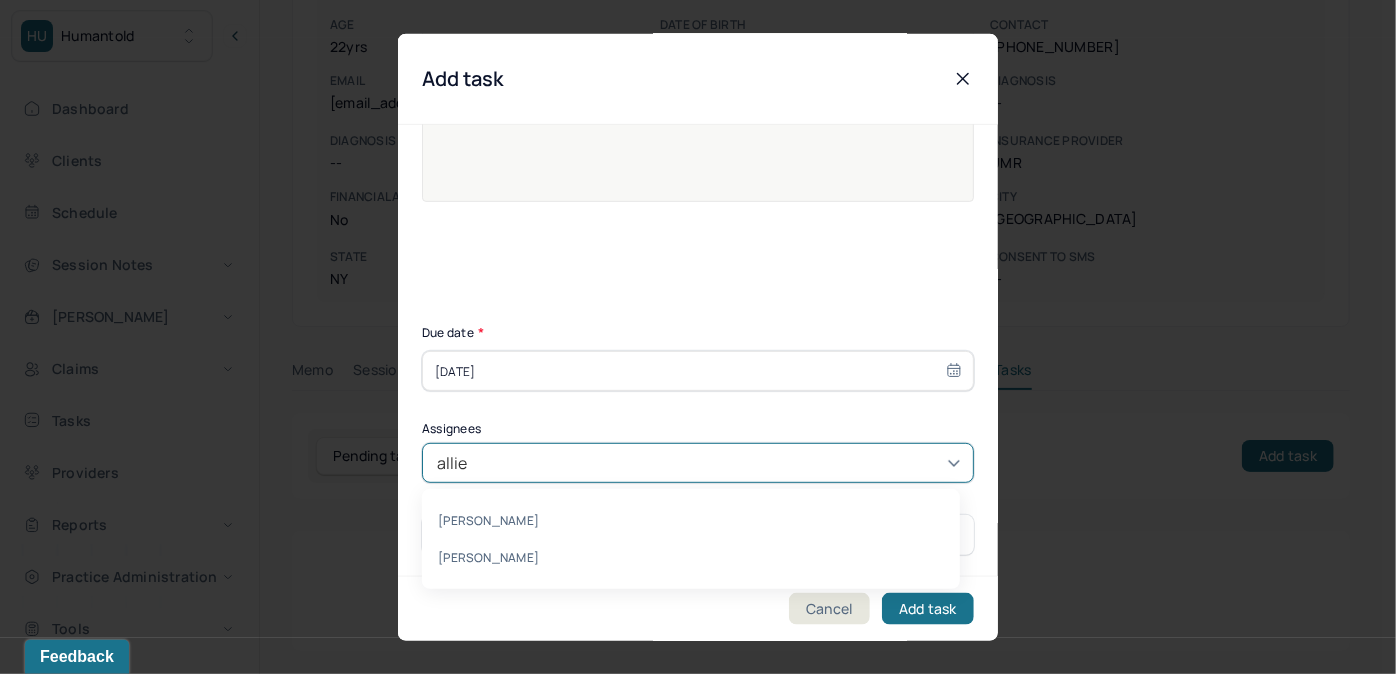 type 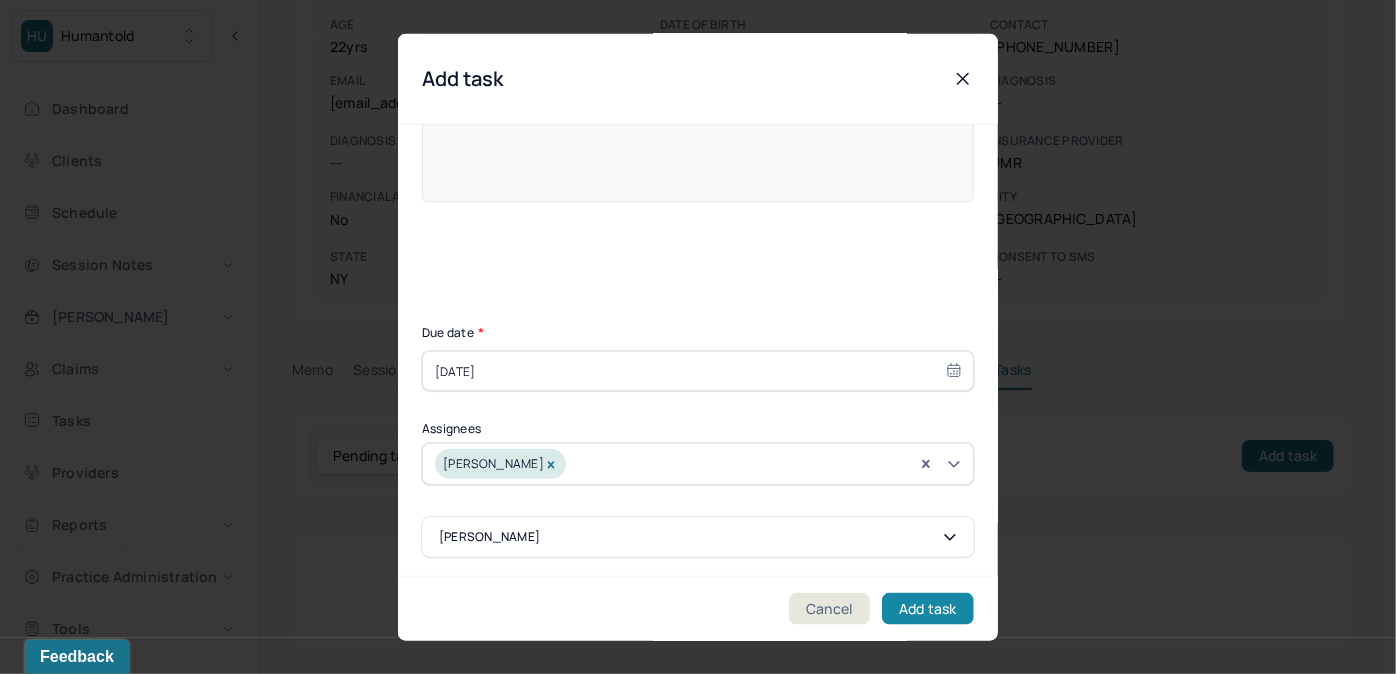 click on "Add task" at bounding box center [928, 608] 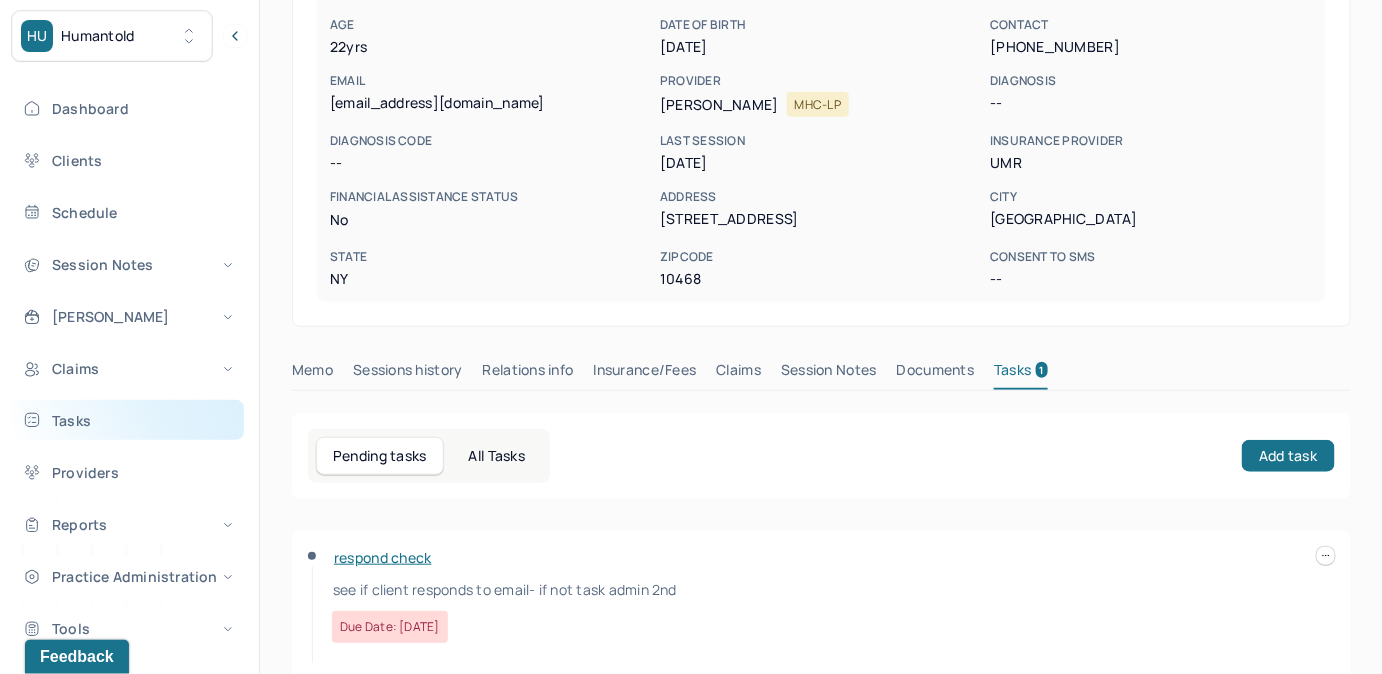 click on "Tasks" at bounding box center (128, 420) 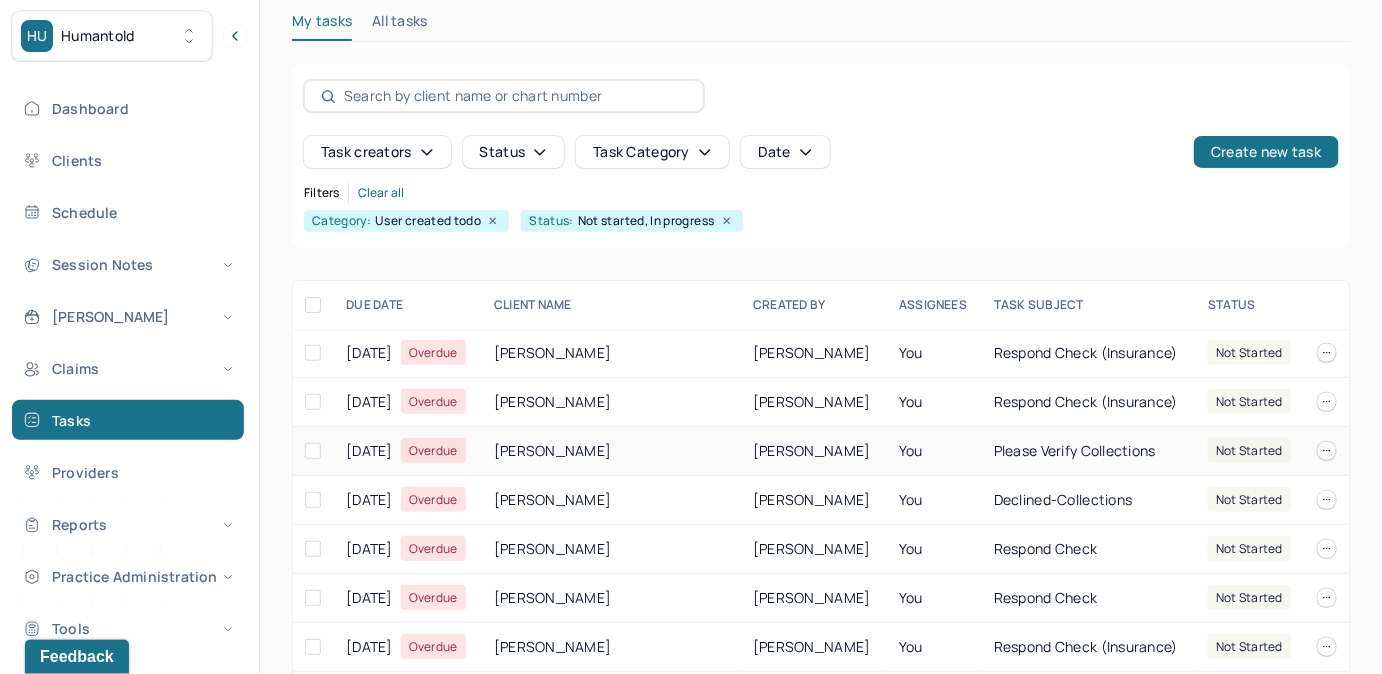 scroll, scrollTop: 256, scrollLeft: 0, axis: vertical 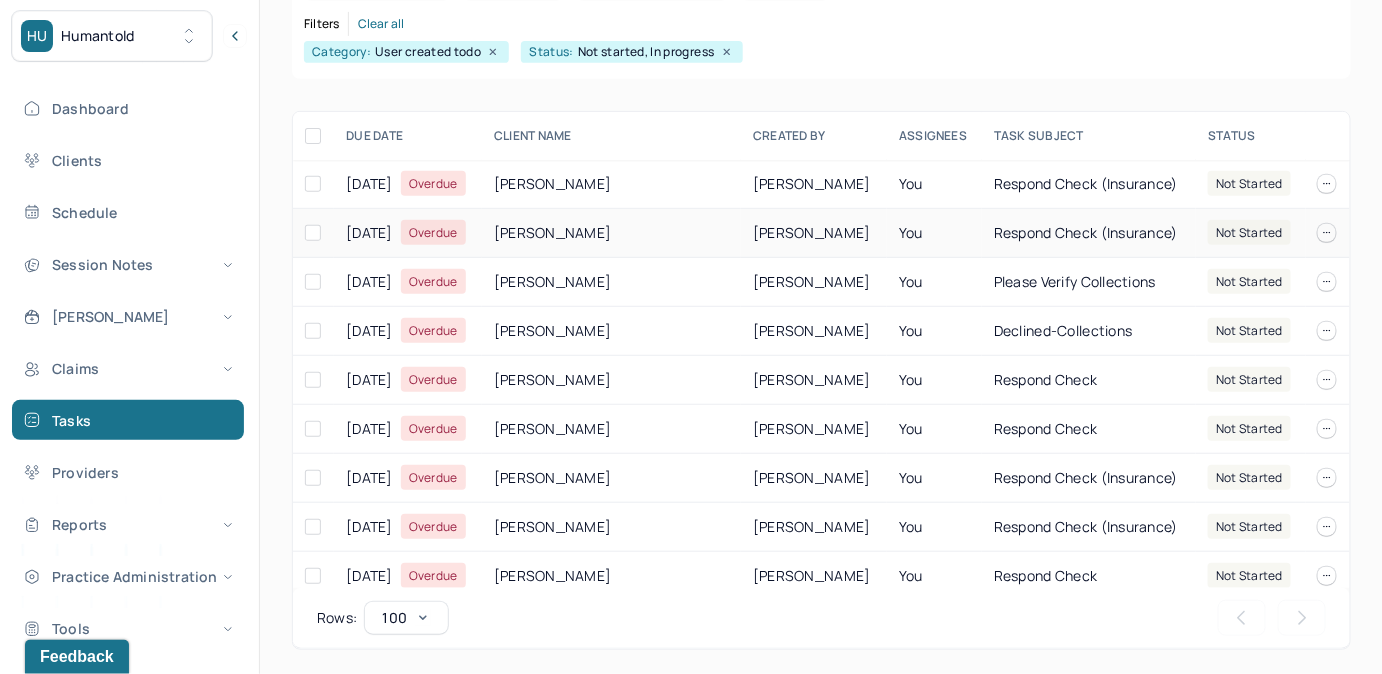 click on "respond check (insurance)" at bounding box center [1086, 232] 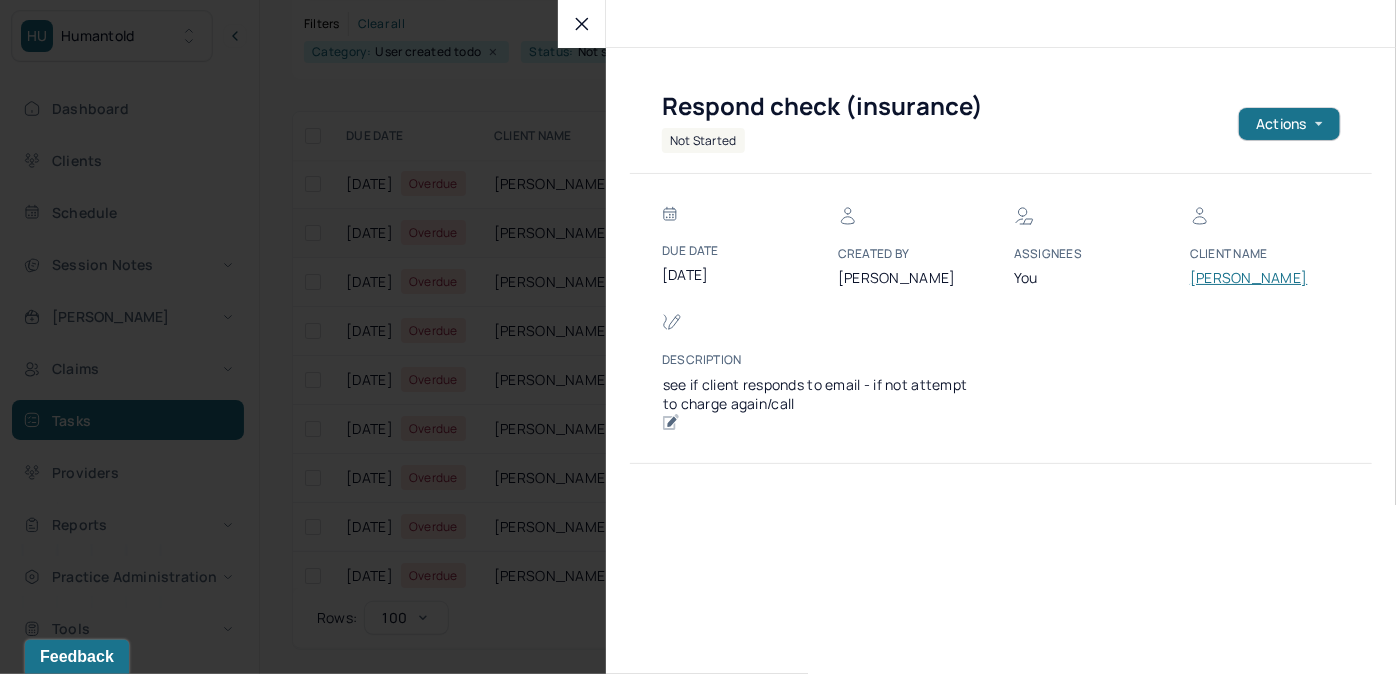 click on "[PERSON_NAME]" at bounding box center [1250, 278] 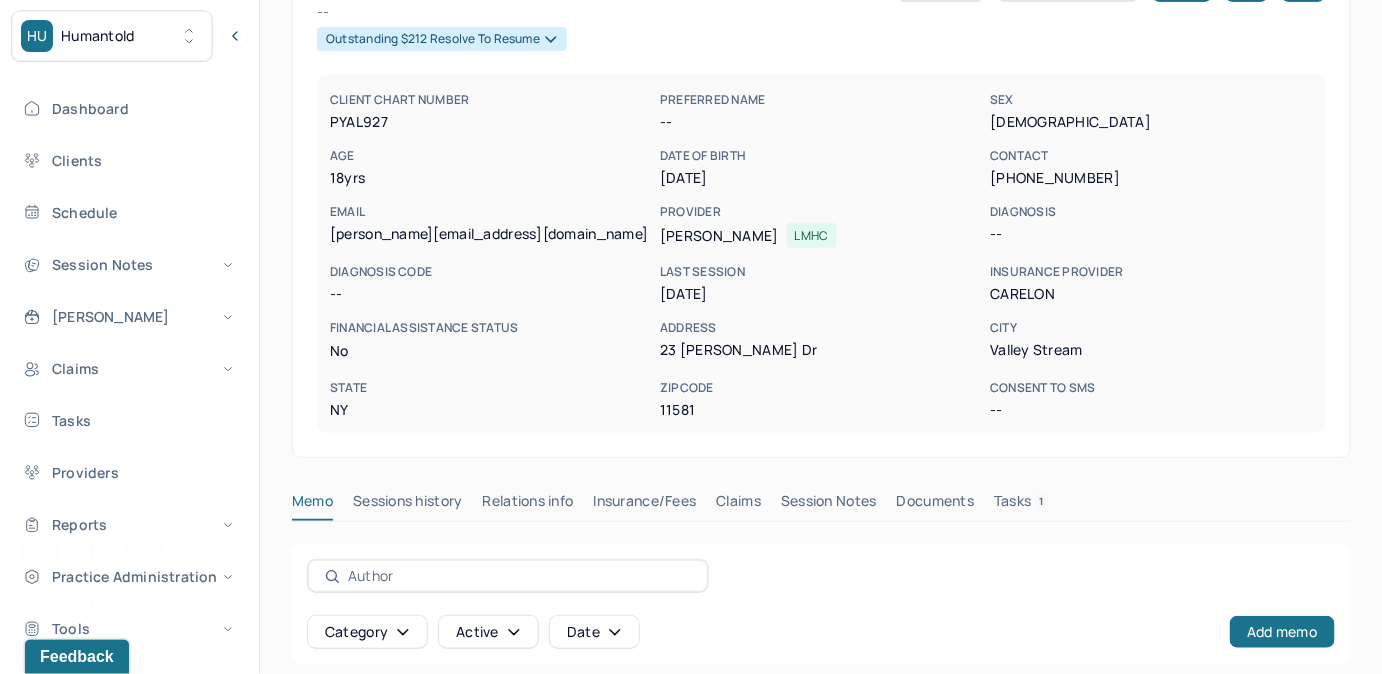 scroll, scrollTop: 160, scrollLeft: 0, axis: vertical 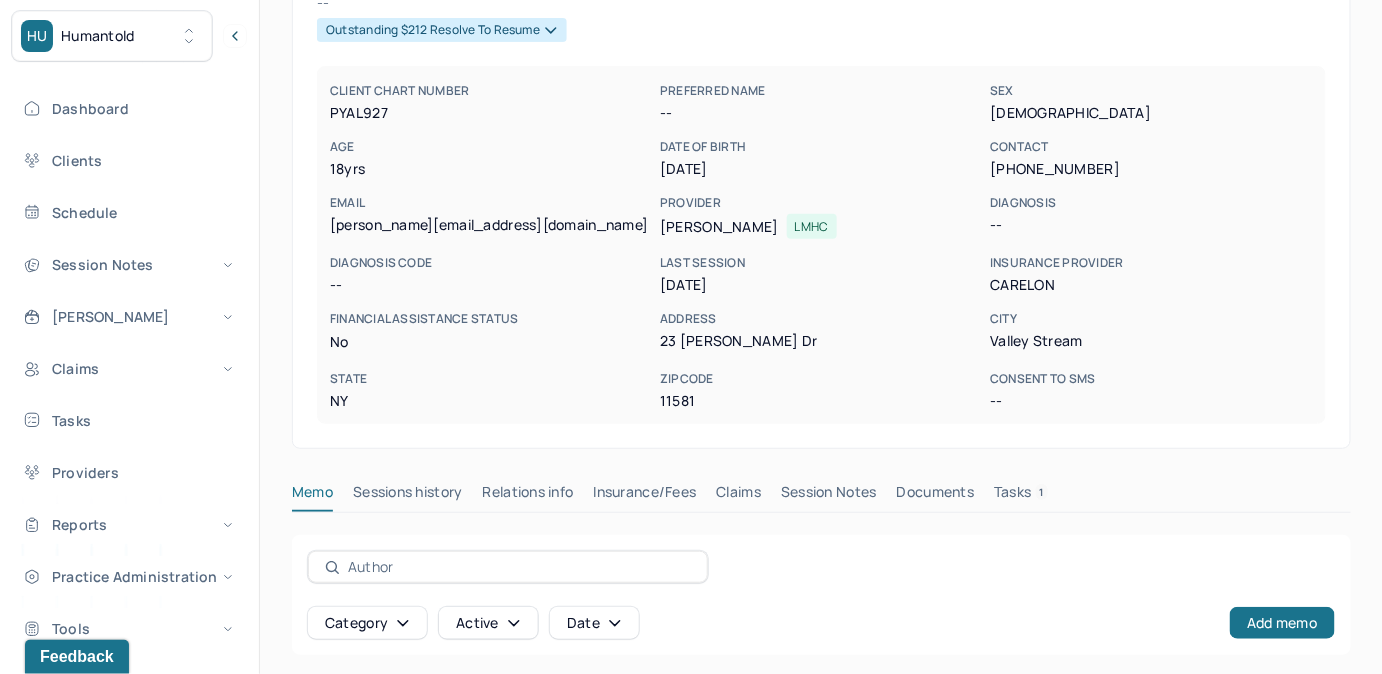 click on "Tasks 1" at bounding box center (1021, 496) 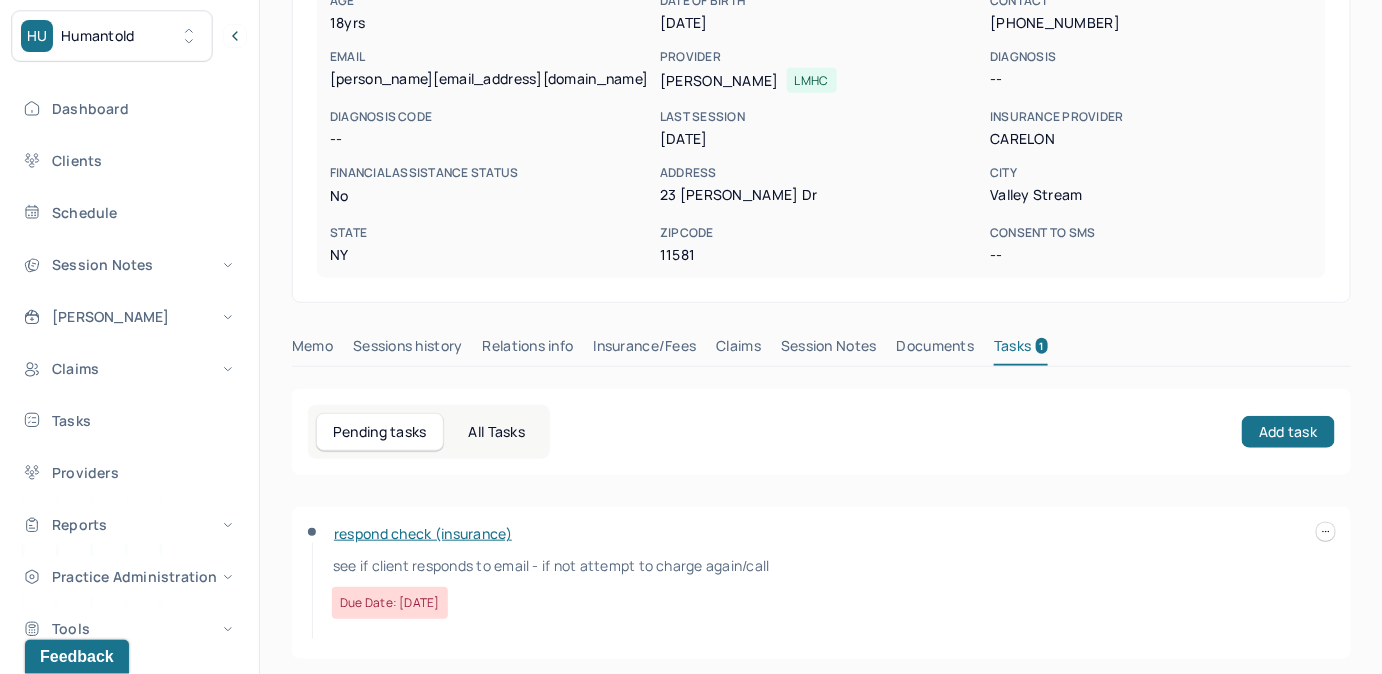 scroll, scrollTop: 316, scrollLeft: 0, axis: vertical 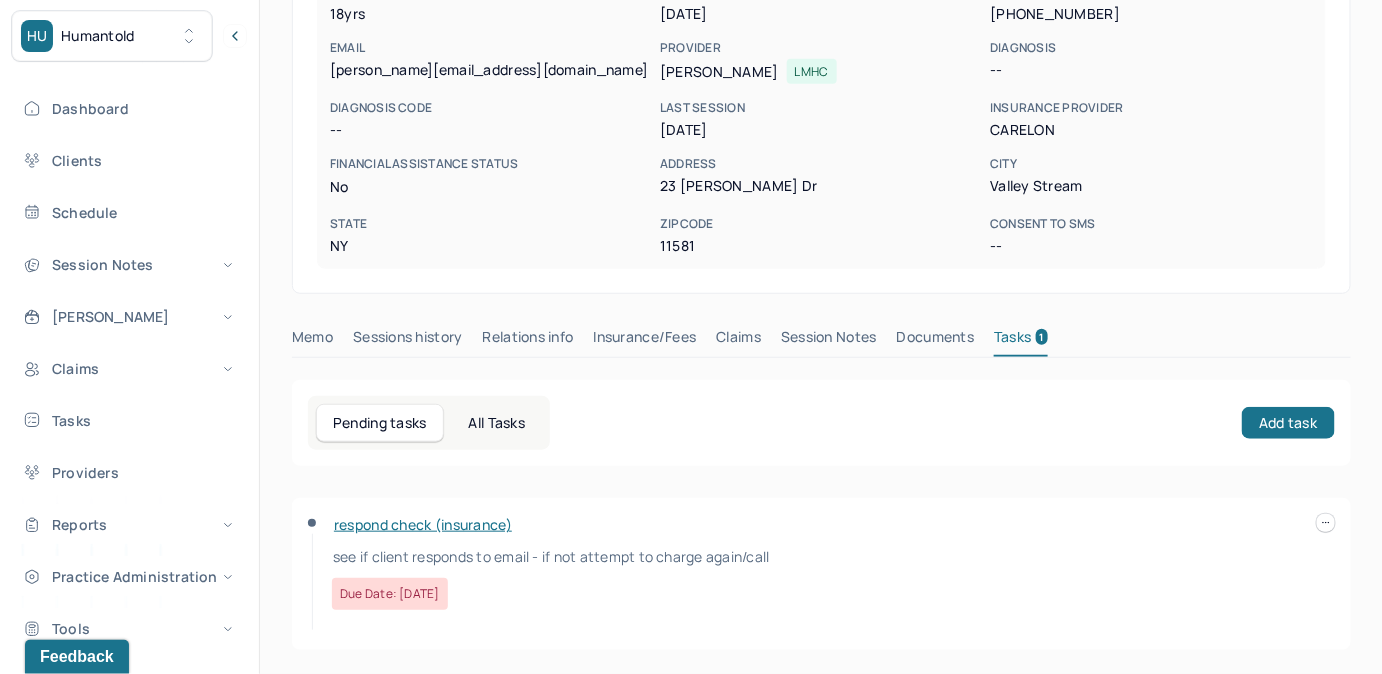 click at bounding box center [1326, 523] 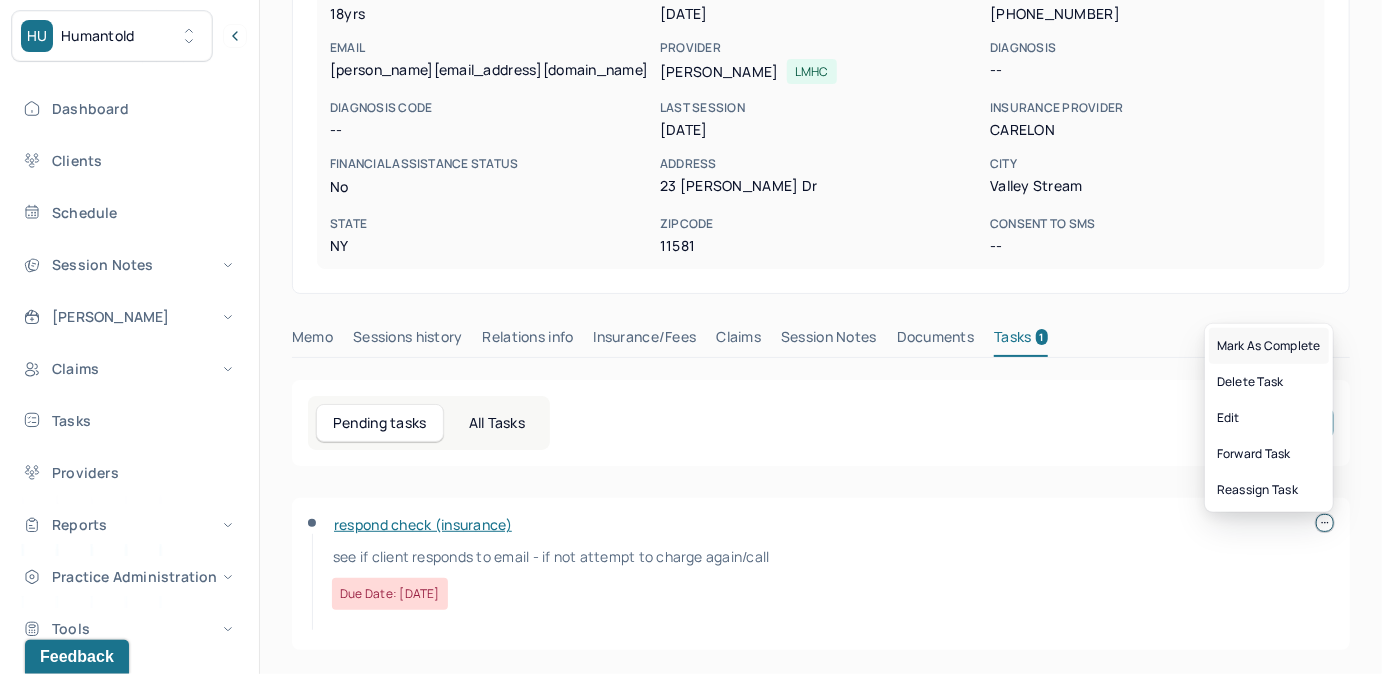 click on "Mark as complete" at bounding box center (1269, 346) 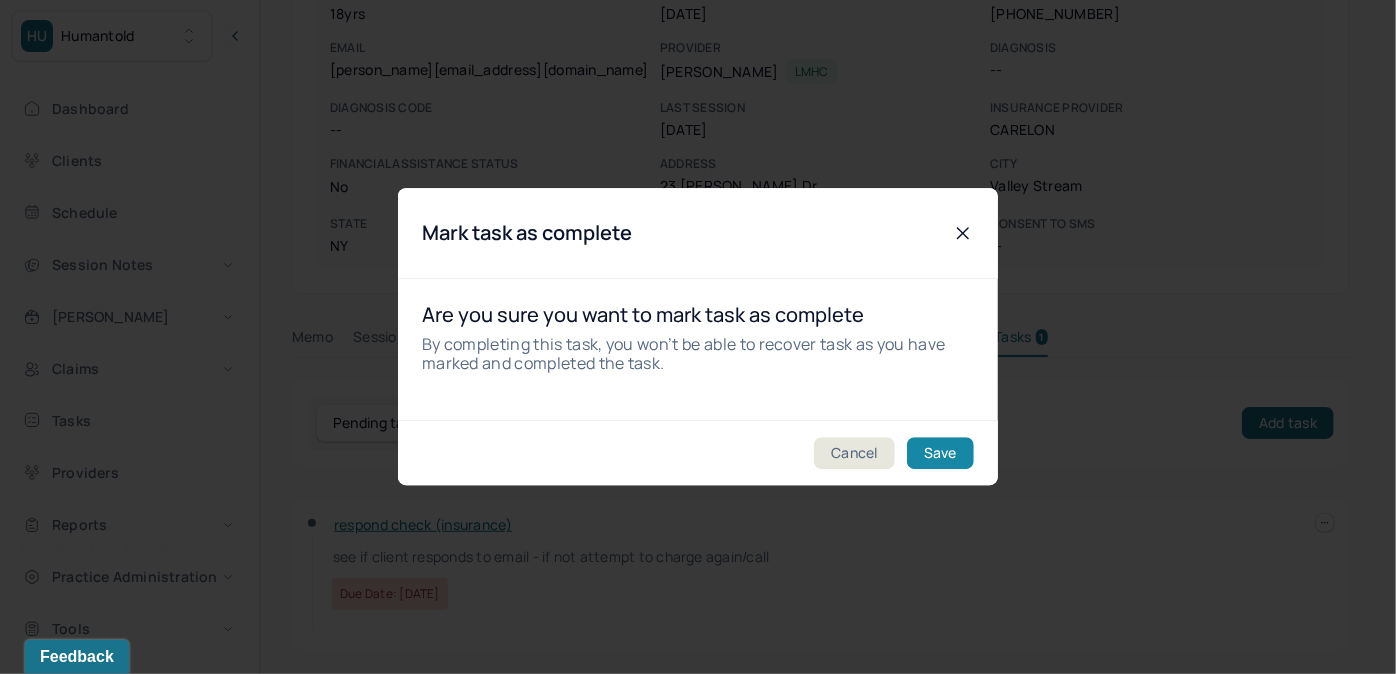 click on "Save" at bounding box center (940, 454) 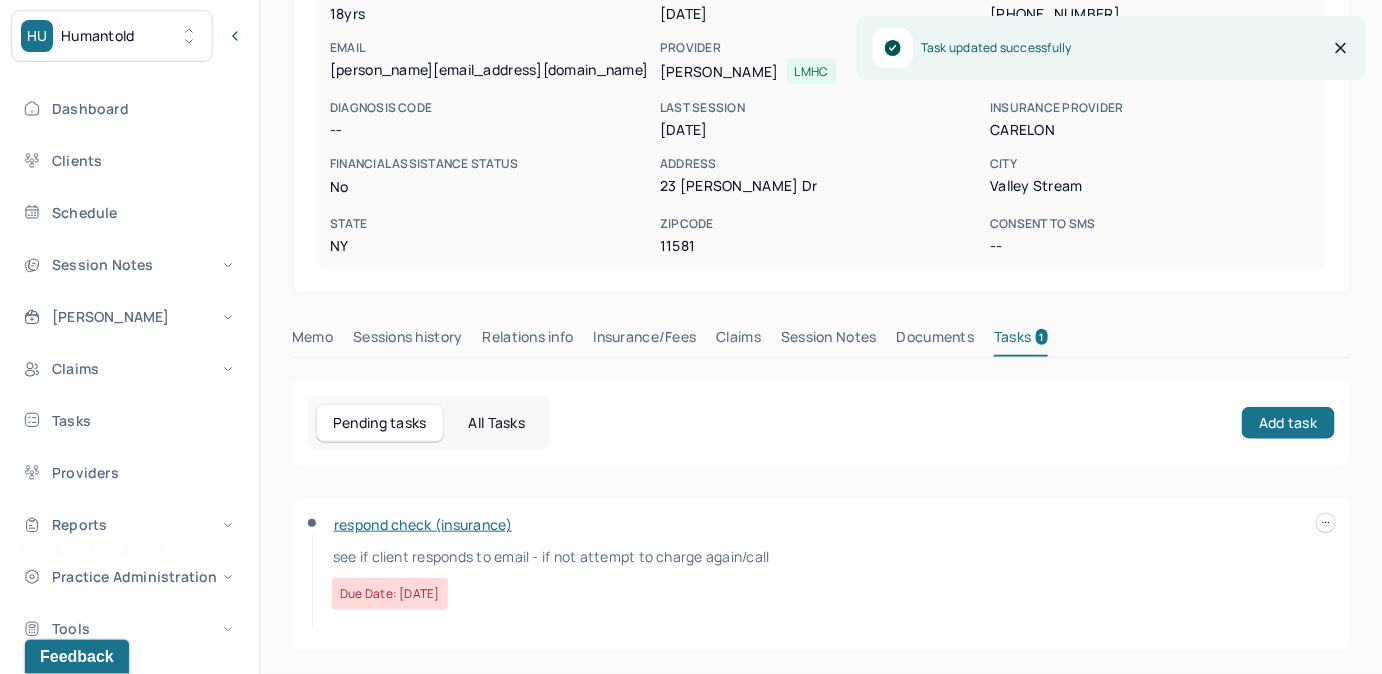 scroll, scrollTop: 282, scrollLeft: 0, axis: vertical 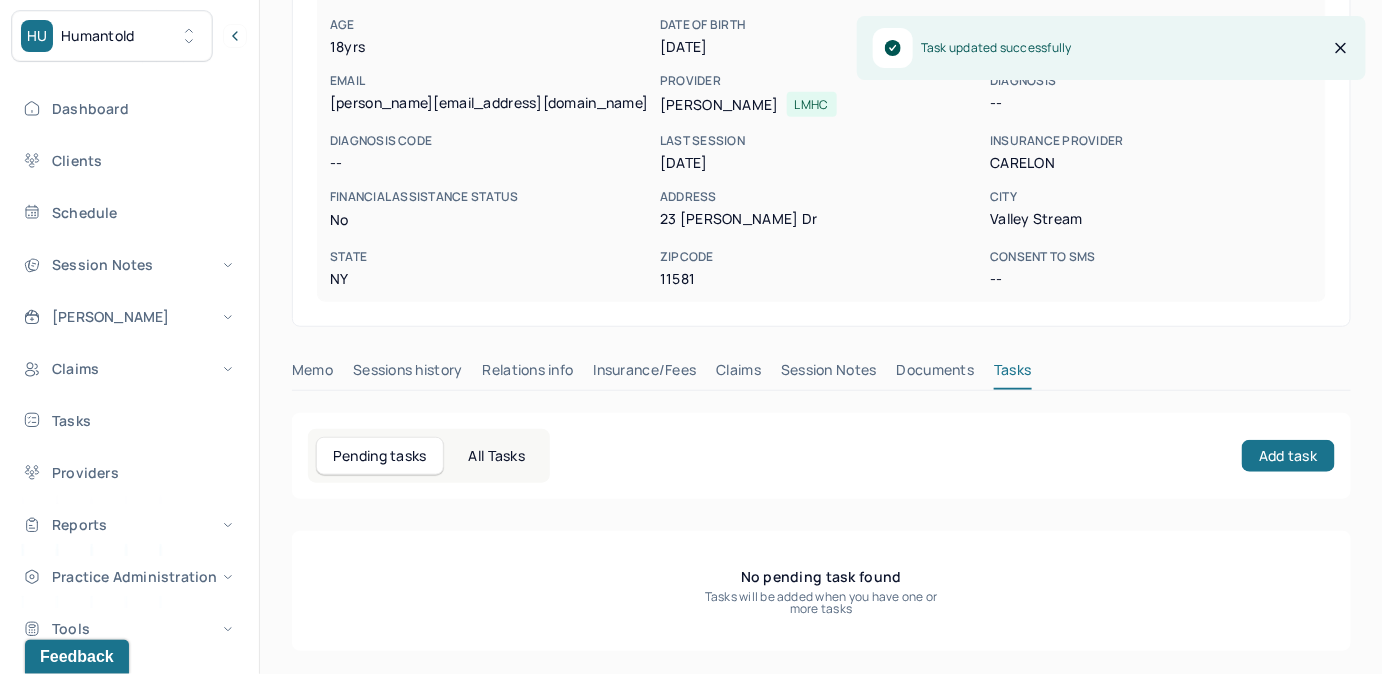 click on "Claims" at bounding box center [738, 374] 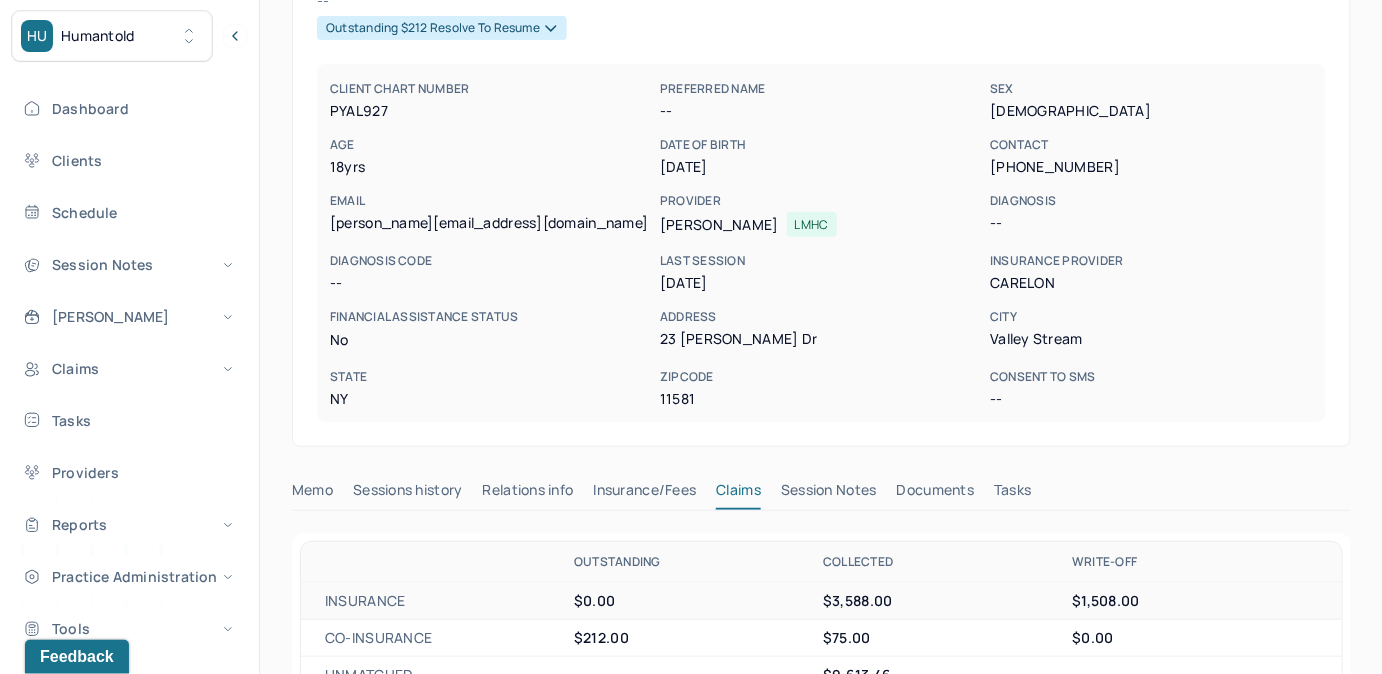 scroll, scrollTop: 100, scrollLeft: 0, axis: vertical 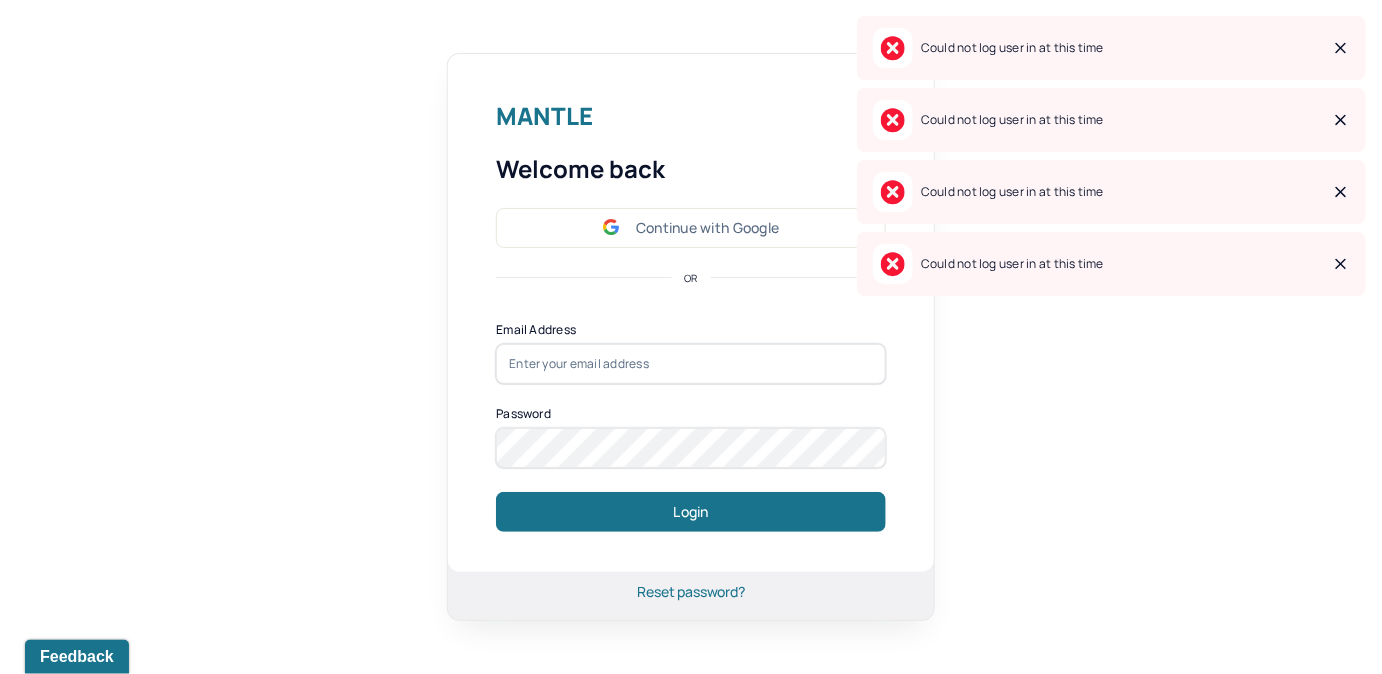 type on "[PERSON_NAME][EMAIL_ADDRESS][DOMAIN_NAME]" 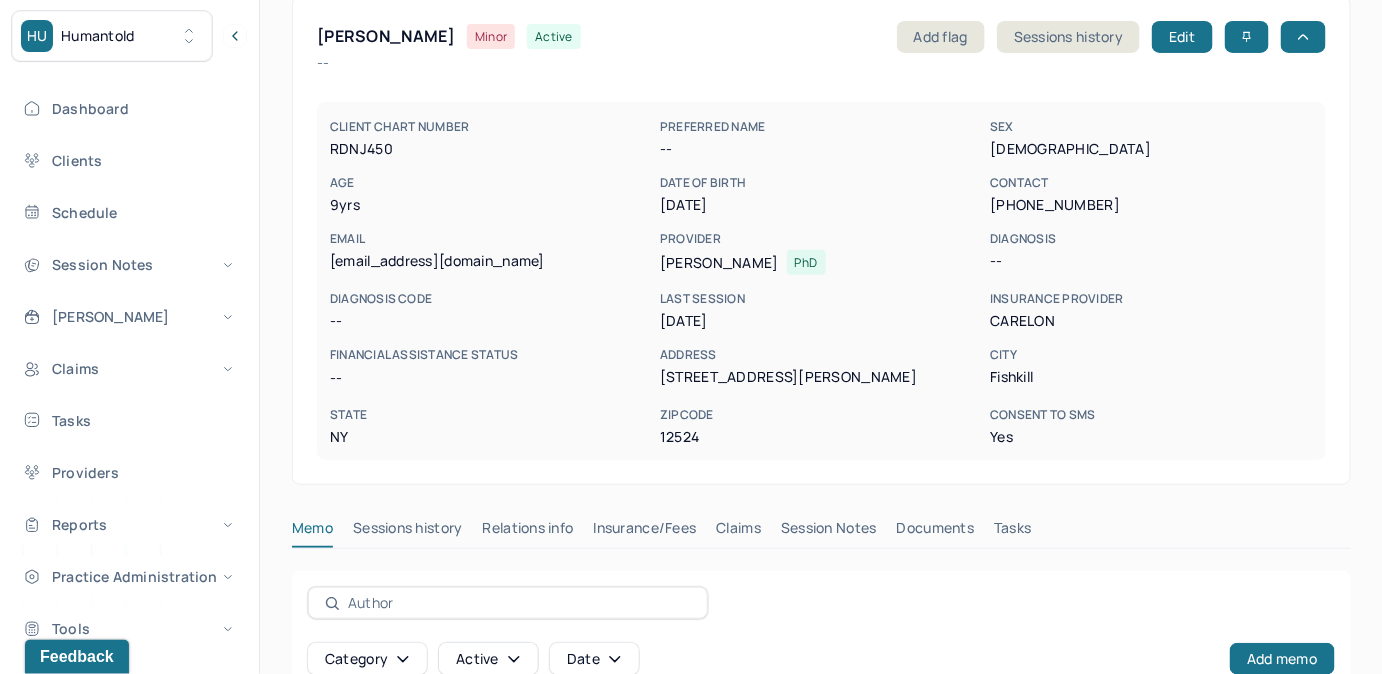 scroll, scrollTop: 0, scrollLeft: 0, axis: both 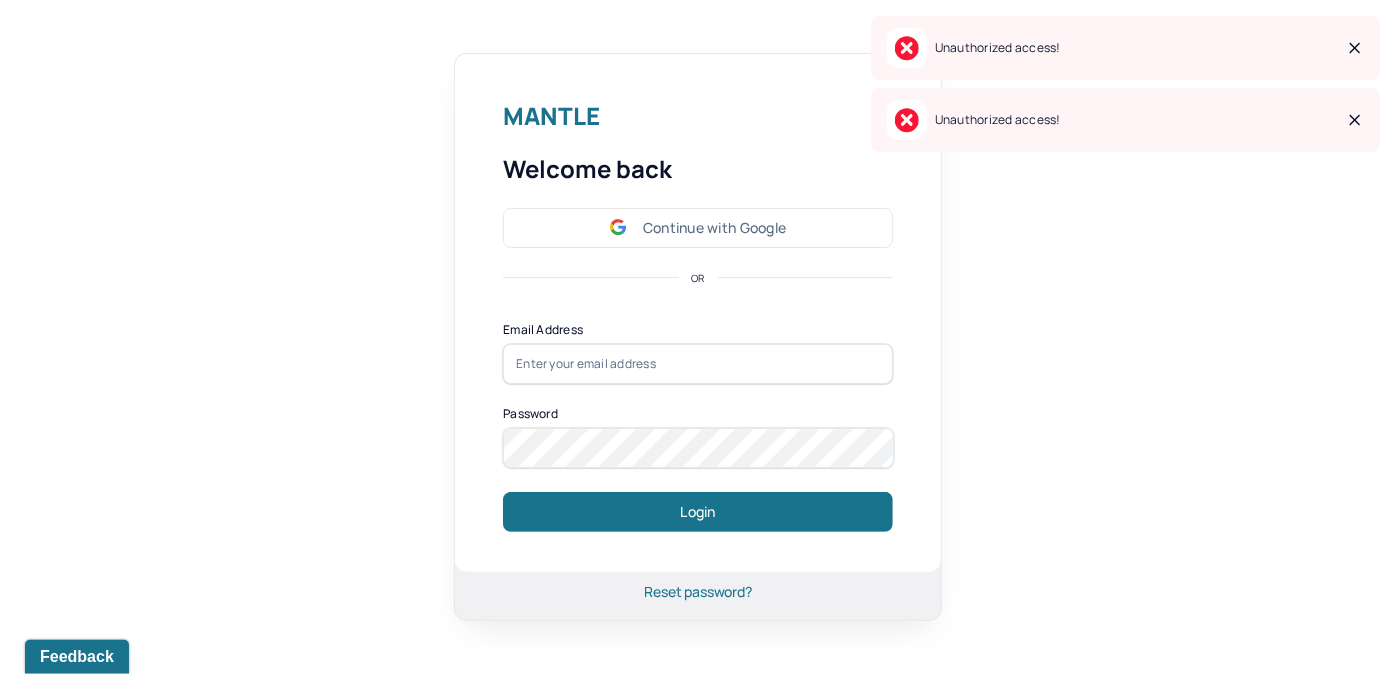 type on "[PERSON_NAME][EMAIL_ADDRESS][DOMAIN_NAME]" 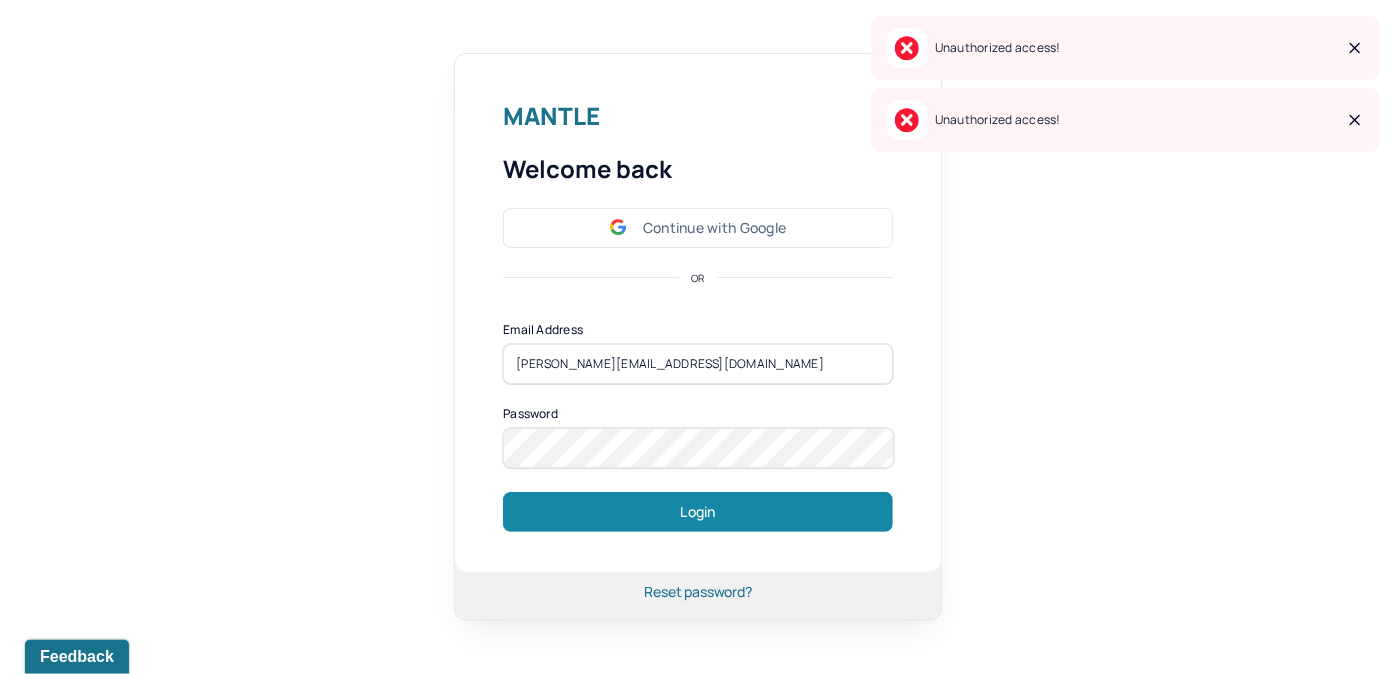 click on "Login" at bounding box center (698, 512) 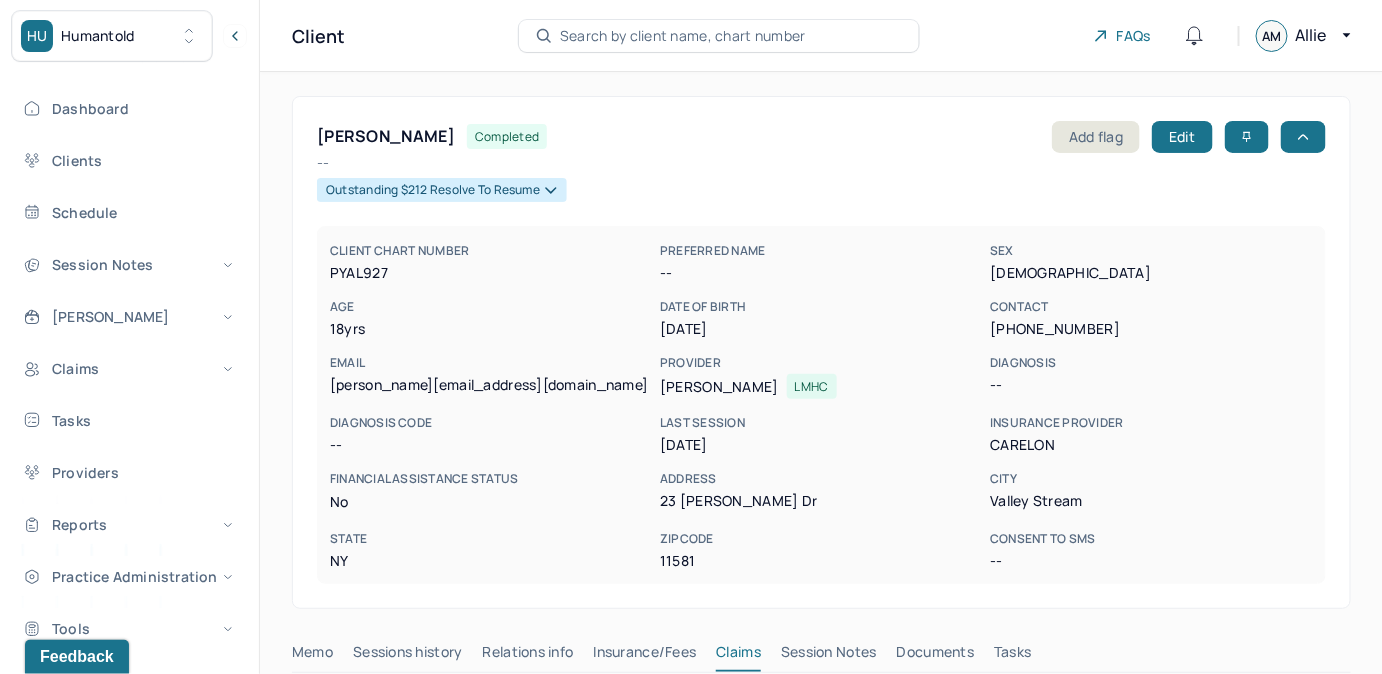 click on "Search by client name, chart number" at bounding box center [683, 36] 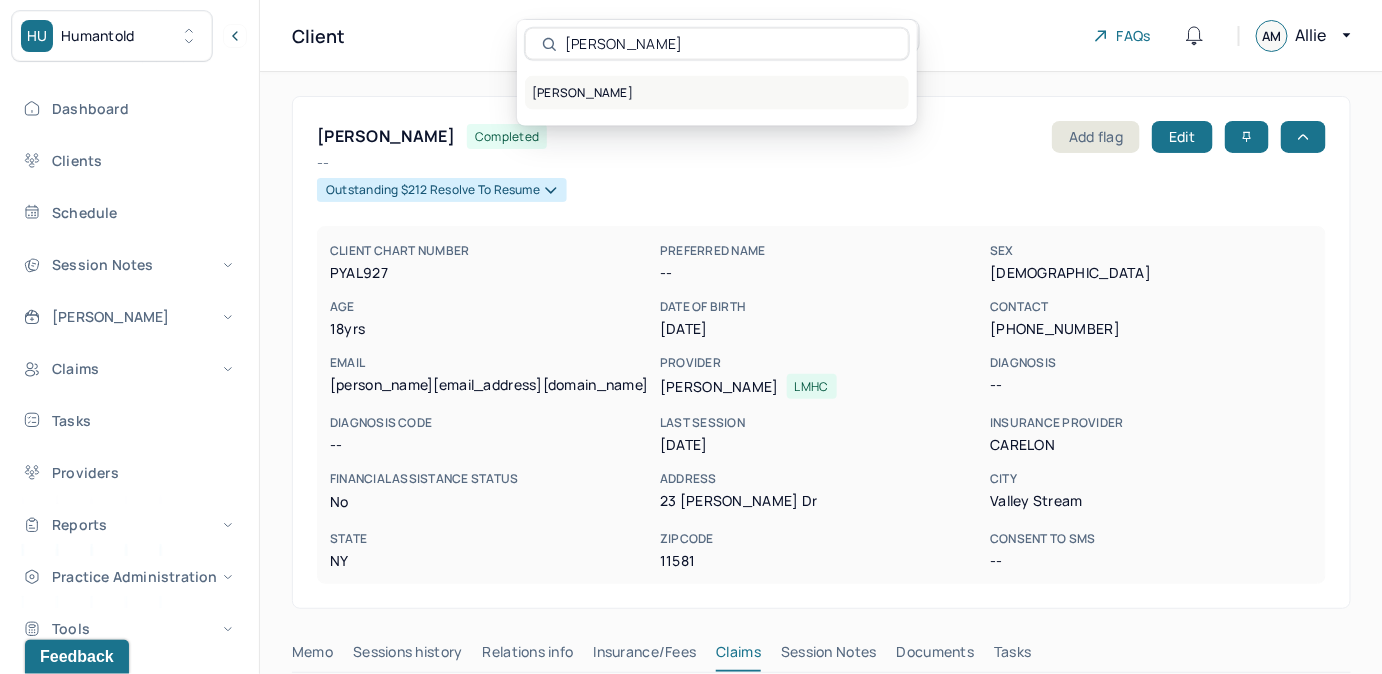 type on "[PERSON_NAME]" 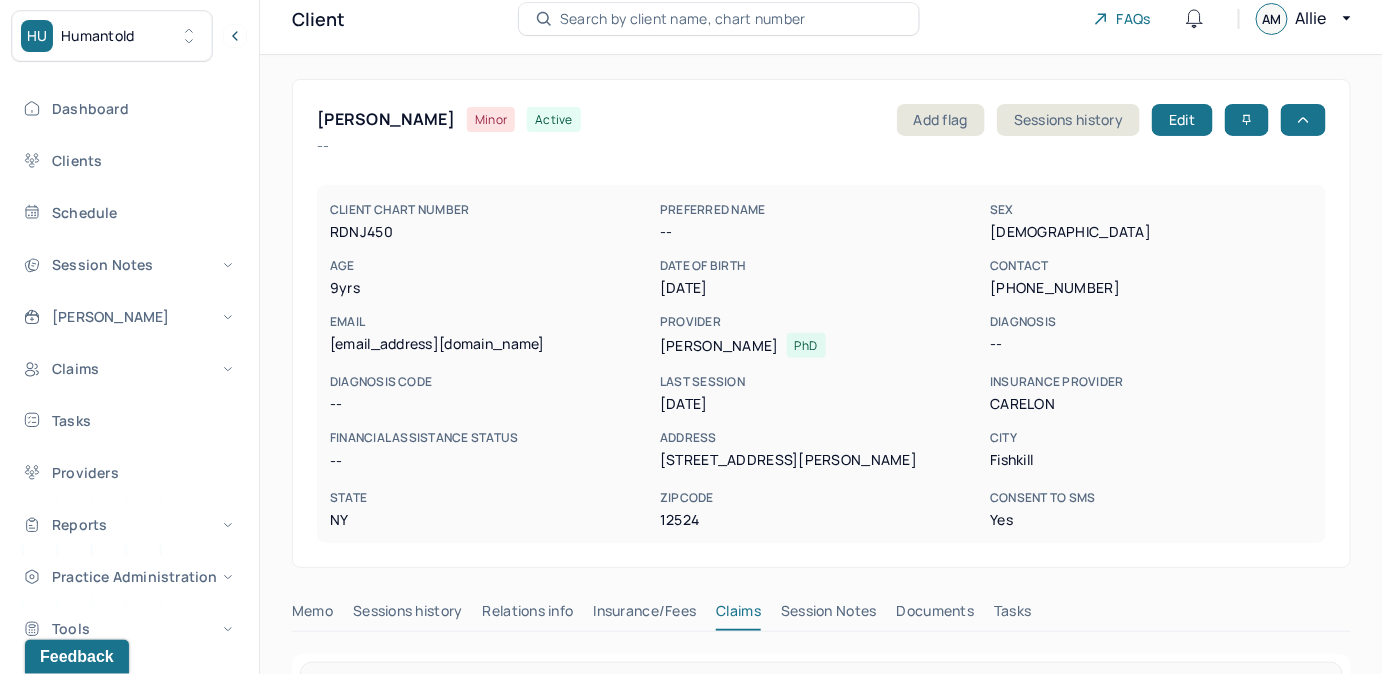scroll, scrollTop: 13, scrollLeft: 0, axis: vertical 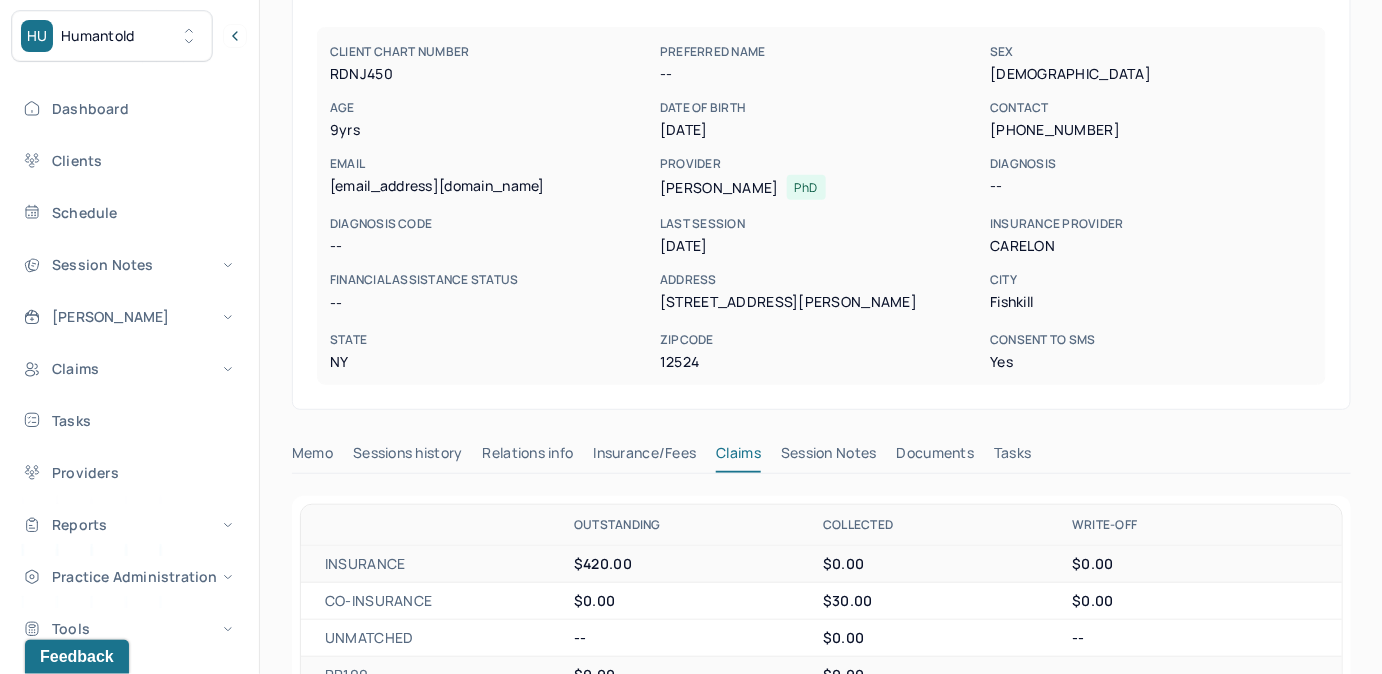 click on "Documents" at bounding box center [936, 457] 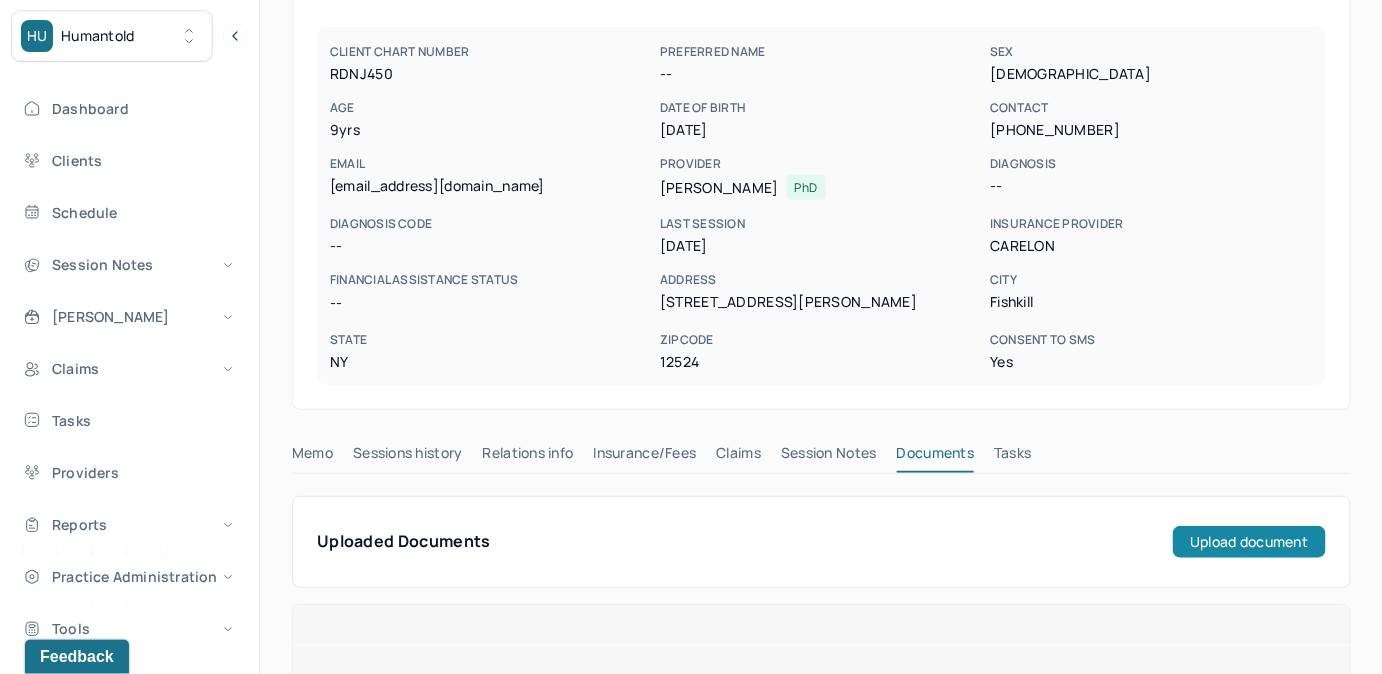 click on "Upload document" at bounding box center [1249, 542] 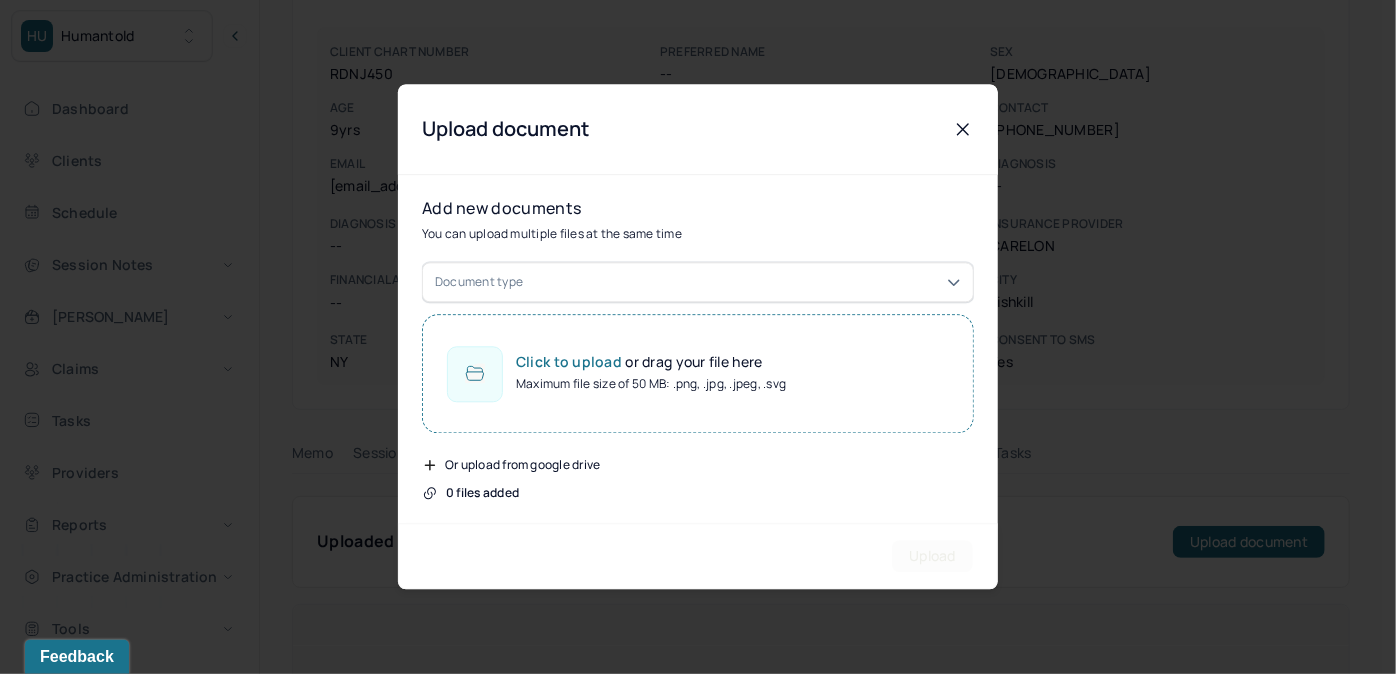 click on "Document type" at bounding box center (698, 283) 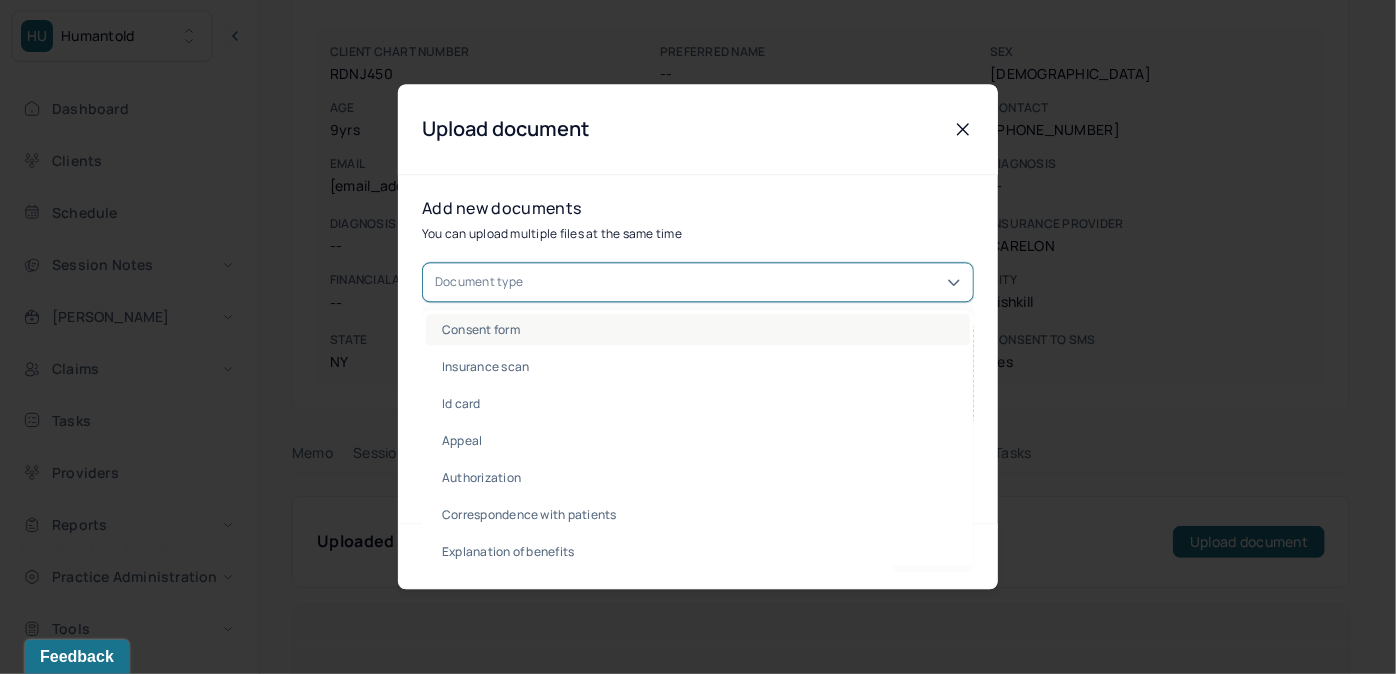 click on "Consent form" at bounding box center [698, 330] 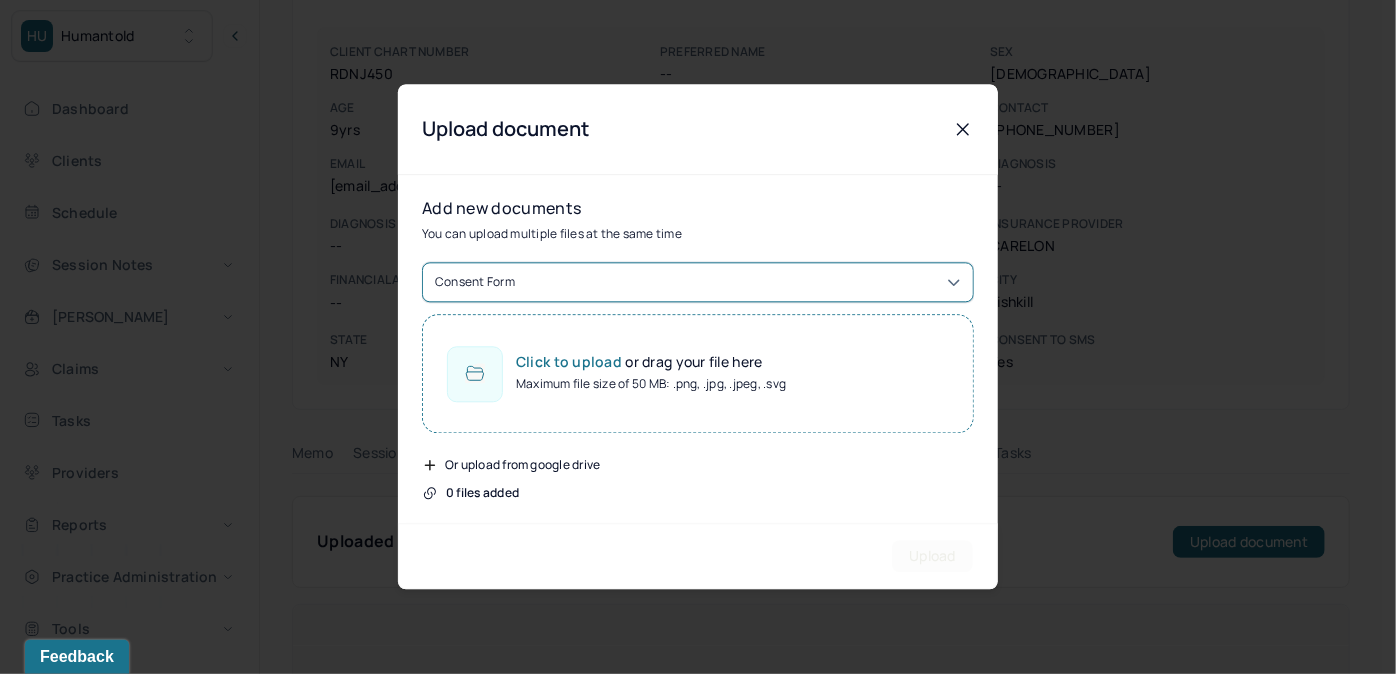 click on "Click to upload   or drag your file here Maximum file size of 50 MB: .png, .jpg, .jpeg, .svg" at bounding box center [698, 374] 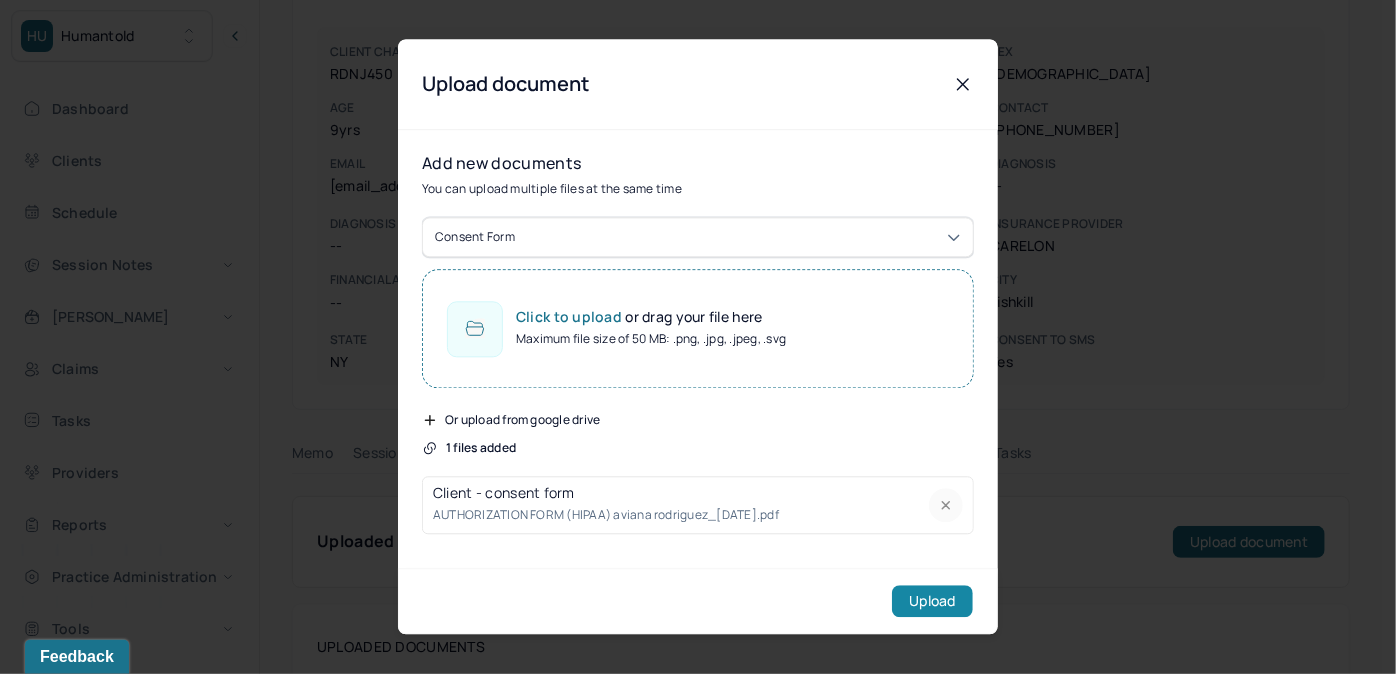 click on "Upload" at bounding box center (932, 602) 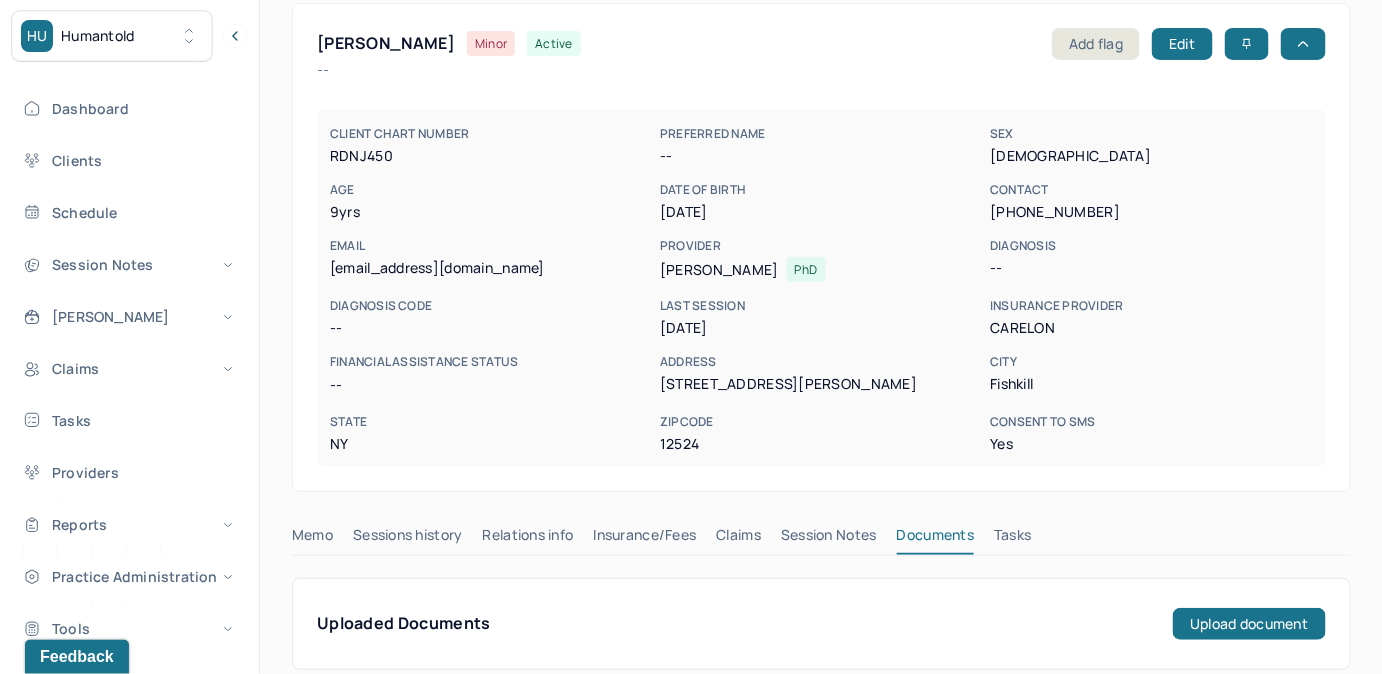 scroll, scrollTop: 0, scrollLeft: 0, axis: both 